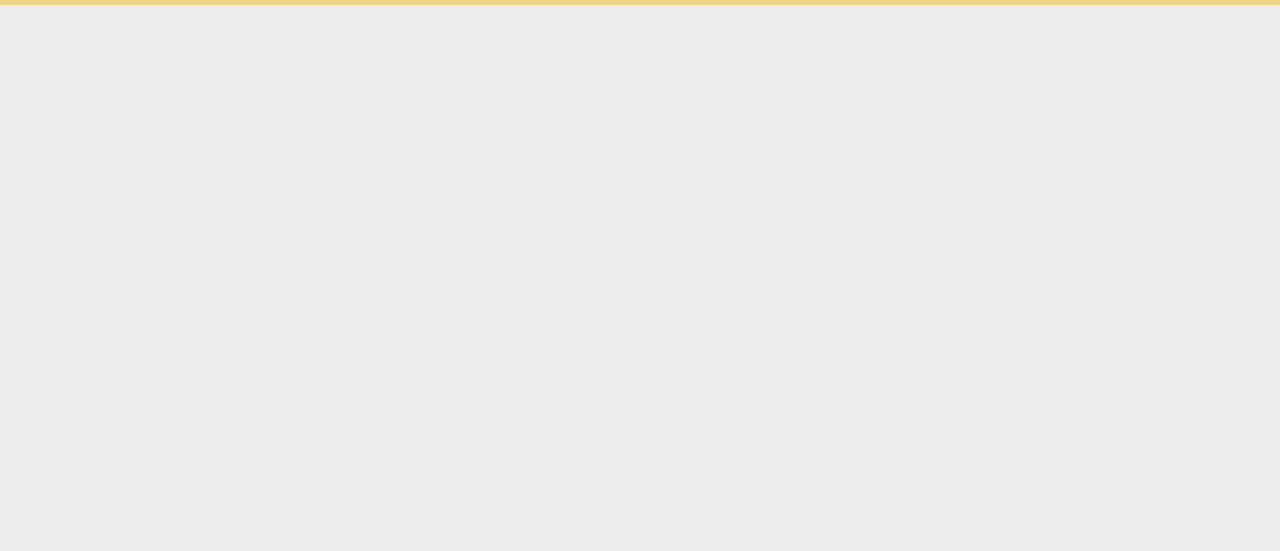 scroll, scrollTop: 0, scrollLeft: 0, axis: both 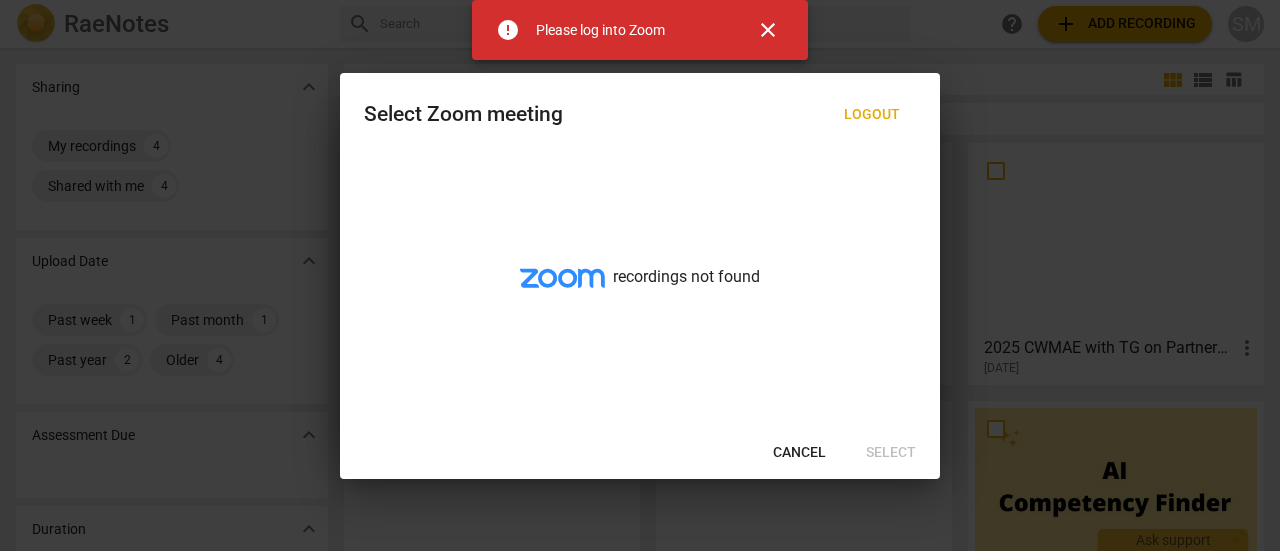 click on "close" at bounding box center [768, 30] 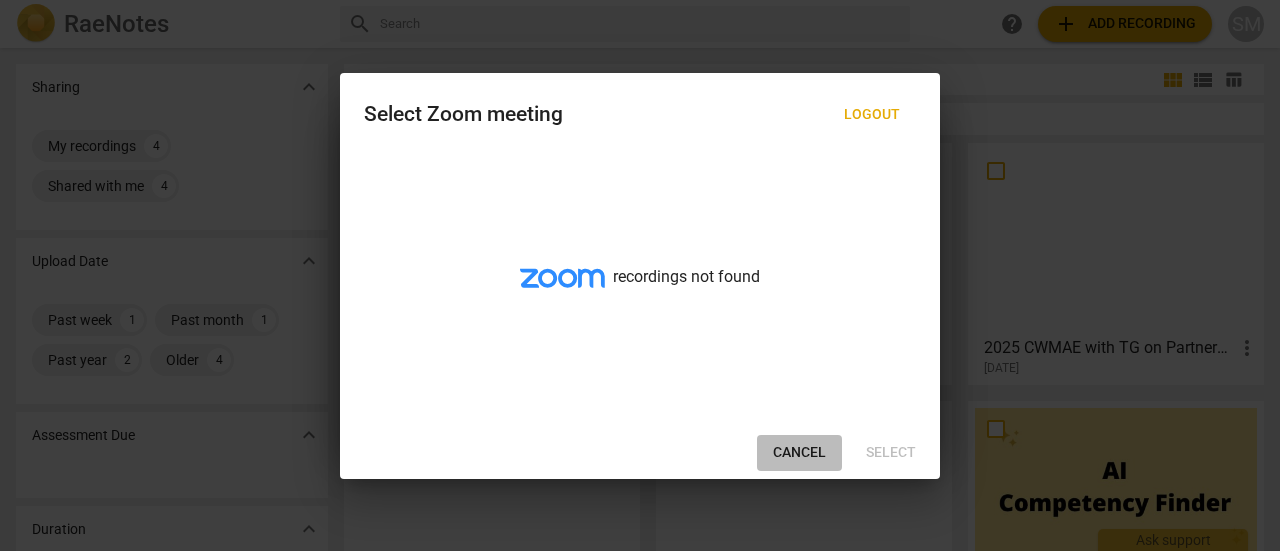 click on "Cancel" at bounding box center [799, 453] 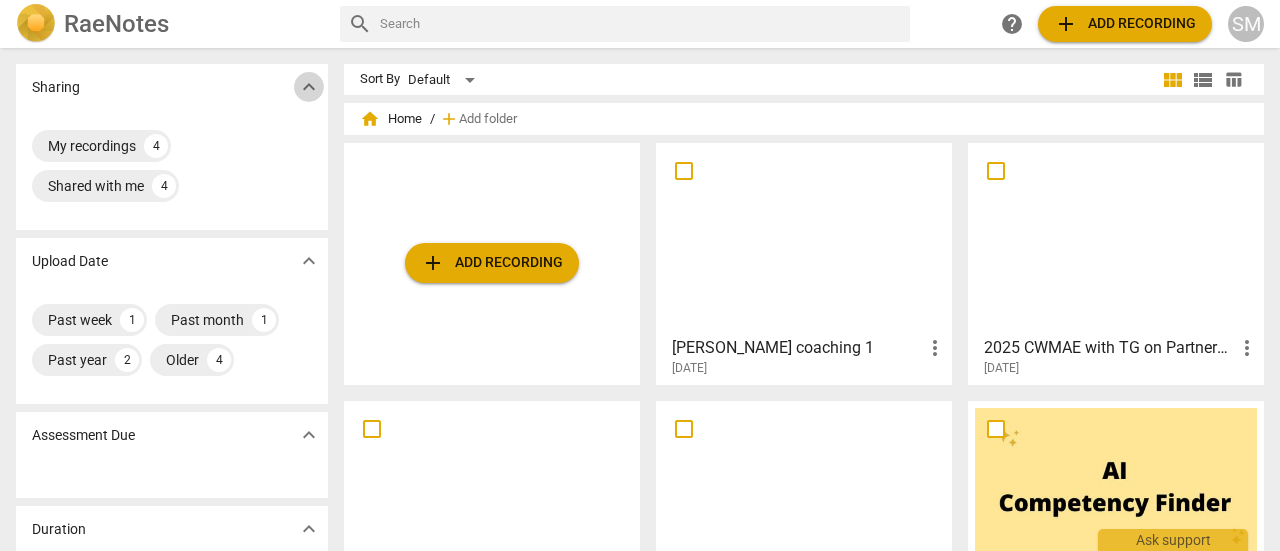 click on "expand_more" at bounding box center (309, 87) 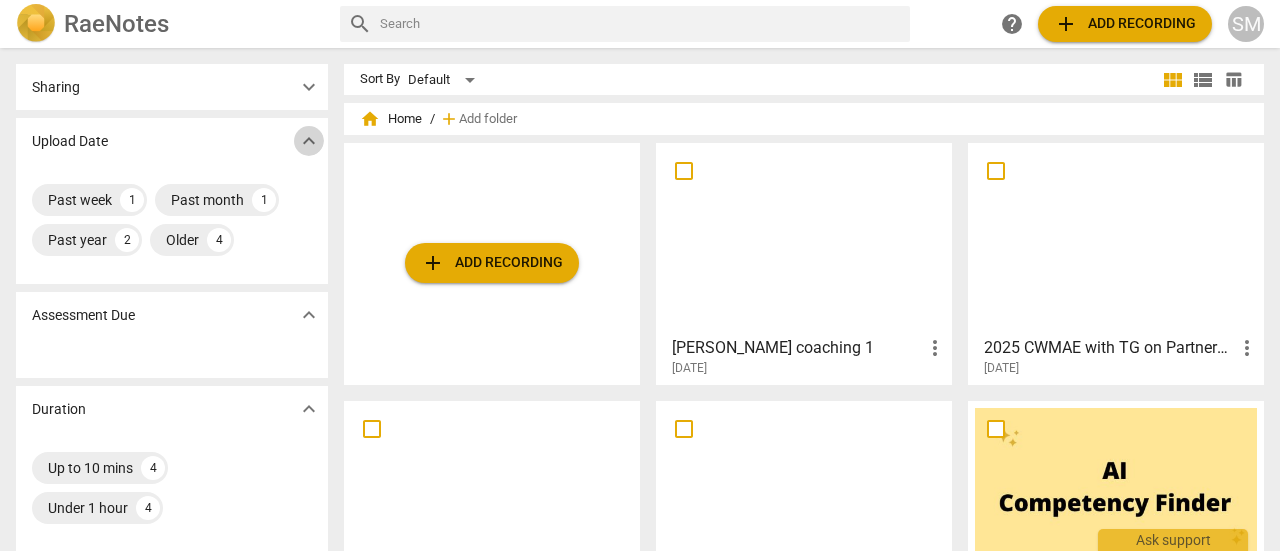 click on "expand_more" at bounding box center (309, 141) 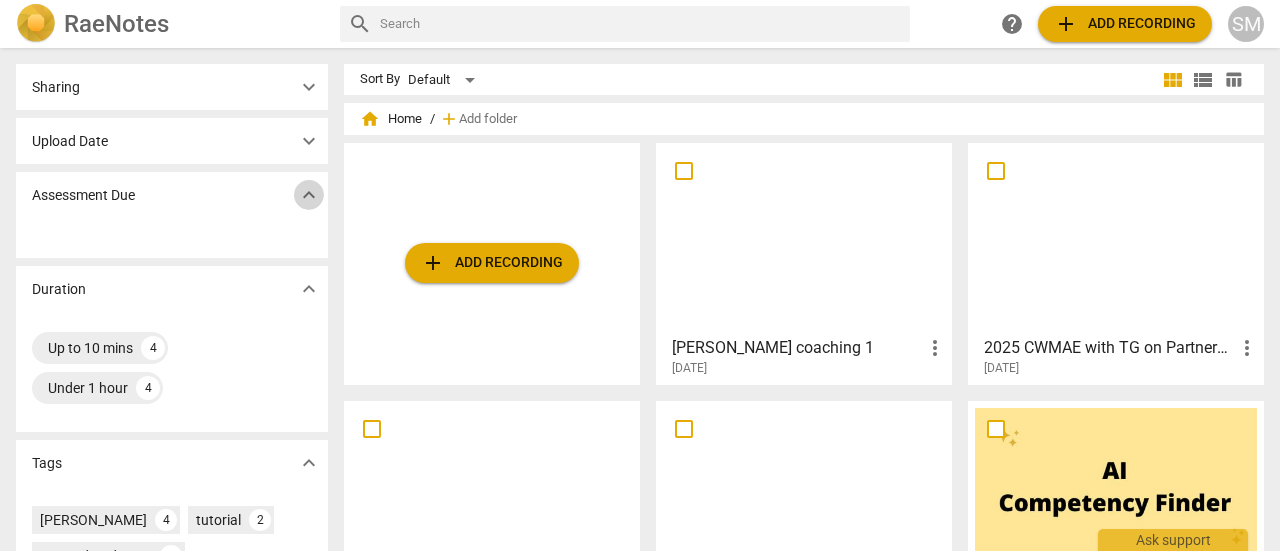 click on "expand_more" at bounding box center (309, 195) 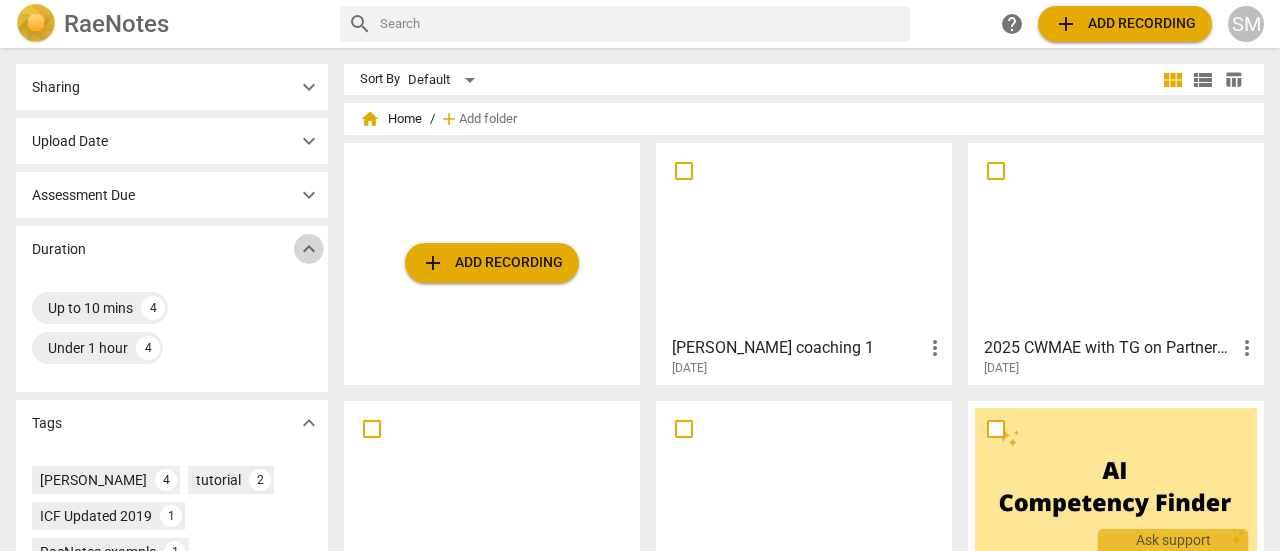 click on "expand_more" at bounding box center [309, 249] 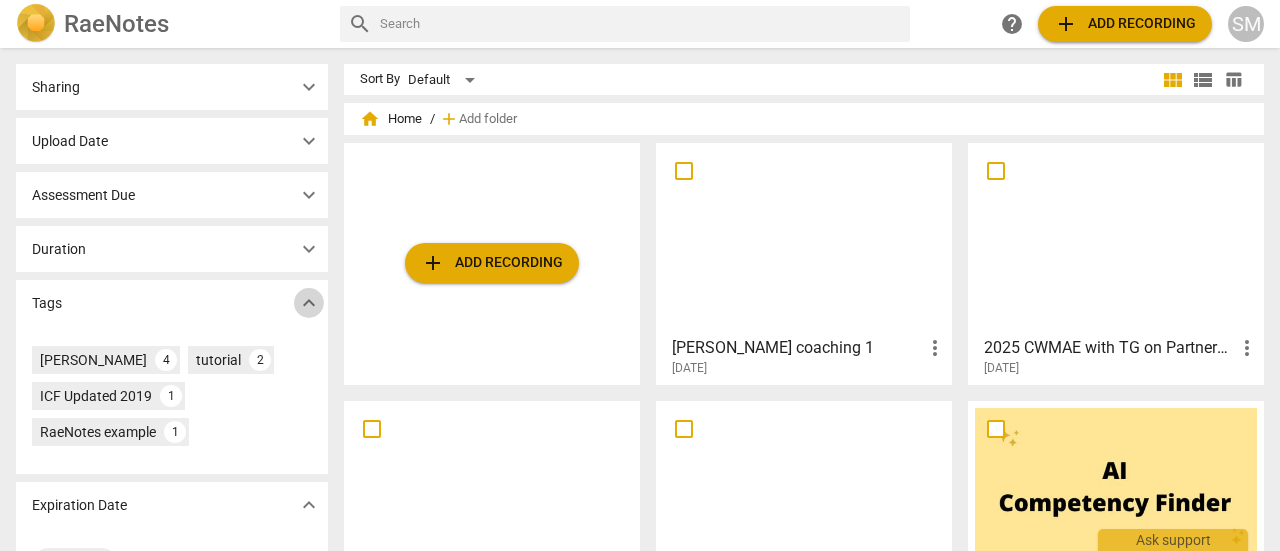 click on "expand_more" at bounding box center [309, 303] 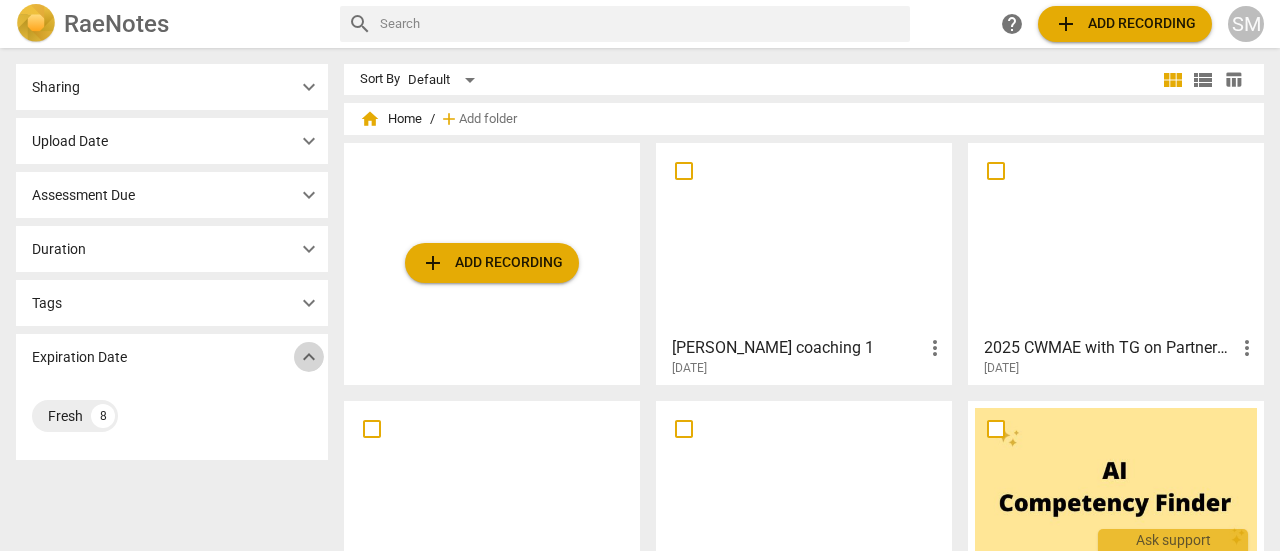 click on "expand_more" at bounding box center [309, 357] 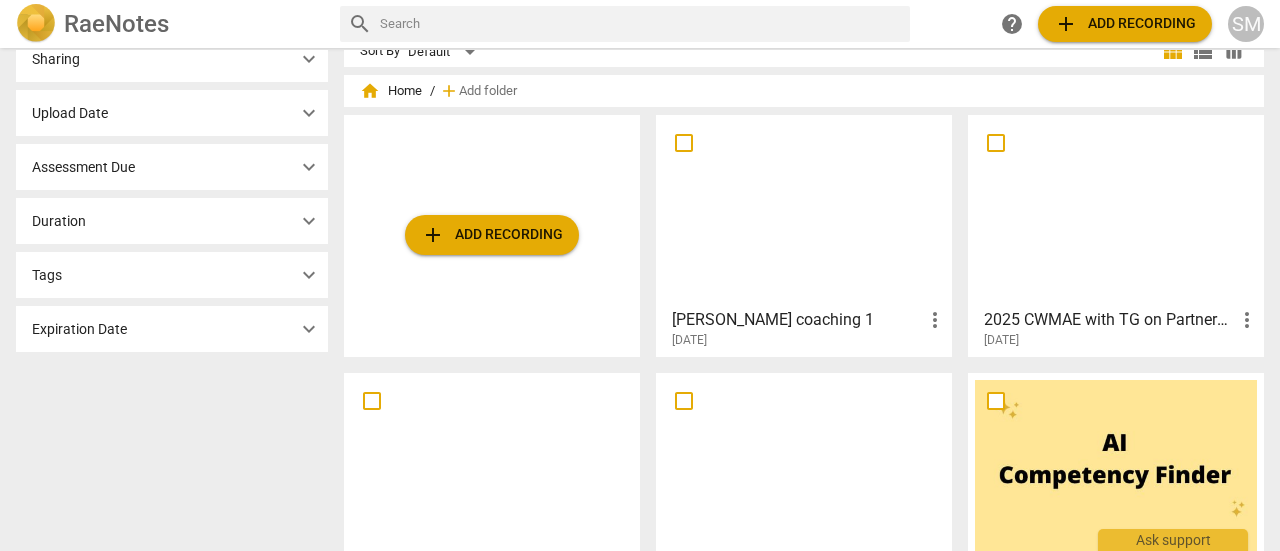 scroll, scrollTop: 0, scrollLeft: 0, axis: both 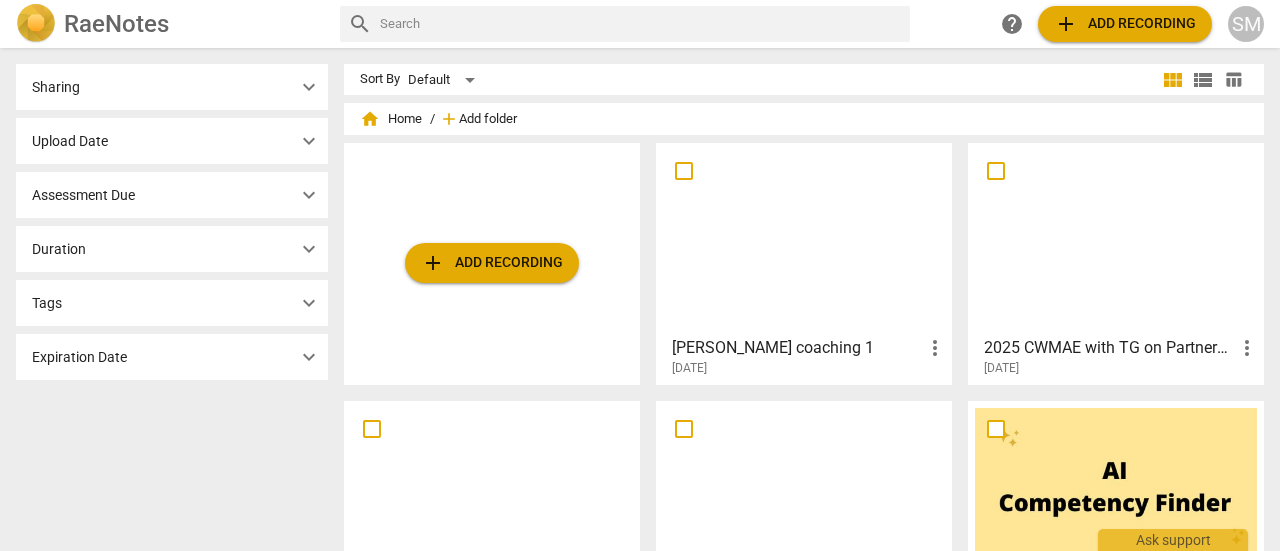 click on "Add folder" at bounding box center (488, 119) 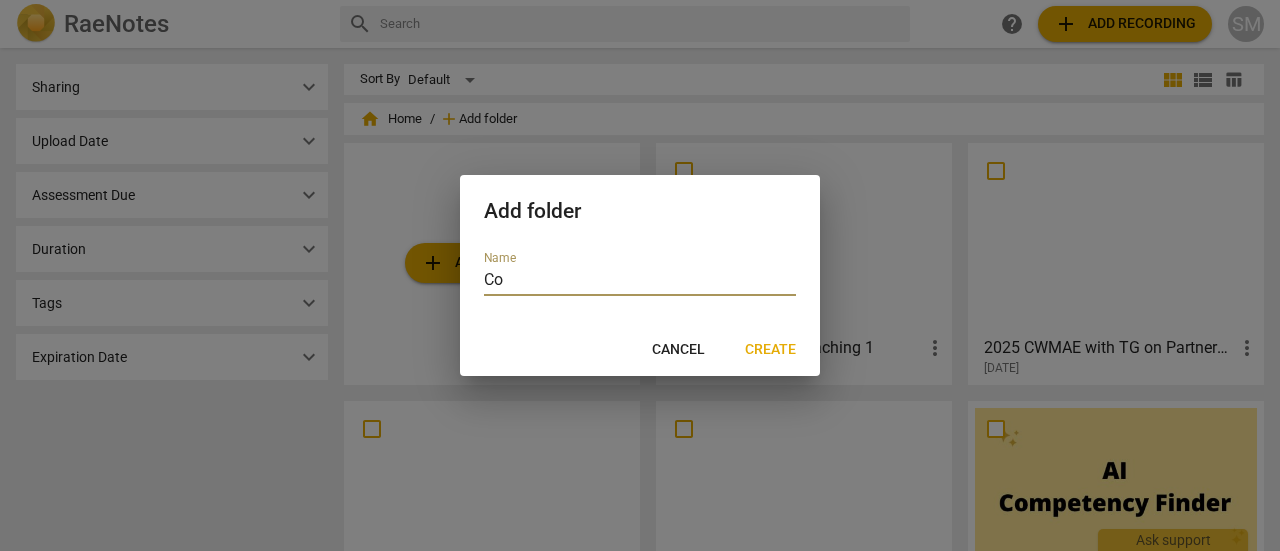type on "C" 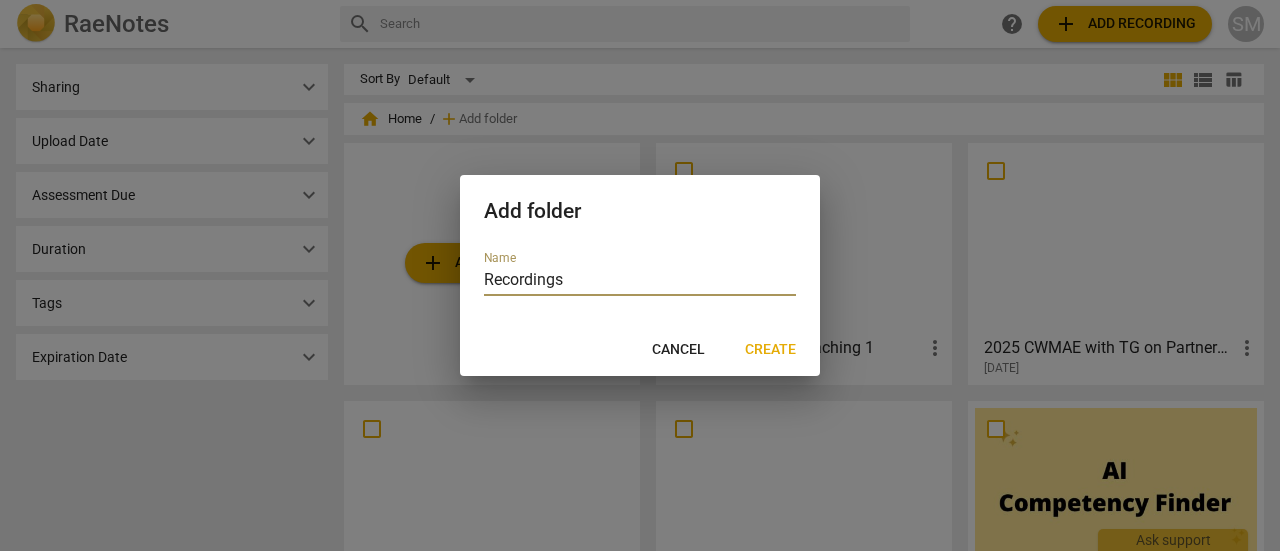 type on "Recordings" 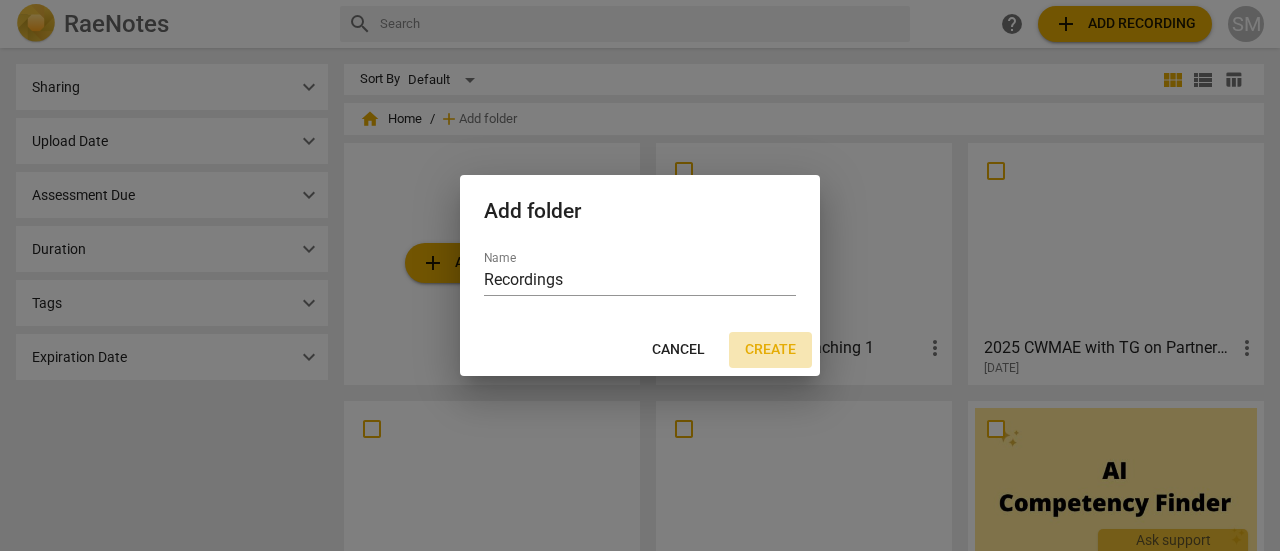 click on "Create" at bounding box center (770, 350) 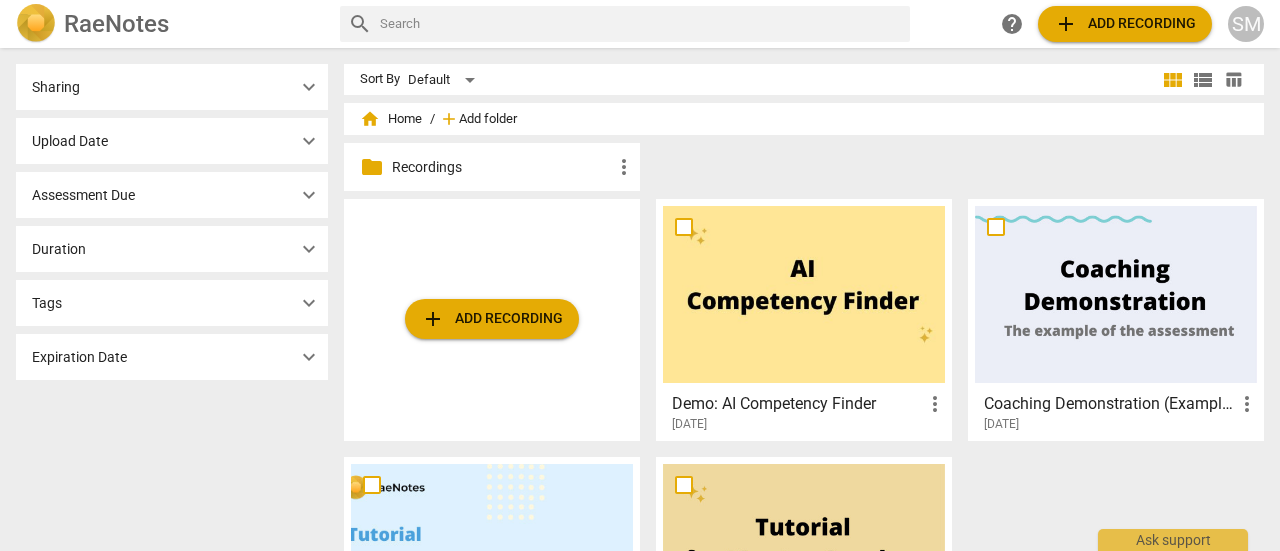 click on "Add folder" at bounding box center (488, 119) 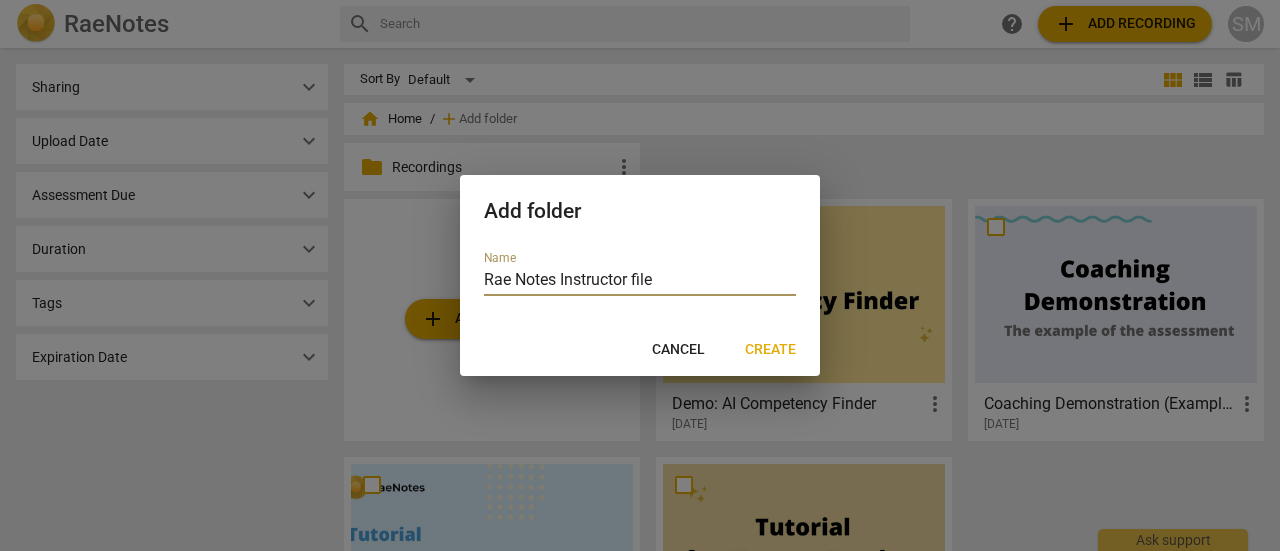 drag, startPoint x: 564, startPoint y: 282, endPoint x: 624, endPoint y: 281, distance: 60.00833 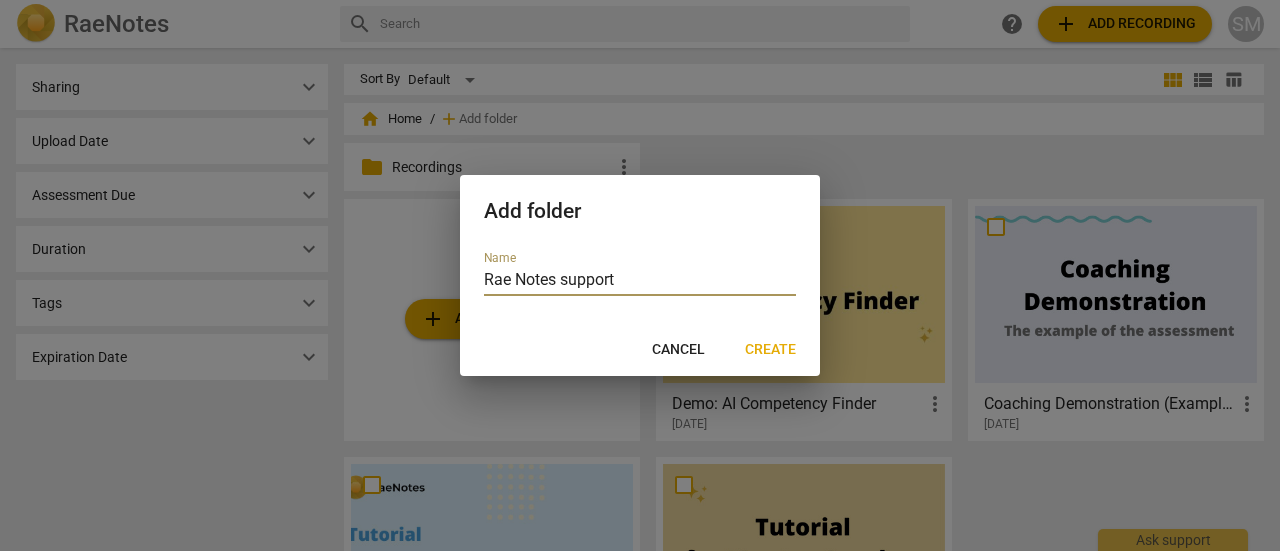 type on "Rae Notes support" 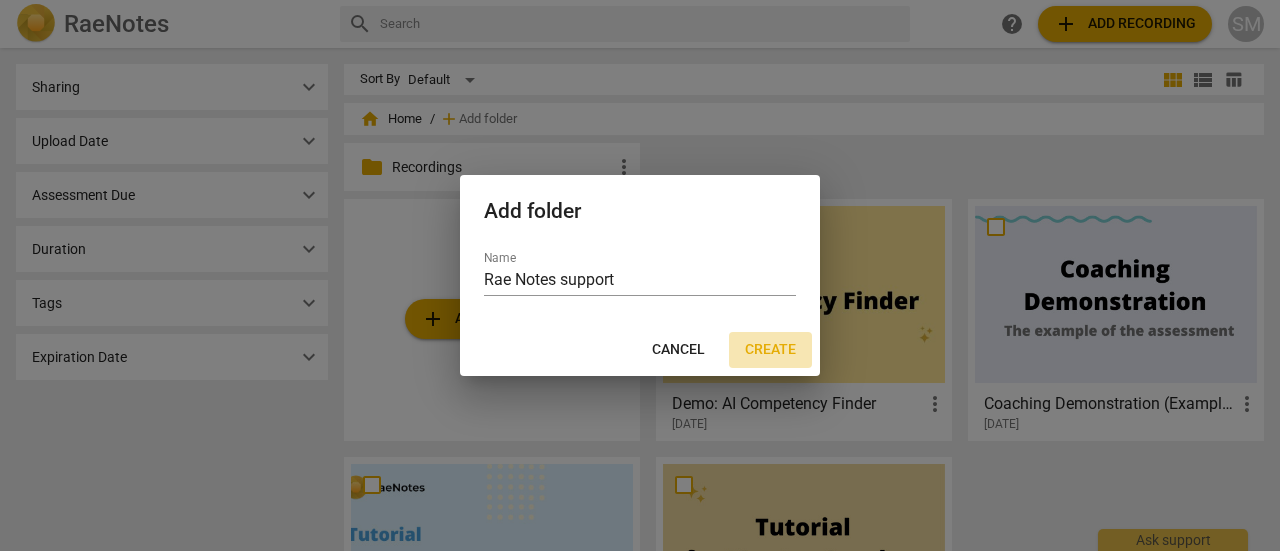 click on "Create" at bounding box center [770, 350] 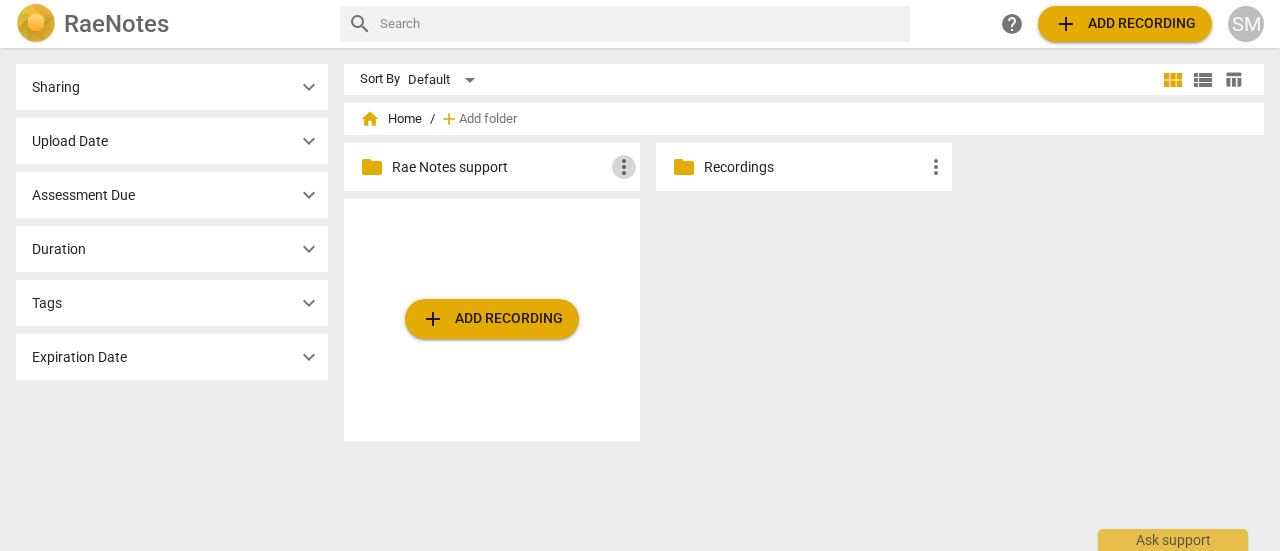 click on "more_vert" at bounding box center (624, 167) 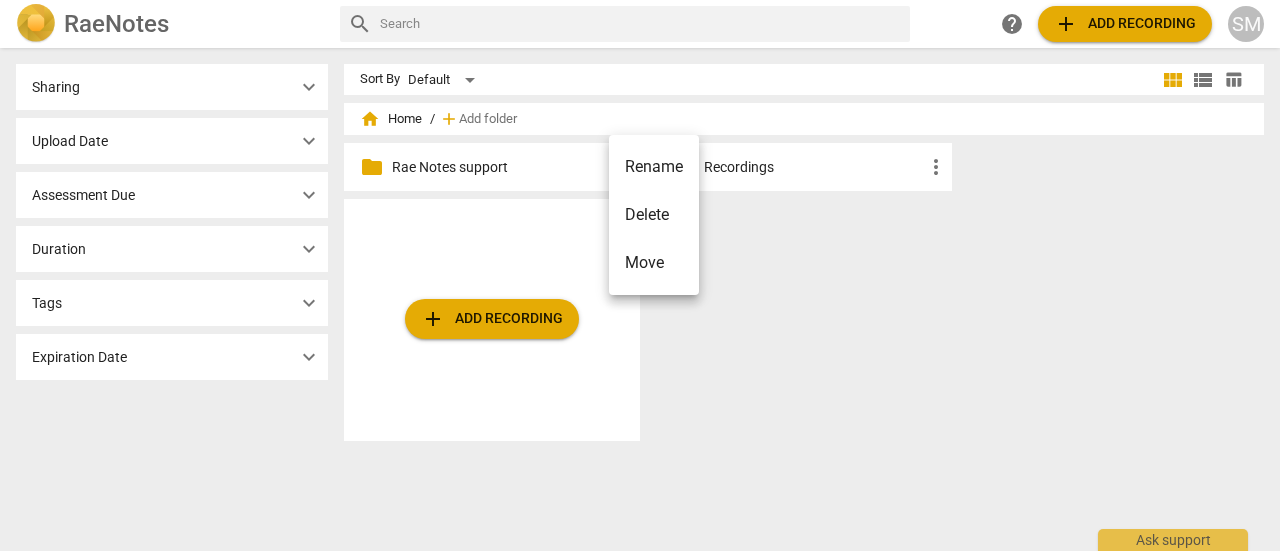 click at bounding box center [640, 275] 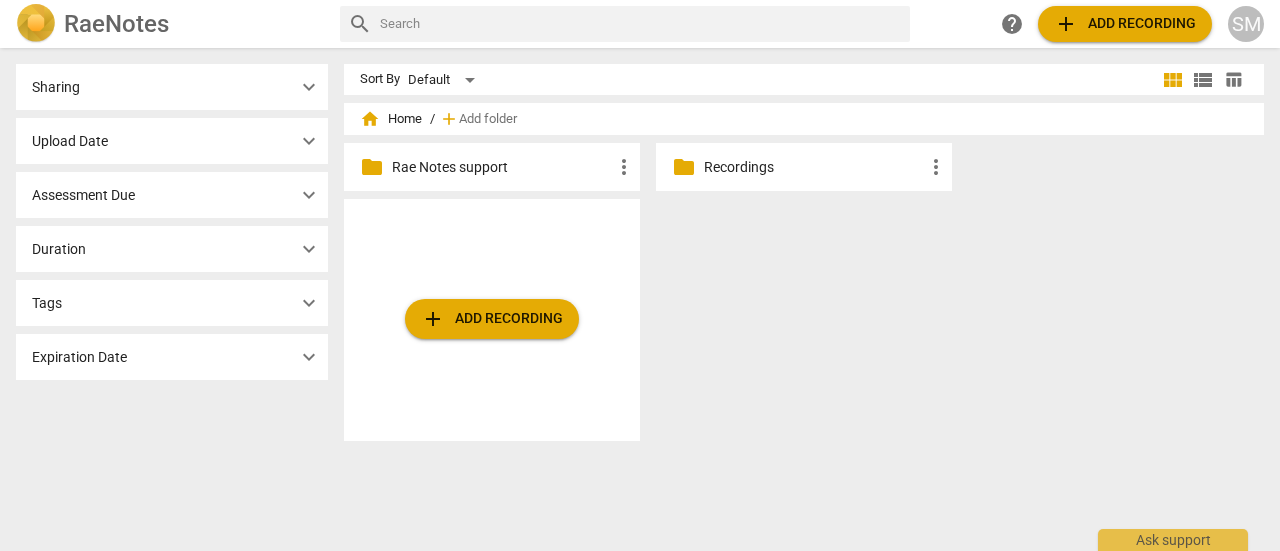 click on "Rae Notes support" at bounding box center (502, 167) 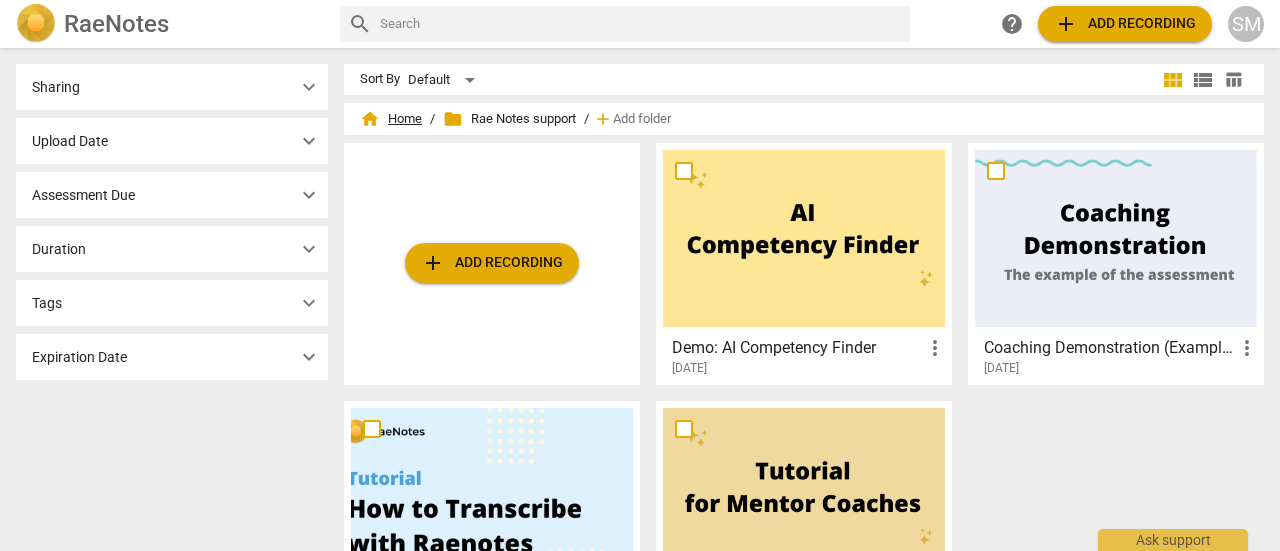 click on "home Home" at bounding box center (391, 119) 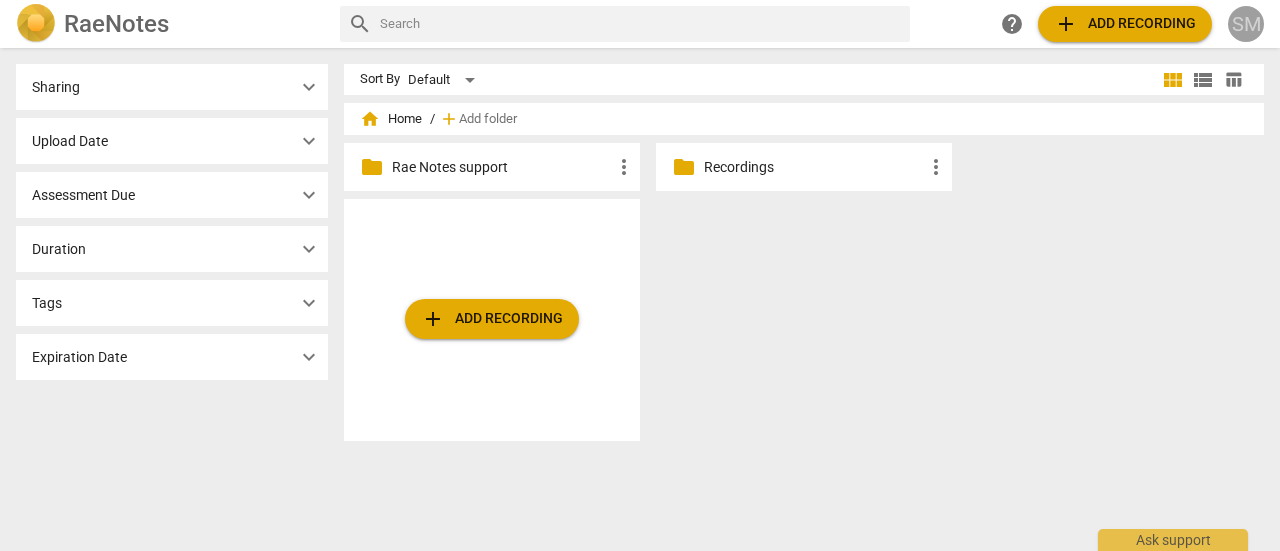 click on "SM" at bounding box center (1246, 24) 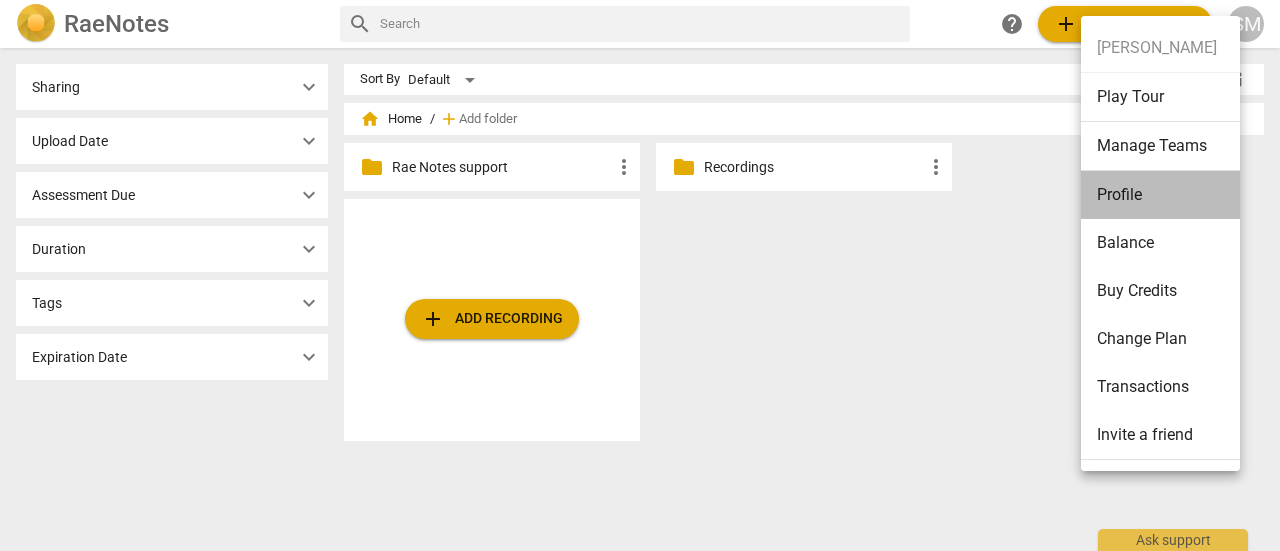 click on "Profile" at bounding box center [1164, 195] 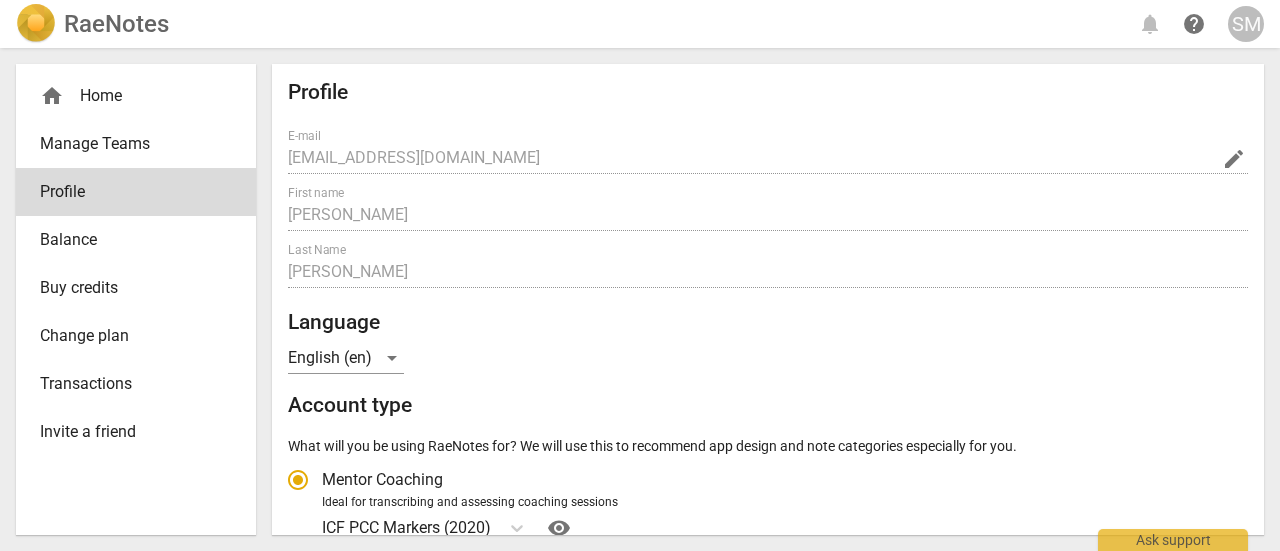 radio on "false" 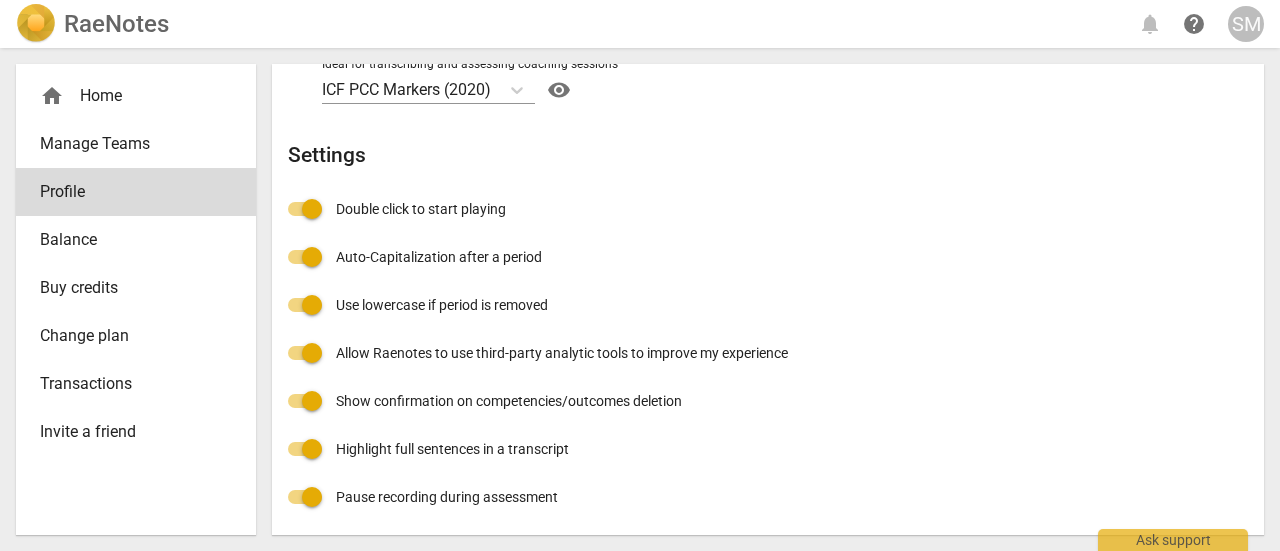 scroll, scrollTop: 440, scrollLeft: 0, axis: vertical 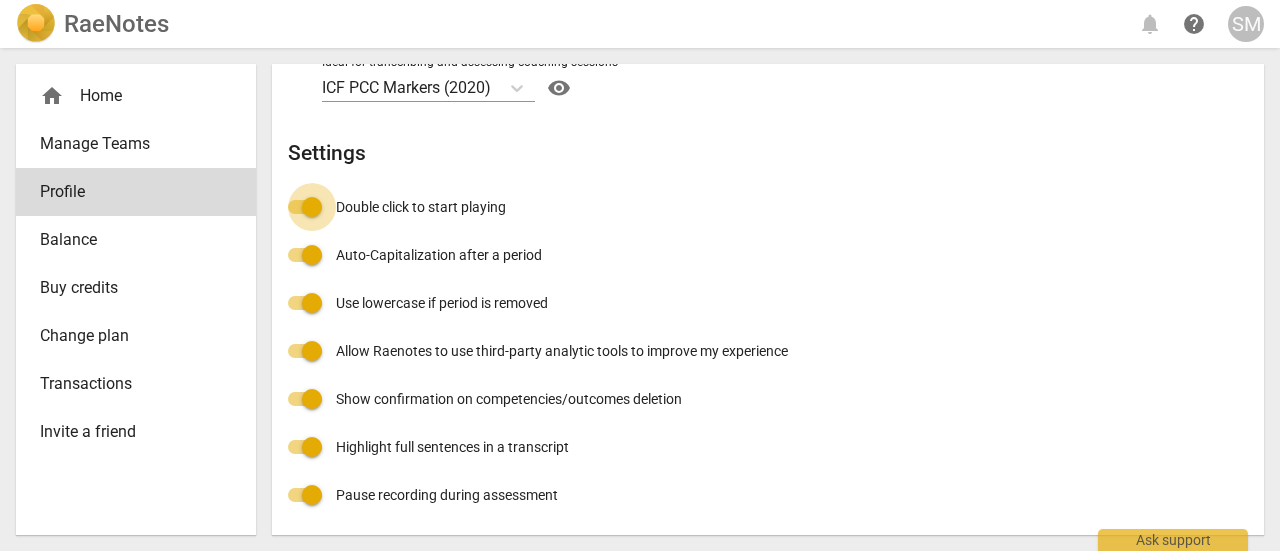 click on "Double click to start playing" at bounding box center [312, 207] 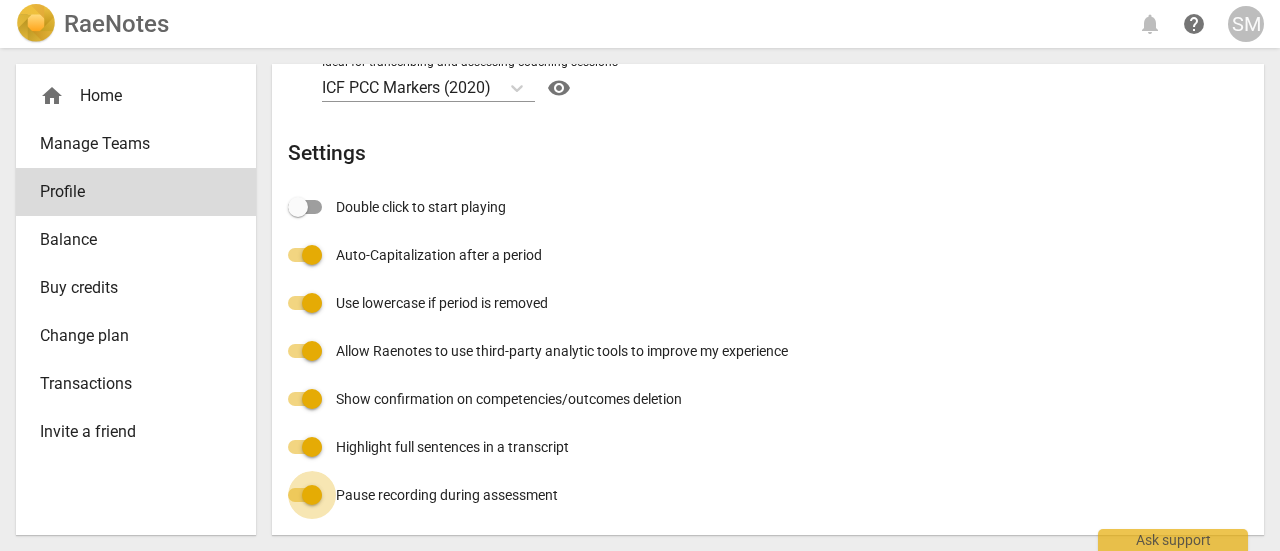 click on "Pause recording during assessment" at bounding box center [312, 495] 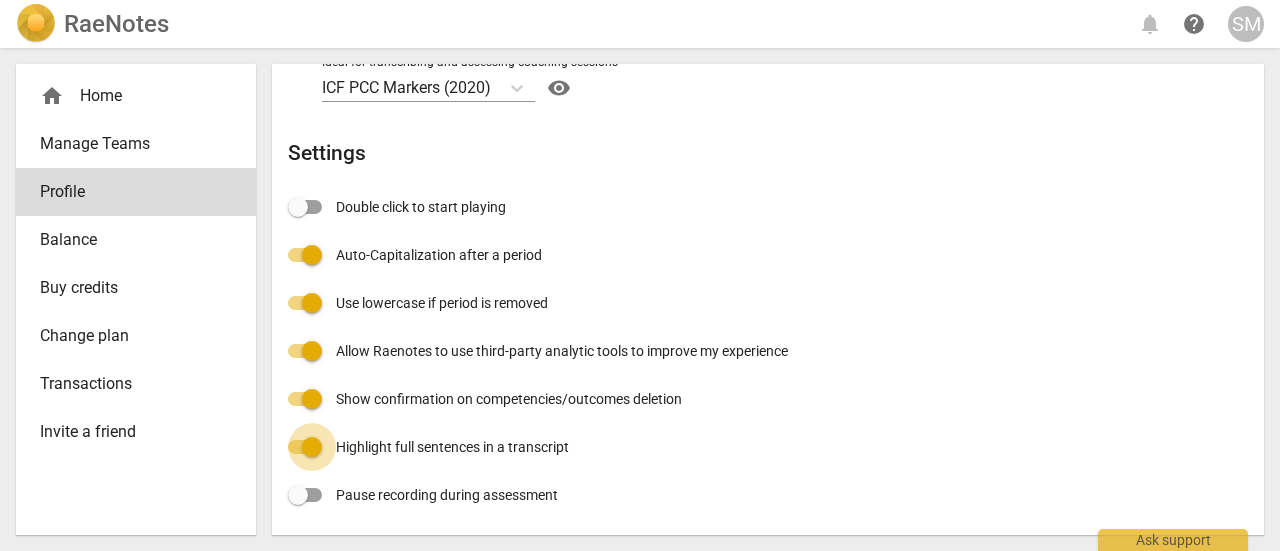 click on "Highlight full sentences in a transcript" at bounding box center (312, 447) 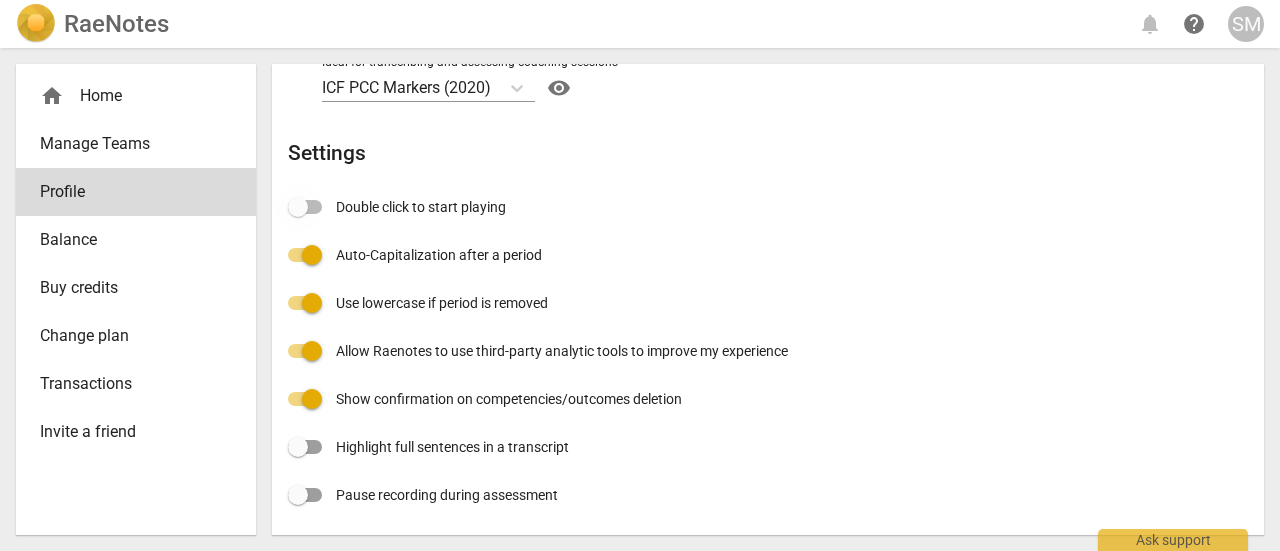 click on "Double click to start playing" at bounding box center (298, 207) 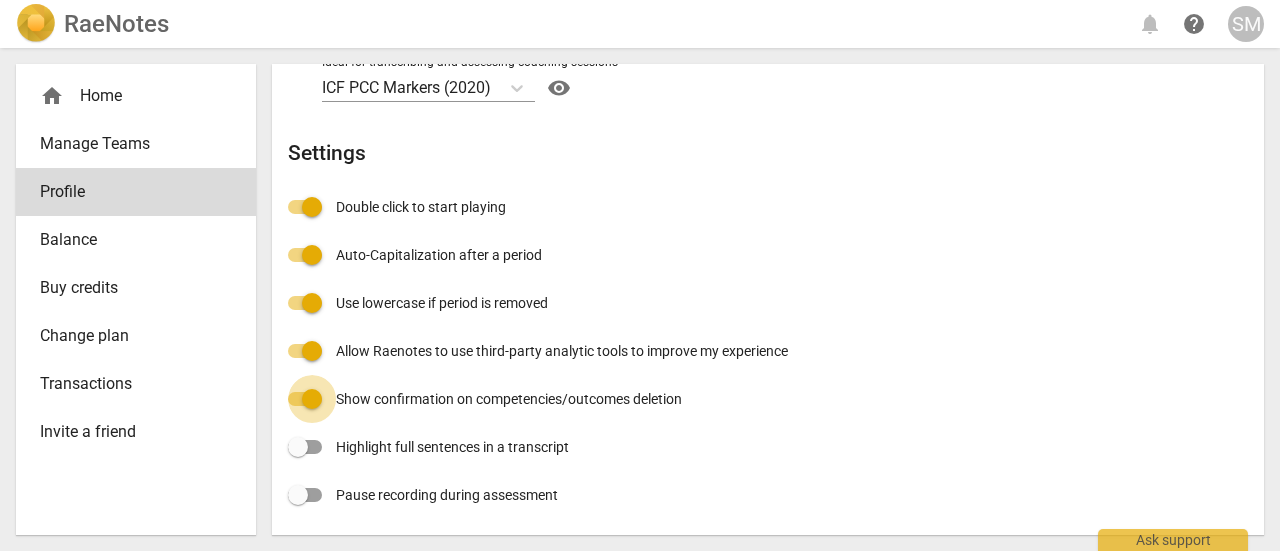 click on "Show confirmation on competencies/outcomes deletion" at bounding box center (312, 399) 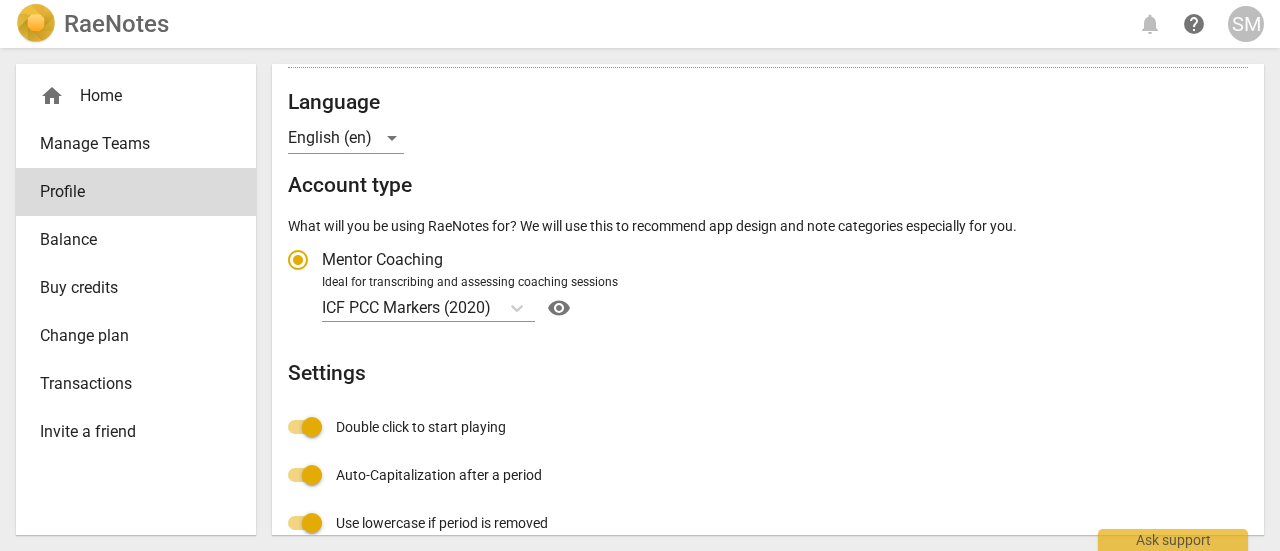 scroll, scrollTop: 0, scrollLeft: 0, axis: both 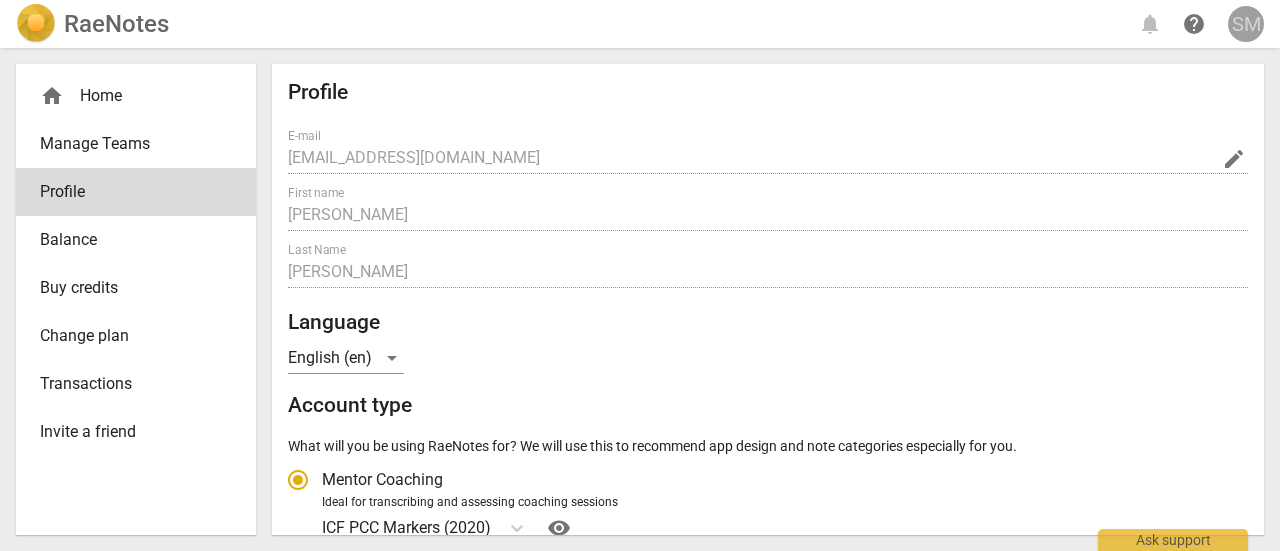 click on "SM" at bounding box center [1246, 24] 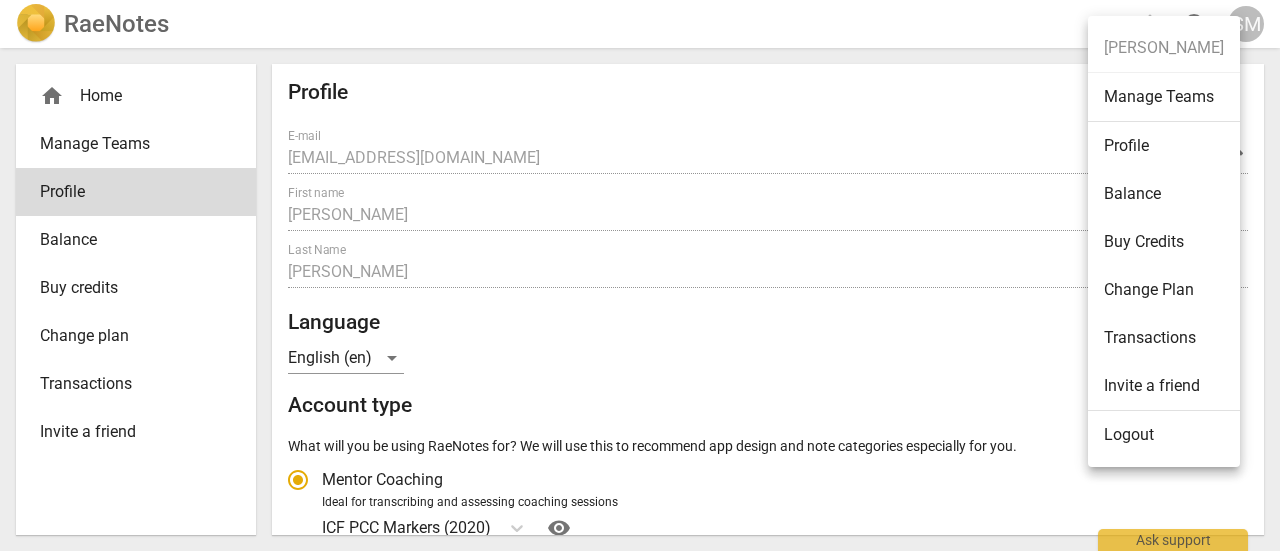type 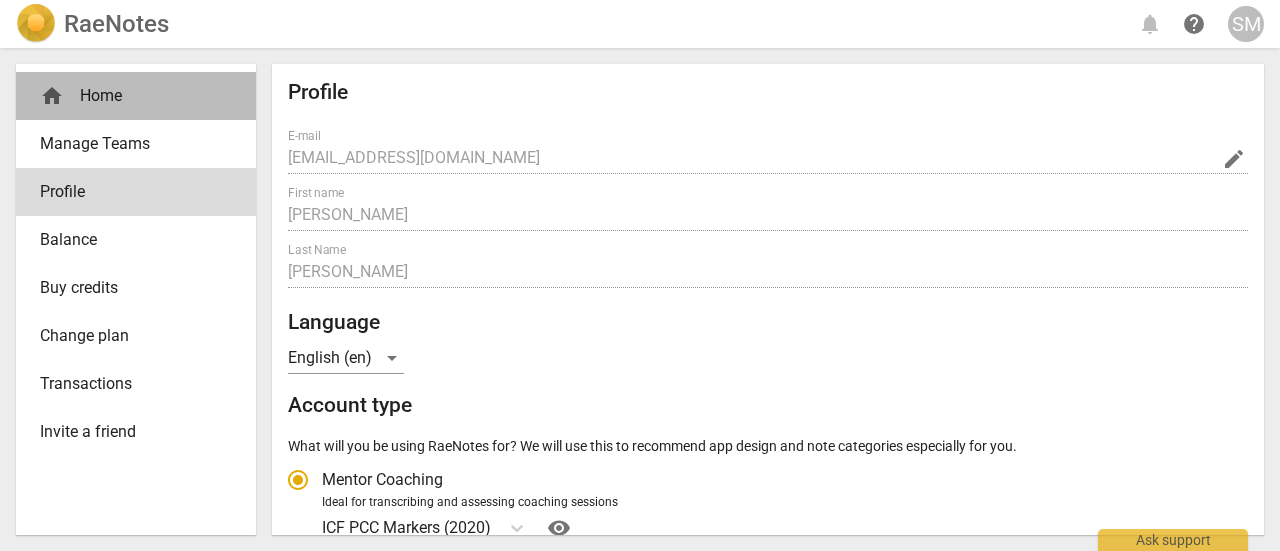 click on "home Home" at bounding box center [128, 96] 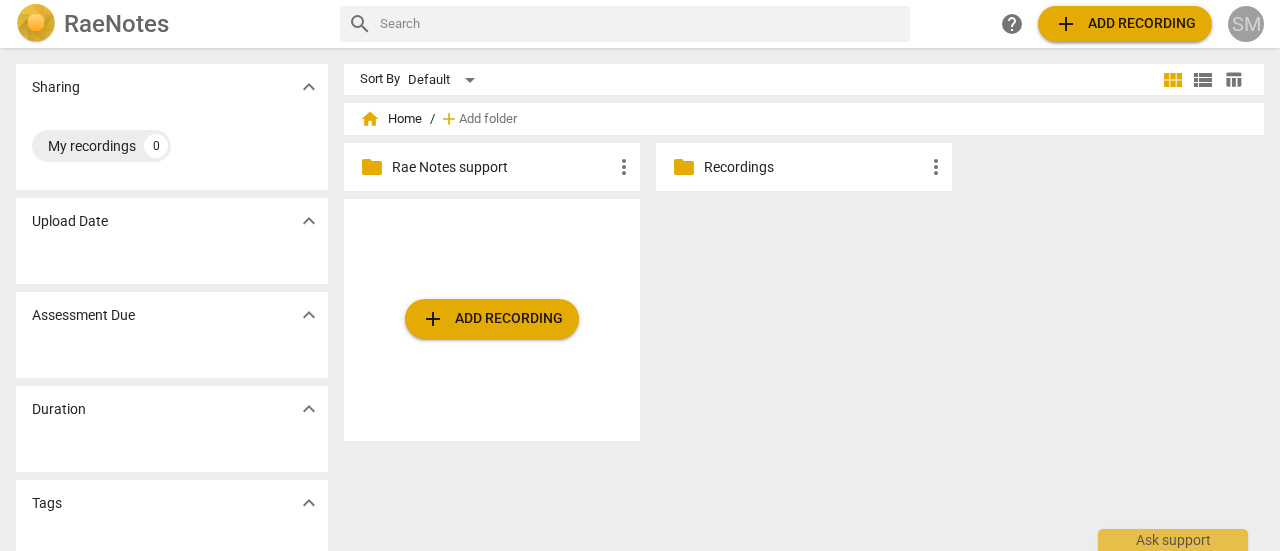 click on "SM" at bounding box center [1246, 24] 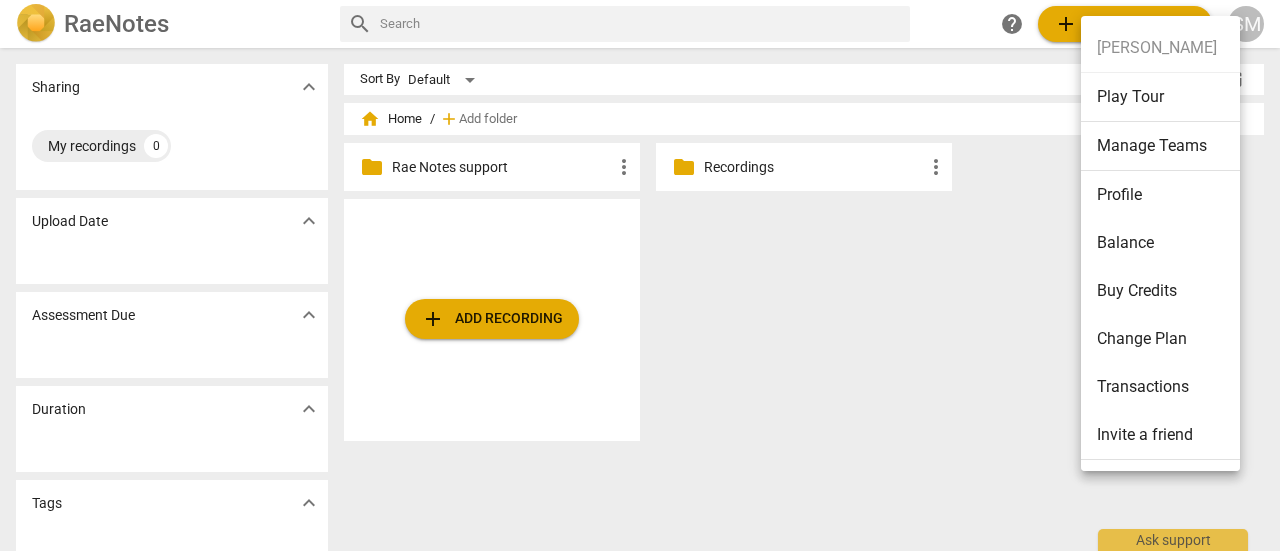 click at bounding box center [640, 275] 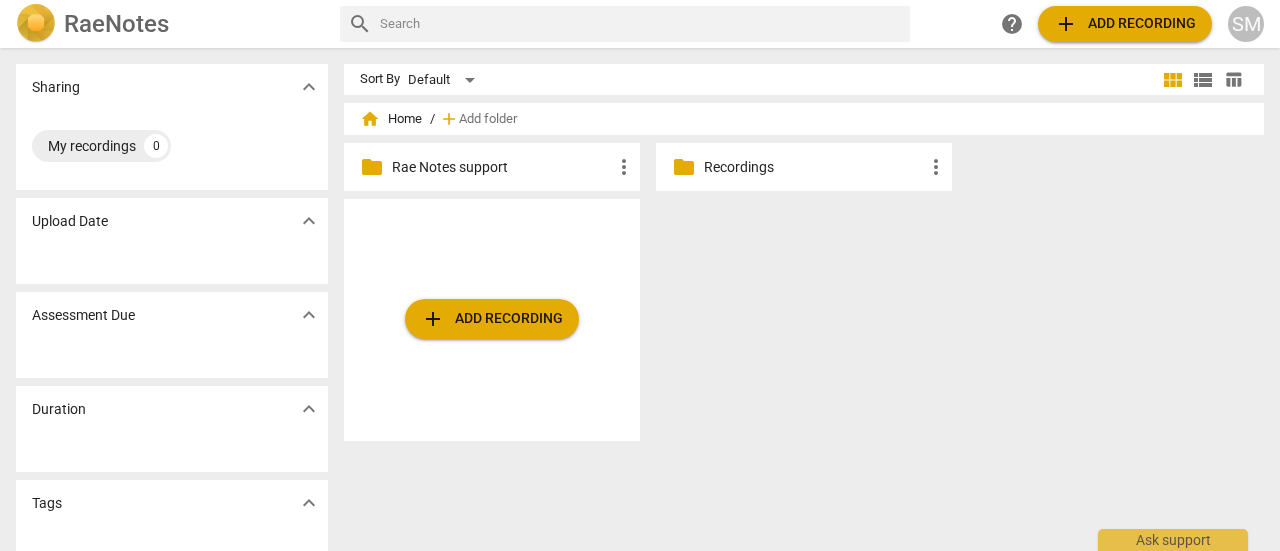 click on "Recordings" at bounding box center [814, 167] 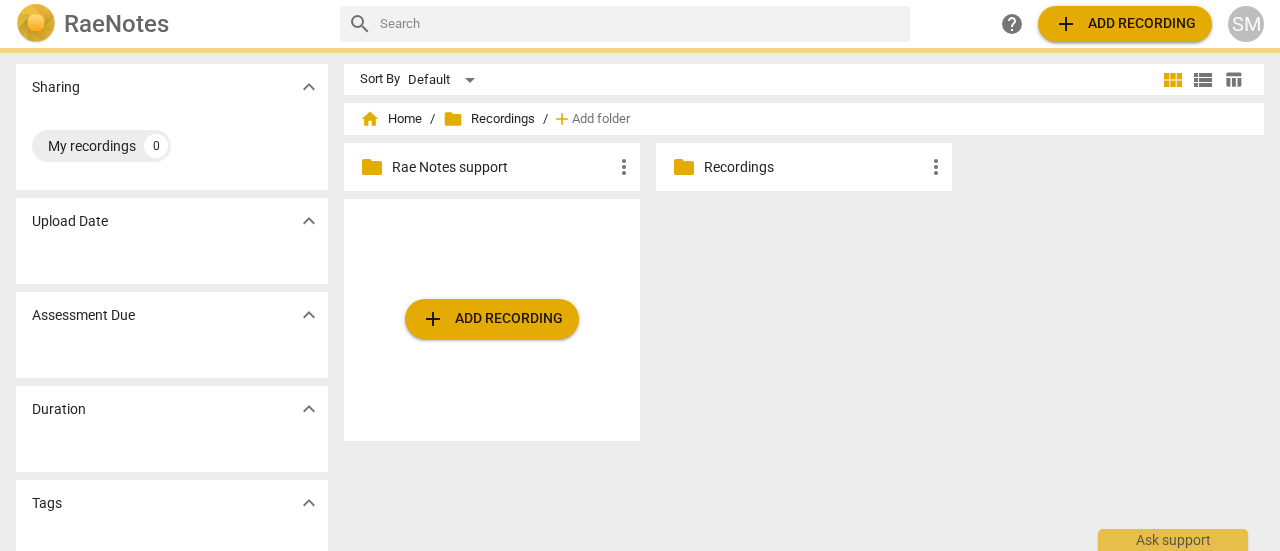 click on "Recordings" at bounding box center [814, 167] 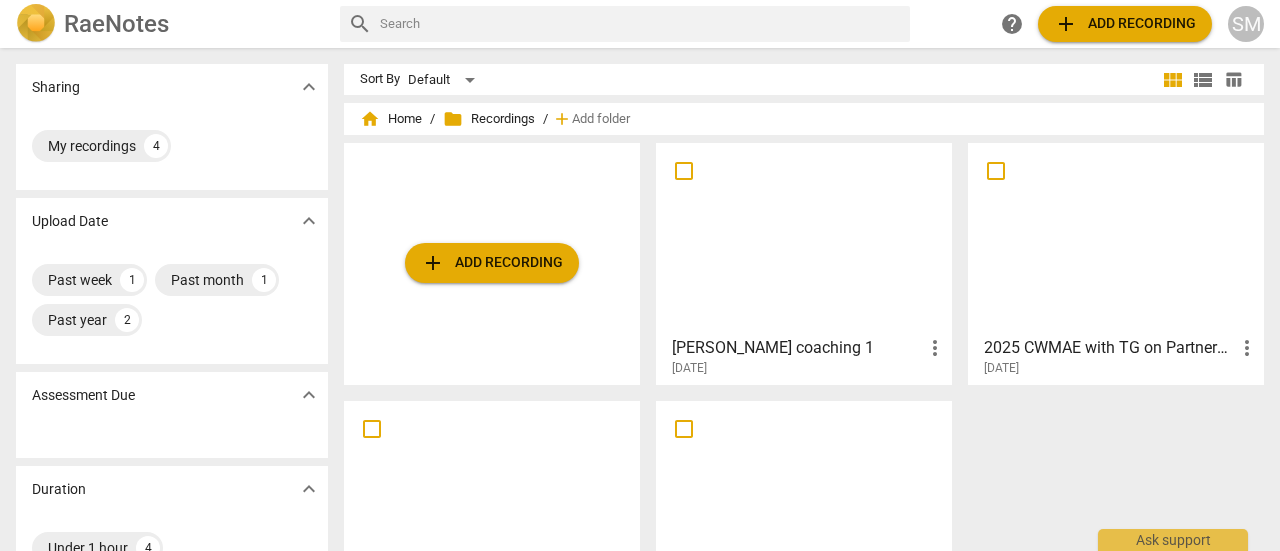 click at bounding box center (804, 238) 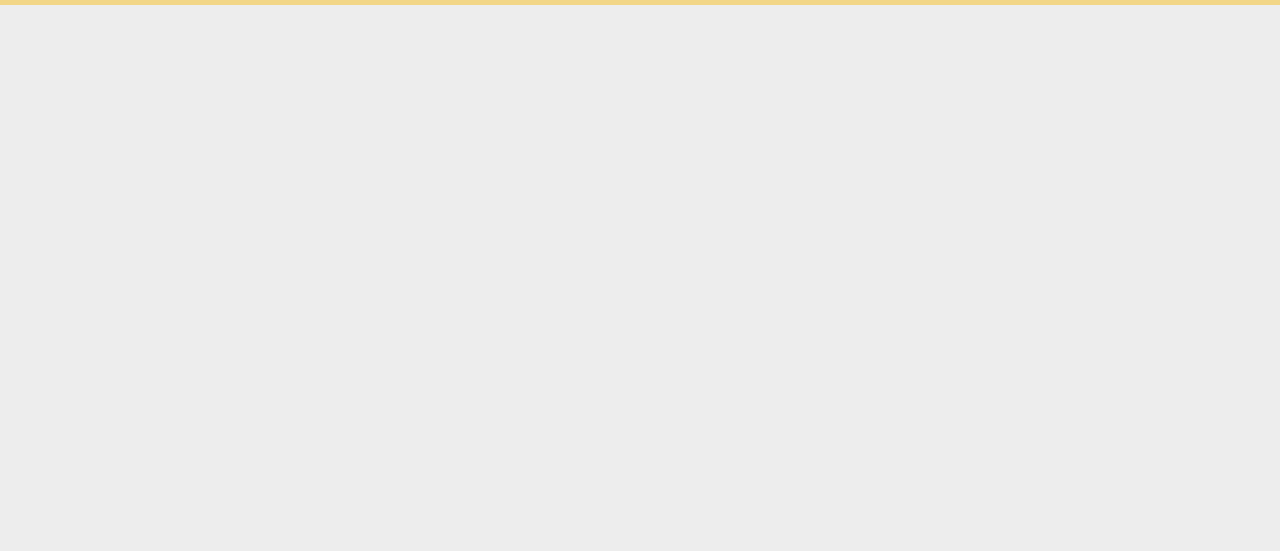 click on "Ask support" at bounding box center [640, 2] 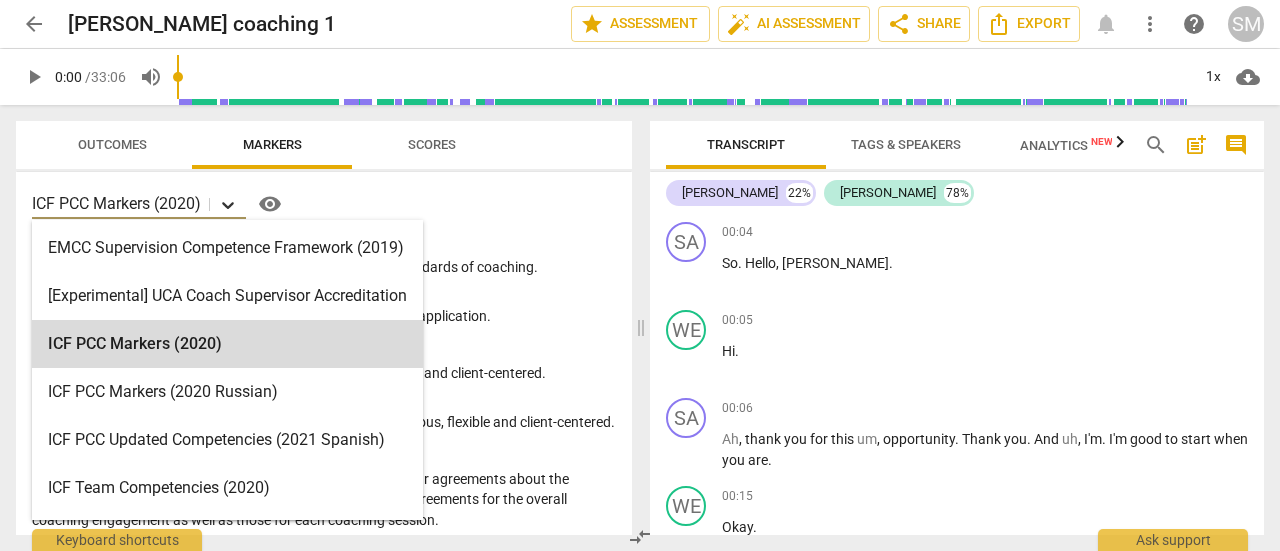 click 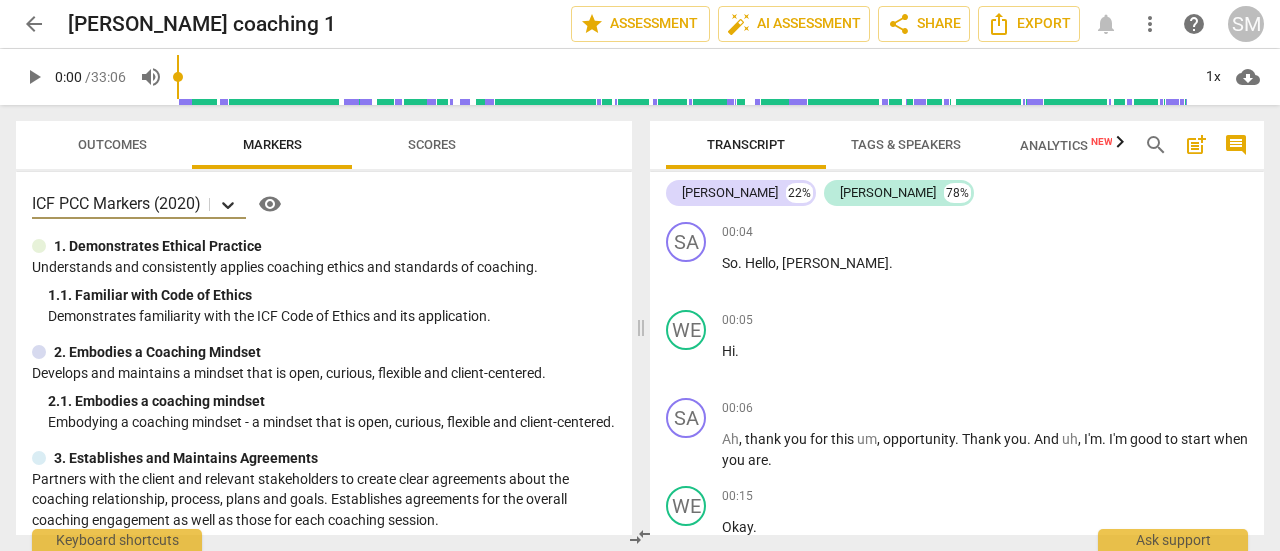 click 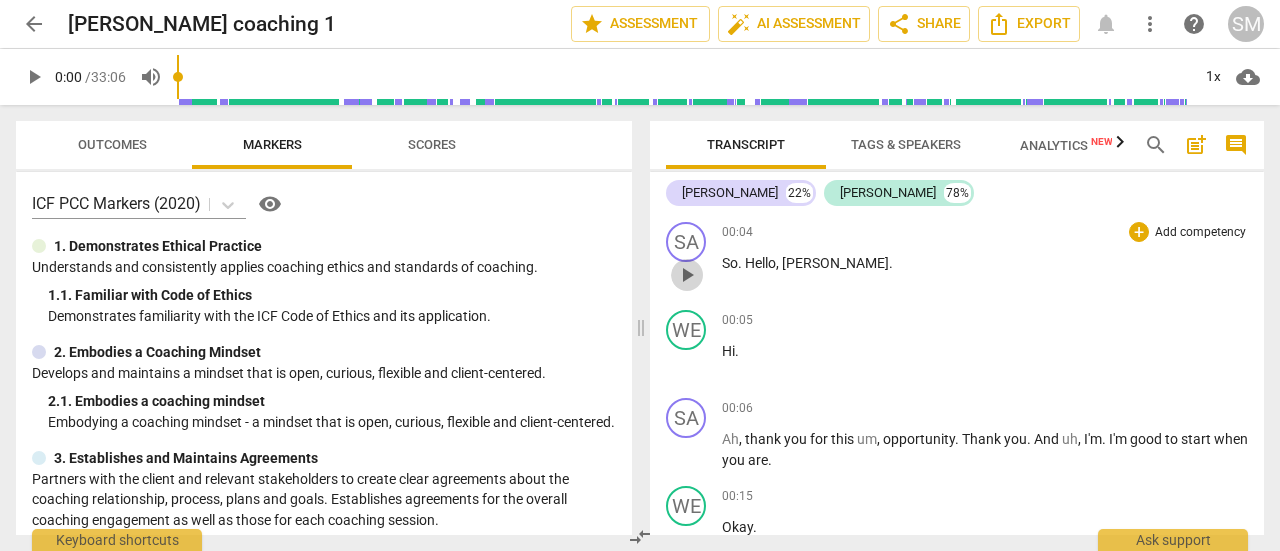 click on "play_arrow" at bounding box center (687, 275) 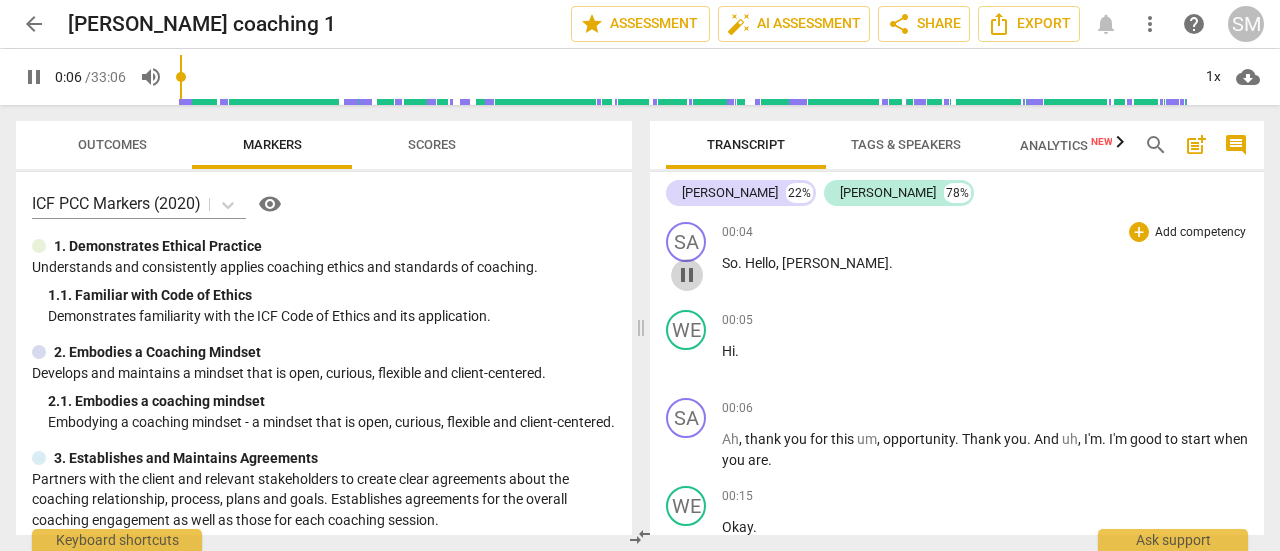 click on "pause" at bounding box center (687, 275) 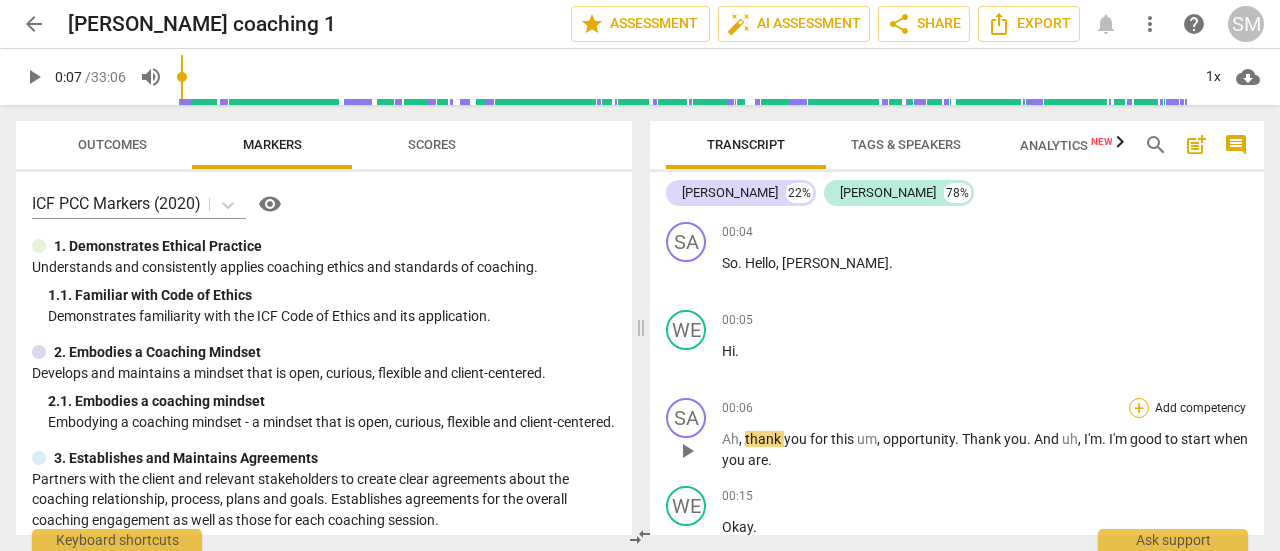 click on "+" at bounding box center (1139, 408) 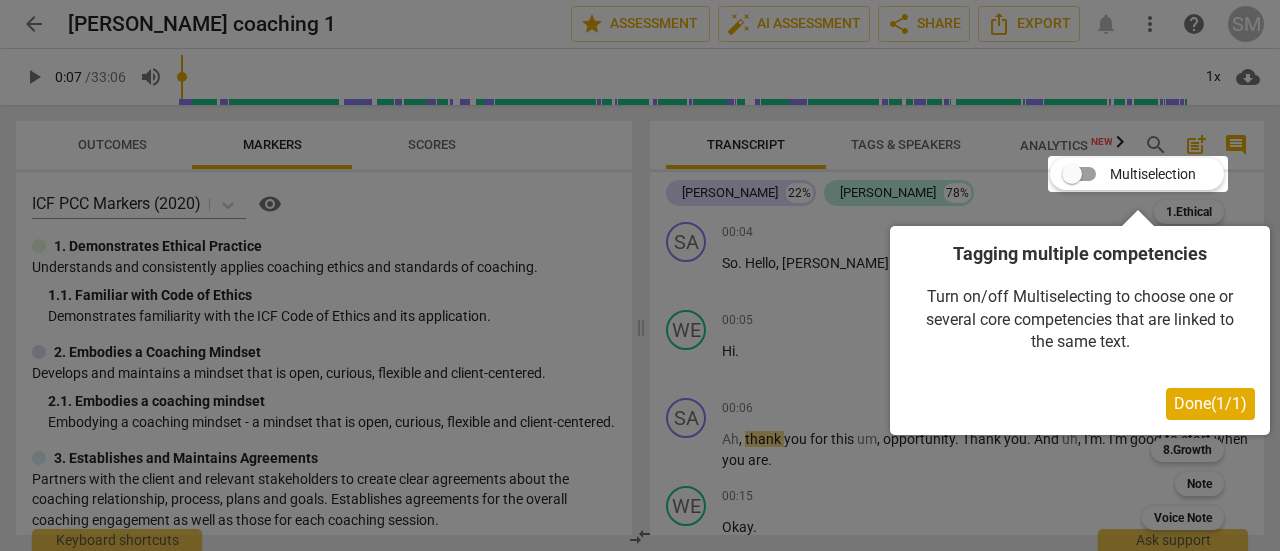 click at bounding box center [1138, 174] 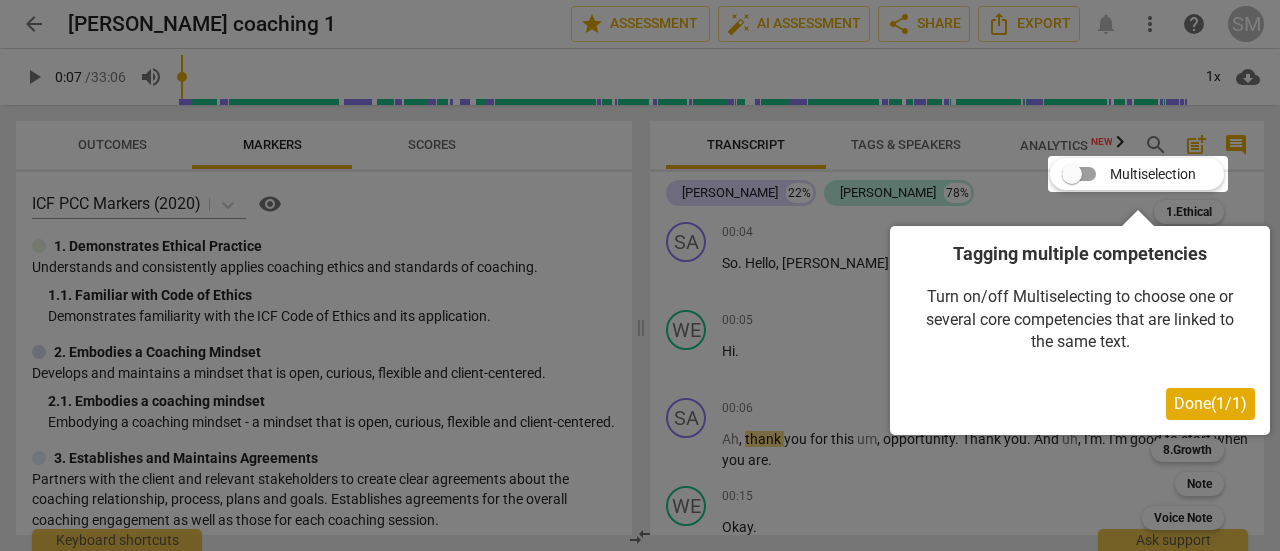 click on "Done  ( 1 / 1 )" at bounding box center [1210, 403] 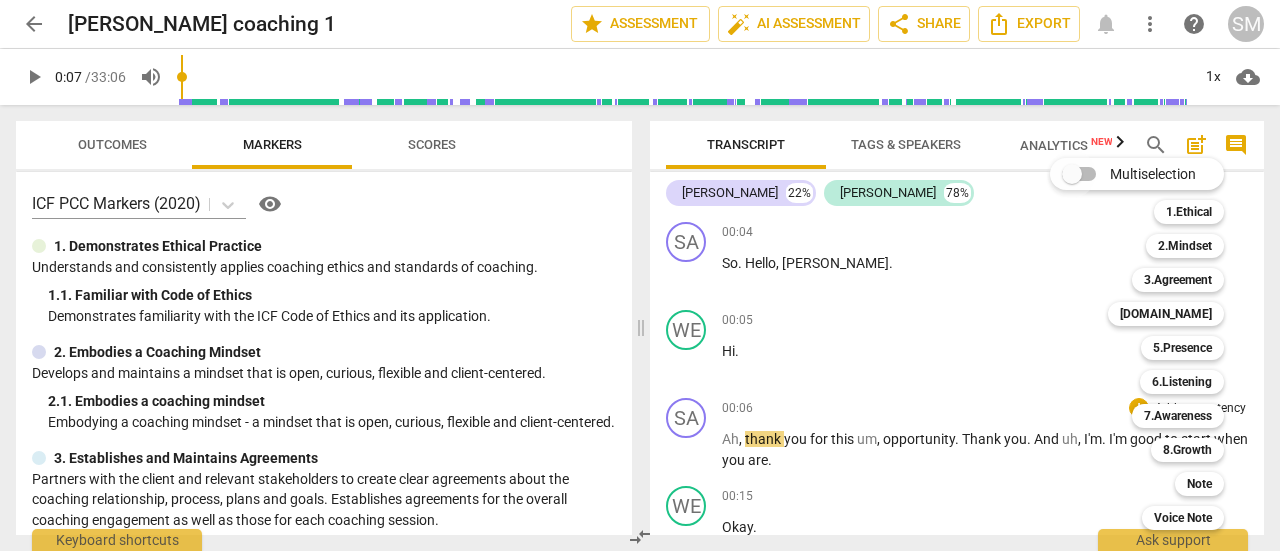 click on "Multiselection" at bounding box center (1072, 174) 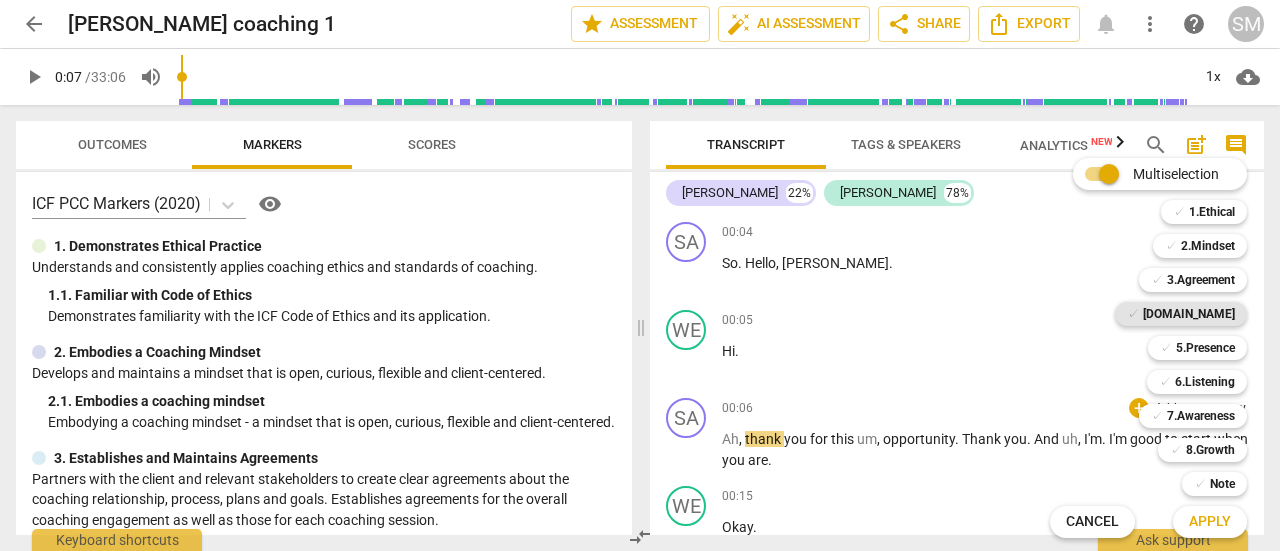 click on "✓ [DOMAIN_NAME]" at bounding box center (1181, 314) 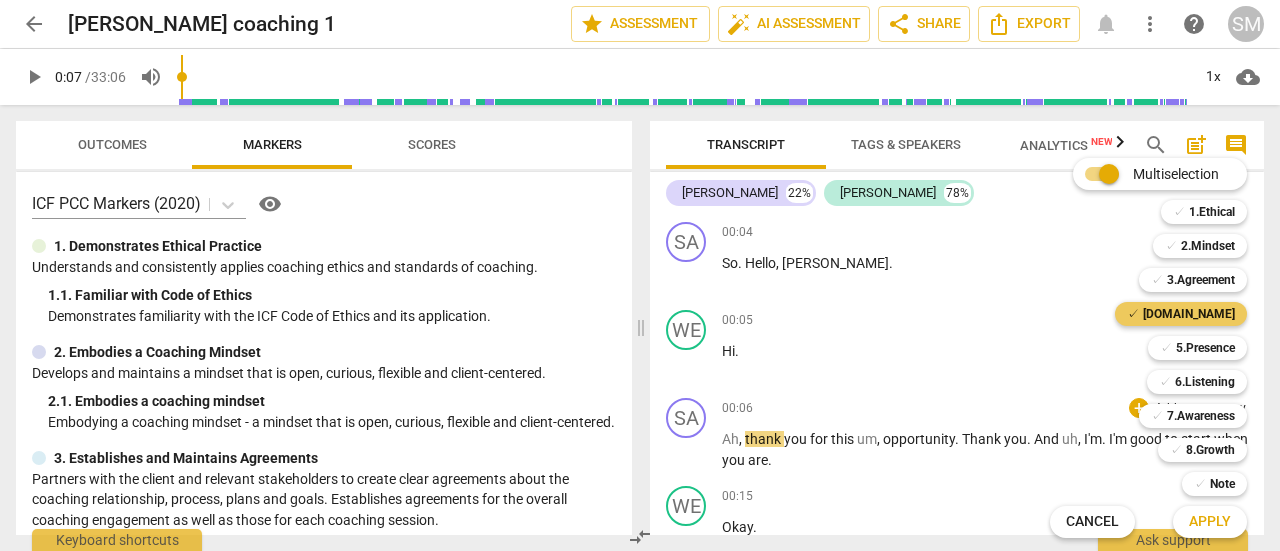 click on "✓ [DOMAIN_NAME]" at bounding box center [1181, 314] 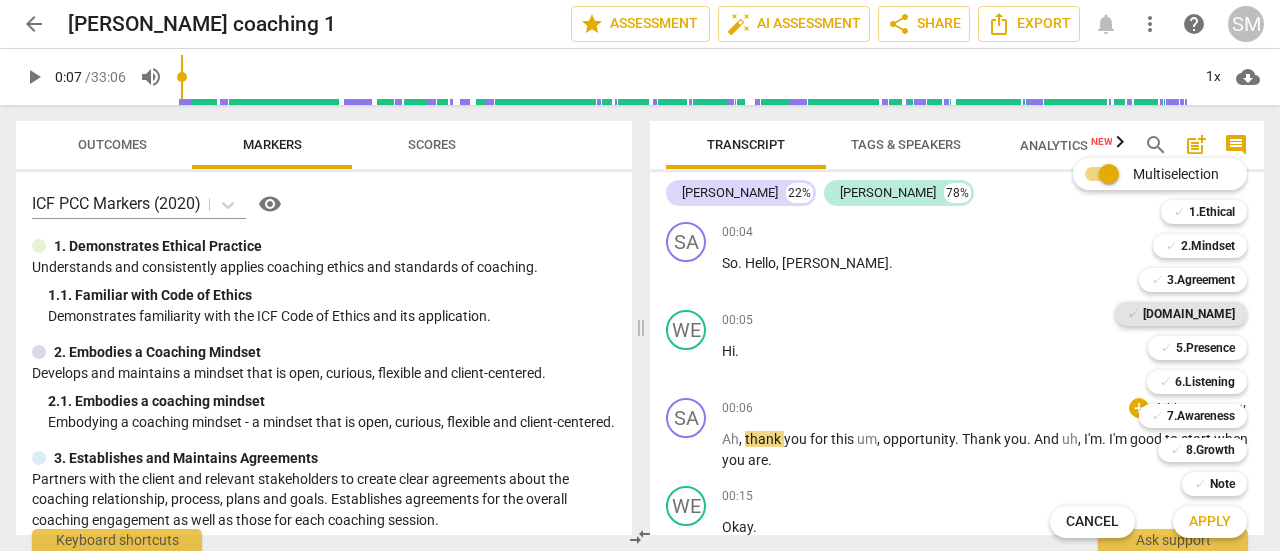 click on "✓ [DOMAIN_NAME]" at bounding box center (1181, 314) 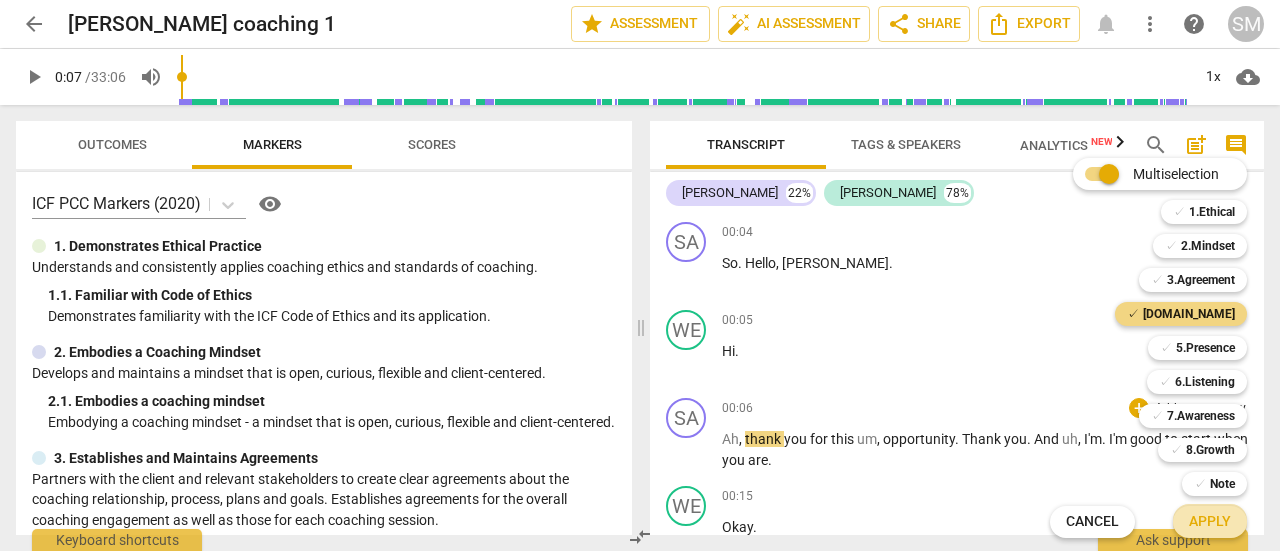 click on "Apply" at bounding box center [1210, 522] 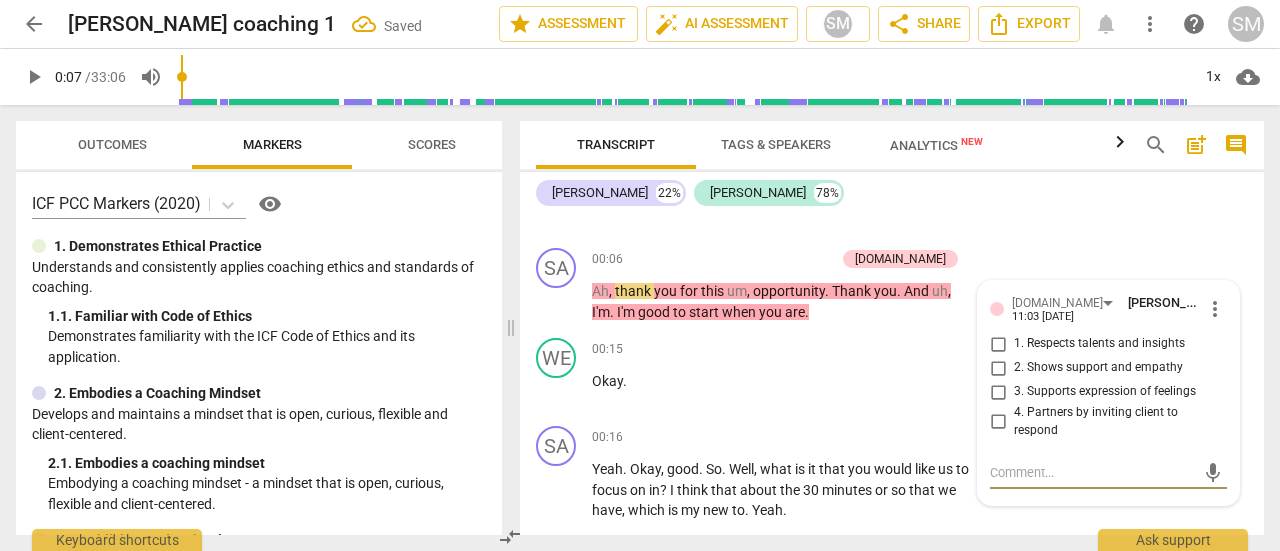 scroll, scrollTop: 108, scrollLeft: 0, axis: vertical 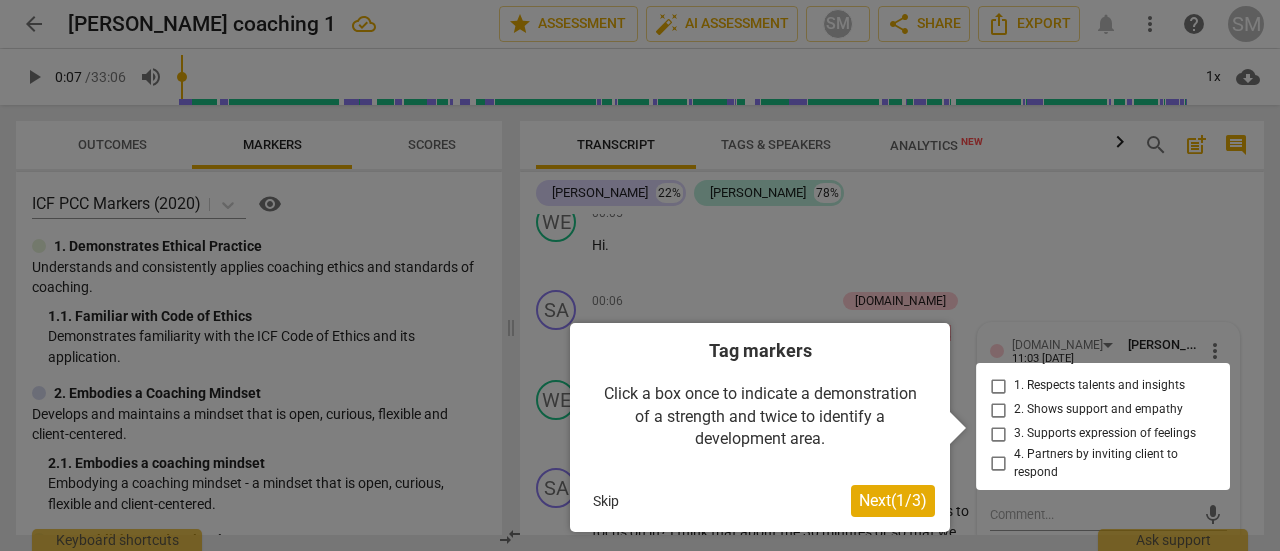 click at bounding box center [1103, 426] 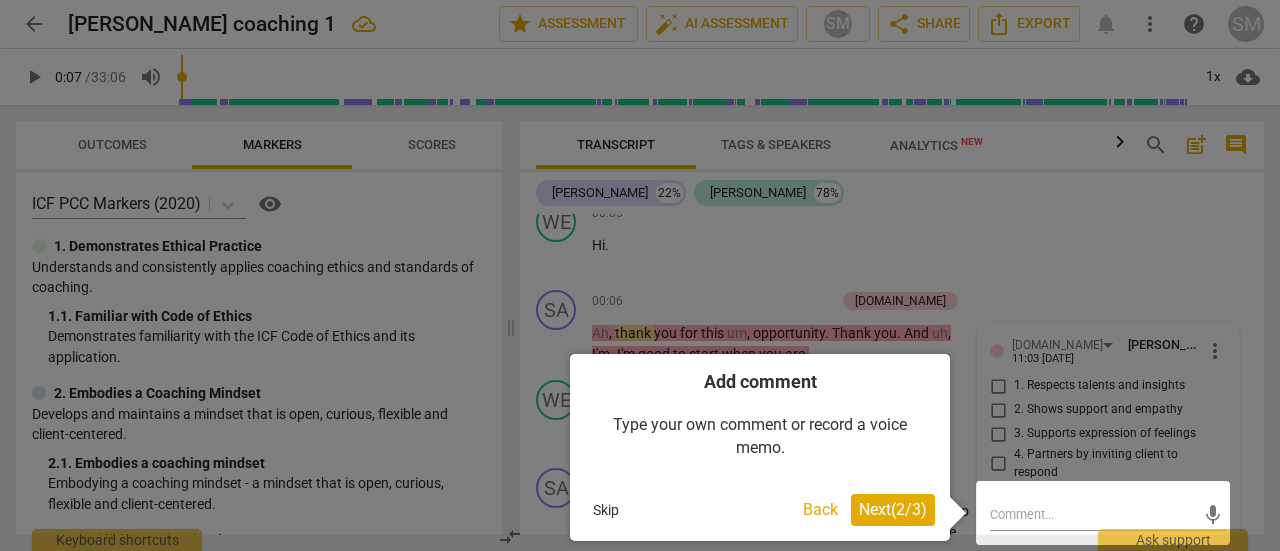 click on "Next  ( 2 / 3 )" at bounding box center (893, 509) 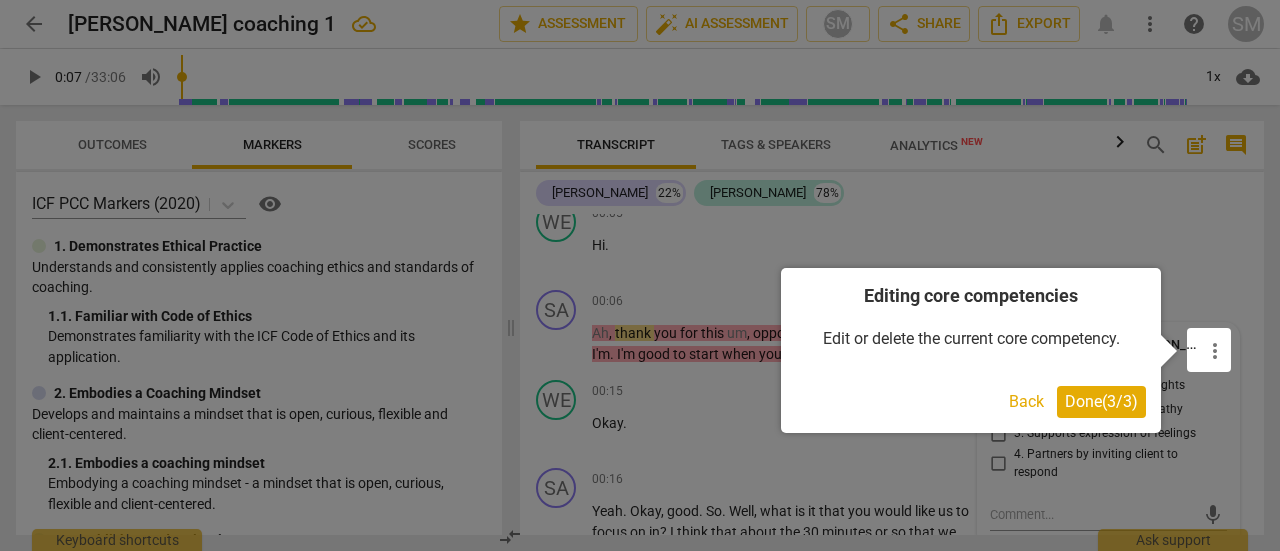 click on "Done  ( 3 / 3 )" at bounding box center [1101, 401] 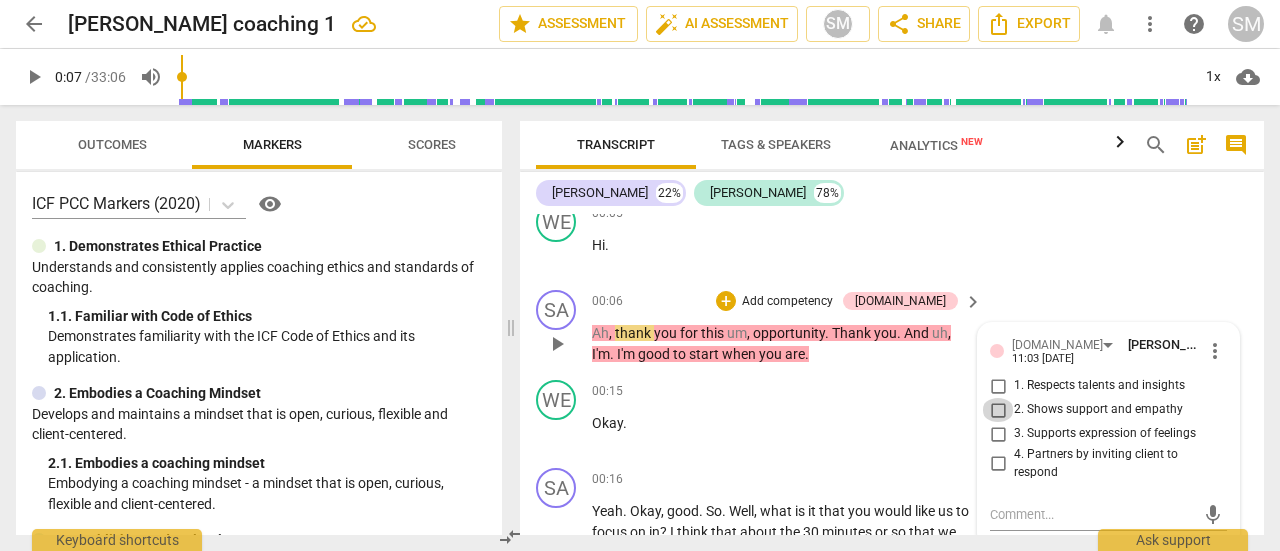 click on "2. Shows support and empathy" at bounding box center (998, 410) 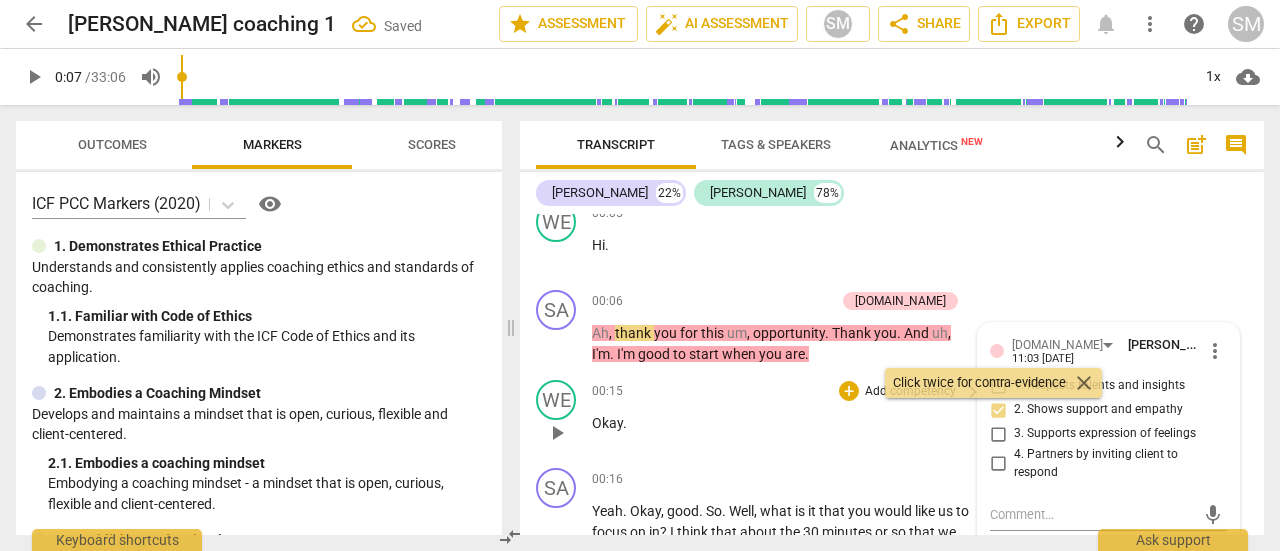 click on "00:15 + Add competency keyboard_arrow_right Okay ." at bounding box center [788, 416] 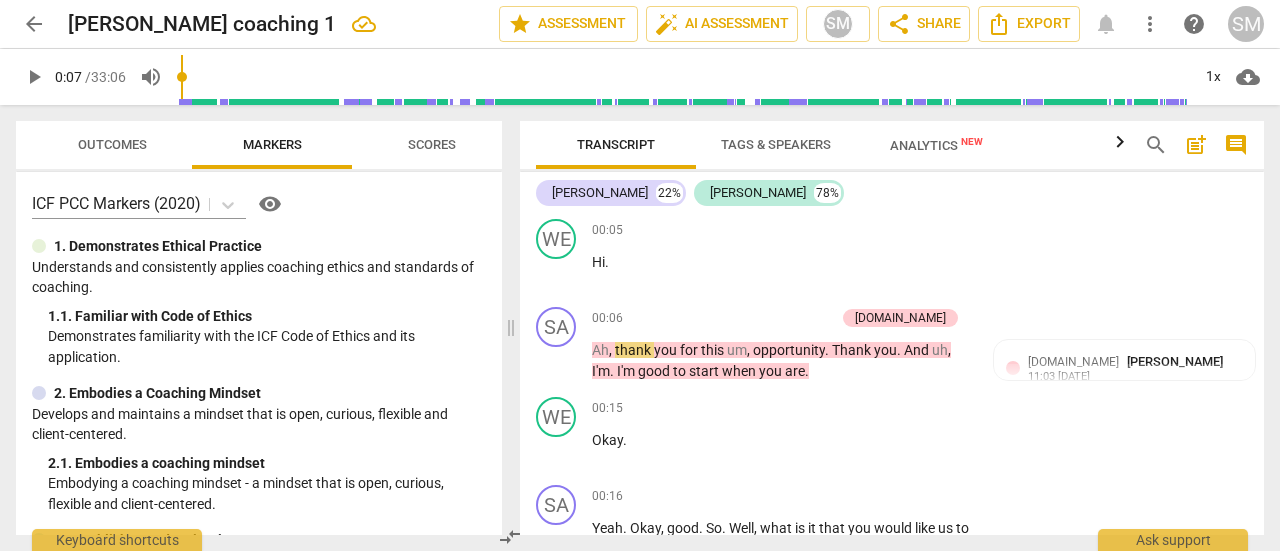 scroll, scrollTop: 68, scrollLeft: 0, axis: vertical 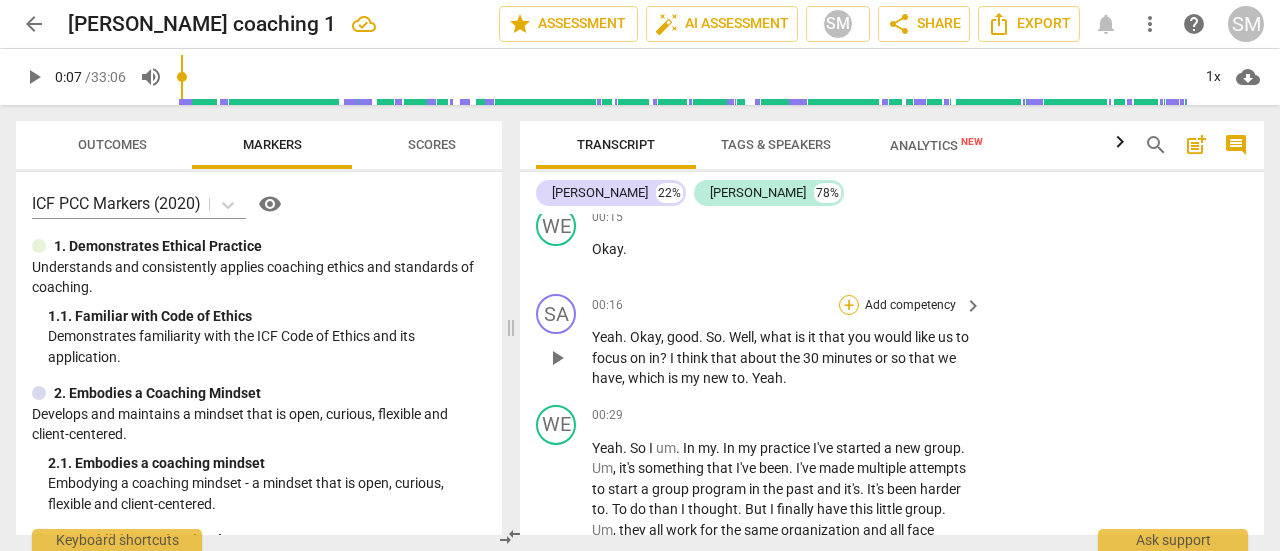 click on "+" at bounding box center [849, 305] 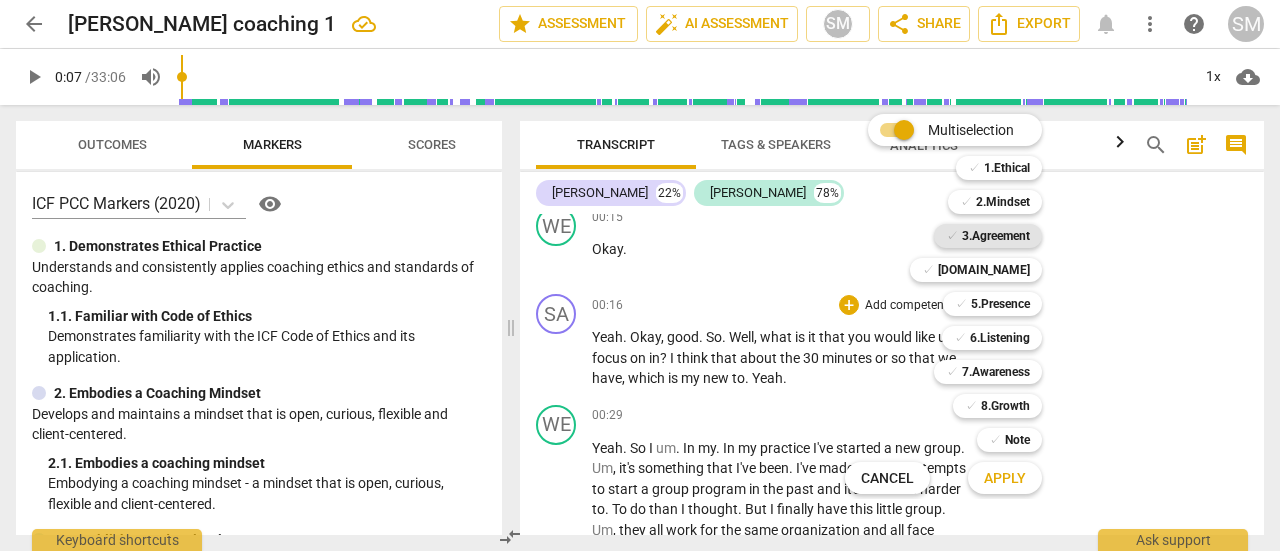click on "3.Agreement" at bounding box center (996, 236) 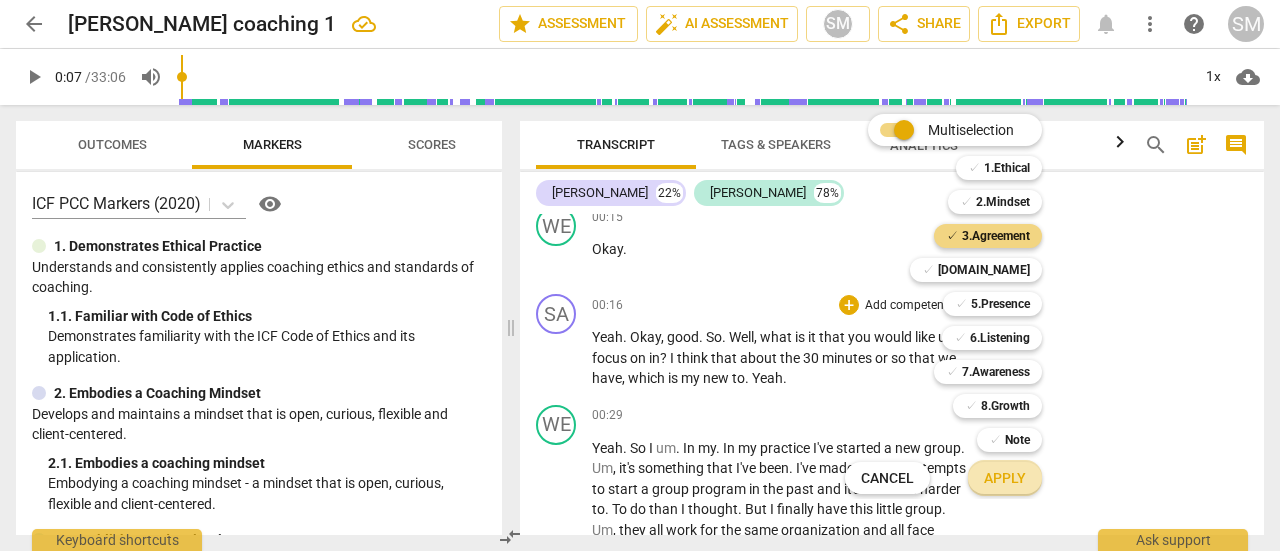 click on "Apply" at bounding box center (1005, 479) 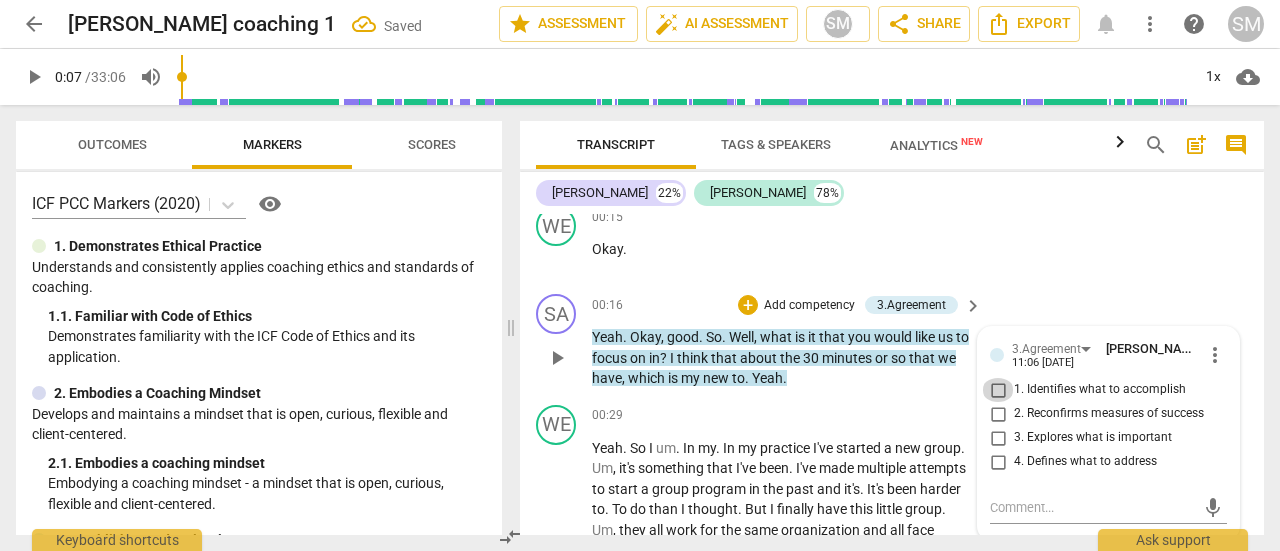click on "1. Identifies what to accomplish" at bounding box center [998, 390] 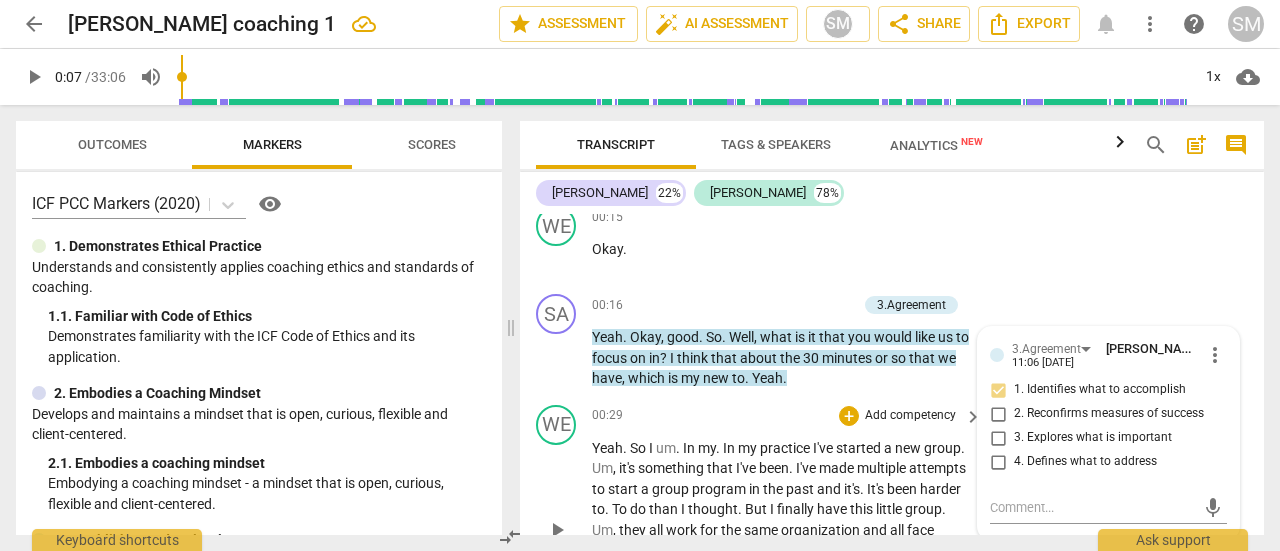 click on "+ Add competency" at bounding box center (898, 416) 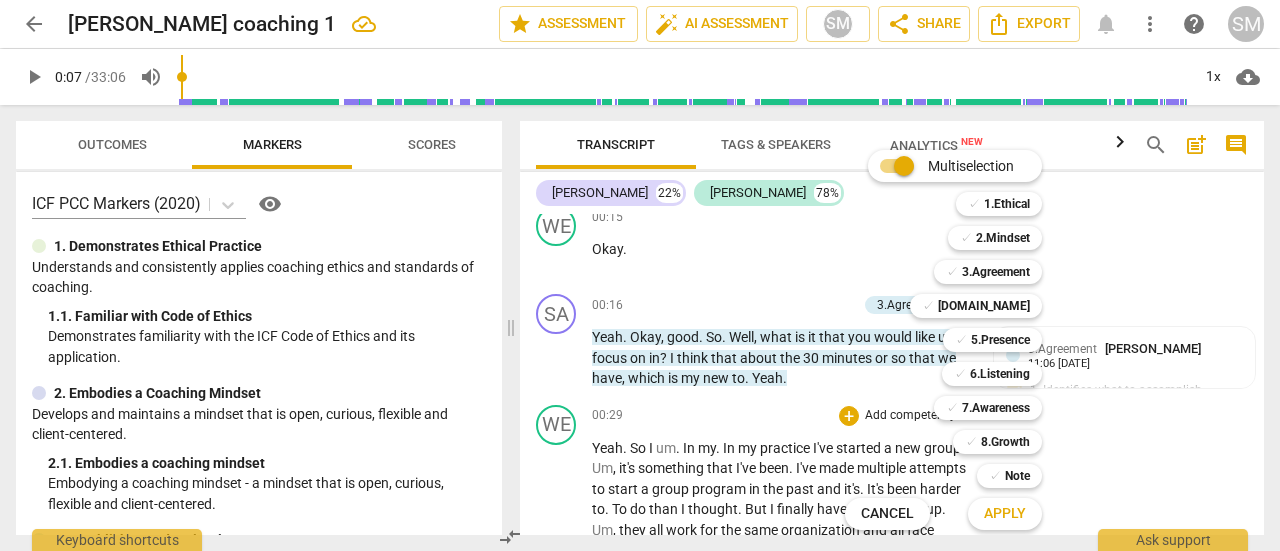 click at bounding box center (640, 275) 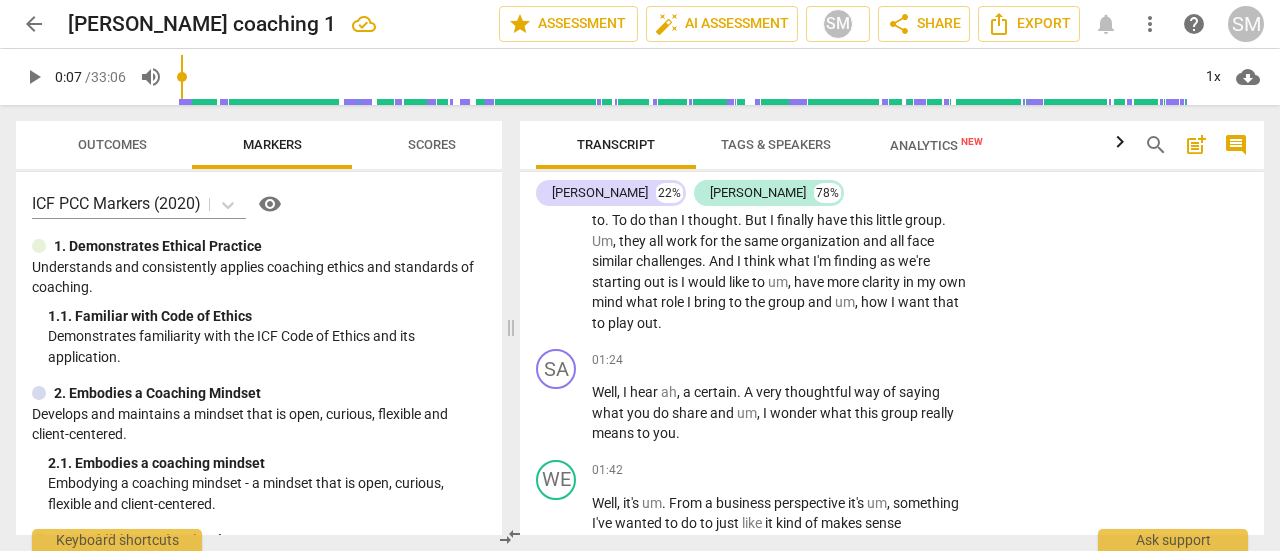 scroll, scrollTop: 572, scrollLeft: 0, axis: vertical 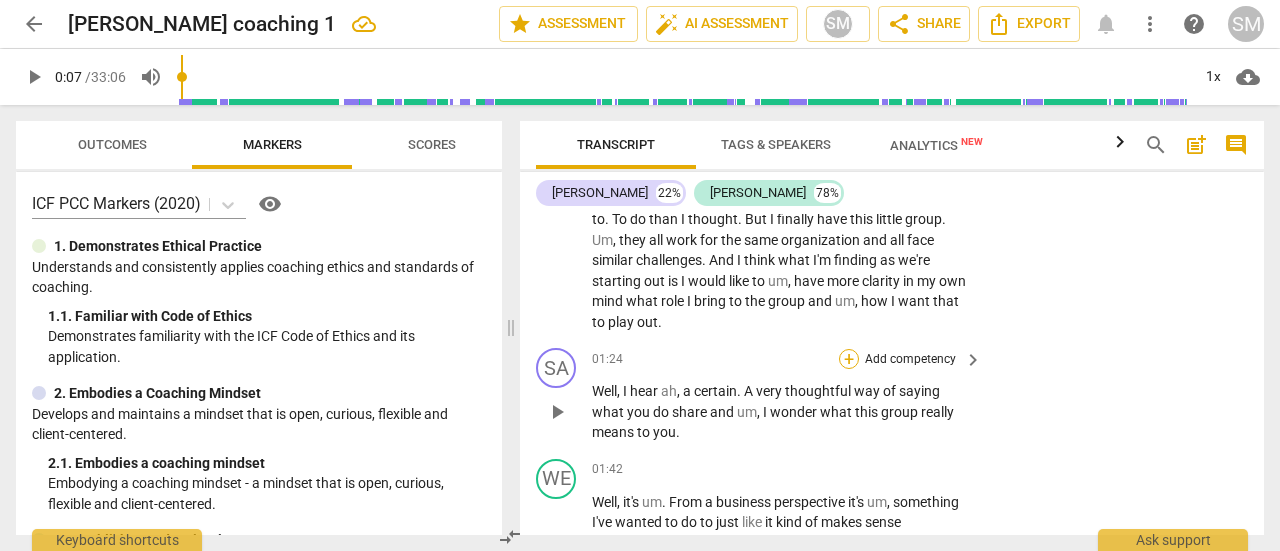click on "+" at bounding box center [849, 359] 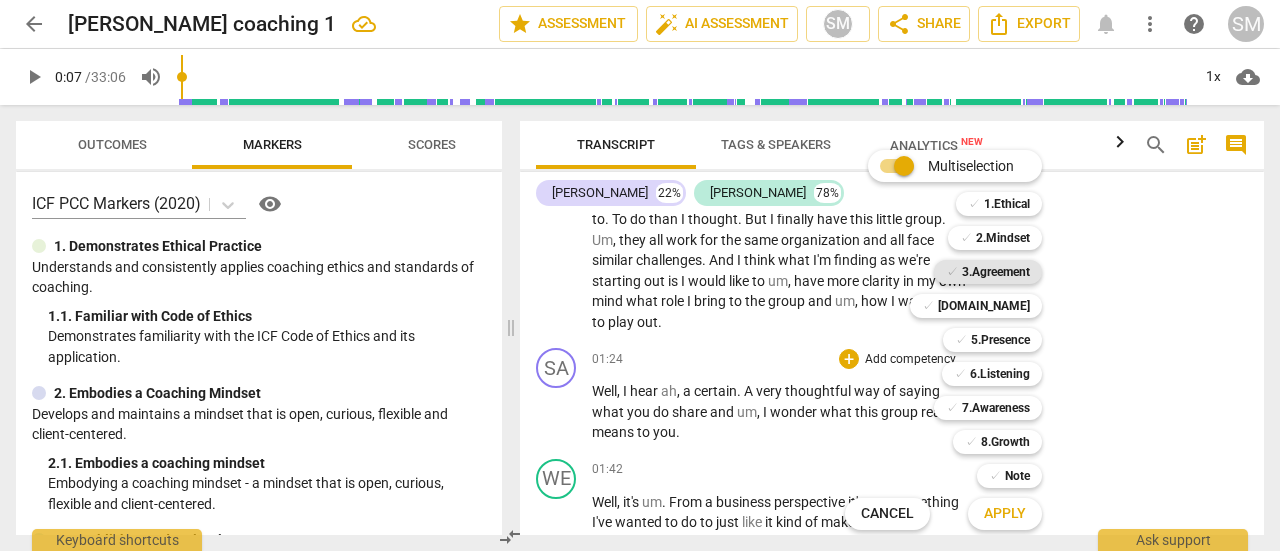 click on "3.Agreement" at bounding box center (996, 272) 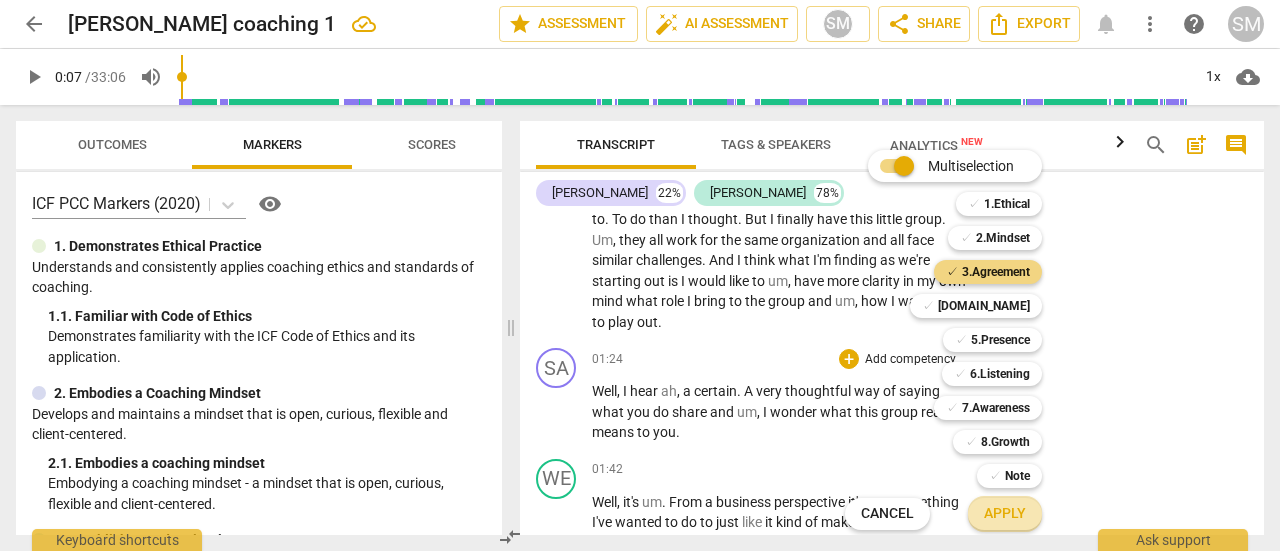 click on "Apply" at bounding box center [1005, 514] 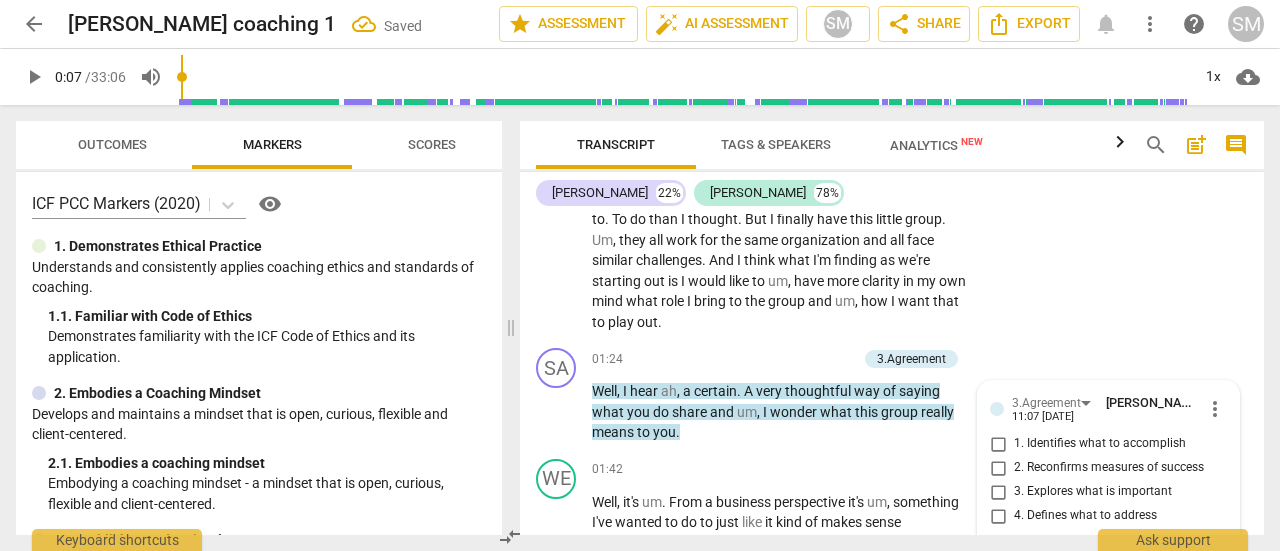 scroll, scrollTop: 758, scrollLeft: 0, axis: vertical 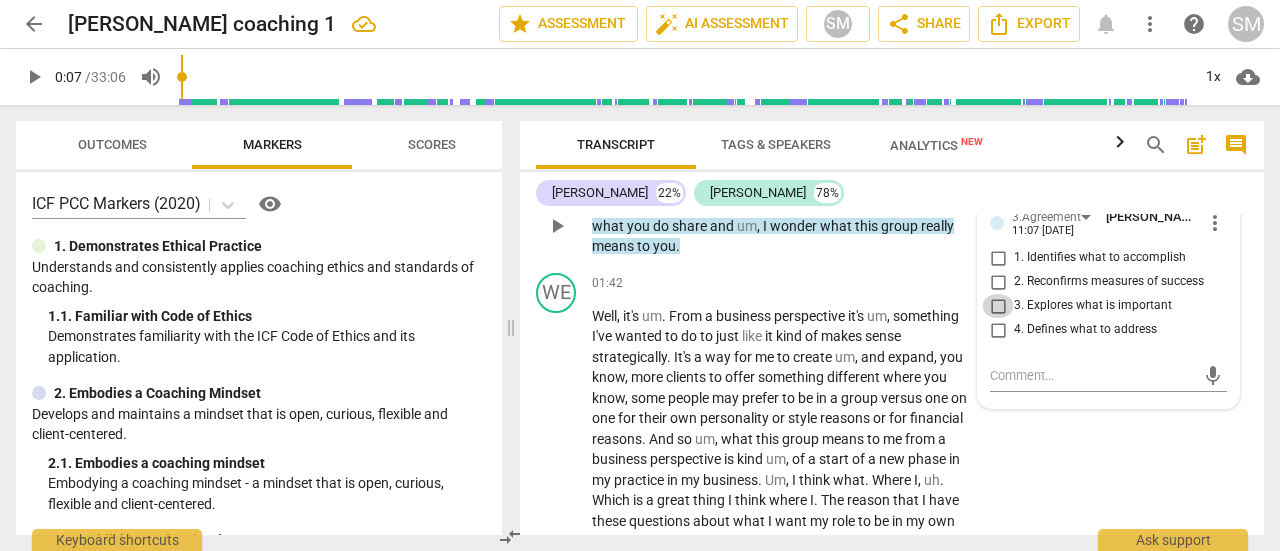 click on "3. Explores what is important" at bounding box center [998, 306] 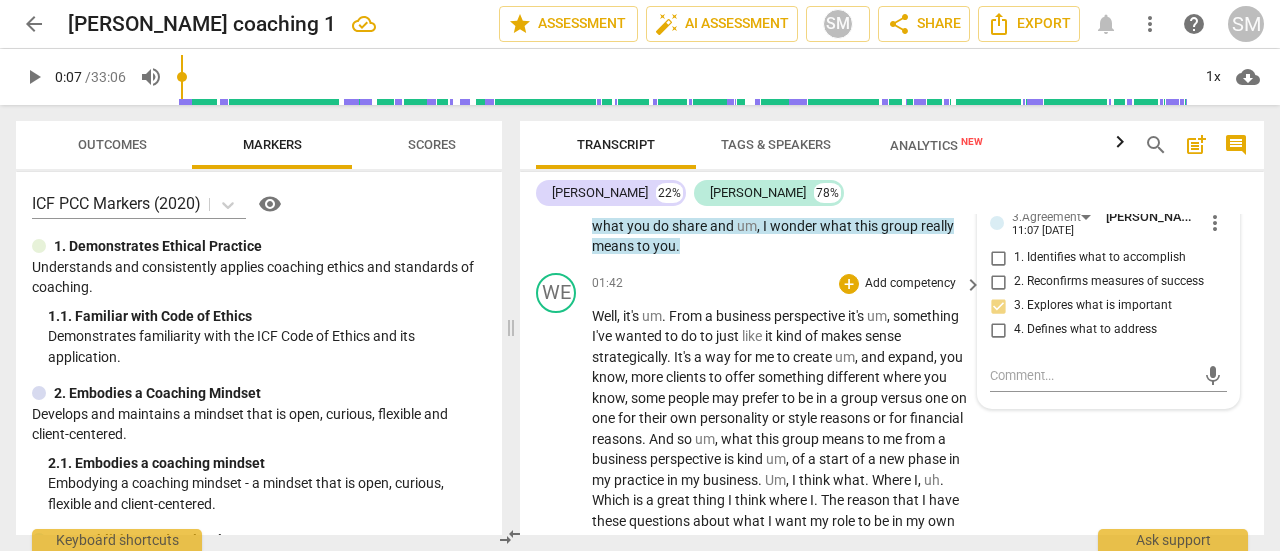 click on "WE play_arrow pause 01:42 + Add competency keyboard_arrow_right Well ,   it's   um .   From   a   business   perspective   it's   um ,   something   I've   wanted   to   do   to   just   like   it   kind   of   makes   sense   strategically .   It's   a   way   for   me   to   create   um ,   and   expand ,   you   know ,   more   clients   to   offer   something   different   where   you   know ,   some   people   may   prefer   to   be   in   a   group   versus   one   on   one   for   their   own   personality   or   style   reasons   or   for   financial   reasons .   And   so   um ,   what   this   group   means   to   me   from   a   business   perspective   is   kind   um ,   of   a   start   of   a   new   phase   in   my   practice   in   my   business .   Um ,   I   think   what .   Where   I ,   uh .   Which   is   a   great   thing   I   think   where   I .   The   reason   that   I   have   these   questions   about   what   I   want   my   role   to   be   in   my   own   group   is   because" at bounding box center (892, 730) 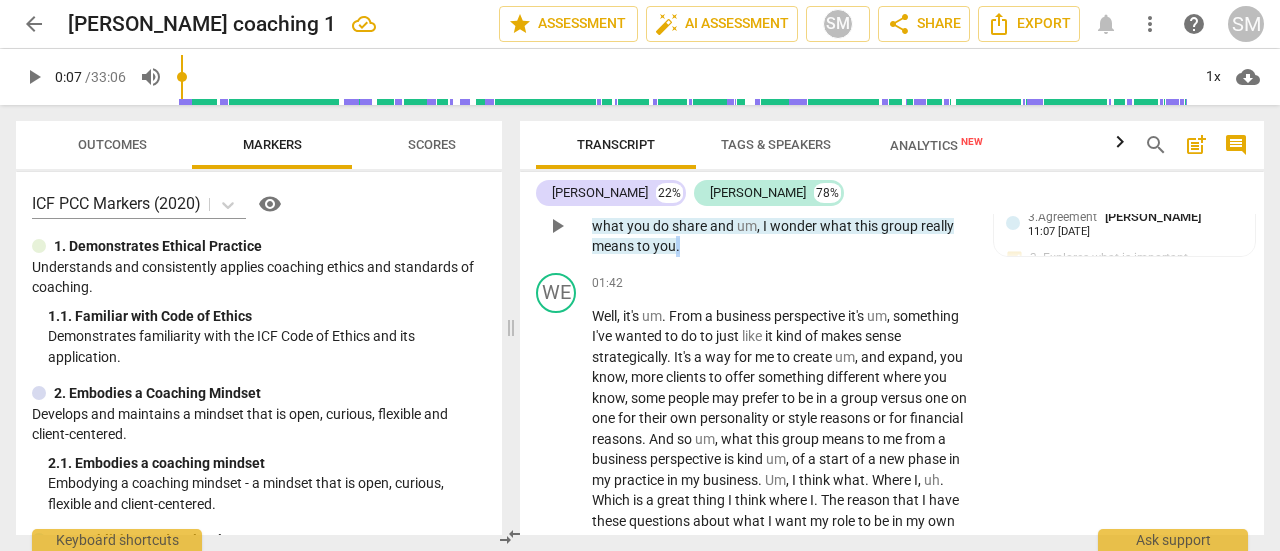 drag, startPoint x: 986, startPoint y: 234, endPoint x: 970, endPoint y: 235, distance: 16.03122 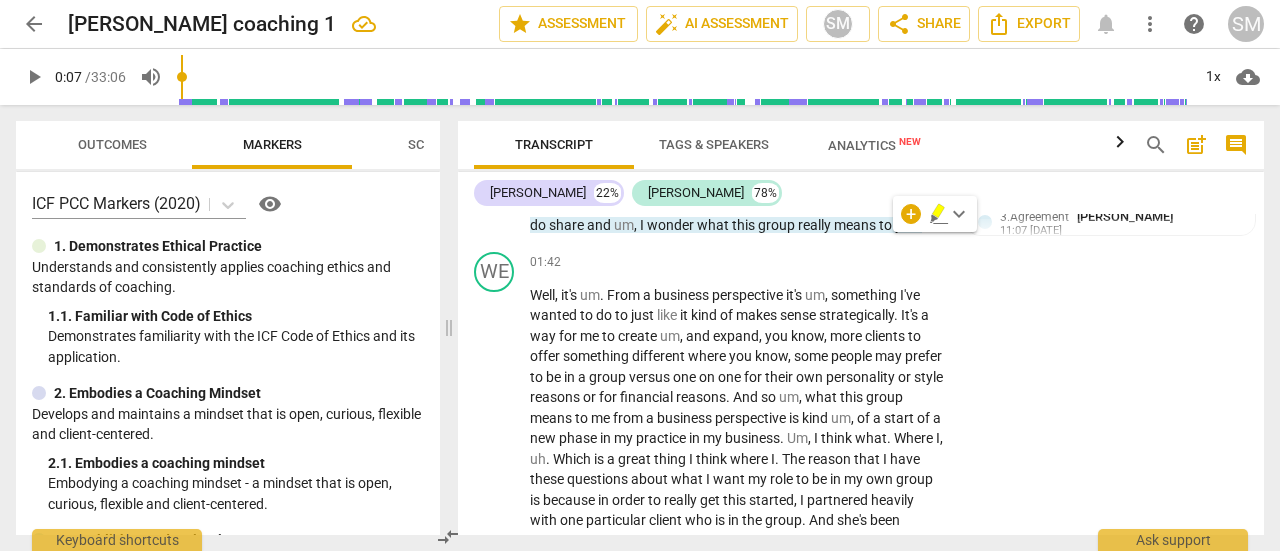 scroll, scrollTop: 728, scrollLeft: 0, axis: vertical 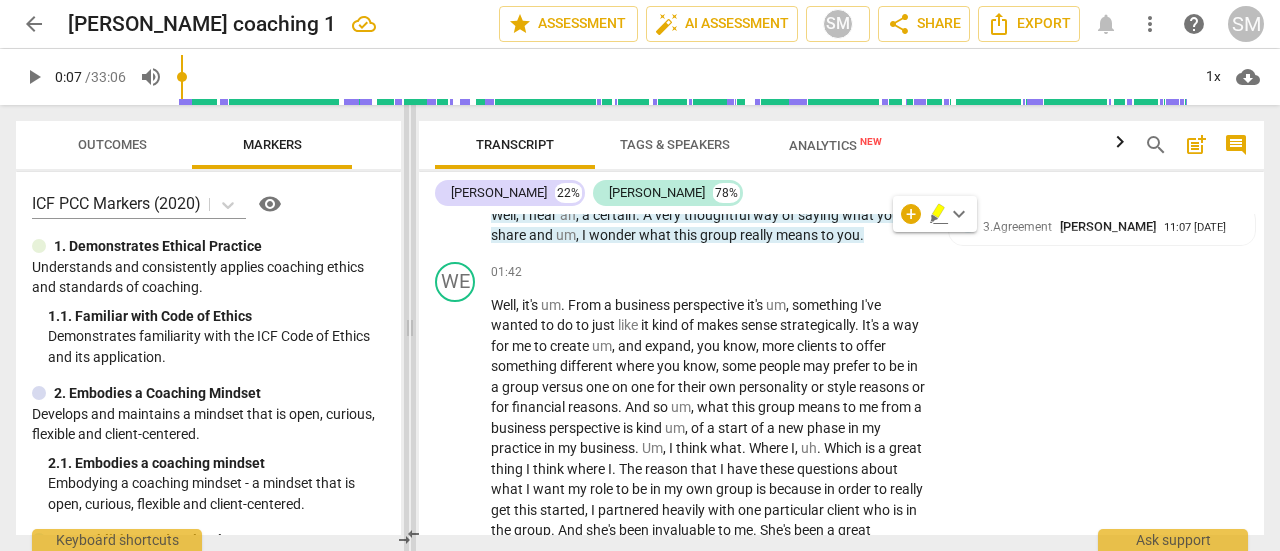 drag, startPoint x: 510, startPoint y: 145, endPoint x: 409, endPoint y: 137, distance: 101.31634 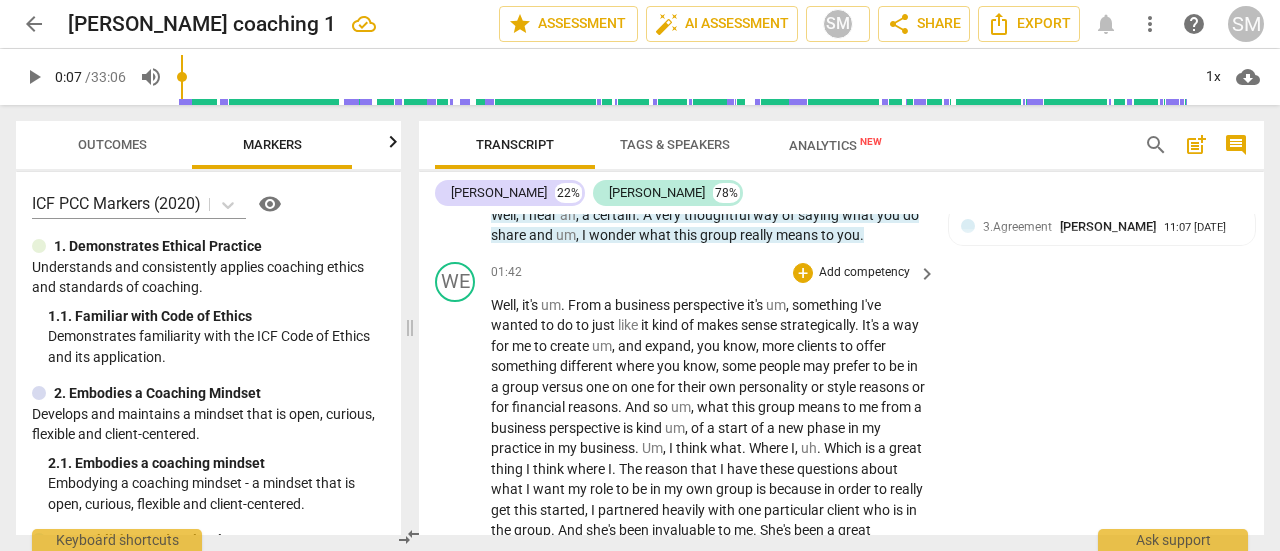 click on "WE play_arrow pause 01:42 + Add competency keyboard_arrow_right Well ,   it's   um .   From   a   business   perspective   it's   um ,   something   I've   wanted   to   do   to   just   like   it   kind   of   makes   sense   strategically .   It's   a   way   for   me   to   create   um ,   and   expand ,   you   know ,   more   clients   to   offer   something   different   where   you   know ,   some   people   may   prefer   to   be   in   a   group   versus   one   on   one   for   their   own   personality   or   style   reasons   or   for   financial   reasons .   And   so   um ,   what   this   group   means   to   me   from   a   business   perspective   is   kind   um ,   of   a   start   of   a   new   phase   in   my   practice   in   my   business .   Um ,   I   think   what .   Where   I ,   uh .   Which   is   a   great   thing   I   think   where   I .   The   reason   that   I   have   these   questions   about   what   I   want   my   role   to   be   in   my   own   group   is   because" at bounding box center (841, 668) 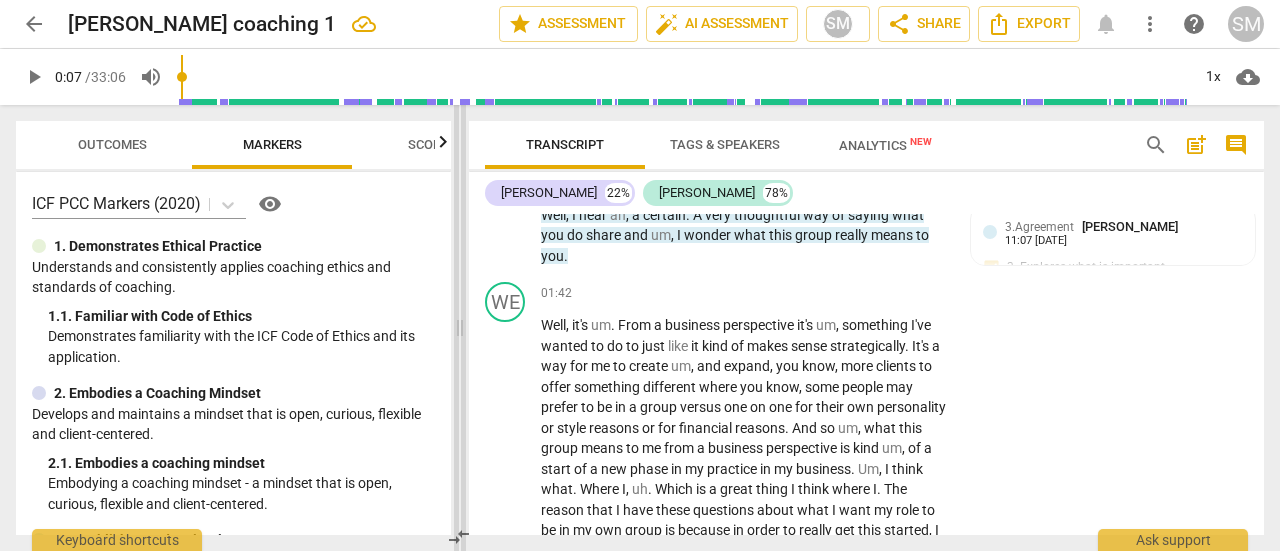 scroll, scrollTop: 738, scrollLeft: 0, axis: vertical 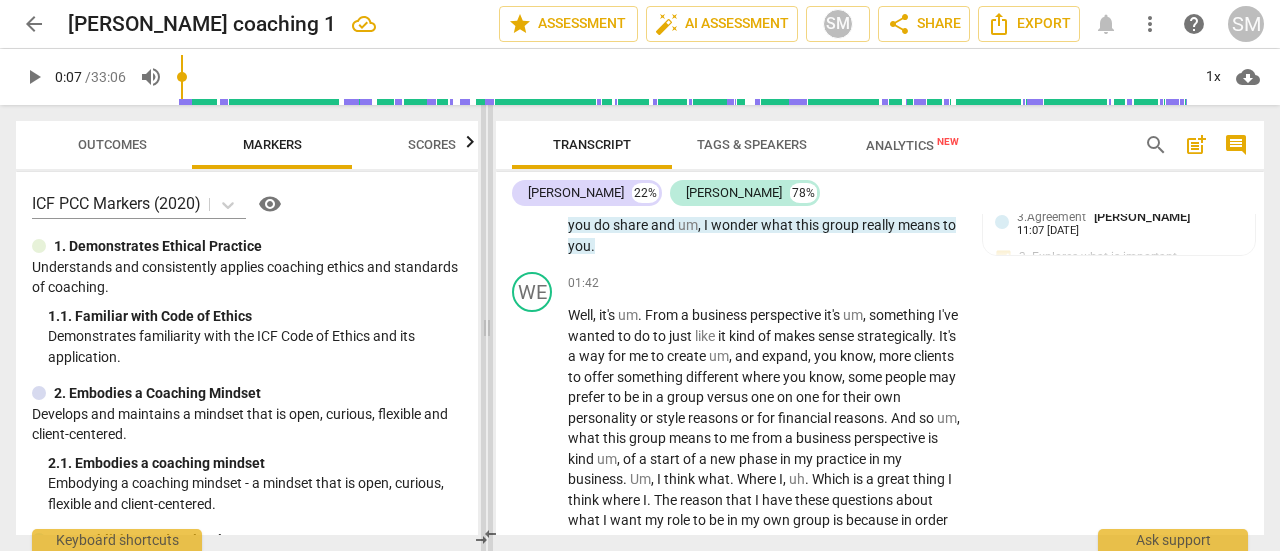drag, startPoint x: 406, startPoint y: 164, endPoint x: 483, endPoint y: 159, distance: 77.16217 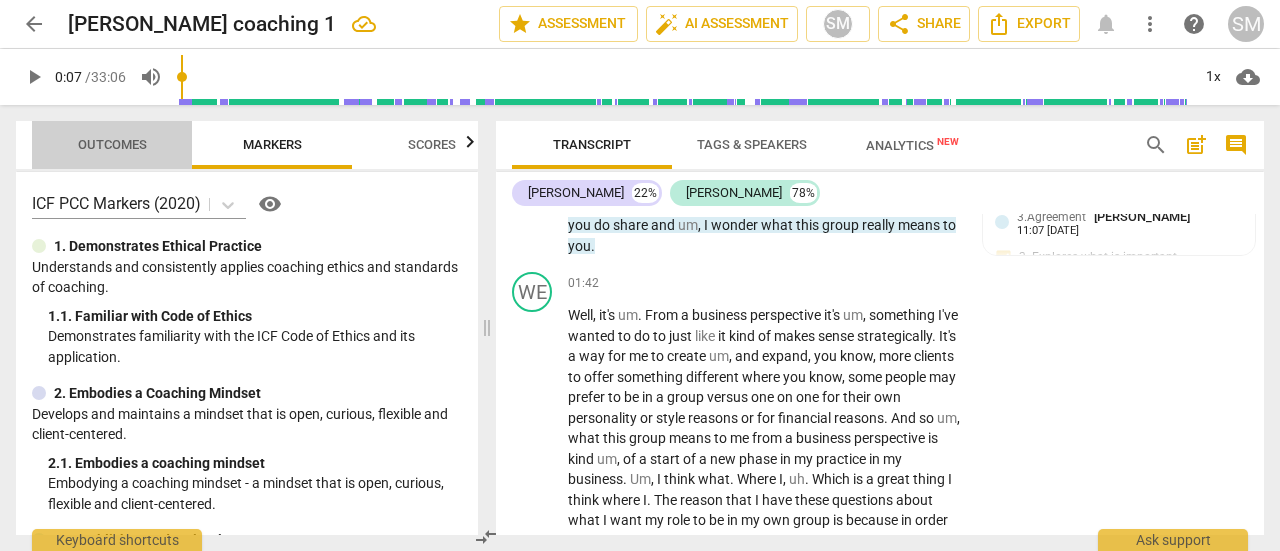 click on "Outcomes" at bounding box center (112, 144) 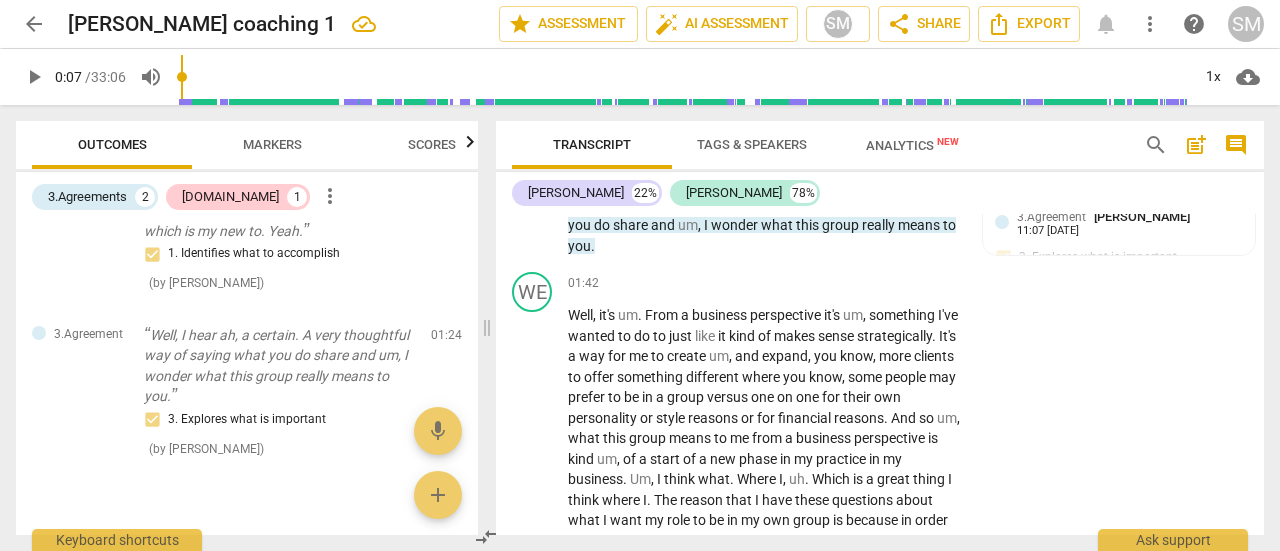 scroll, scrollTop: 262, scrollLeft: 0, axis: vertical 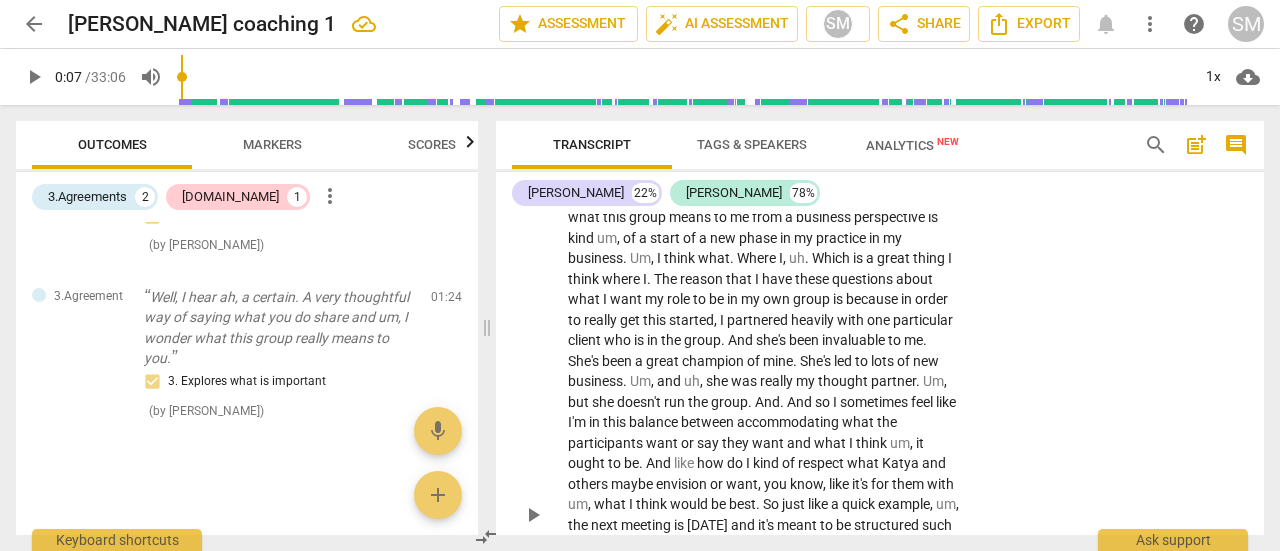 click on "I" at bounding box center (606, 299) 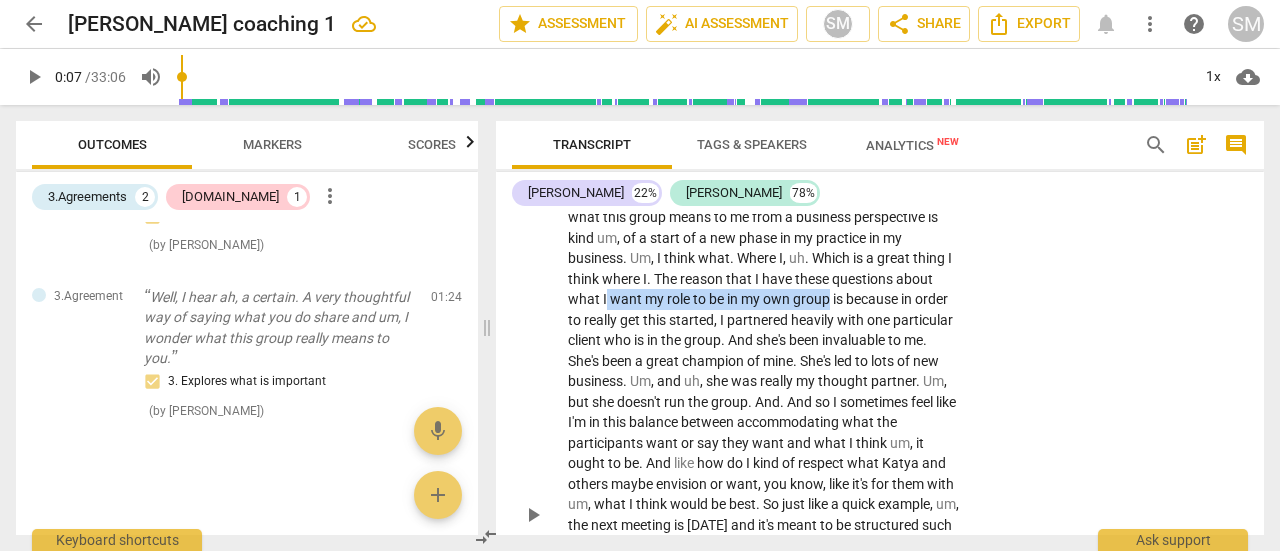 drag, startPoint x: 748, startPoint y: 298, endPoint x: 605, endPoint y: 318, distance: 144.39183 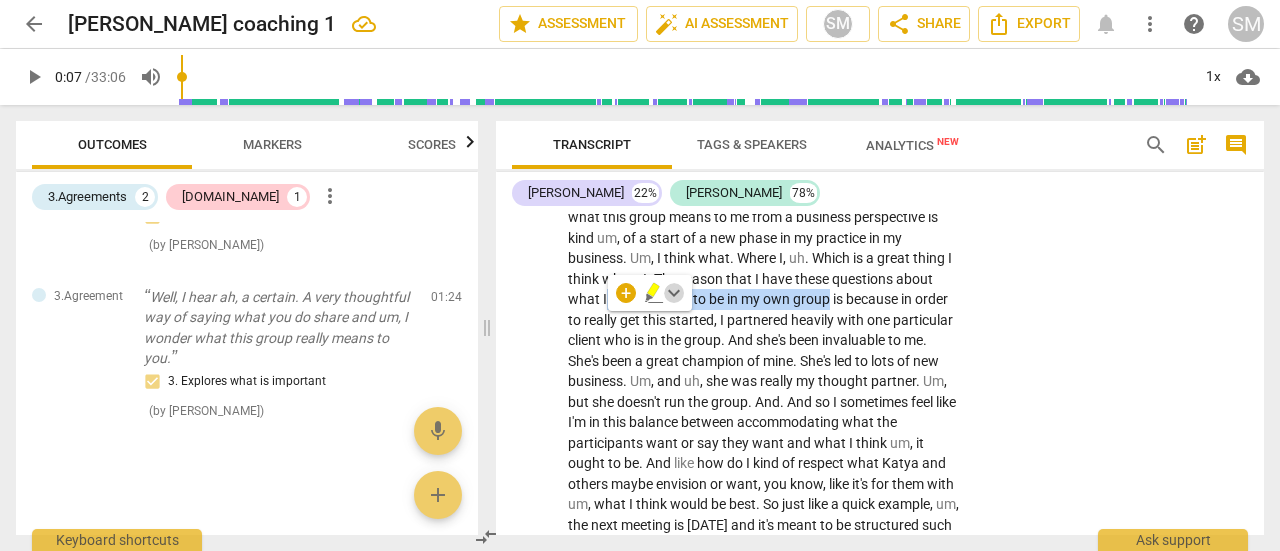 click on "keyboard_arrow_down" at bounding box center [674, 293] 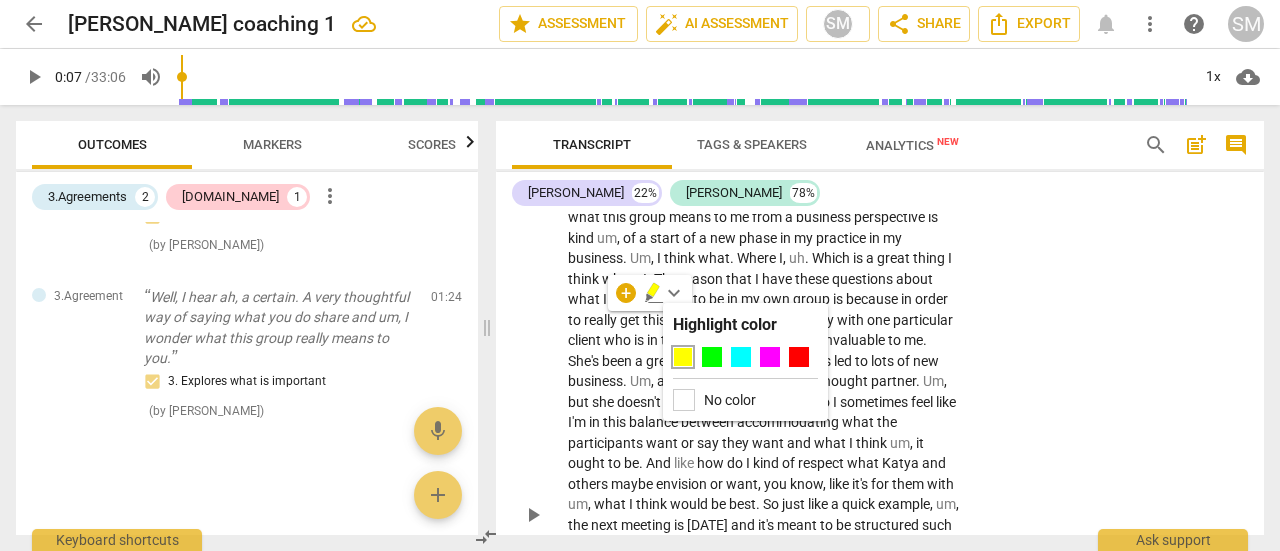 click on "WE play_arrow pause 01:42 + Add competency keyboard_arrow_right Well ,   it's   um .   From   a   business   perspective   it's   um ,   something   I've   wanted   to   do   to   just   like   it   kind   of   makes   sense   strategically .   It's   a   way   for   me   to   create   um ,   and   expand ,   you   know ,   more   clients   to   offer   something   different   where   you   know ,   some   people   may   prefer   to   be   in   a   group   versus   one   on   one   for   their   own   personality   or   style   reasons   or   for   financial   reasons .   And   so   um ,   what   this   group   means   to   me   from   a   business   perspective   is   kind   um ,   of   a   start   of   a   new   phase   in   my   practice   in   my   business .   Um ,   I   think   what .   Where   I ,   uh .   Which   is   a   great   thing   I   think   where   I .   The   reason   that   I   have   these   questions   about   what   I   want   my   role   to   be   in   my   own   group   is   because" at bounding box center (880, 498) 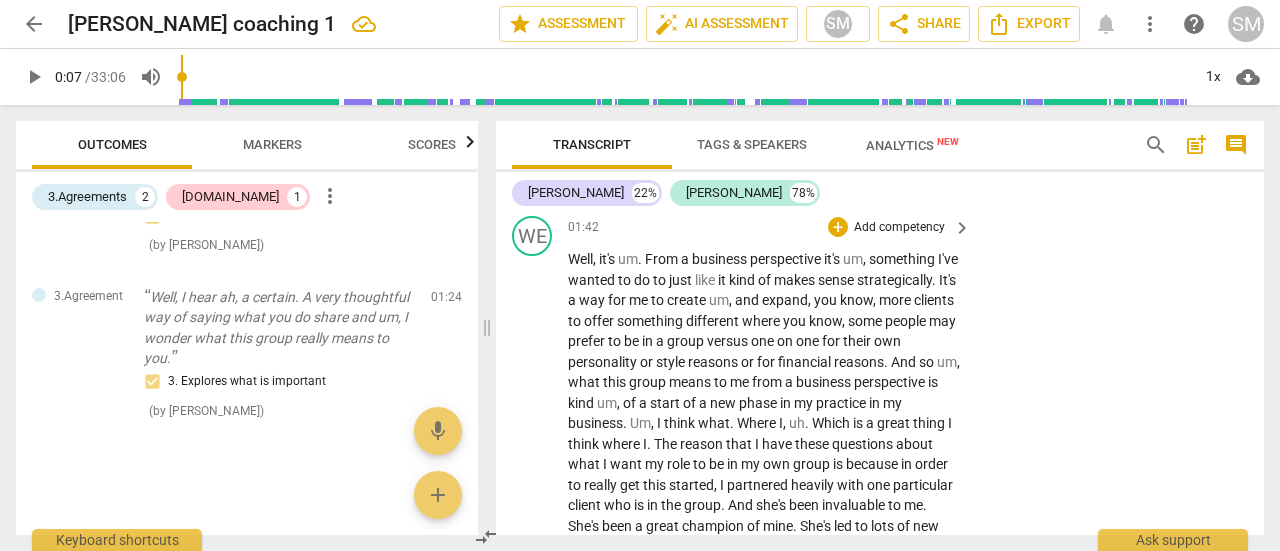scroll, scrollTop: 795, scrollLeft: 0, axis: vertical 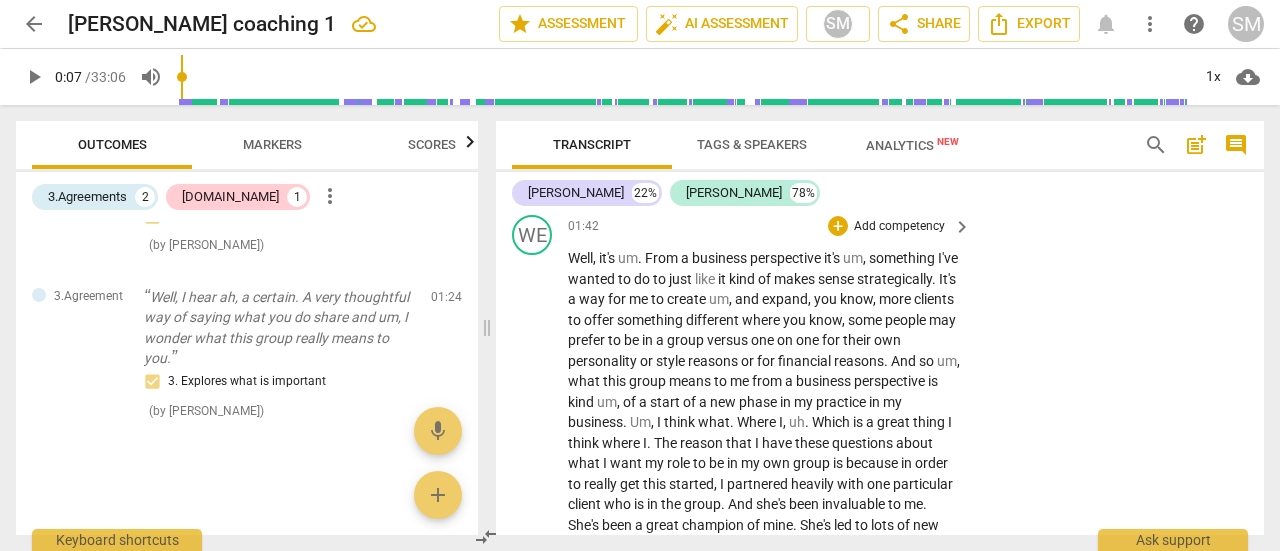 click on "Add competency" at bounding box center (899, 227) 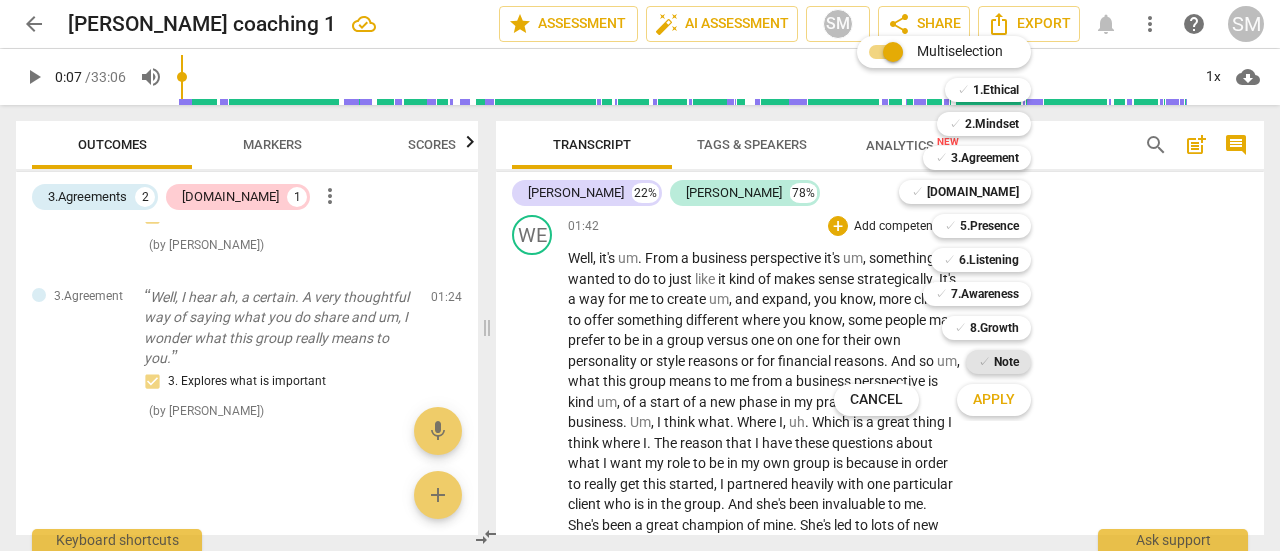 click on "Note" at bounding box center (1006, 362) 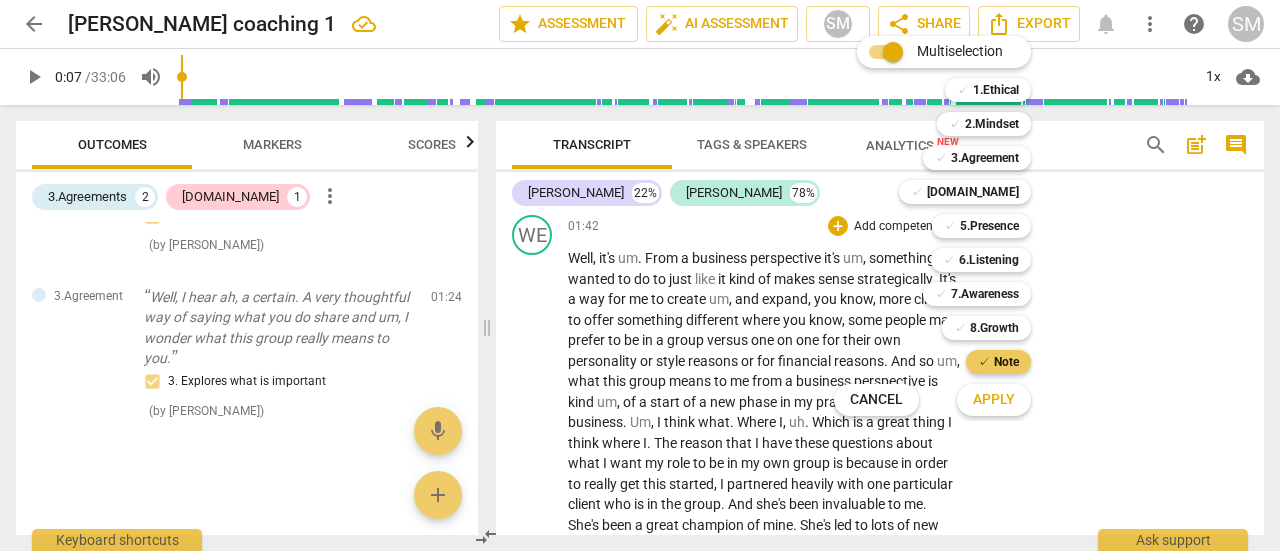click on "Note" at bounding box center [1006, 362] 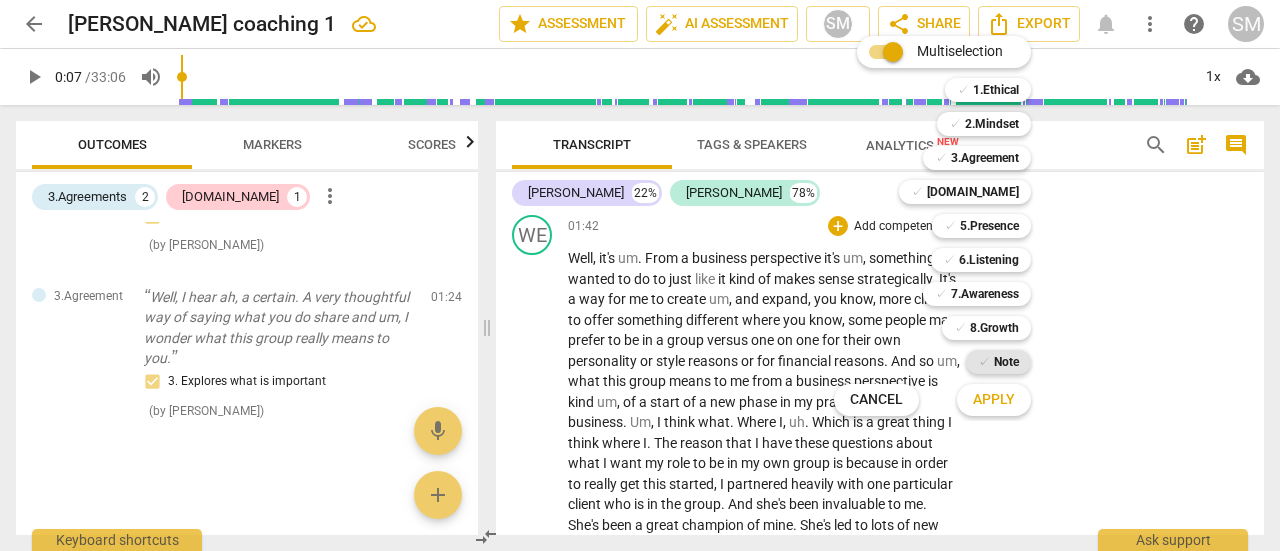 click on "Note" at bounding box center [1006, 362] 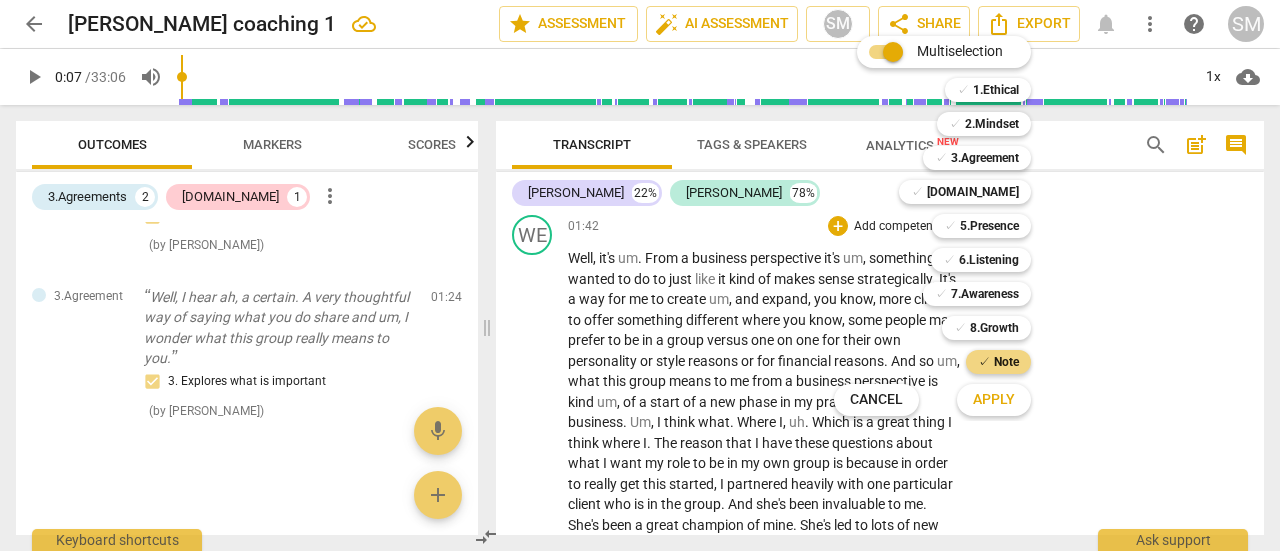 click at bounding box center [640, 275] 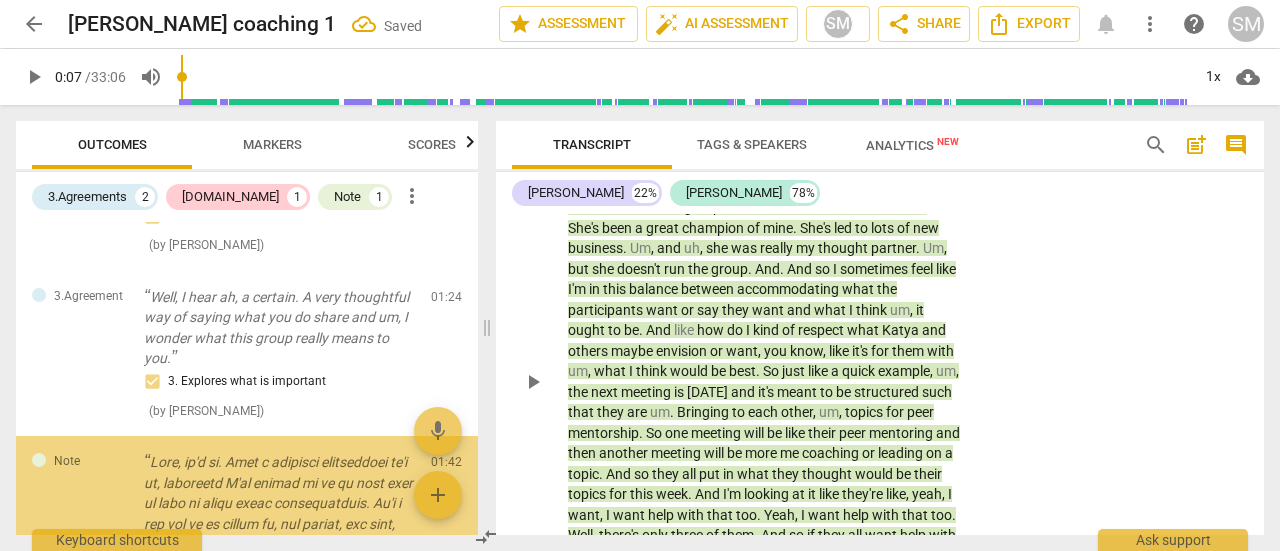 scroll, scrollTop: 746, scrollLeft: 0, axis: vertical 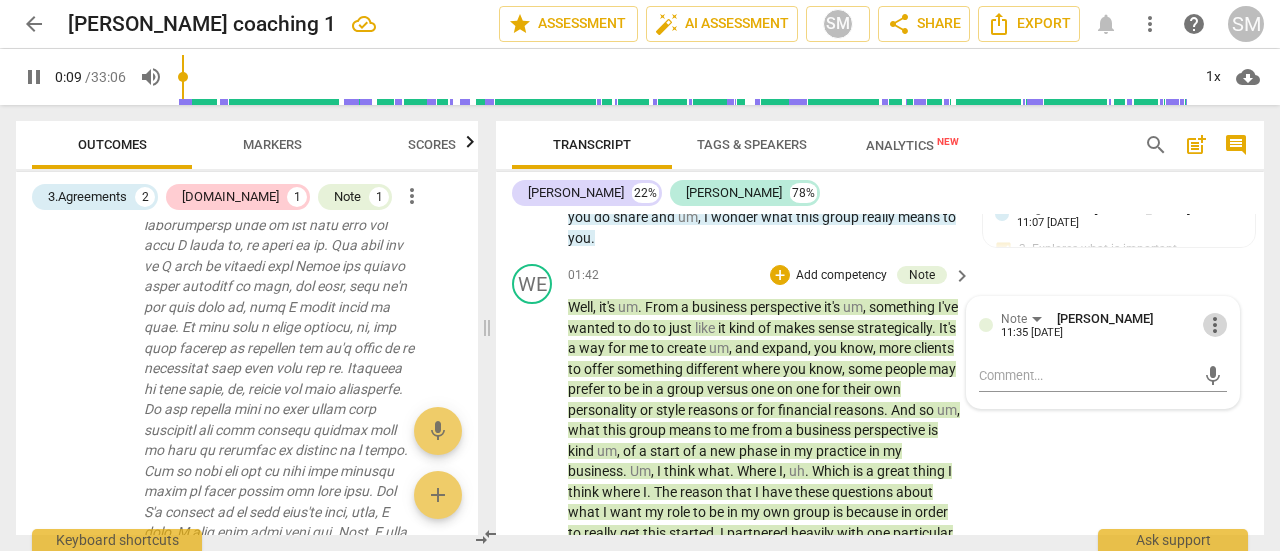 click on "more_vert" at bounding box center (1215, 325) 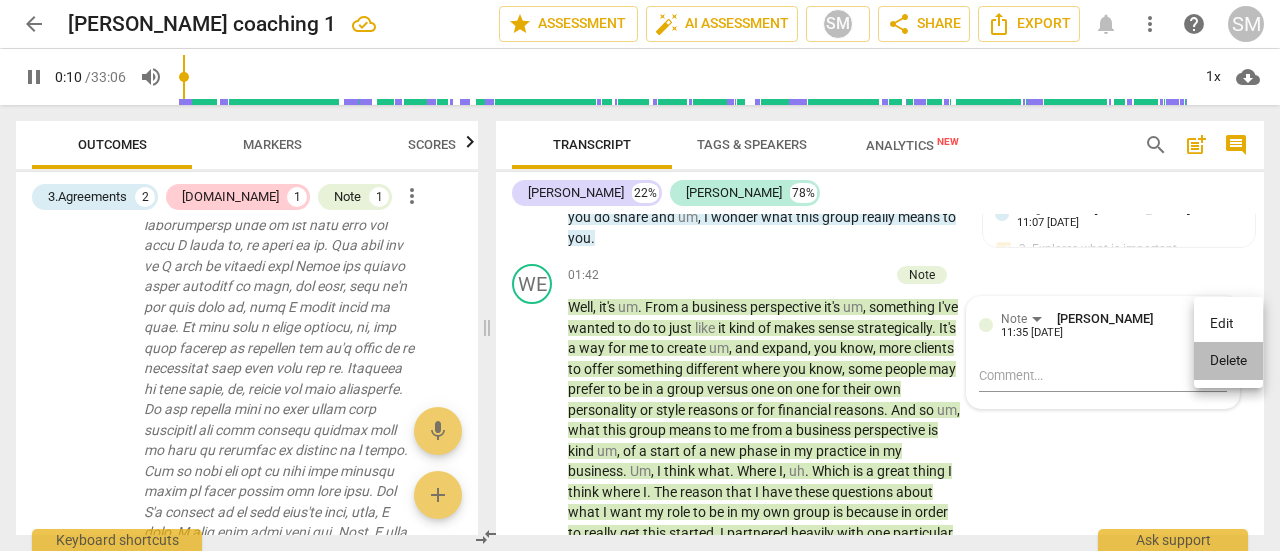 click on "Delete" at bounding box center (1228, 361) 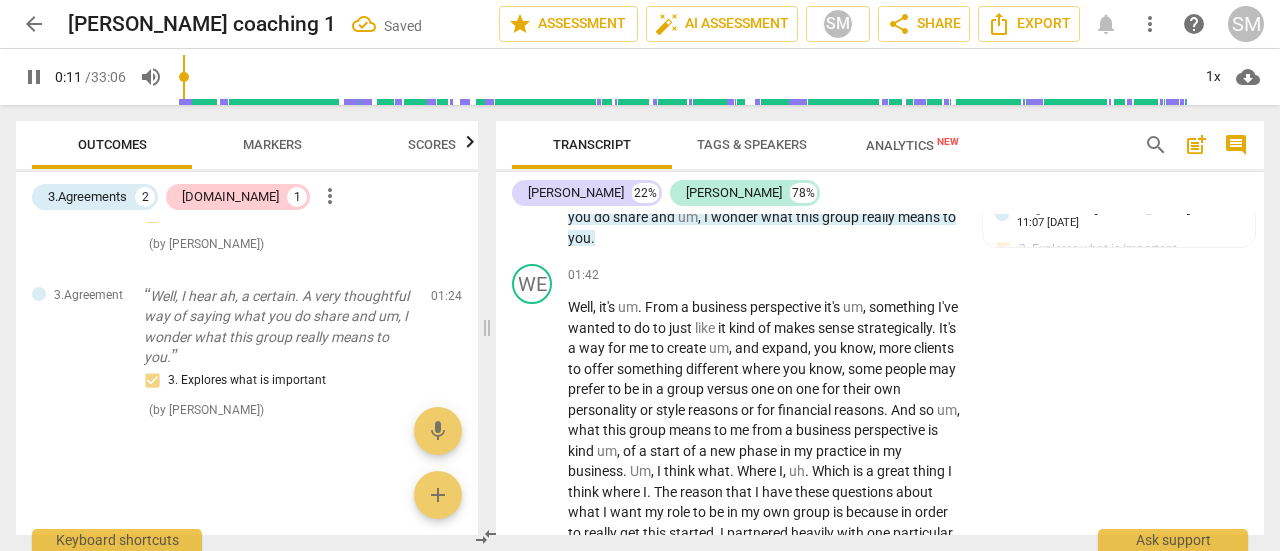 scroll, scrollTop: 262, scrollLeft: 0, axis: vertical 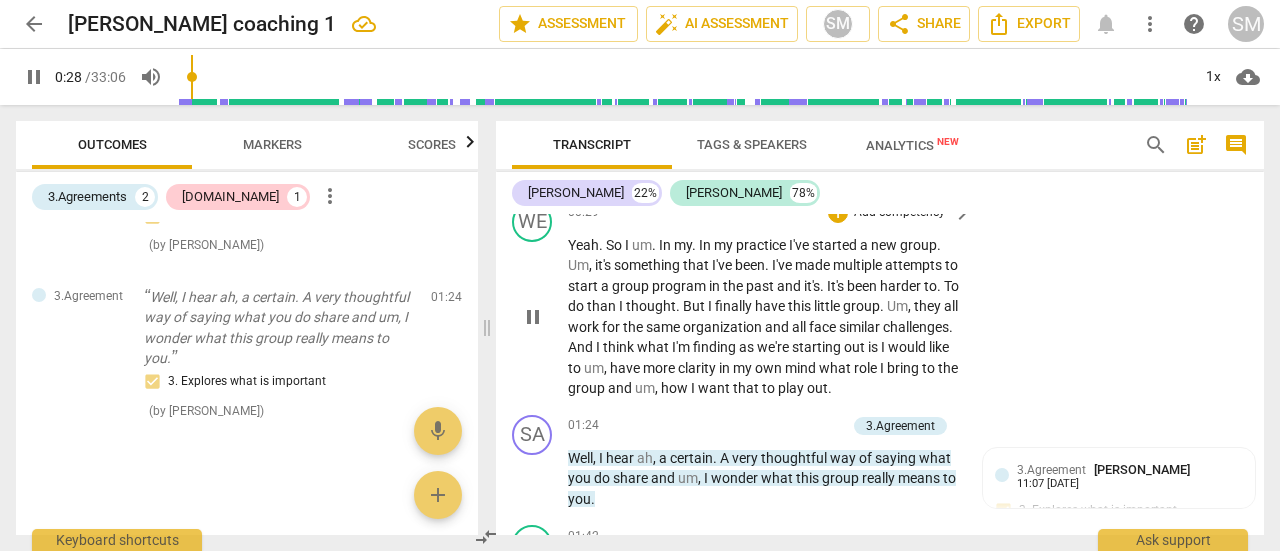 click on "WE play_arrow pause 00:29 + Add competency keyboard_arrow_right Yeah .   So   I   um .   In   my .   In   my   practice   I've   started   a   new   group .   Um ,   it's   something   that   I've   been .   I've   made   multiple   attempts   to   start   a   group   program   in   the   past   and   it's .   It's   been   harder   to .   To   do   than   I   thought .   But   I   finally   have   this   little   group .   Um ,   they   all   work   for   the   same   organization   and   all   face   similar   challenges .   And   I   think   what   I'm   finding   as   we're   starting   out   is   I   would   like   to   um ,   have   more   clarity   in   my   own   mind   what   role   I   bring   to   the   group   and   um ,   how   I   want   that   to   play   out ." at bounding box center [880, 300] 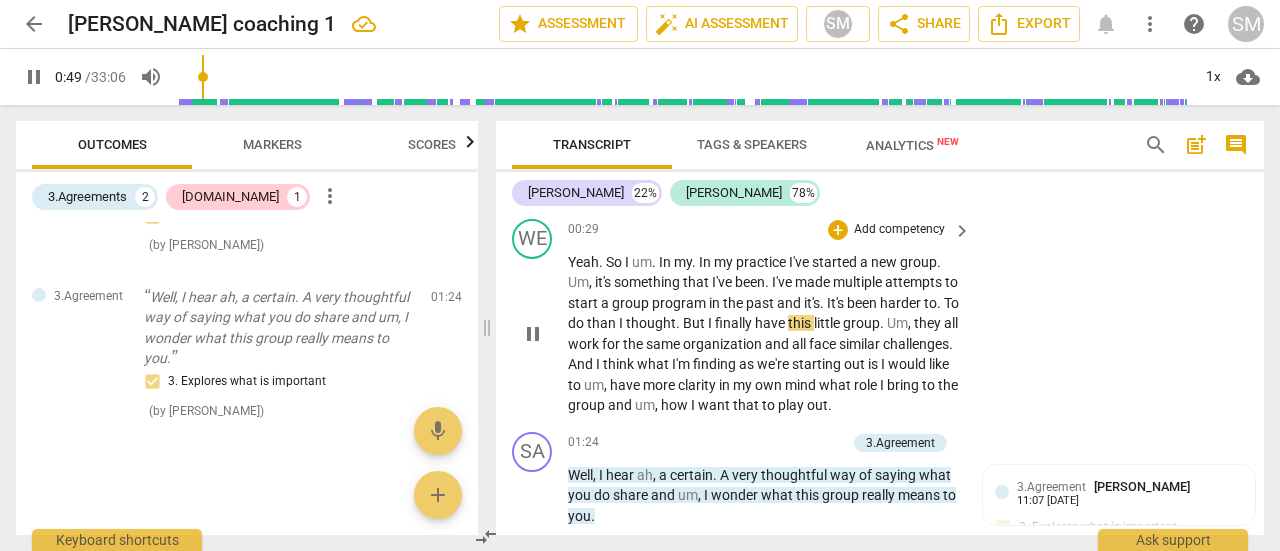 scroll, scrollTop: 468, scrollLeft: 0, axis: vertical 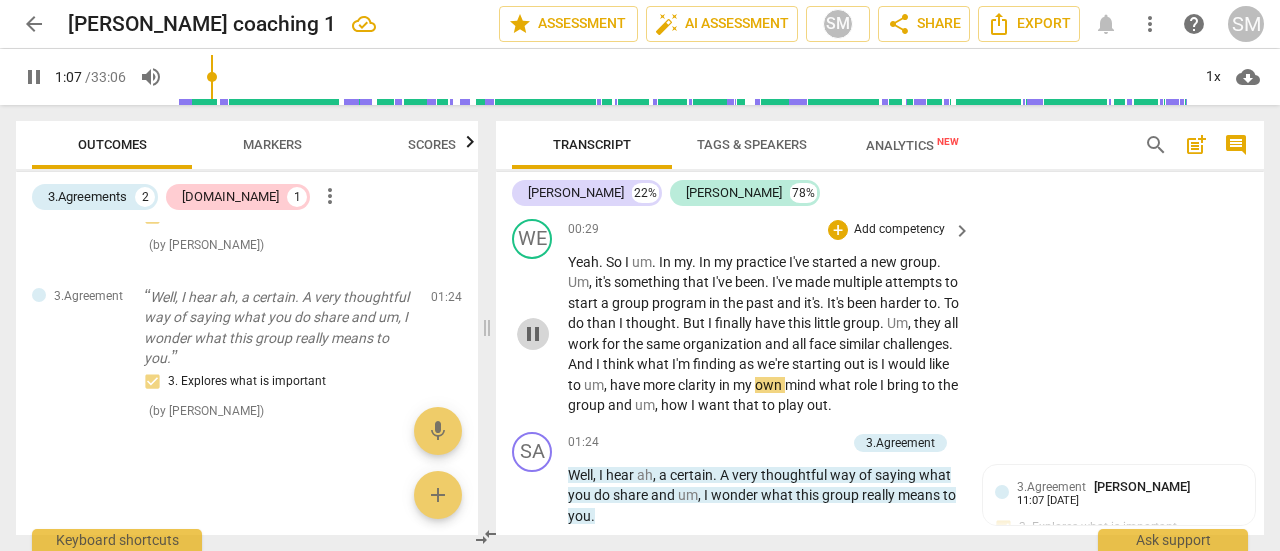 click on "pause" at bounding box center (533, 334) 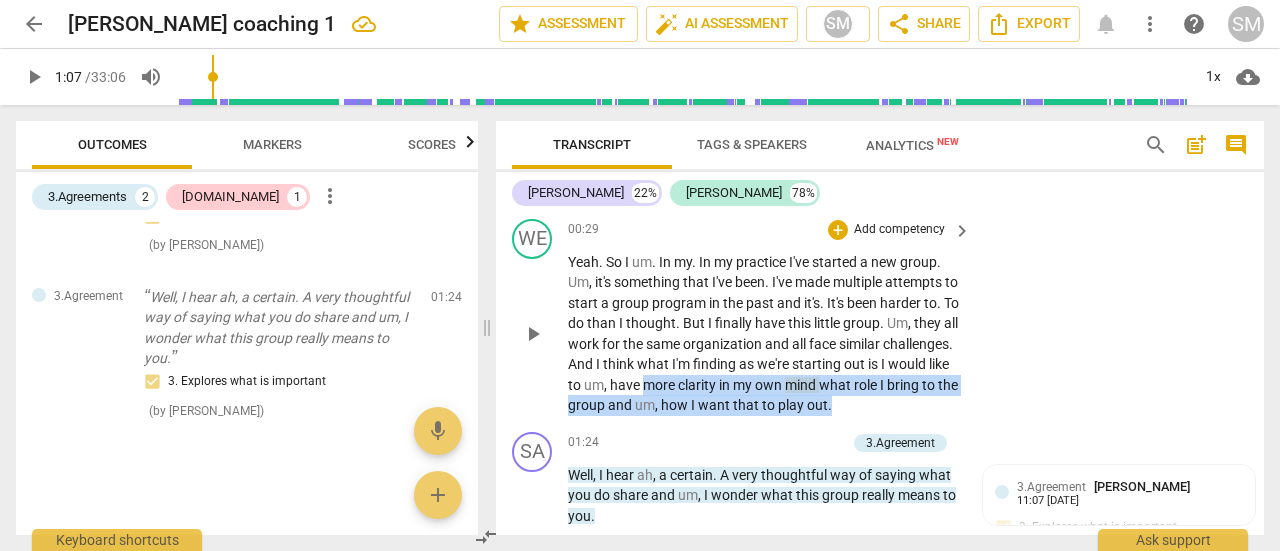 drag, startPoint x: 715, startPoint y: 385, endPoint x: 915, endPoint y: 405, distance: 200.99751 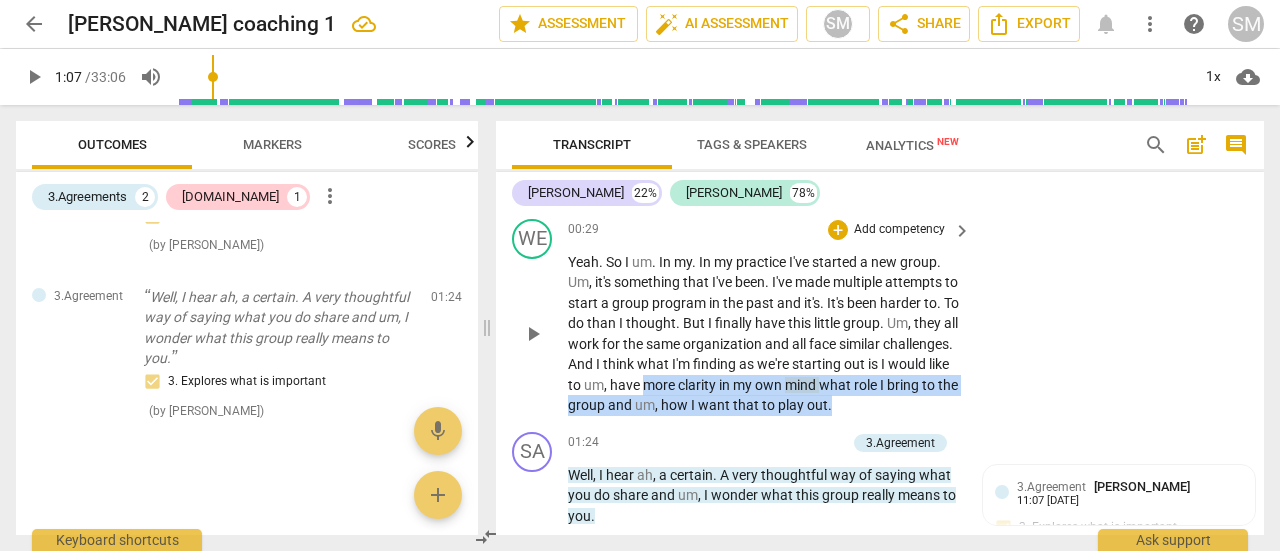 click on "Yeah .   So   I   um .   In   my .   In   my   practice   I've   started   a   new   group .   Um ,   it's   something   that   I've   been .   I've   made   multiple   attempts   to   start   a   group   program   in   the   past   and   it's .   It's   been   harder   to .   To   do   than   I   thought .   But   I   finally   have   this   little   group .   Um ,   they   all   work   for   the   same   organization   and   all   face   similar   challenges .   And   I   think   what   I'm   finding   as   we're   starting   out   is   I   would   like   to   um ,   have   more   clarity   in   my   own   mind   what   role   I   bring   to   the   group   and   um ,   how   I   want   that   to   play   out ." at bounding box center [764, 334] 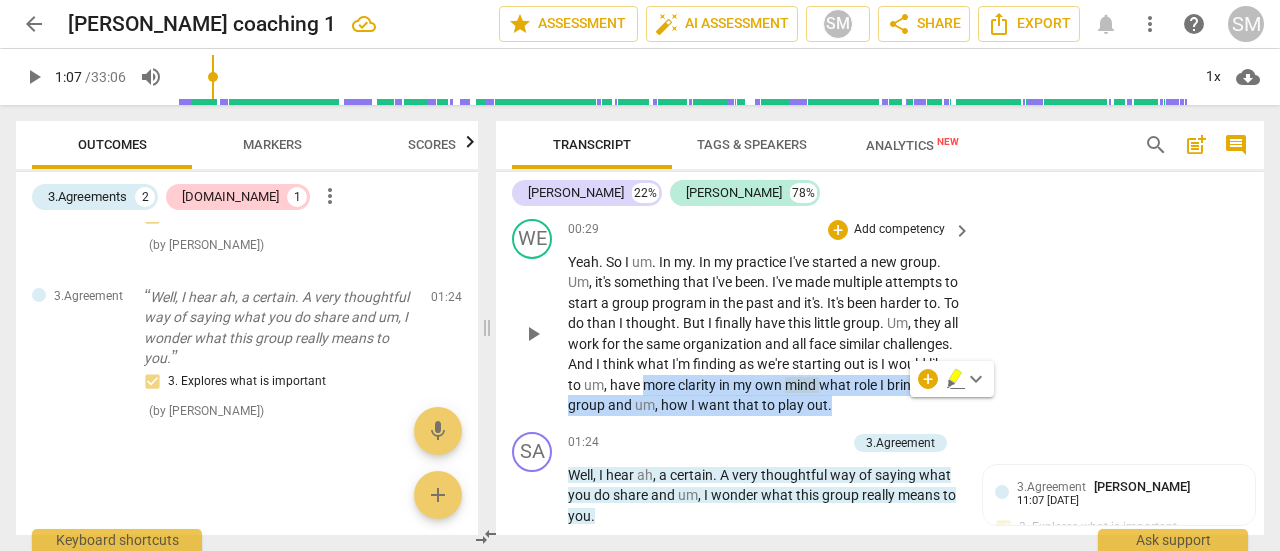 click on "Add competency" at bounding box center [899, 230] 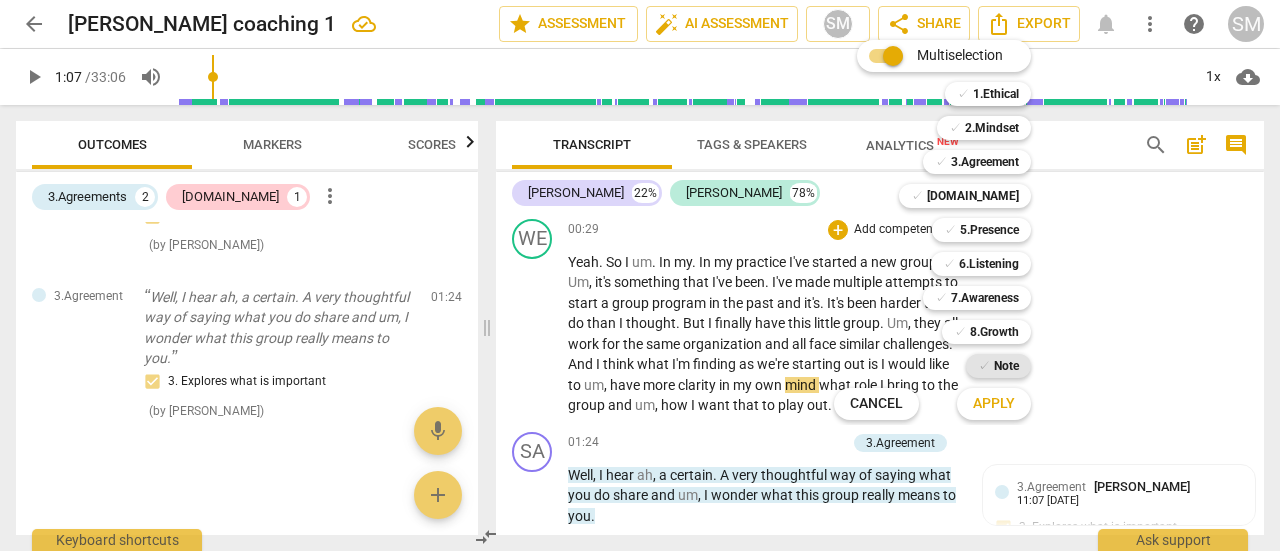 click on "Note" at bounding box center (1006, 366) 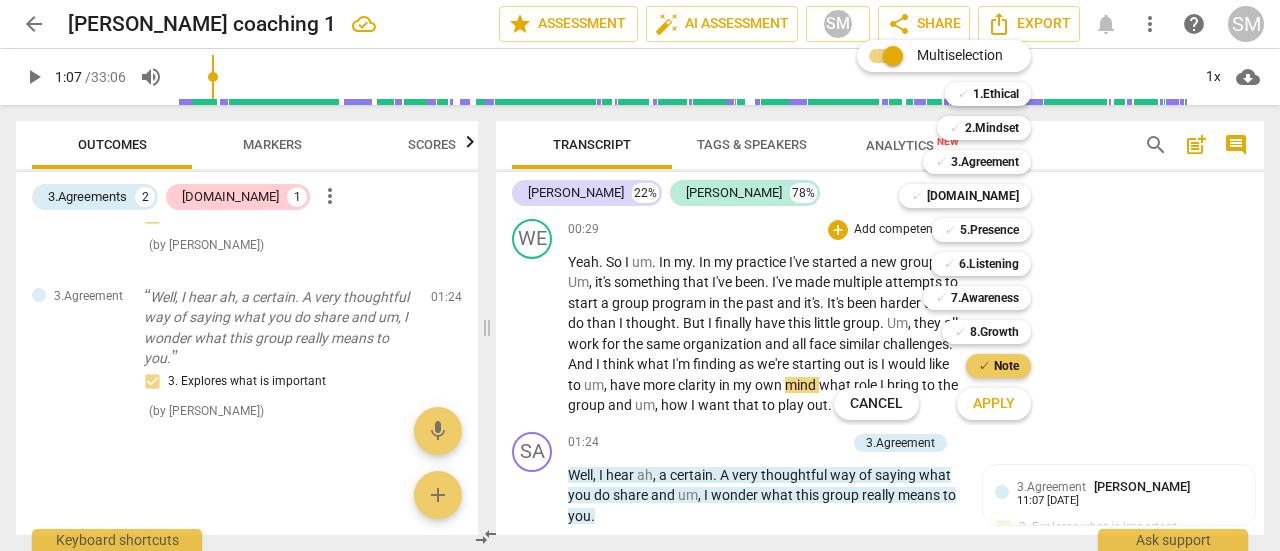 click on "Note" at bounding box center (1006, 366) 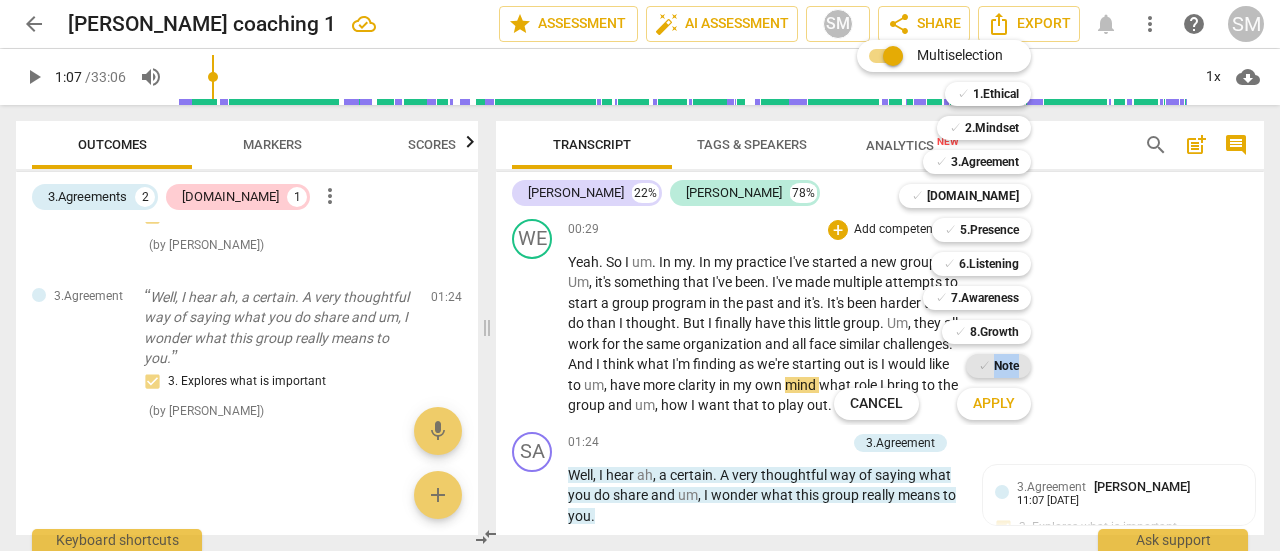 click on "Note" at bounding box center [1006, 366] 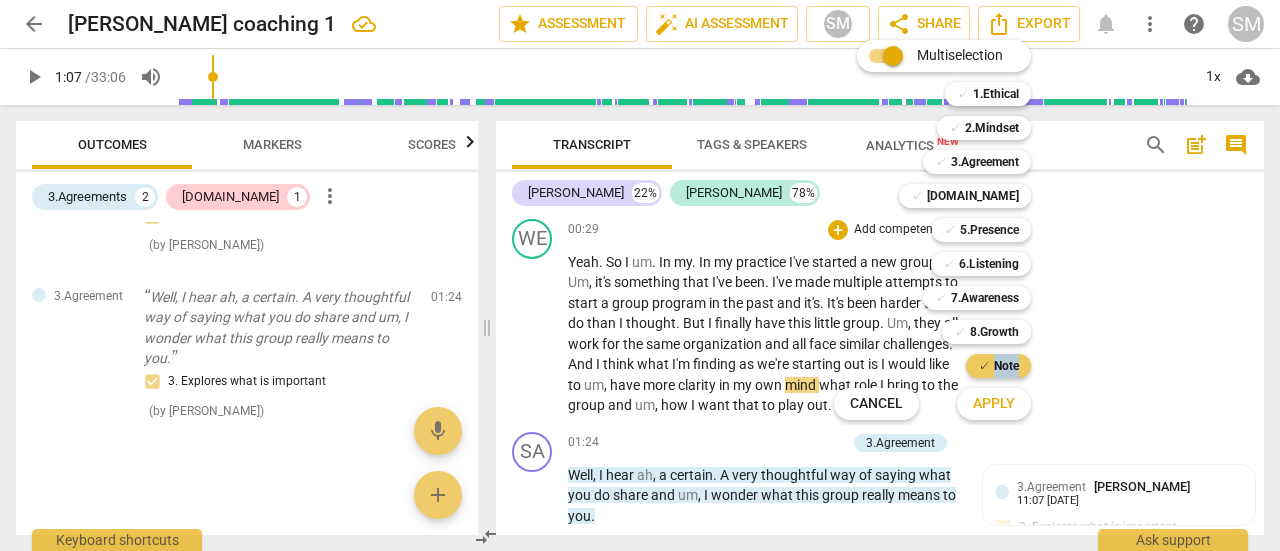 click on "Note" at bounding box center [1006, 366] 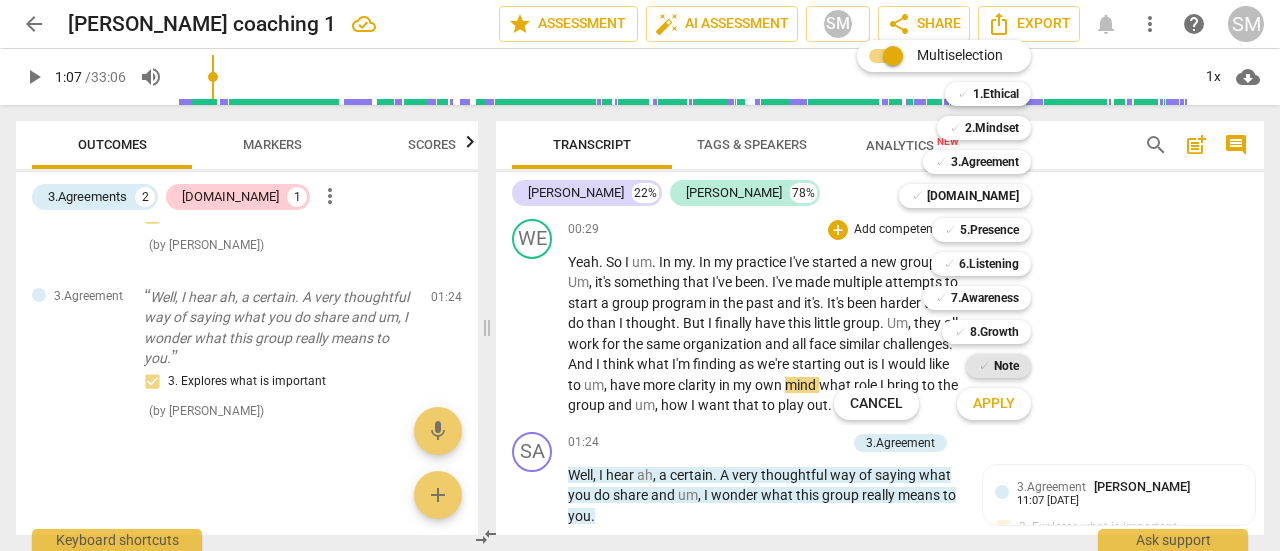 click on "Note" at bounding box center (1006, 366) 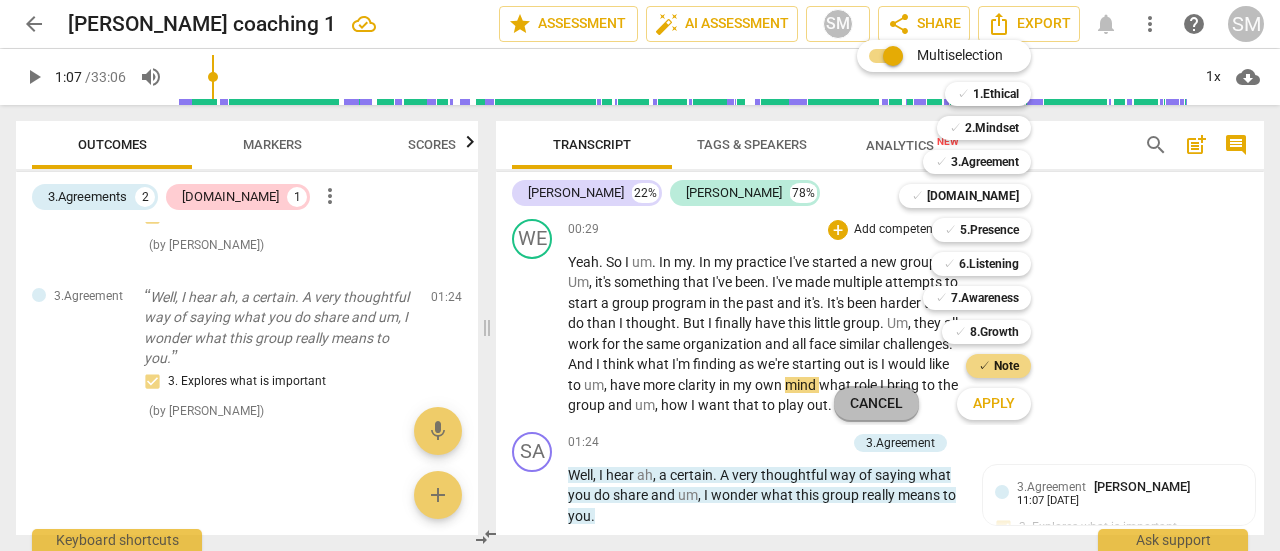 click on "Cancel" at bounding box center [876, 404] 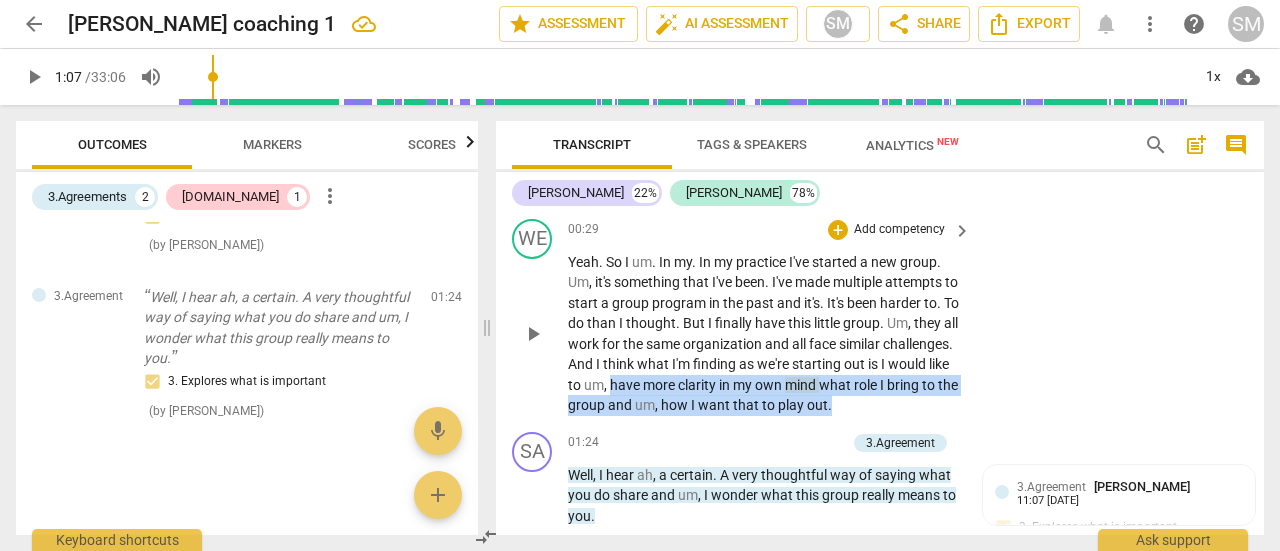 drag, startPoint x: 686, startPoint y: 385, endPoint x: 910, endPoint y: 401, distance: 224.5707 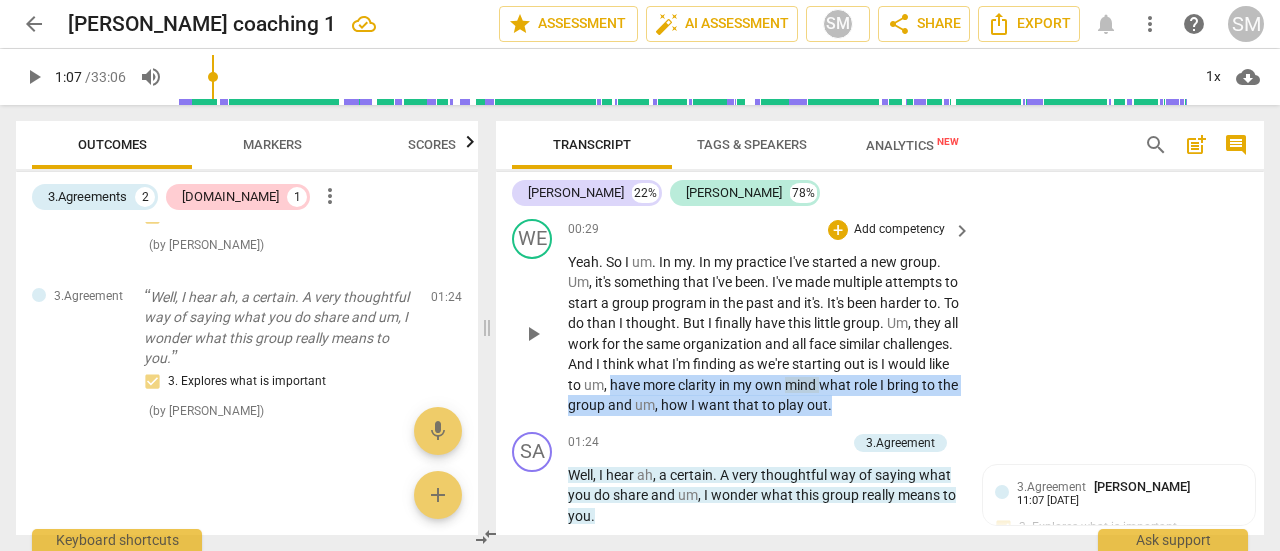click on "Yeah .   So   I   um .   In   my .   In   my   practice   I've   started   a   new   group .   Um ,   it's   something   that   I've   been .   I've   made   multiple   attempts   to   start   a   group   program   in   the   past   and   it's .   It's   been   harder   to .   To   do   than   I   thought .   But   I   finally   have   this   little   group .   Um ,   they   all   work   for   the   same   organization   and   all   face   similar   challenges .   And   I   think   what   I'm   finding   as   we're   starting   out   is   I   would   like   to   um ,   have   more   clarity   in   my   own   mind   what   role   I   bring   to   the   group   and   um ,   how   I   want   that   to   play   out ." at bounding box center [764, 334] 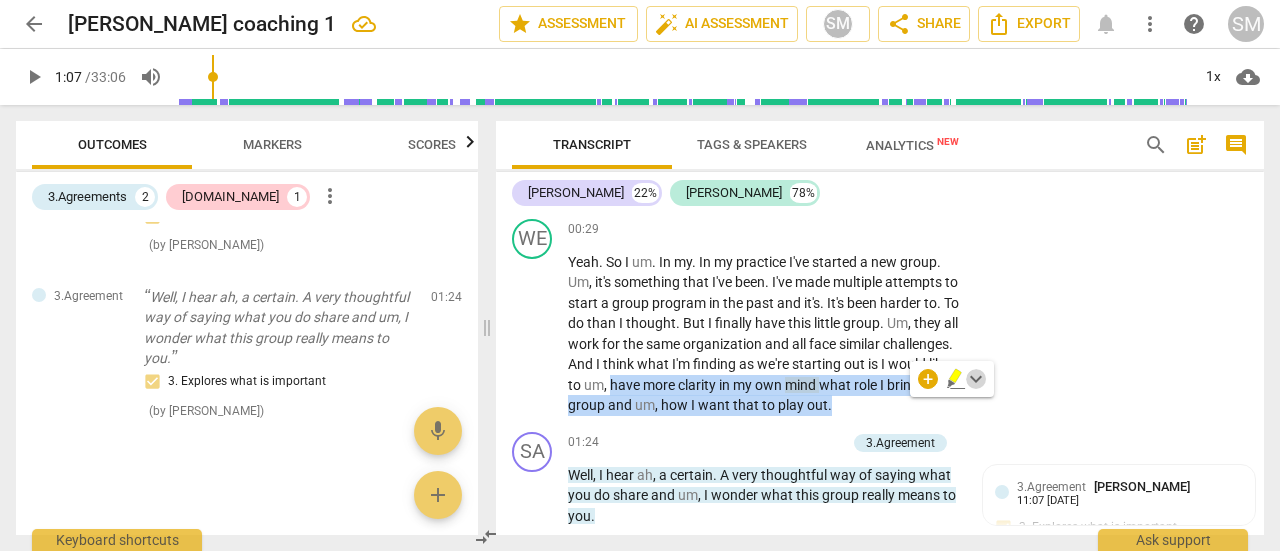 click on "keyboard_arrow_down" at bounding box center [976, 379] 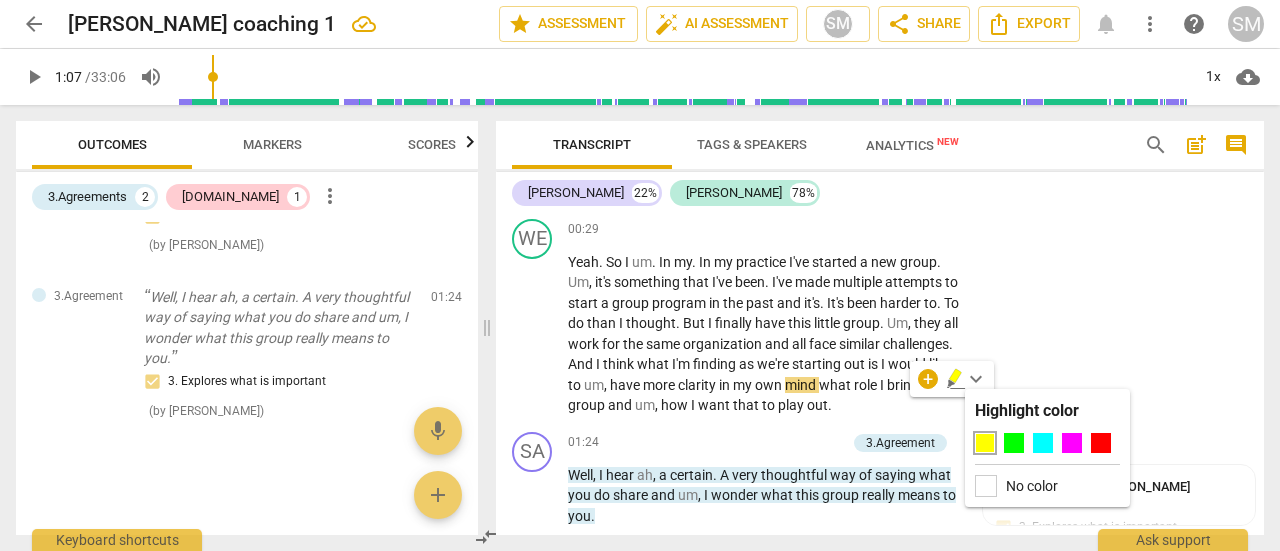 click at bounding box center (985, 443) 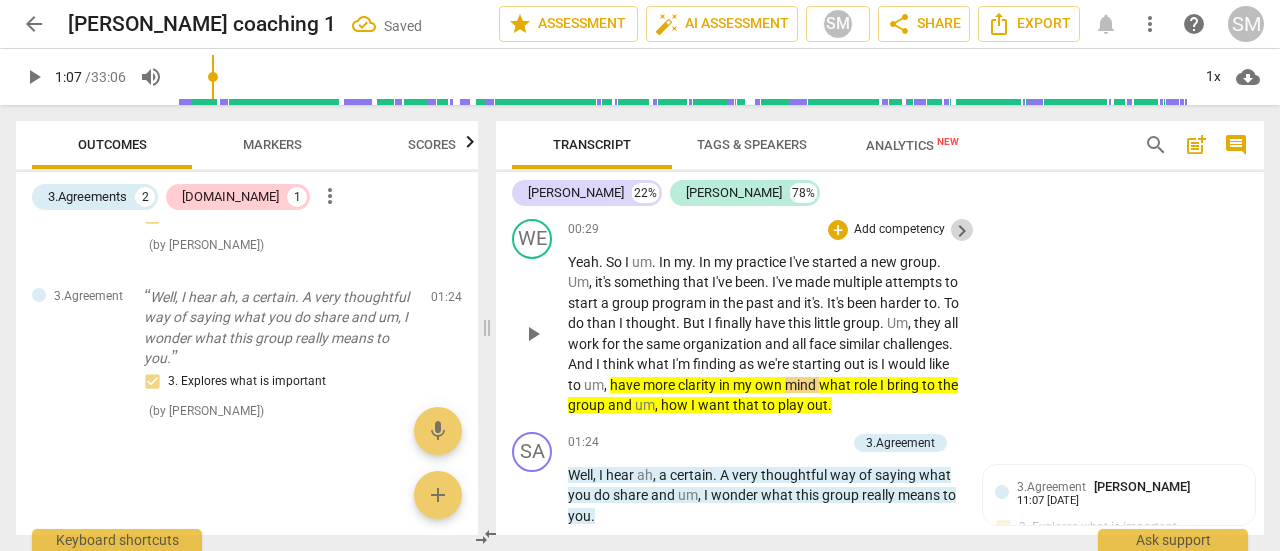 click on "keyboard_arrow_right" at bounding box center [962, 231] 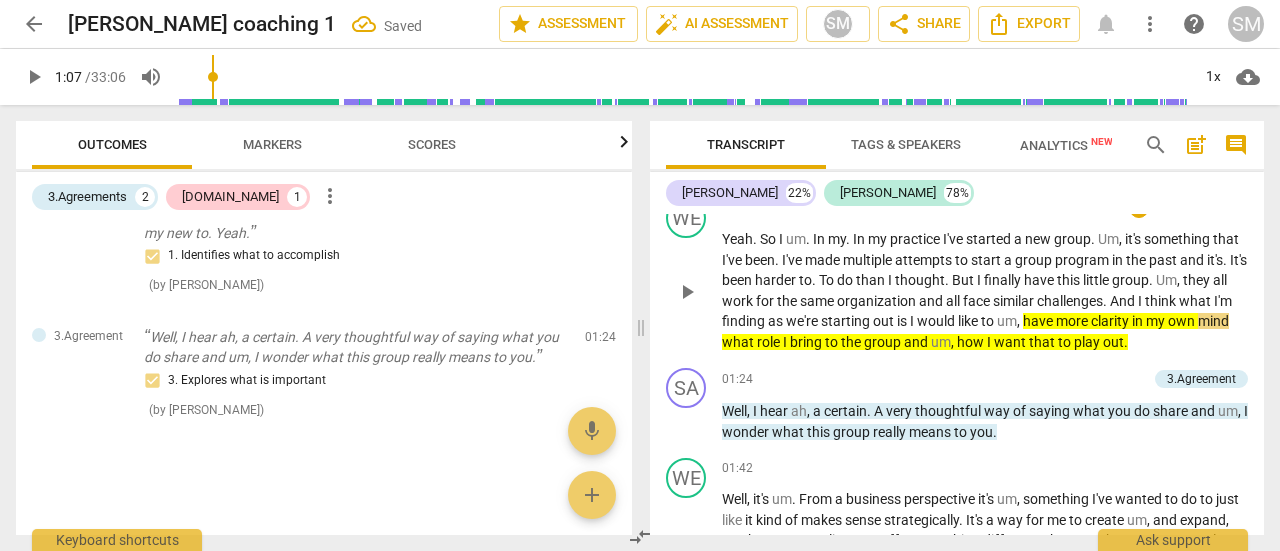 scroll, scrollTop: 447, scrollLeft: 0, axis: vertical 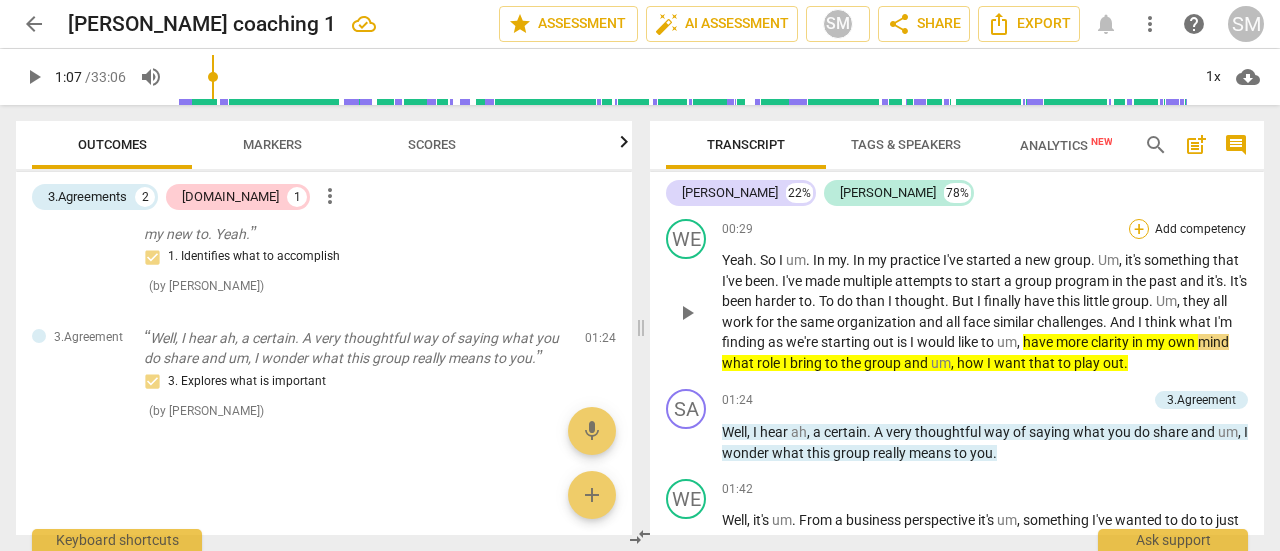 click on "+" at bounding box center [1139, 229] 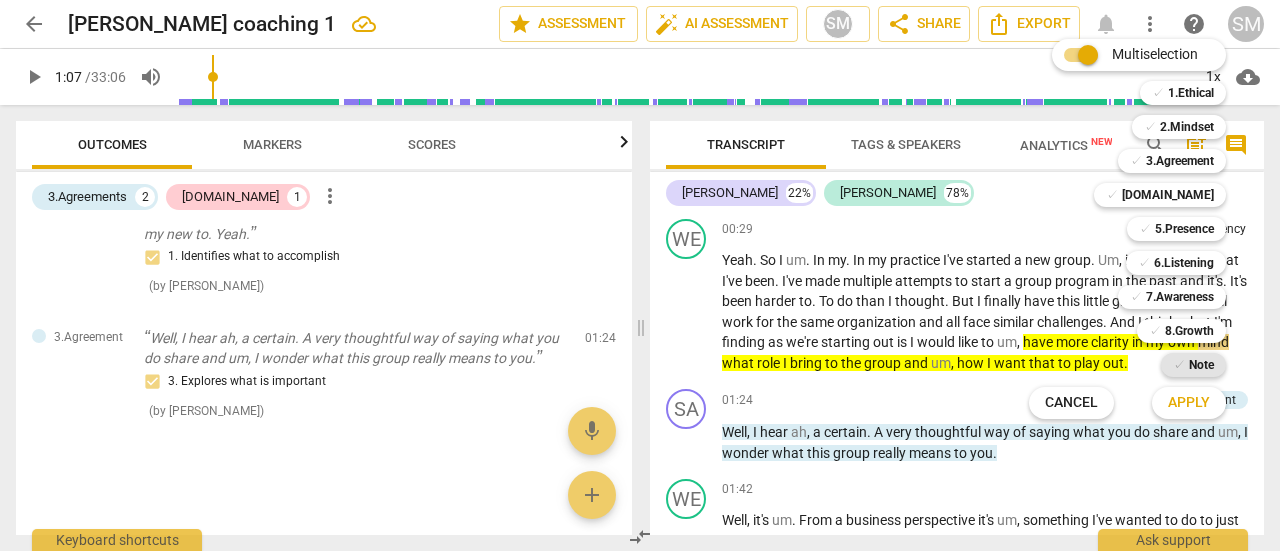click on "✓ Note" at bounding box center [1193, 365] 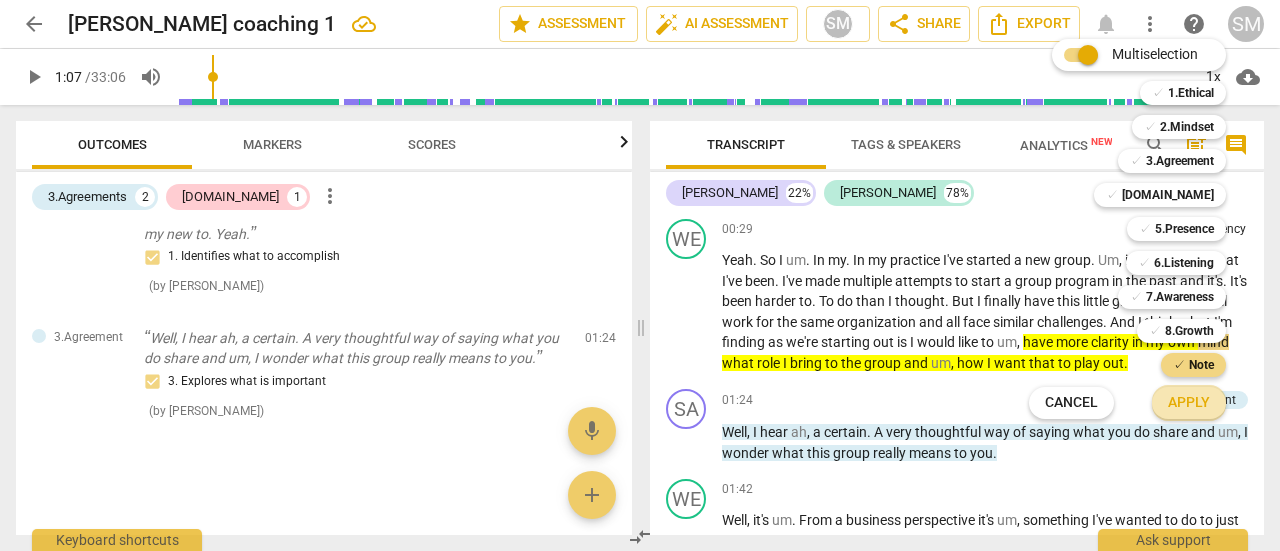 click on "Apply" at bounding box center (1189, 403) 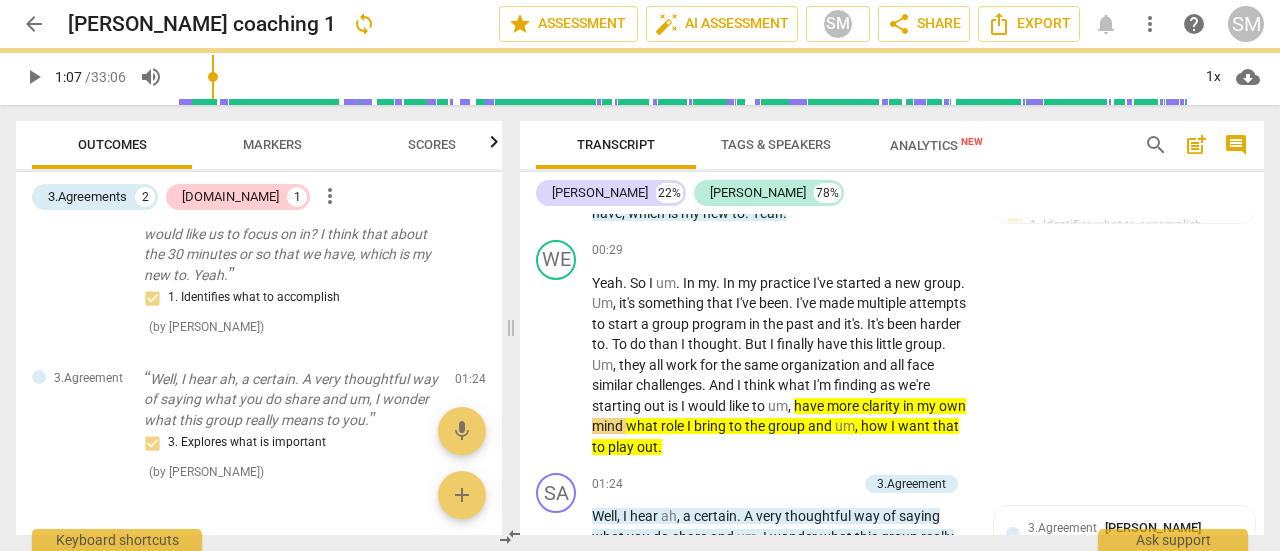 scroll, scrollTop: 468, scrollLeft: 0, axis: vertical 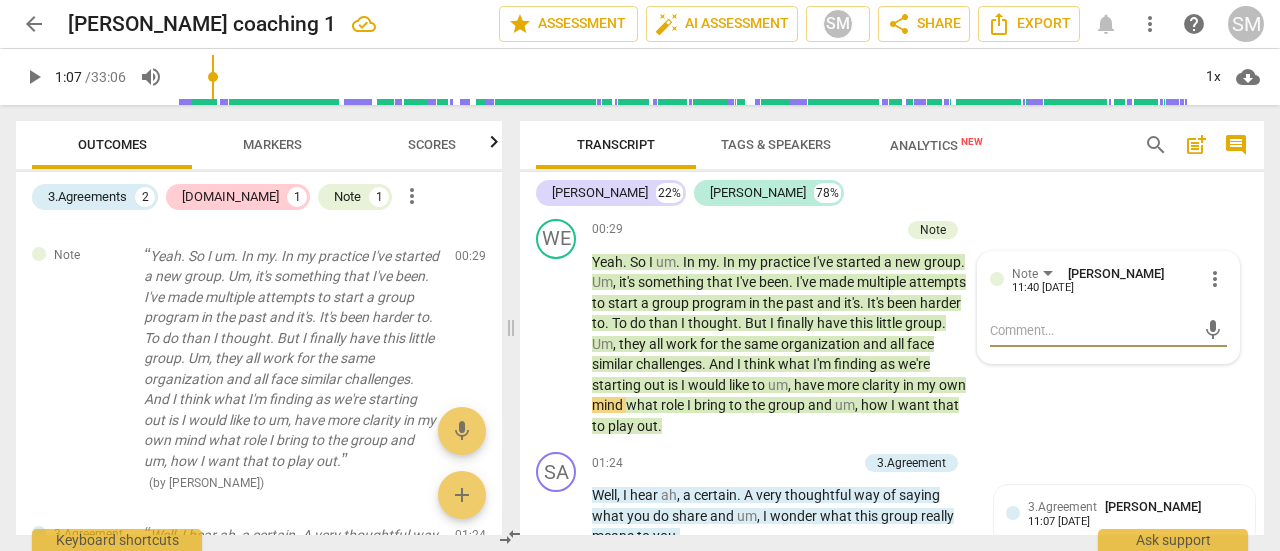 type on "p" 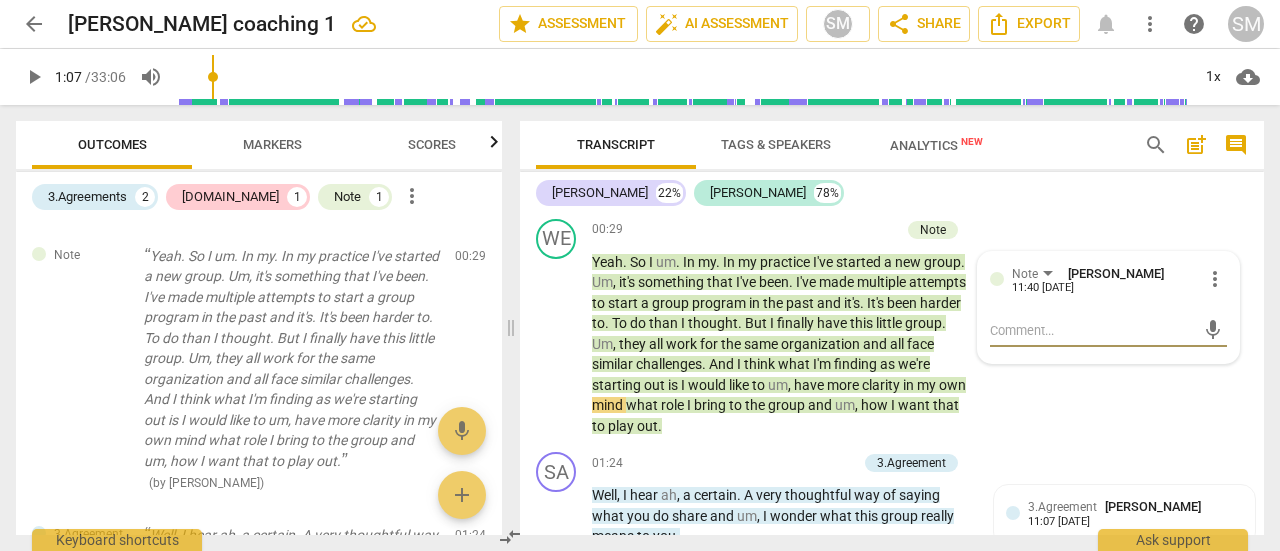type on "p" 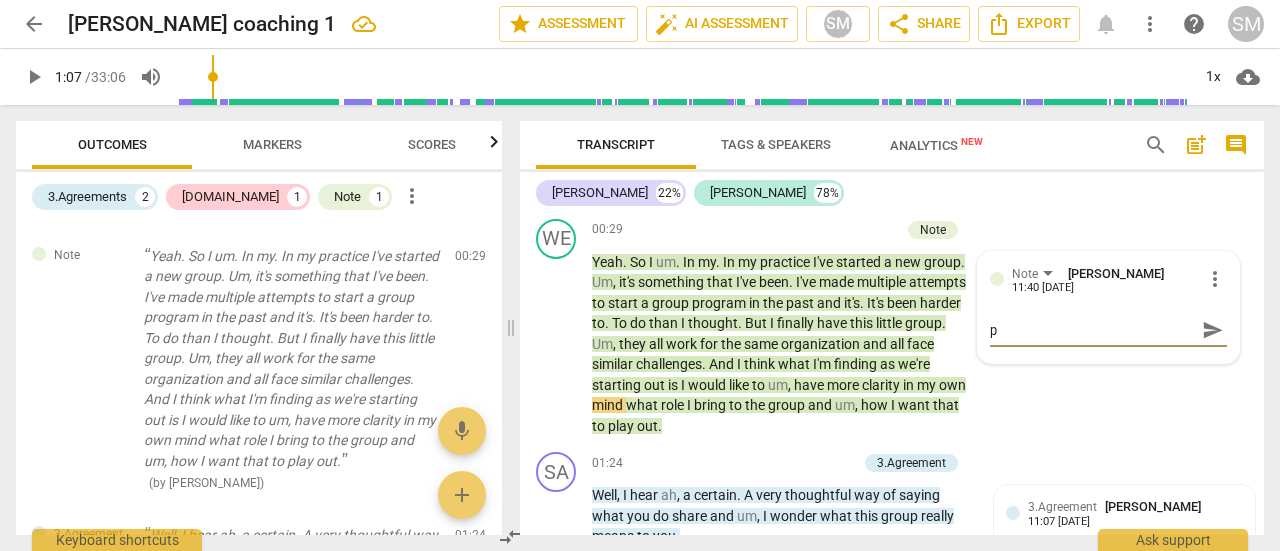 type on "po" 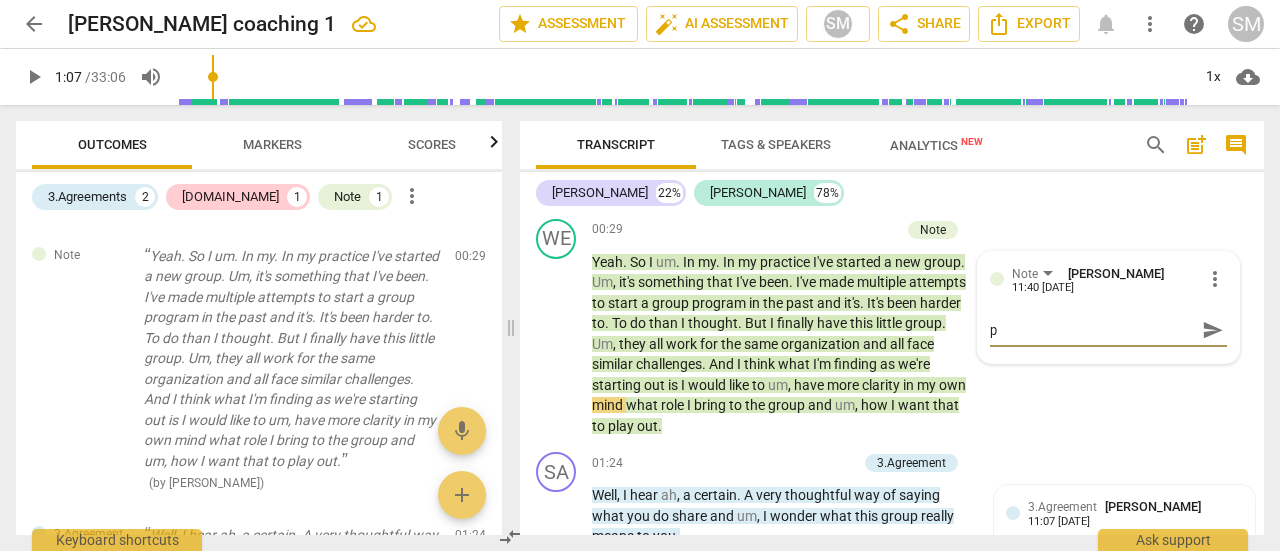 type on "po" 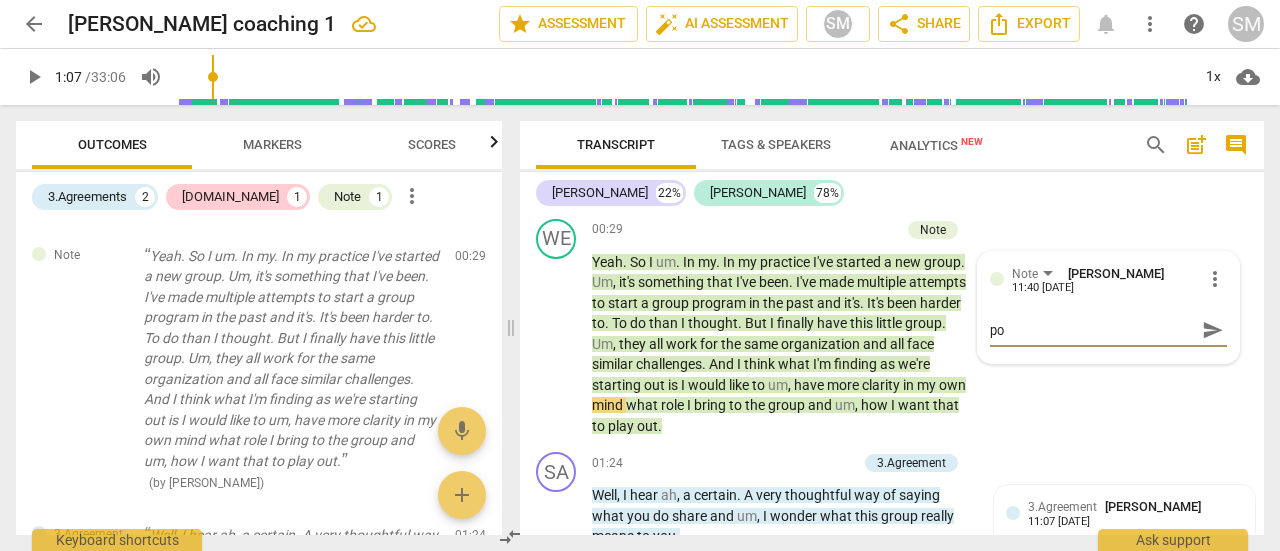 type on "pos" 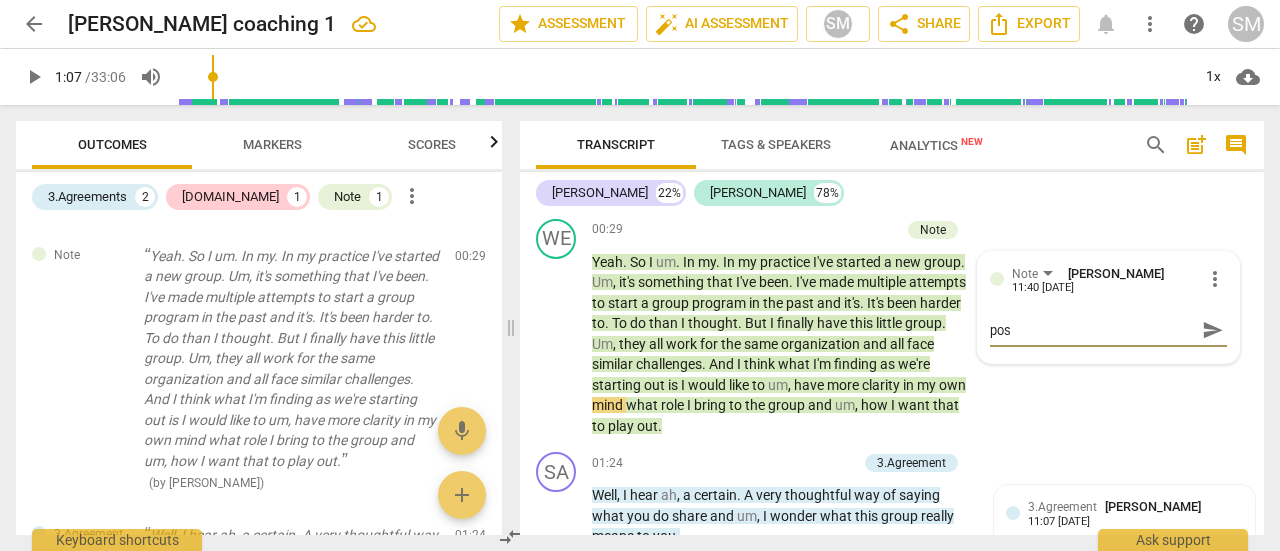 type on "poss" 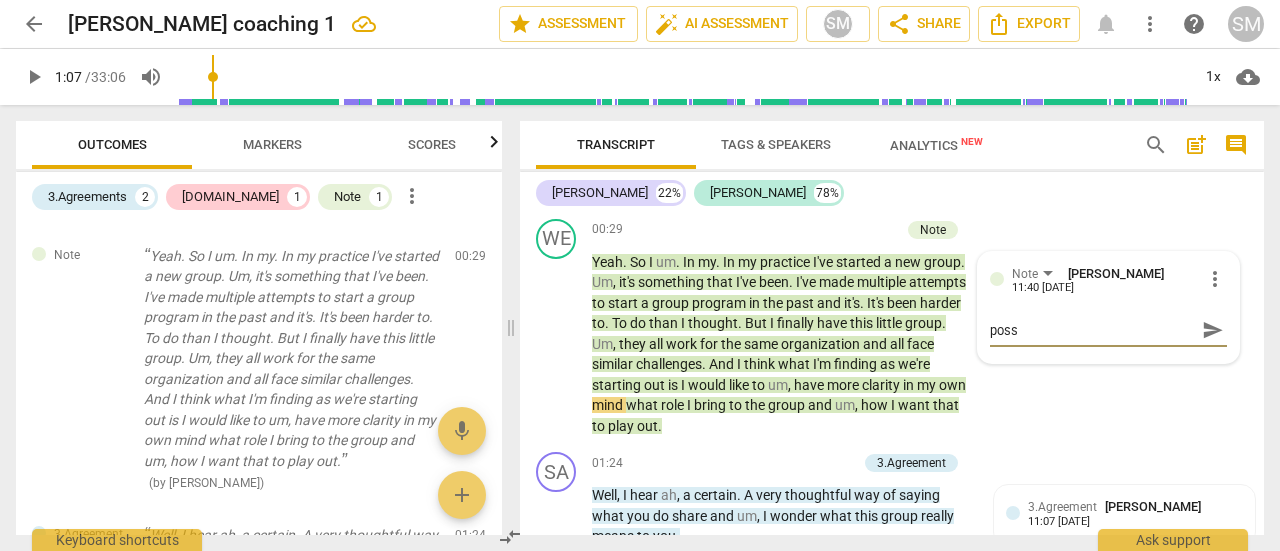 type on "possi" 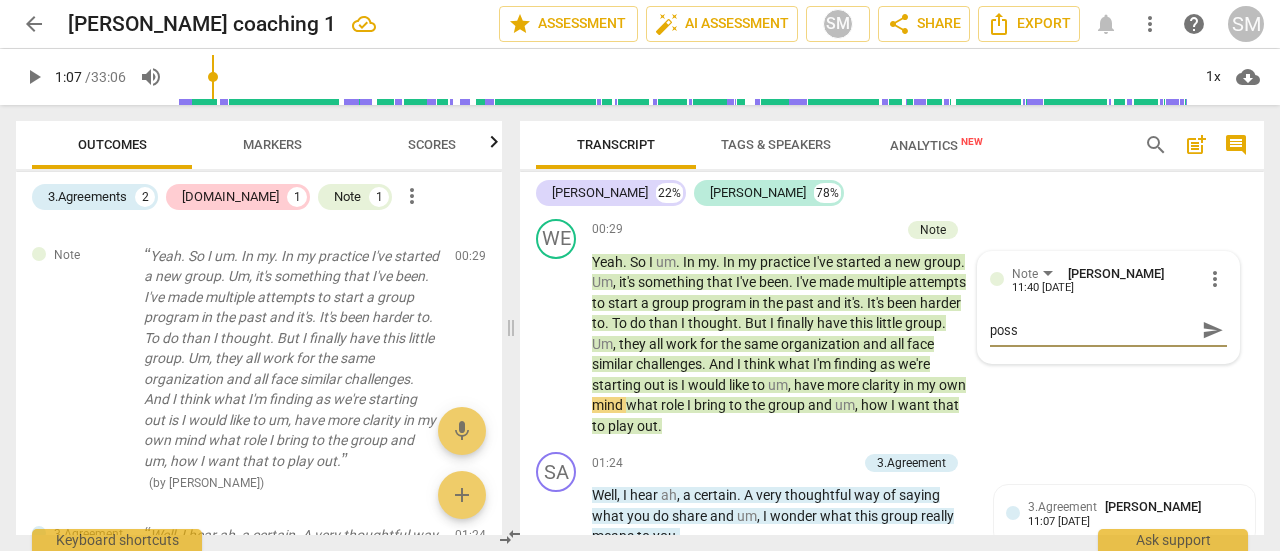 type on "possi" 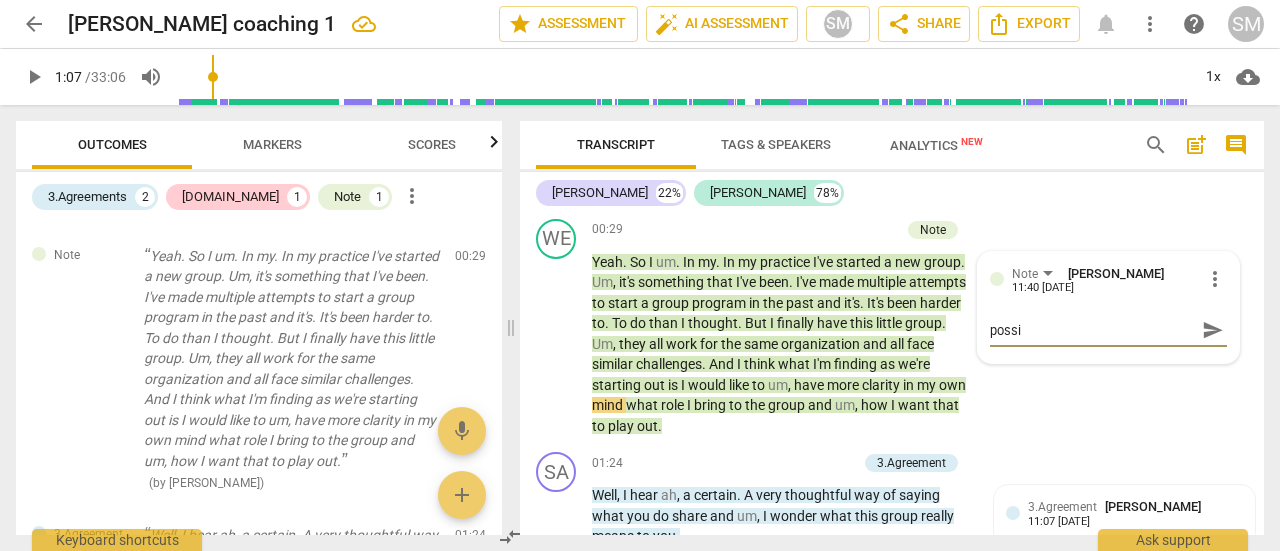 type on "possib" 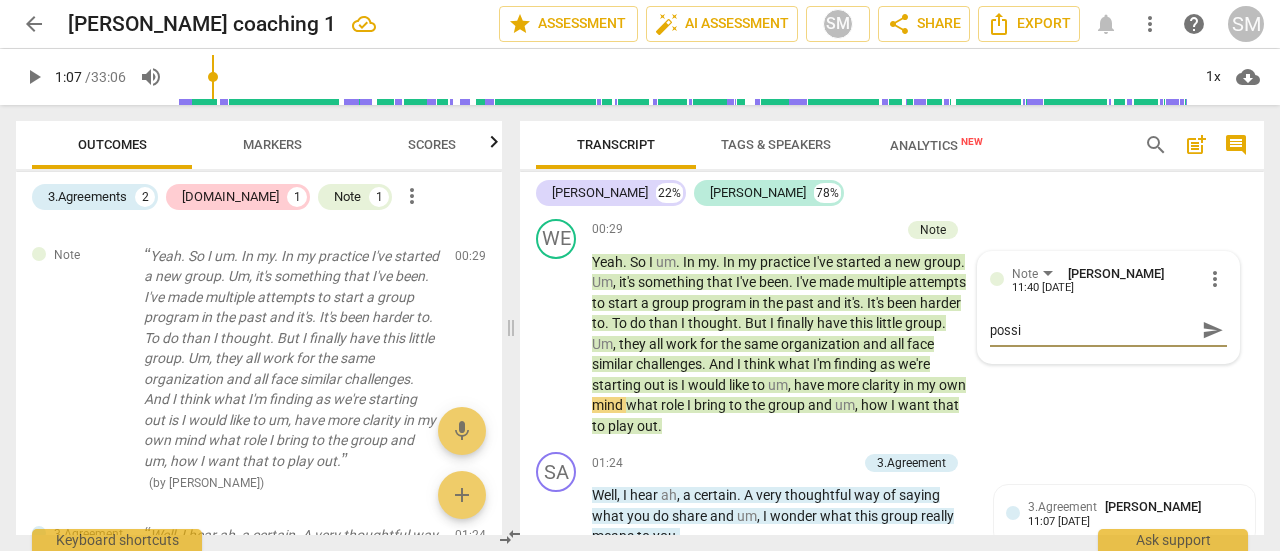 type on "possib" 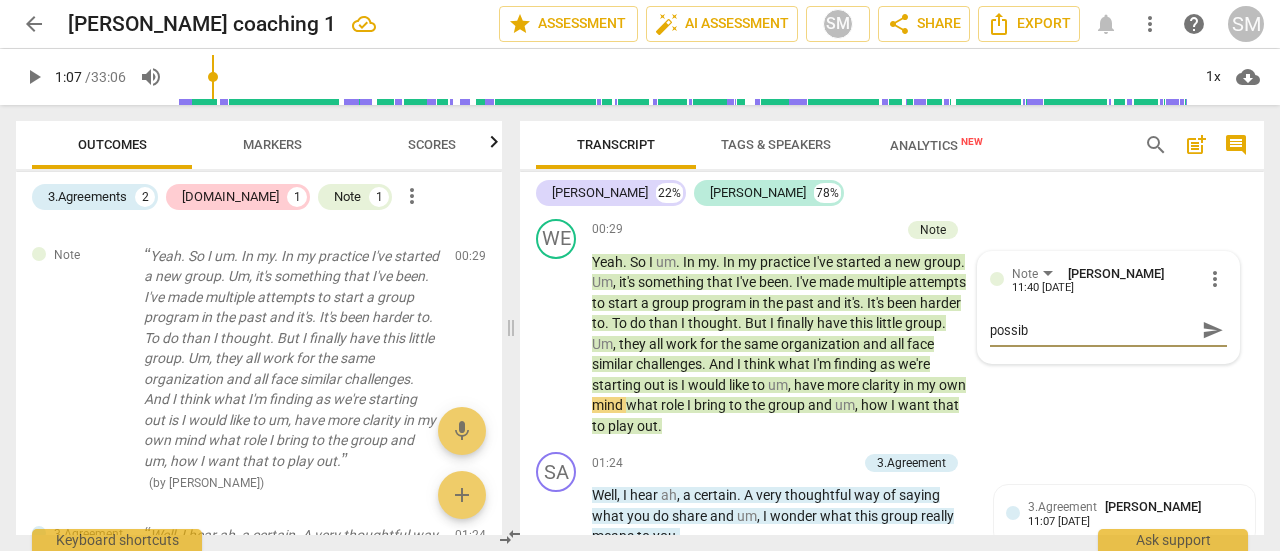 type on "possibl" 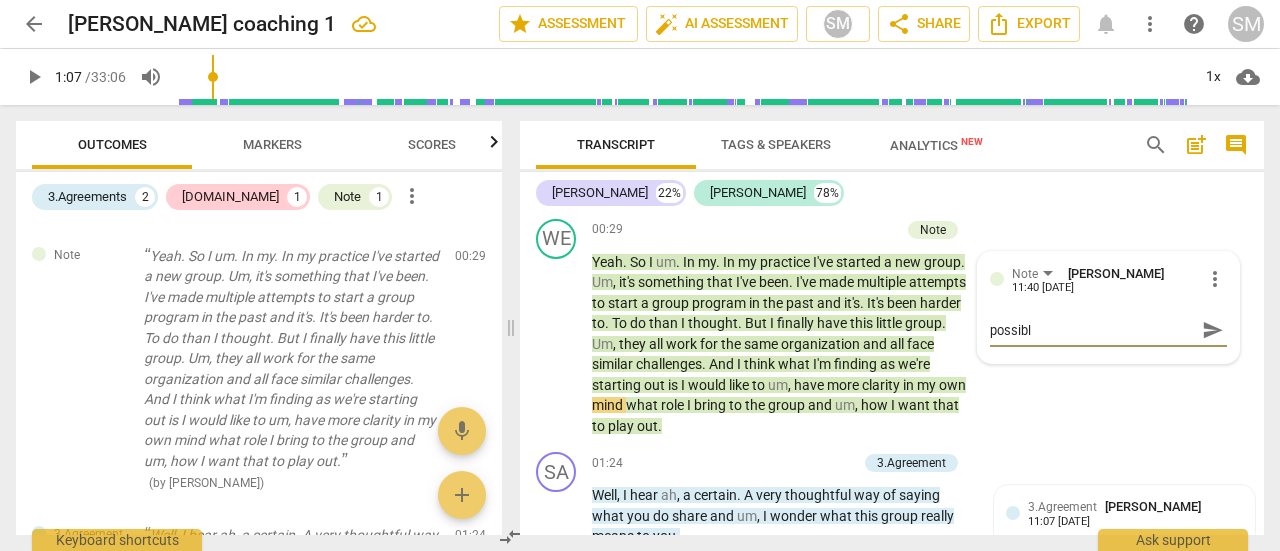 type on "possible" 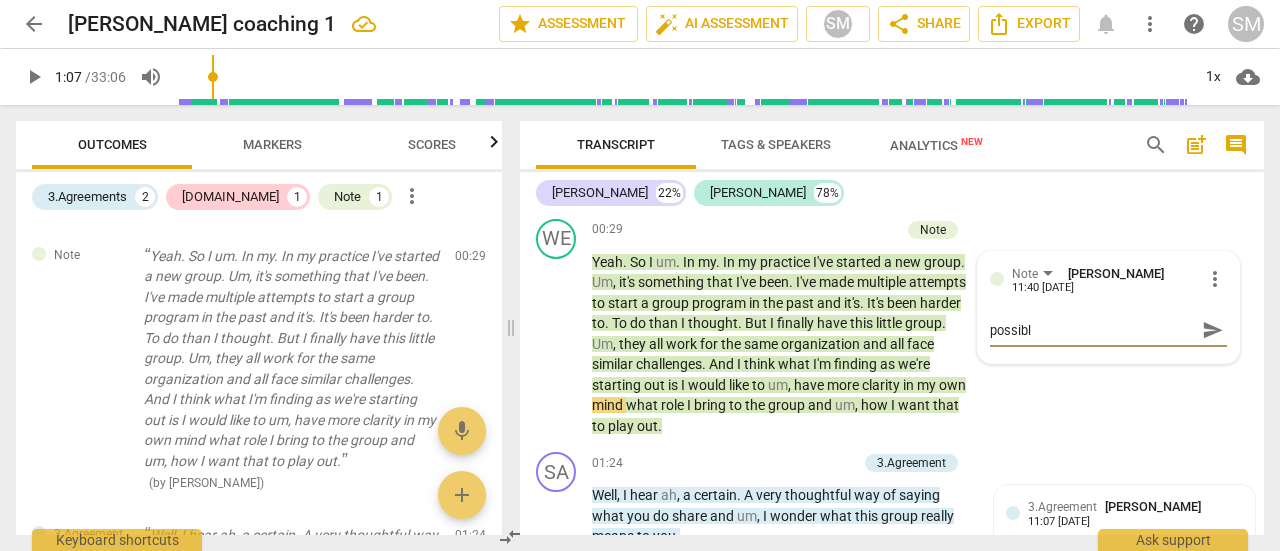 type on "possible" 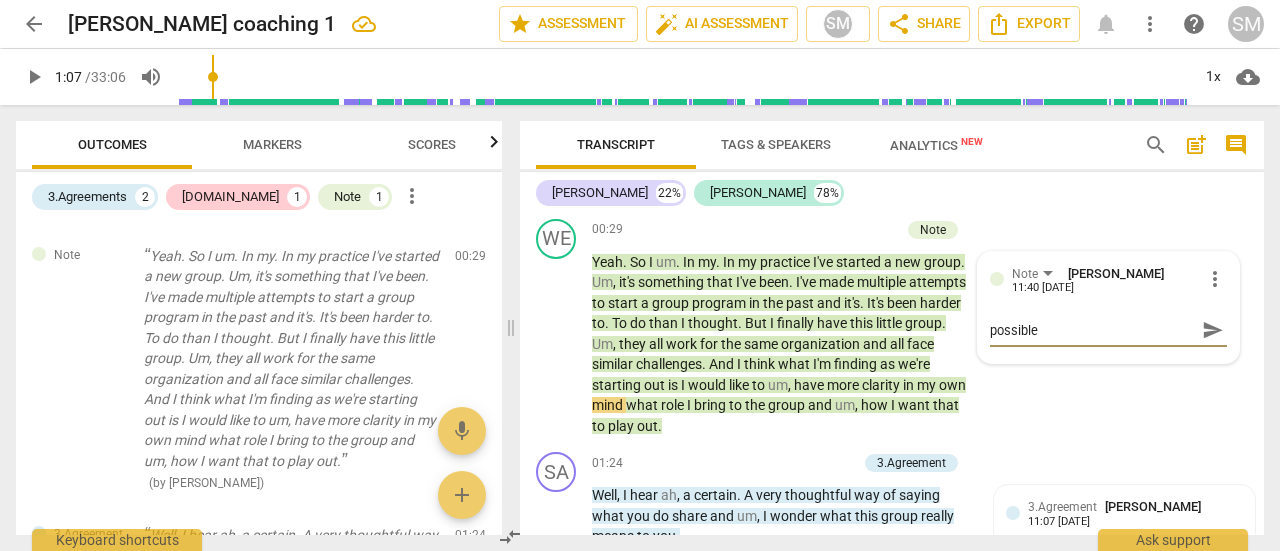 type on "possible" 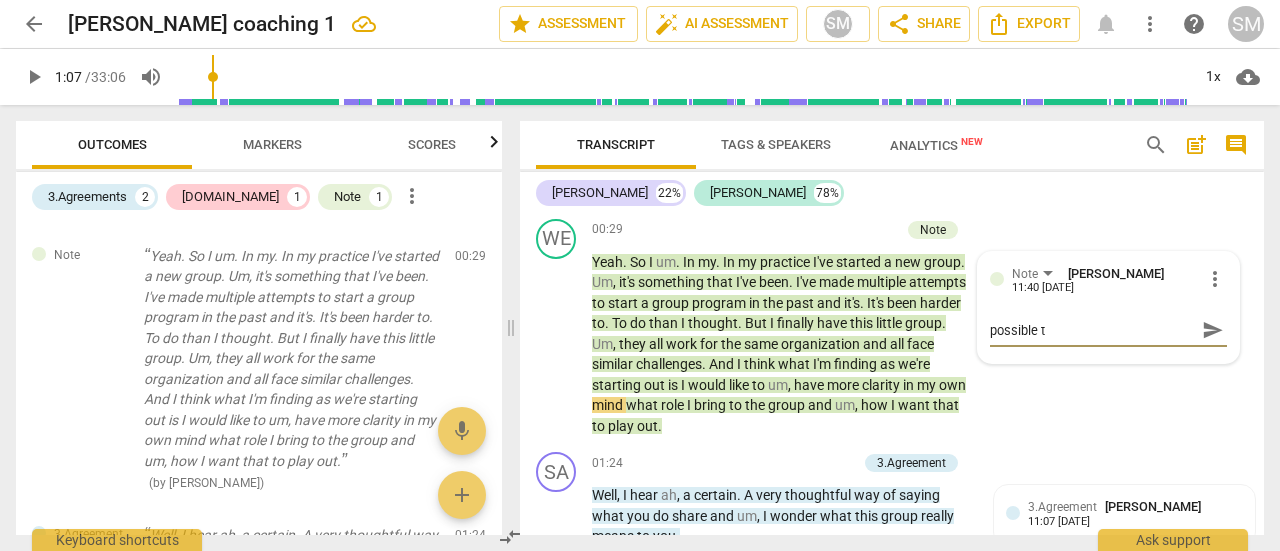 type on "possible to" 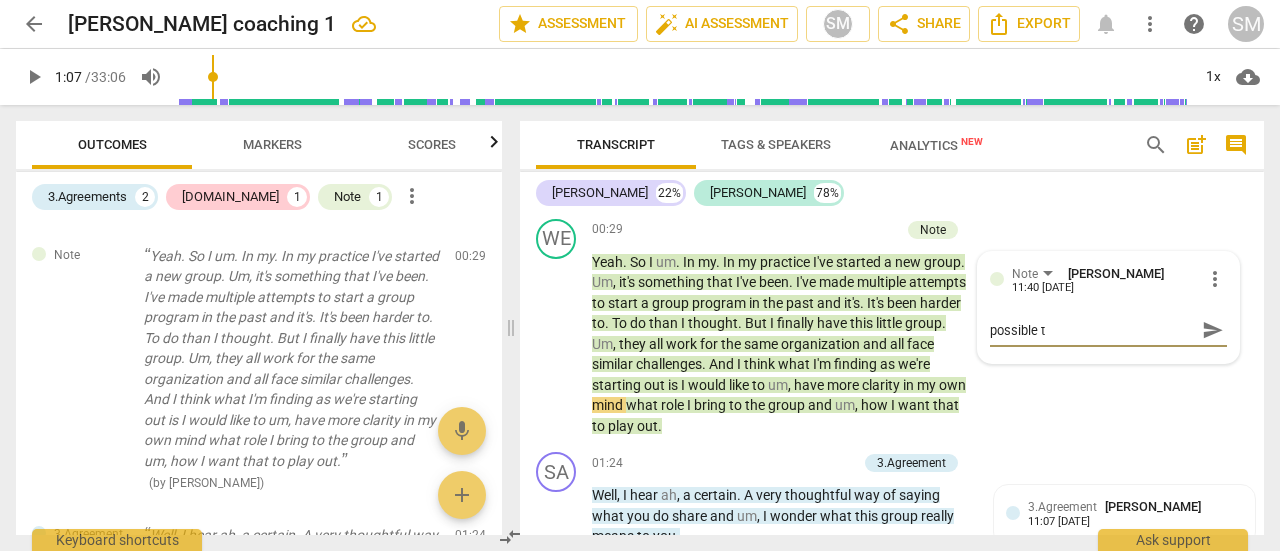 type on "possible to" 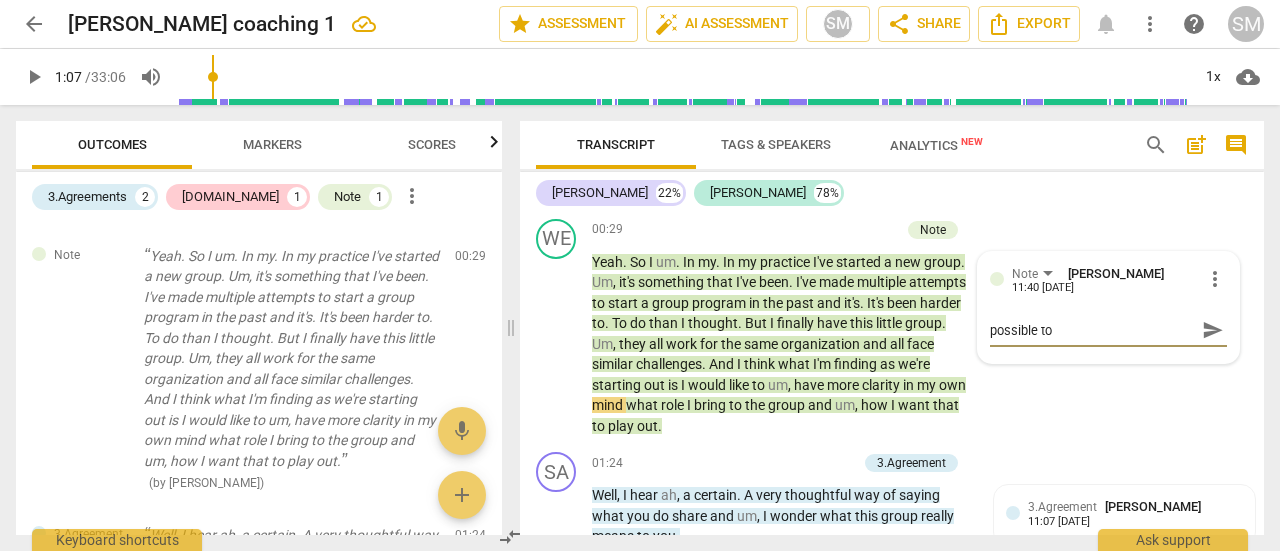 type on "possible top" 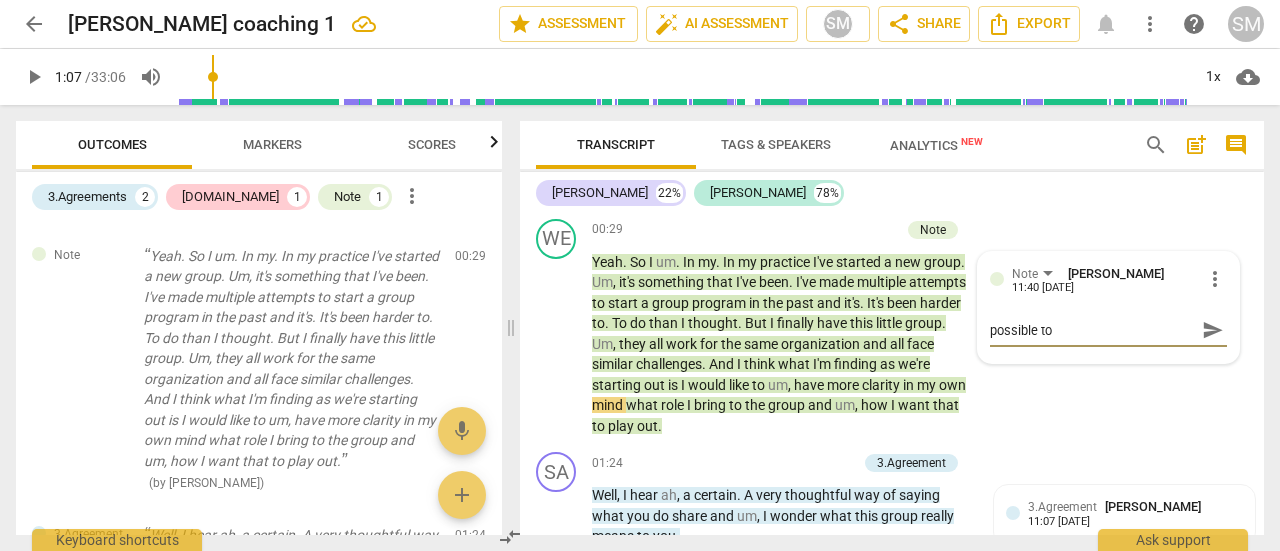 type on "possible top" 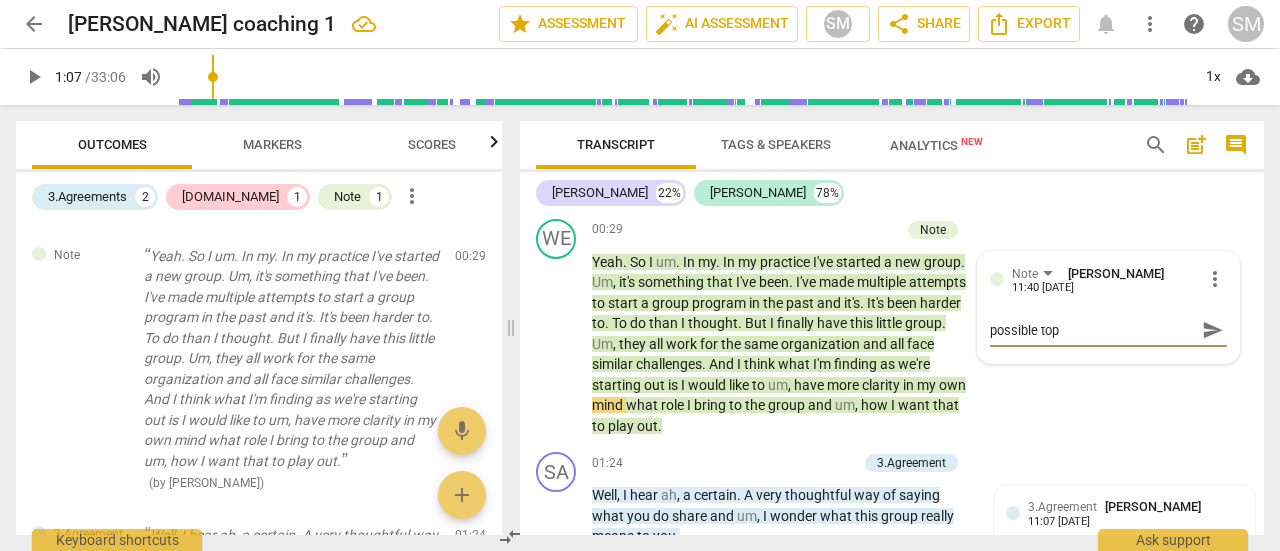 type on "possible topi" 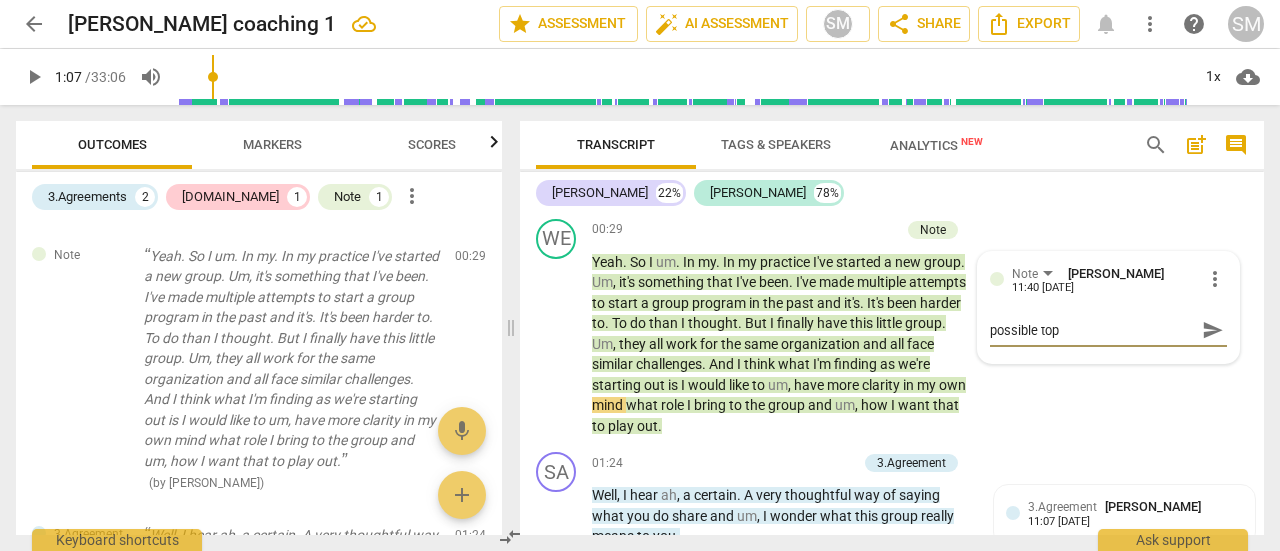 type on "possible topi" 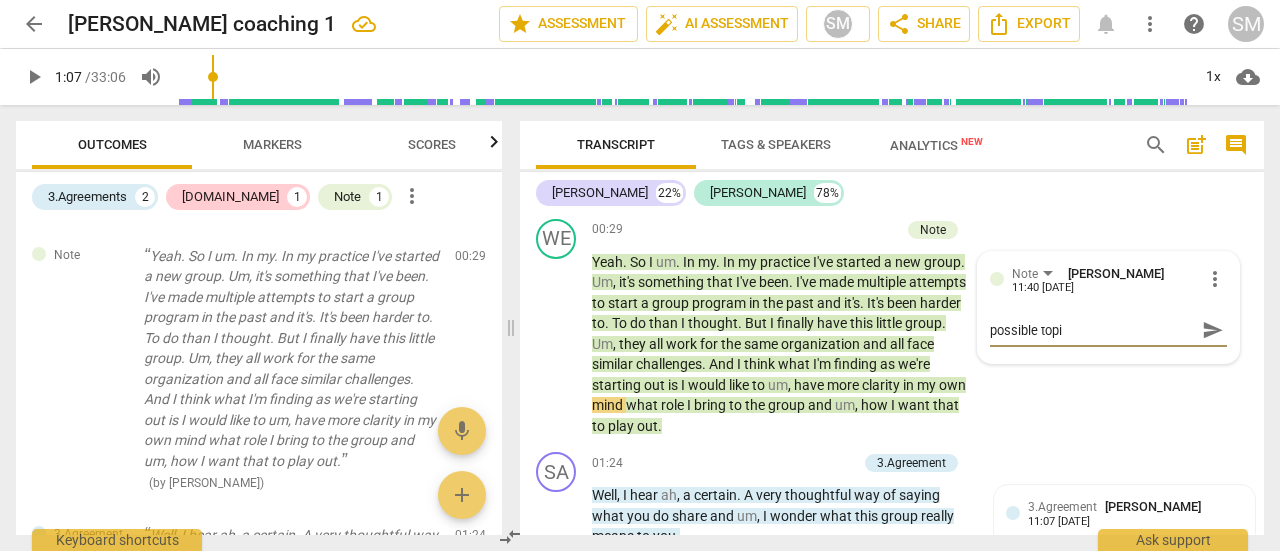 type on "possible topic" 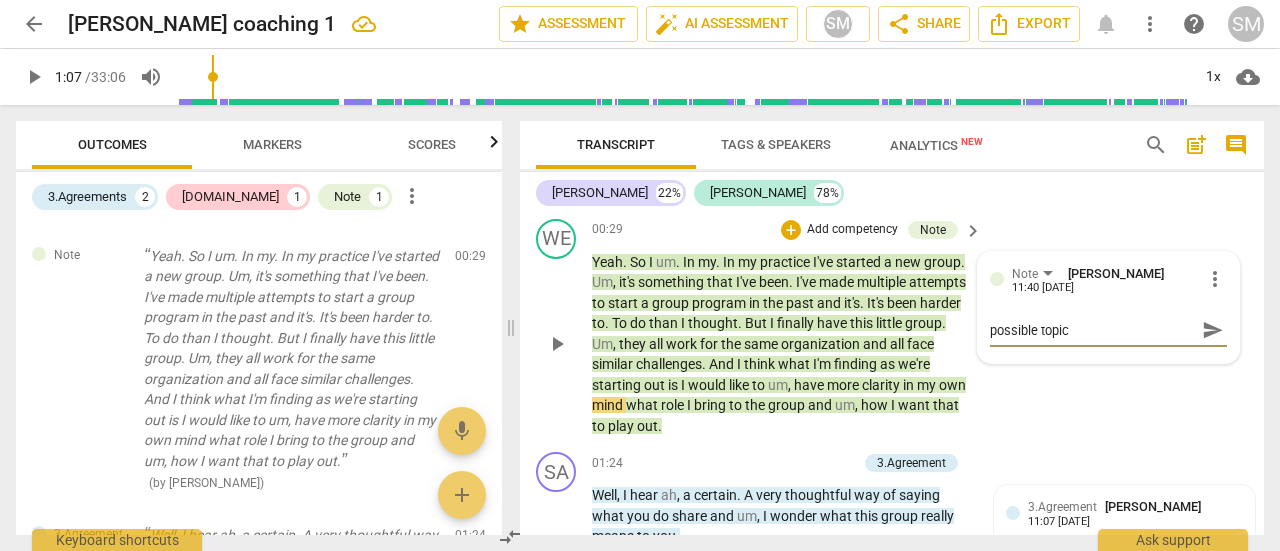 type on "possible topic" 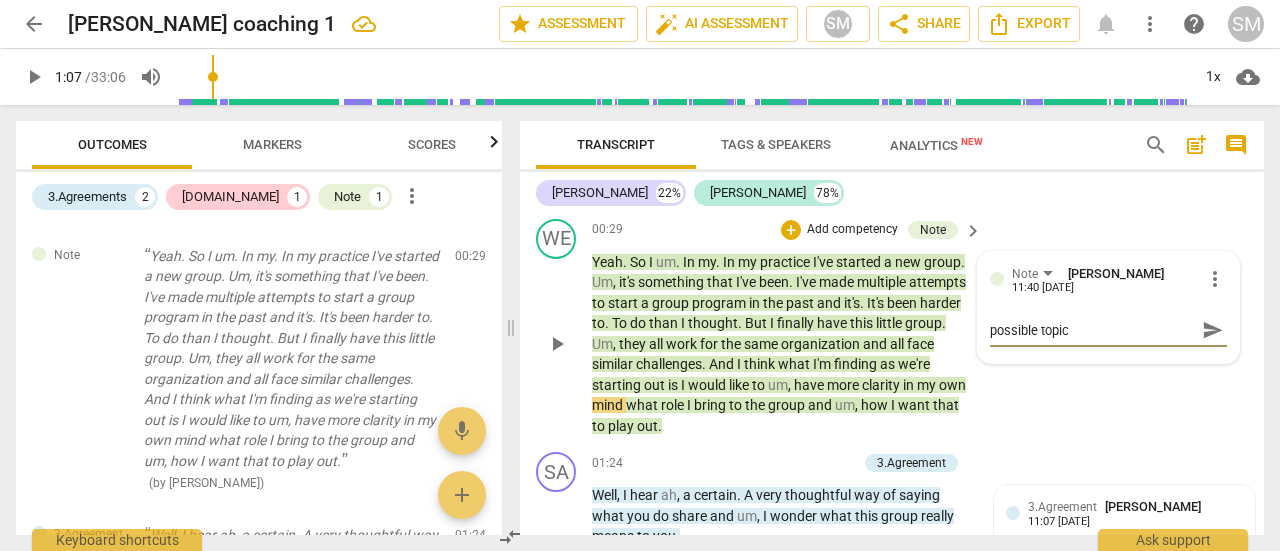 click on "WE play_arrow pause 00:29 + Add competency Note keyboard_arrow_right Yeah .   So   I   um .   In   my .   In   my   practice   I've   started   a   new   group .   Um ,   it's   something   that   I've   been .   I've   made   multiple   attempts   to   start   a   group   program   in   the   past   and   it's .   It's   been   harder   to .   To   do   than   I   thought .   But   I   finally   have   this   little   group .   Um ,   they   all   work   for   the   same   organization   and   all   face   similar   challenges .   And   I   think   what   I'm   finding   as   we're   starting   out   is   I   would   like   to   um ,   have   more   clarity   in   my   own   mind   what   role   I   bring   to   the   group   and   um ,   how   I   want   that   to   play   out . Note [PERSON_NAME] Chawla 11:40 [DATE] more_vert possible topic possible topic send" at bounding box center [892, 328] 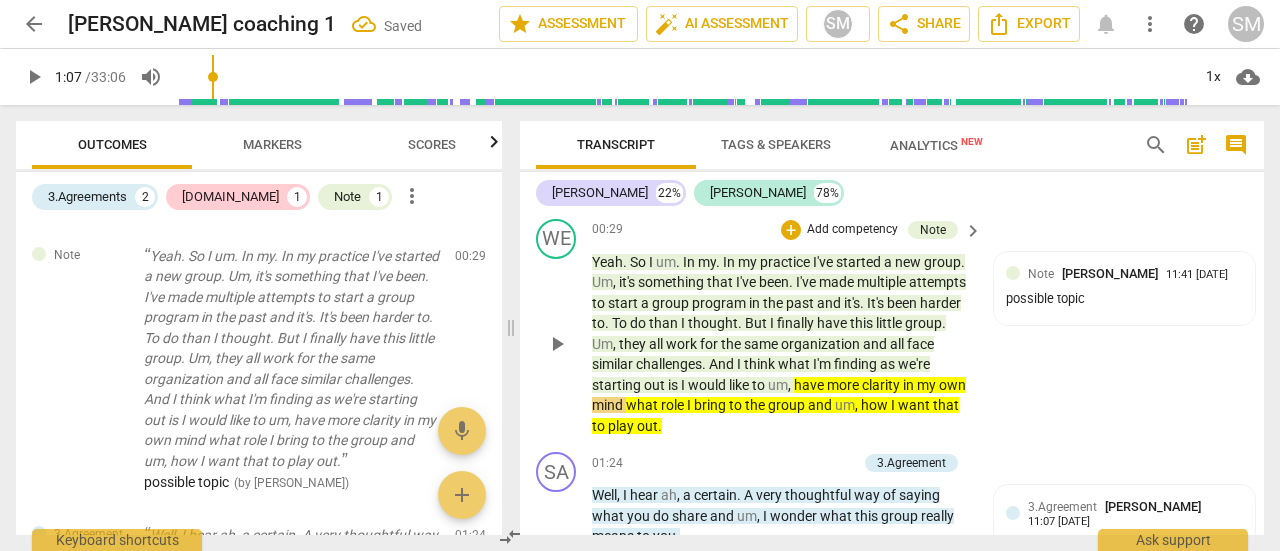 click on "um" at bounding box center [666, 262] 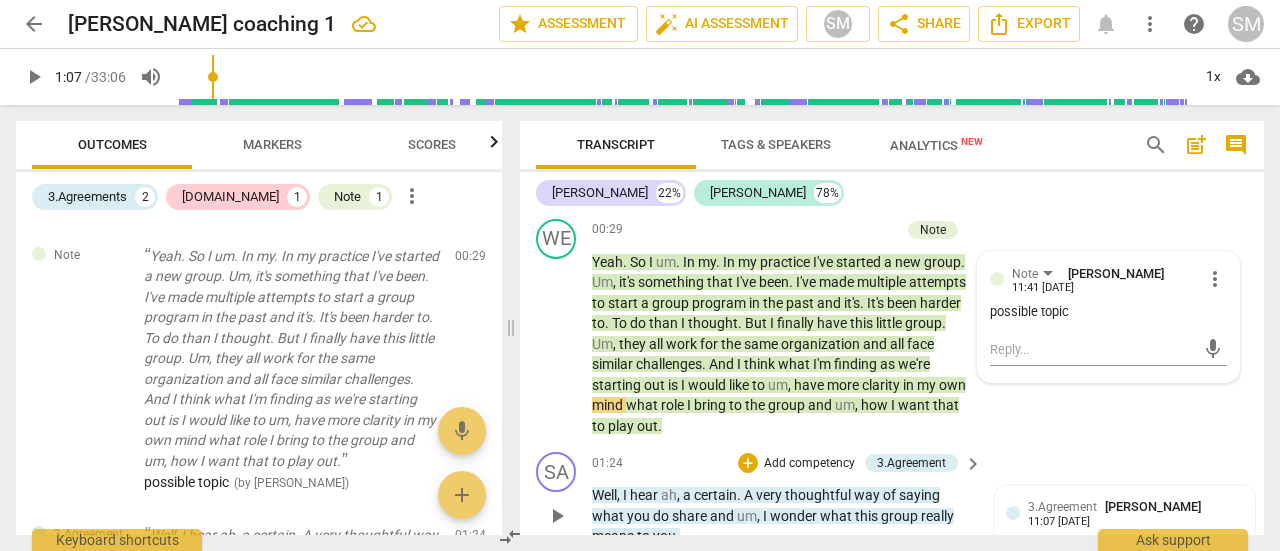 click on "Well ,   I   hear   ah ,   a   certain .   A   very   thoughtful   way   of   saying   what   you   do   share   and   um ,   I   wonder   what   this   group   really   means   to   you ." at bounding box center (788, 516) 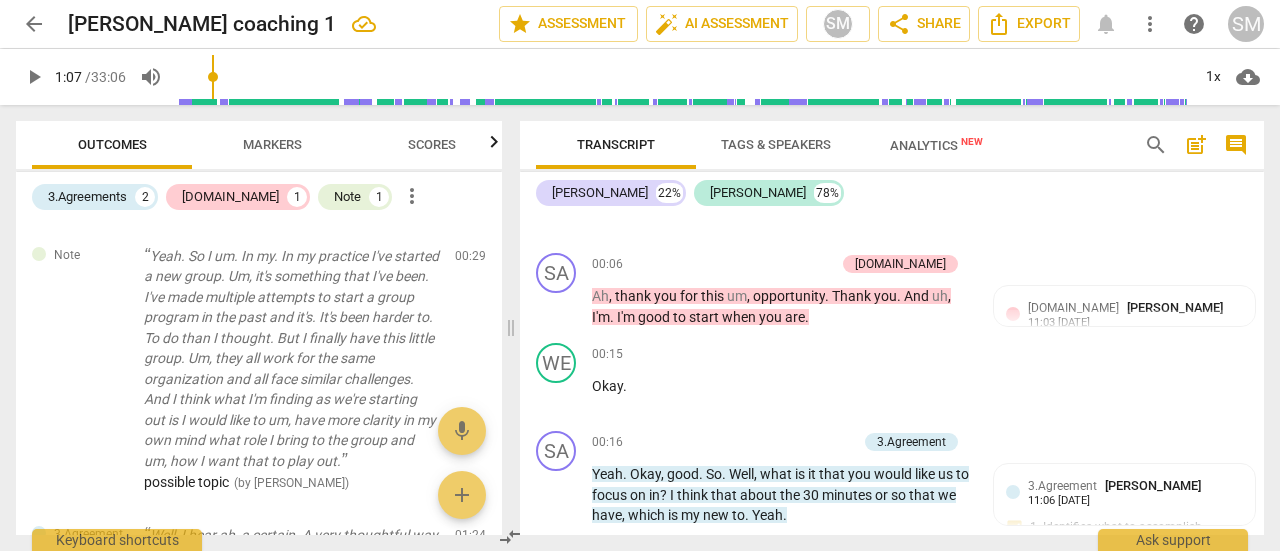 scroll, scrollTop: 144, scrollLeft: 0, axis: vertical 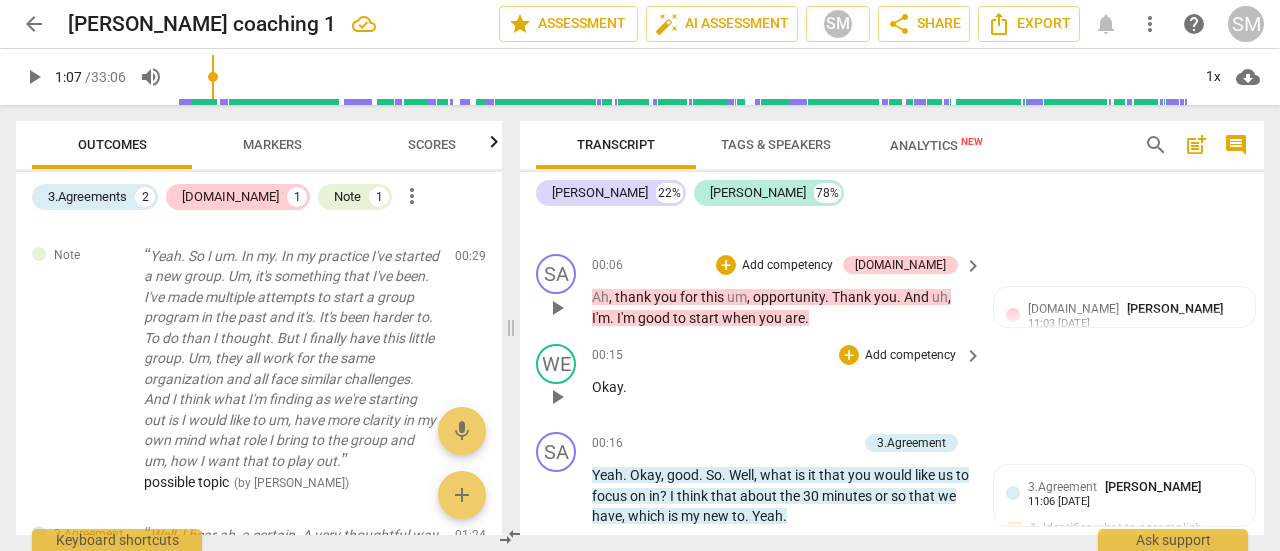 drag, startPoint x: 760, startPoint y: 305, endPoint x: 731, endPoint y: 341, distance: 46.227695 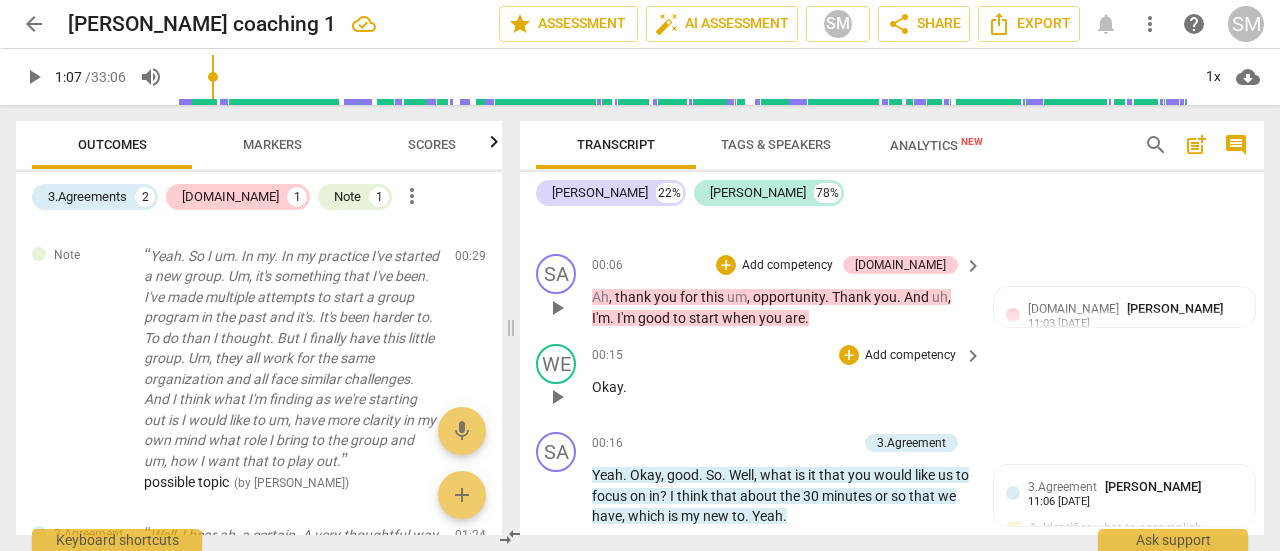 click on "WE play_arrow pause 00:15 + Add competency keyboard_arrow_right Okay ." at bounding box center [892, 380] 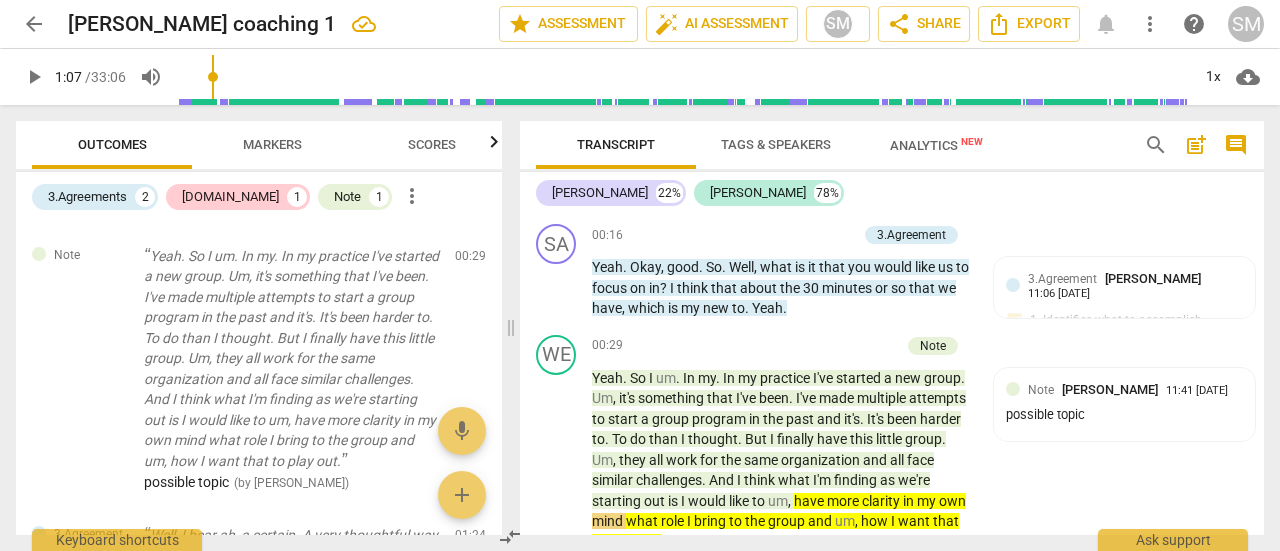 scroll, scrollTop: 356, scrollLeft: 0, axis: vertical 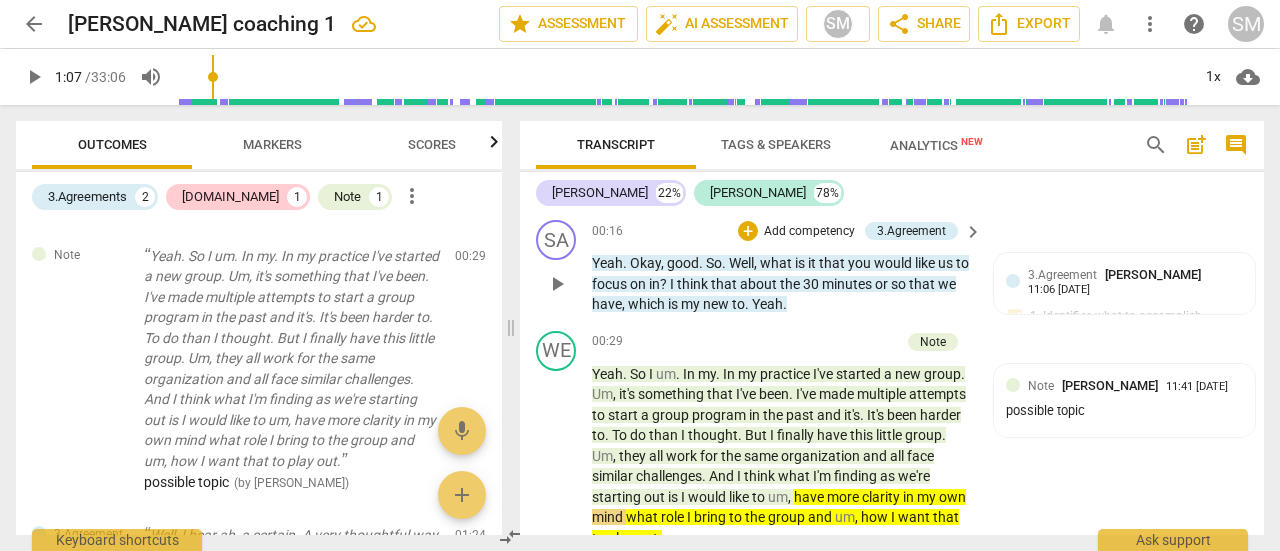 click on "Add competency" at bounding box center [809, 232] 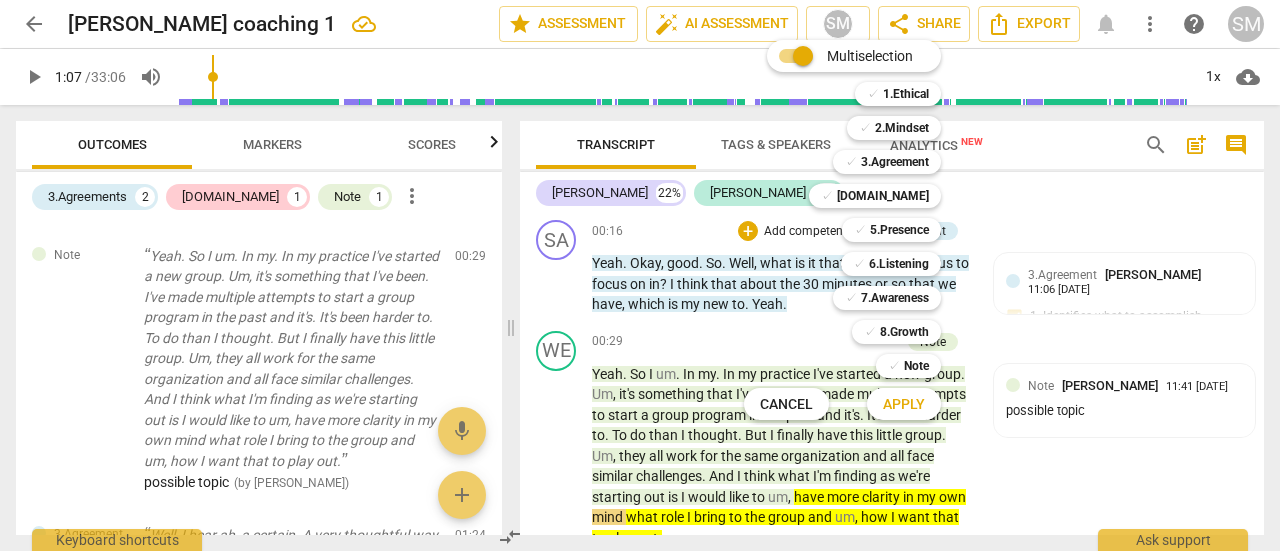 click on "Multiselection m ✓ 1.Ethical 1 ✓ 2.Mindset 2 ✓ 3.Agreement 3 ✓ [DOMAIN_NAME] 4 ✓ 5.Presence 5 ✓ 6.Listening 6 ✓ 7.Awareness 7 ✓ 8.Growth 8 ✓ Note 9 Cancel c Apply x" at bounding box center [857, 230] 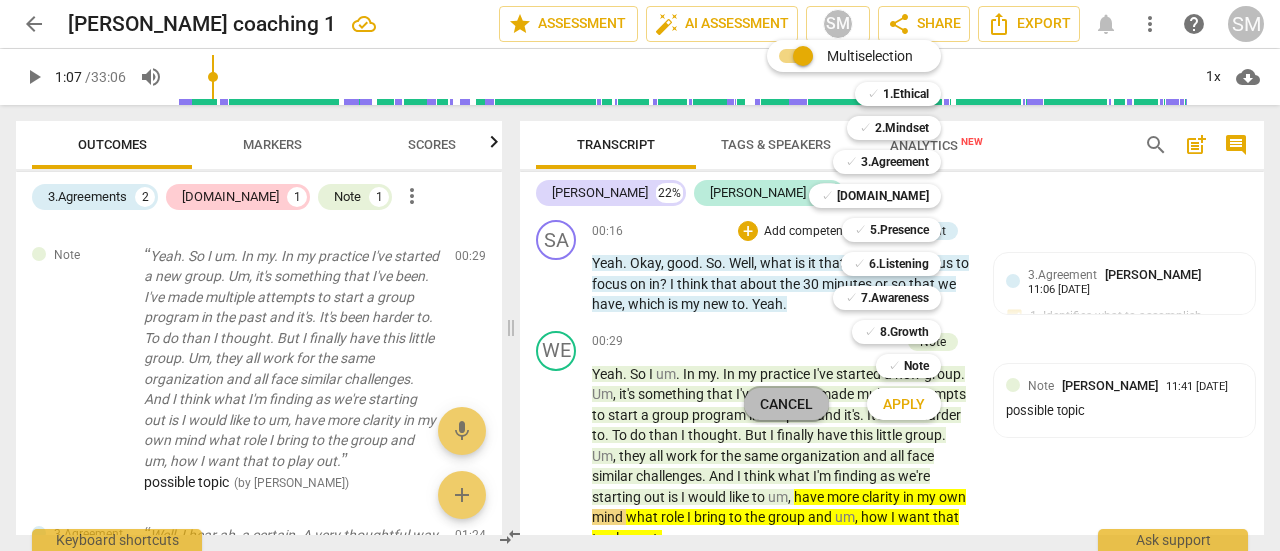 click on "Cancel" at bounding box center [786, 405] 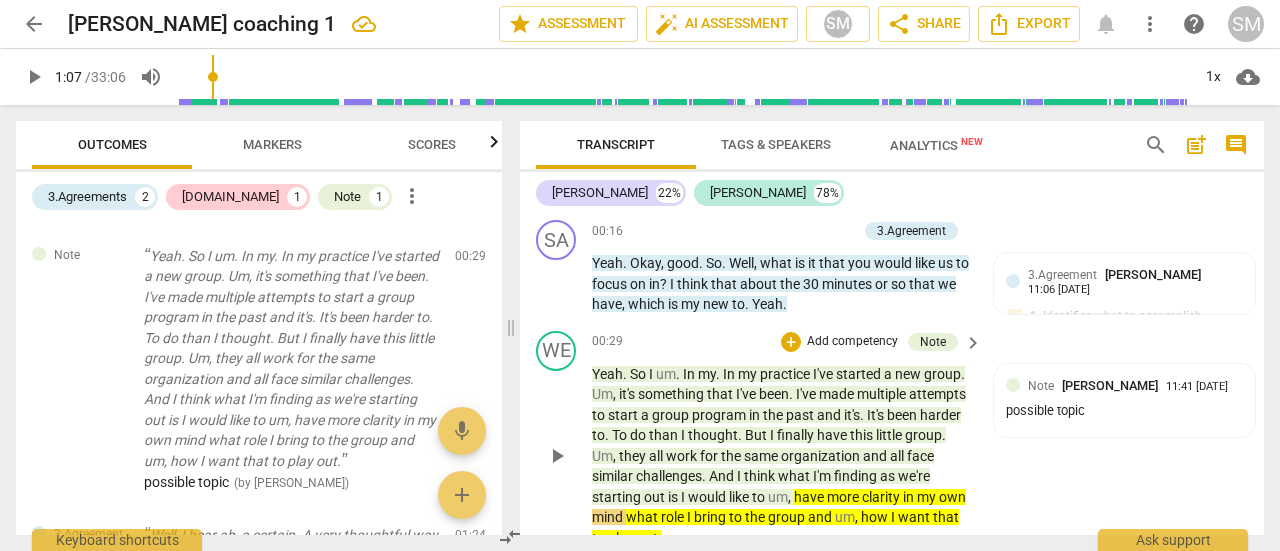 drag, startPoint x: 742, startPoint y: 384, endPoint x: 755, endPoint y: 427, distance: 44.922153 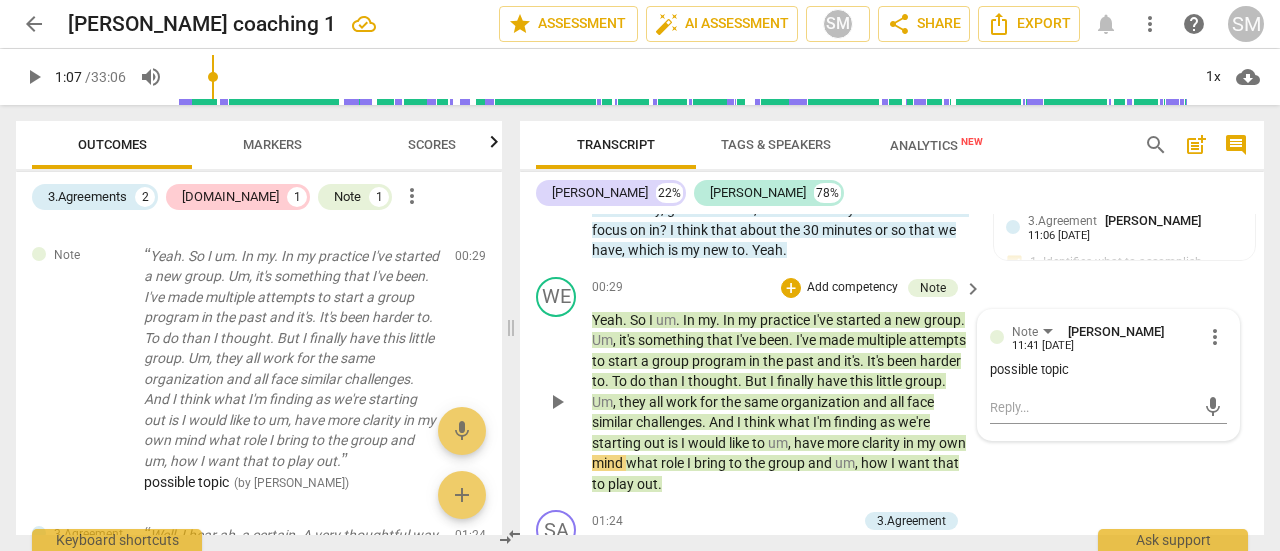 scroll, scrollTop: 420, scrollLeft: 0, axis: vertical 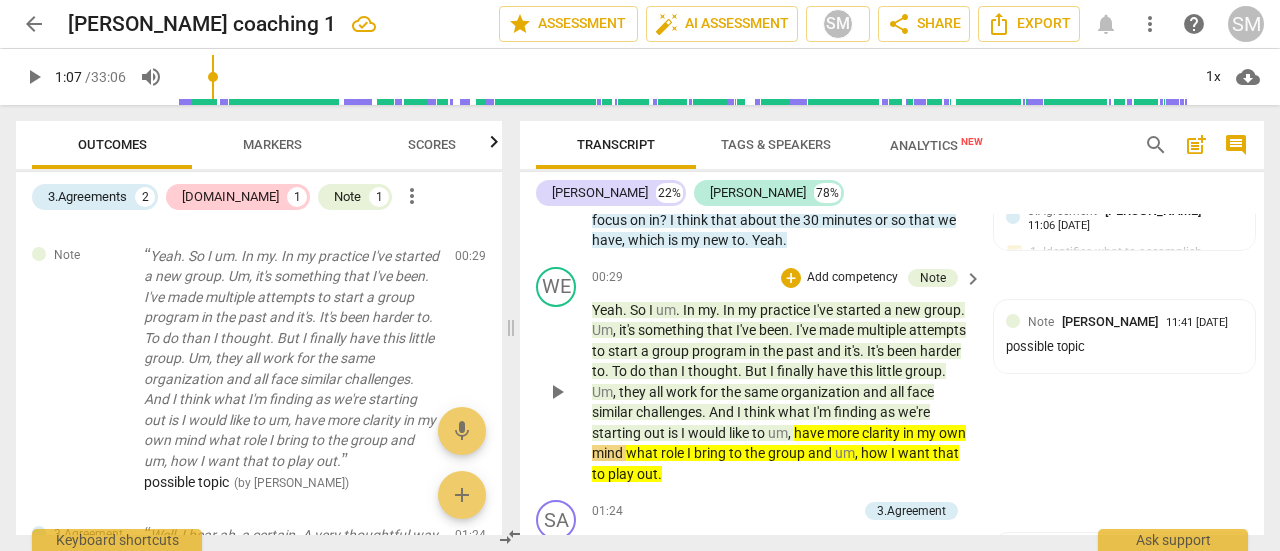 click on "would" at bounding box center (708, 433) 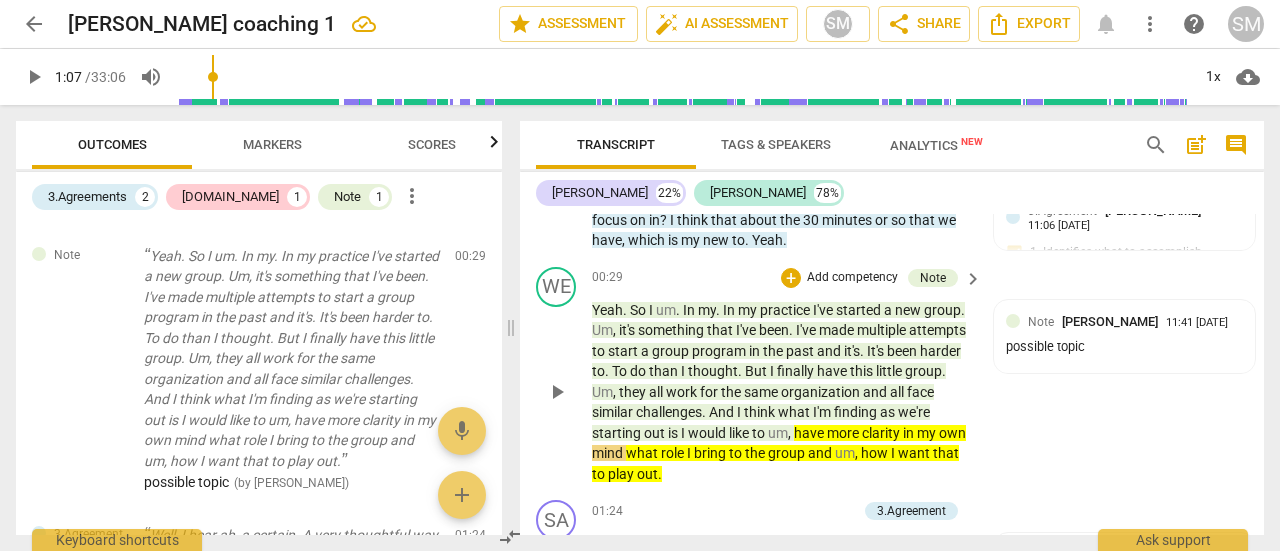 drag, startPoint x: 690, startPoint y: 355, endPoint x: 1042, endPoint y: 435, distance: 360.97644 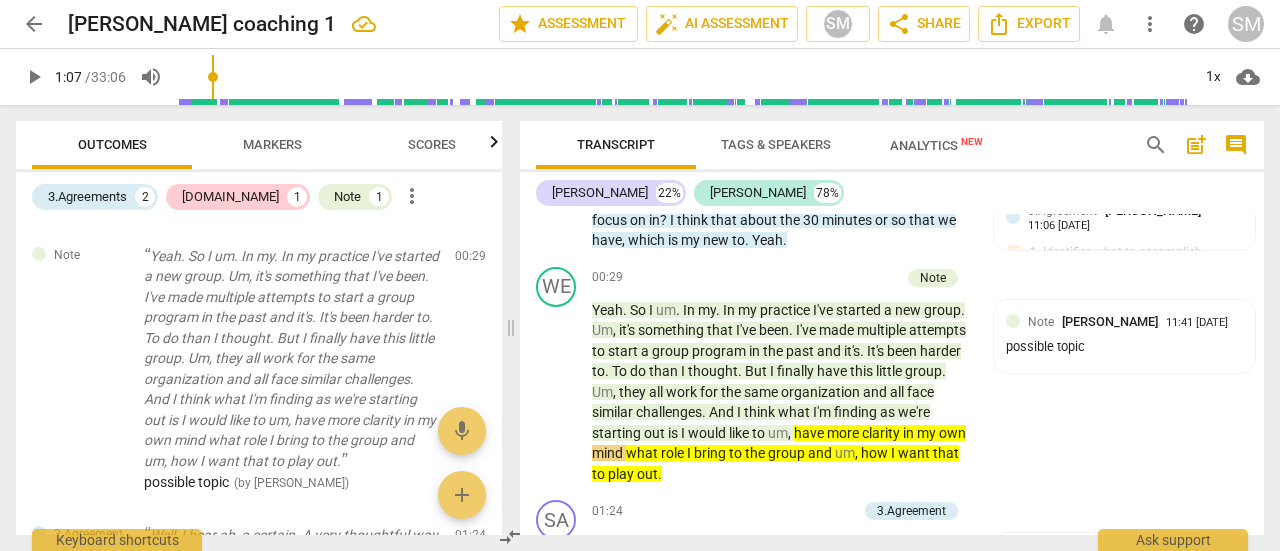 drag, startPoint x: 588, startPoint y: 300, endPoint x: 794, endPoint y: 405, distance: 231.21635 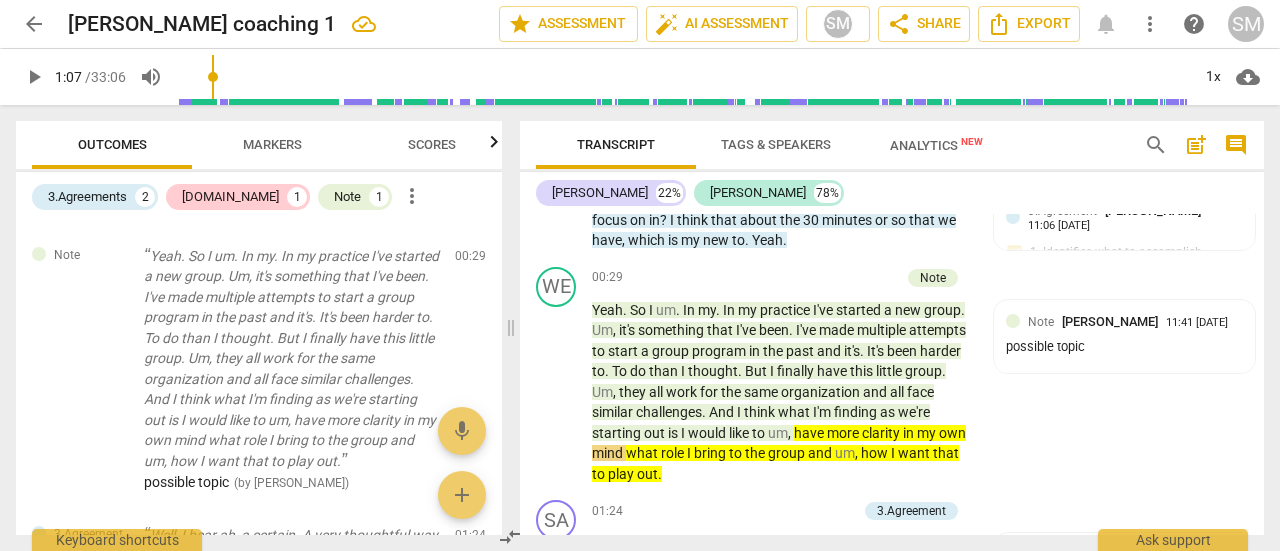 click on "WE play_arrow pause 00:29 + Add competency Note keyboard_arrow_right Yeah .   So   I   um .   In   my .   In   my   practice   I've   started   a   new   group .   Um ,   it's   something   that   I've   been .   I've   made   multiple   attempts   to   start   a   group   program   in   the   past   and   it's .   It's   been   harder   to .   To   do   than   I   thought .   But   I   finally   have   this   little   group .   Um ,   they   all   work   for   the   same   organization   and   all   face   similar   challenges .   And   I   think   what   I'm   finding   as   we're   starting   out   is   I   would   like   to   um ,   have   more   clarity   in   my   own   mind   what   role   I   bring   to   the   group   and   um ,   how   I   want   that   to   play   out . Note [PERSON_NAME] Chawla 11:41 [DATE] possible topic" at bounding box center [892, 376] 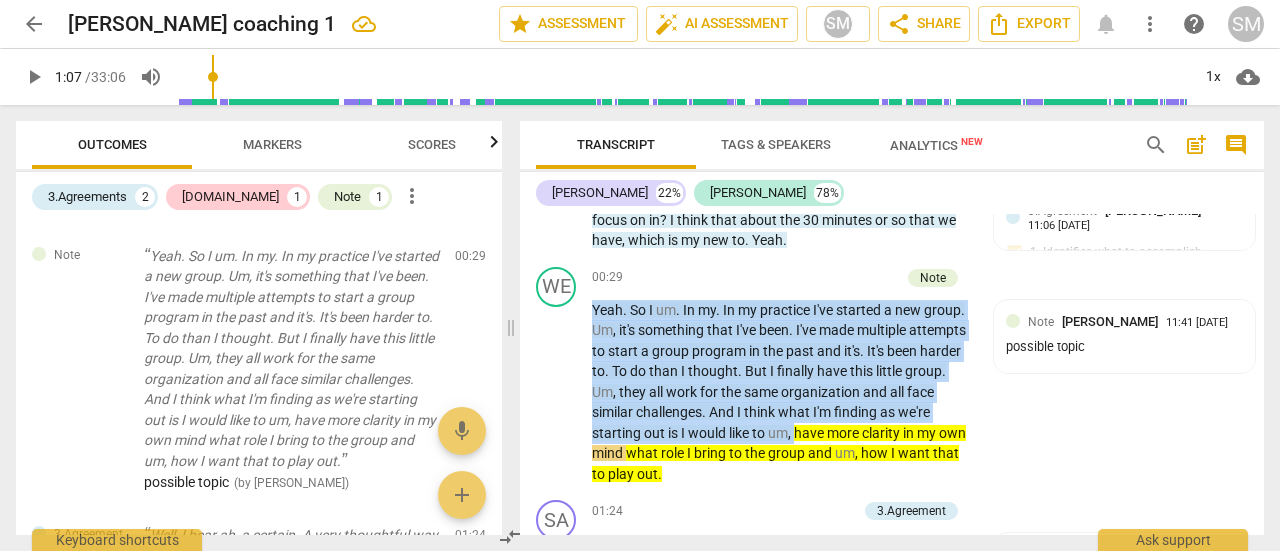 drag, startPoint x: 831, startPoint y: 425, endPoint x: 590, endPoint y: 297, distance: 272.88275 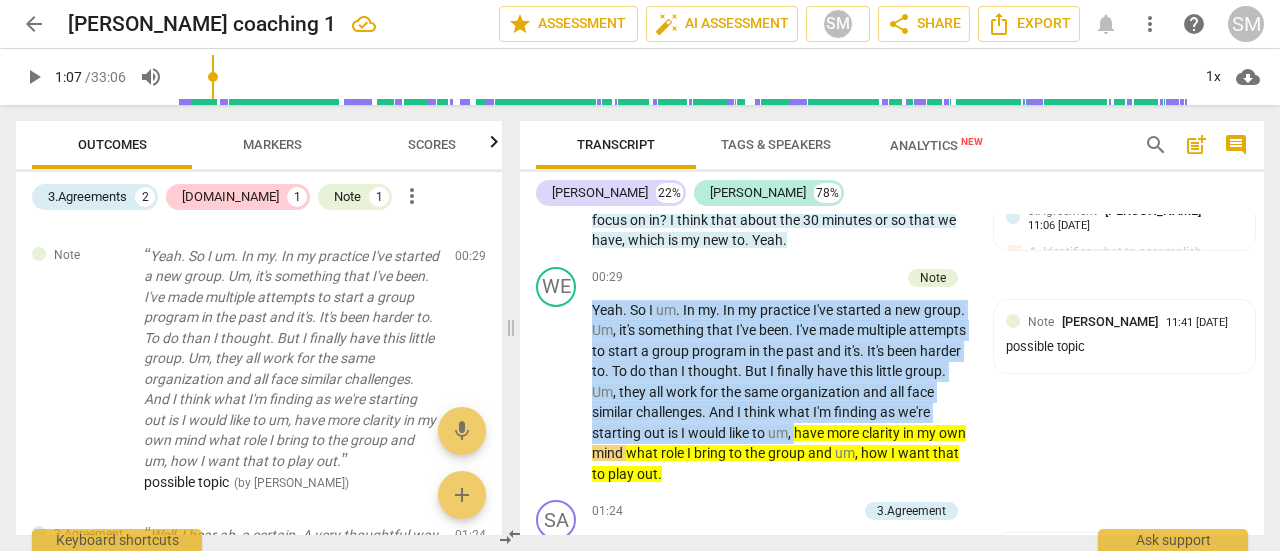 click on "WE play_arrow pause 00:29 + Add competency Note keyboard_arrow_right Yeah .   So   I   um .   In   my .   In   my   practice   I've   started   a   new   group .   Um ,   it's   something   that   I've   been .   I've   made   multiple   attempts   to   start   a   group   program   in   the   past   and   it's .   It's   been   harder   to .   To   do   than   I   thought .   But   I   finally   have   this   little   group .   Um ,   they   all   work   for   the   same   organization   and   all   face   similar   challenges .   And   I   think   what   I'm   finding   as   we're   starting   out   is   I   would   like   to   um ,   have   more   clarity   in   my   own   mind   what   role   I   bring   to   the   group   and   um ,   how   I   want   that   to   play   out . Note [PERSON_NAME] Chawla 11:41 [DATE] possible topic" at bounding box center [892, 376] 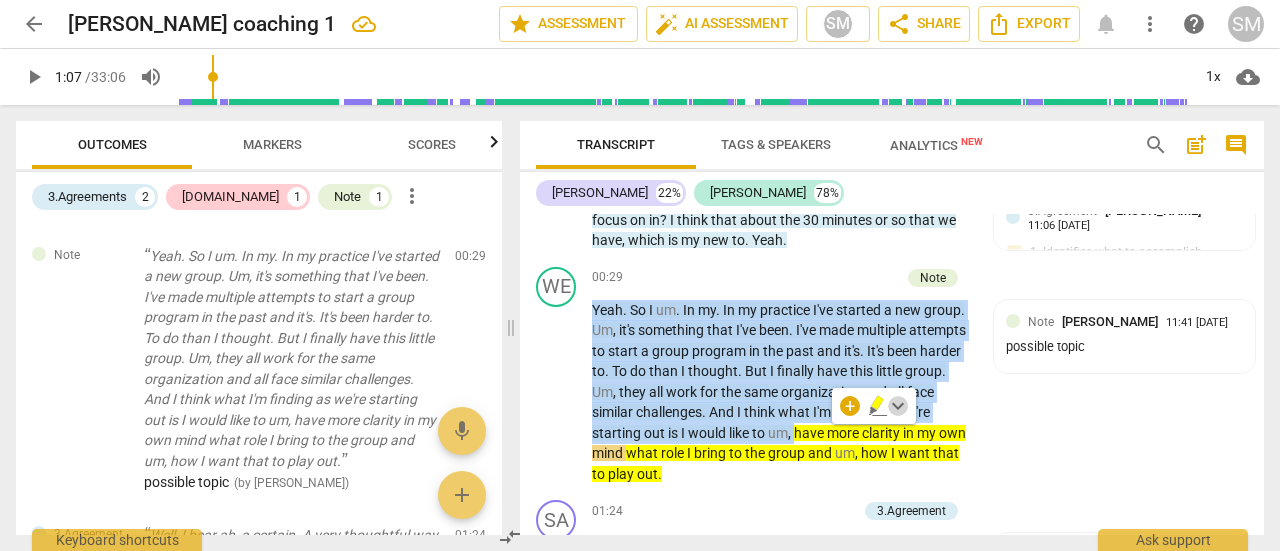 click on "keyboard_arrow_down" at bounding box center [898, 406] 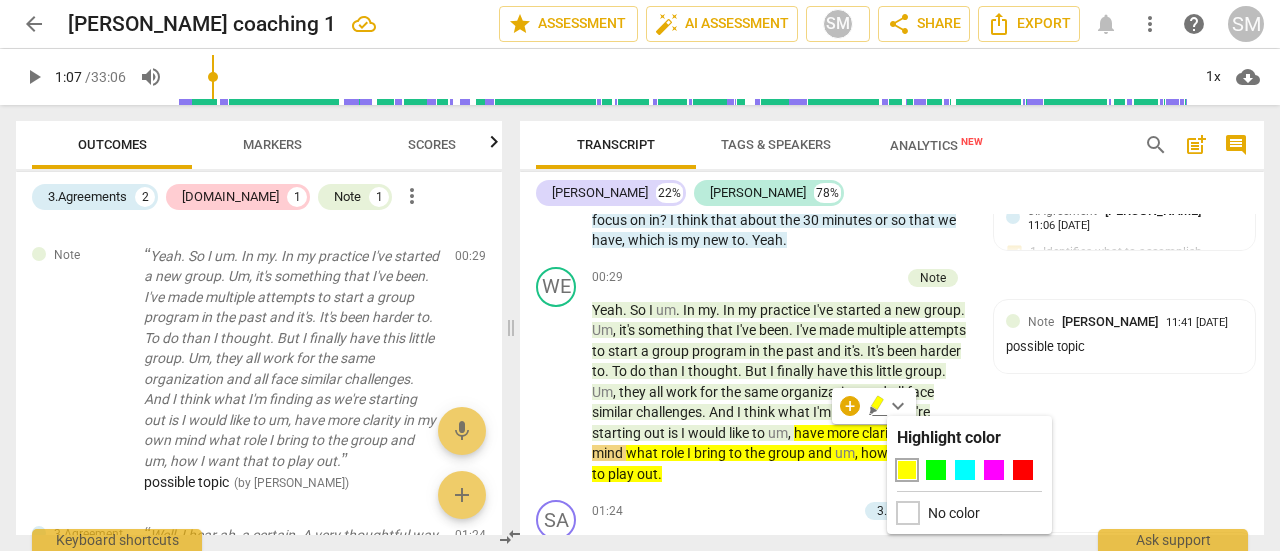 click at bounding box center [908, 513] 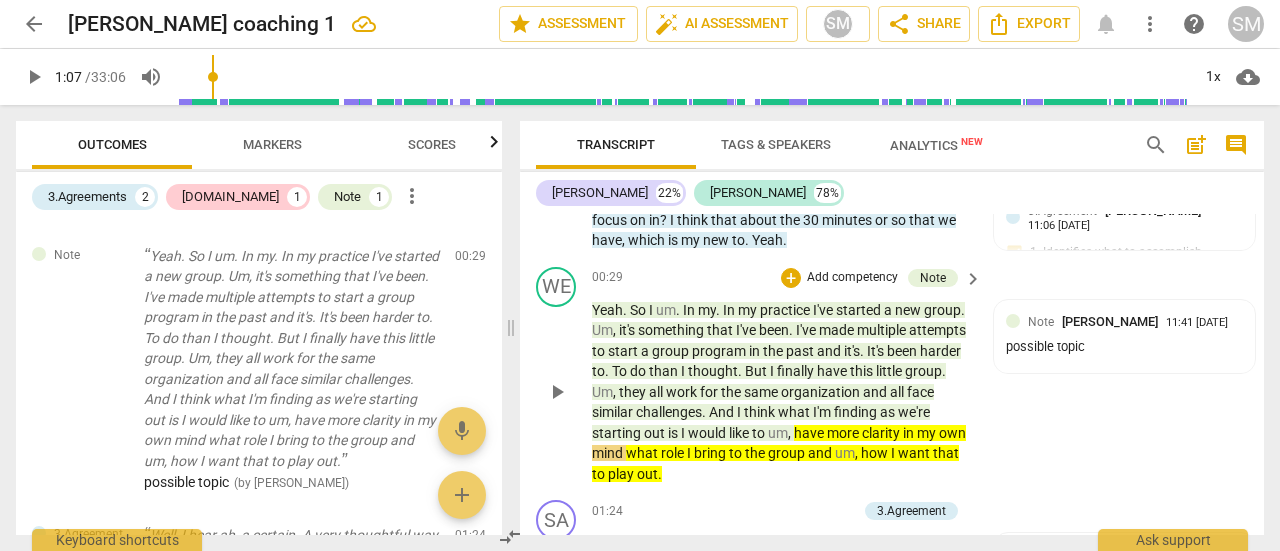 click on "WE play_arrow pause 00:29 + Add competency Note keyboard_arrow_right Yeah .   So   I   um .   In   my .   In   my   practice   I've   started   a   new   group .   Um ,   it's   something   that   I've   been .   I've   made   multiple   attempts   to   start   a   group   program   in   the   past   and   it's .   It's   been   harder   to .   To   do   than   I   thought .   But   I   finally   have   this   little   group .   Um ,   they   all   work   for   the   same   organization   and   all   face   similar   challenges .   And   I   think   what   I'm   finding   as   we're   starting   out   is   I   would   like   to   um ,   have   more   clarity   in   my   own   mind   what   role   I   bring   to   the   group   and   um ,   how   I   want   that   to   play   out . Note [PERSON_NAME] Chawla 11:41 [DATE] possible topic" at bounding box center [892, 376] 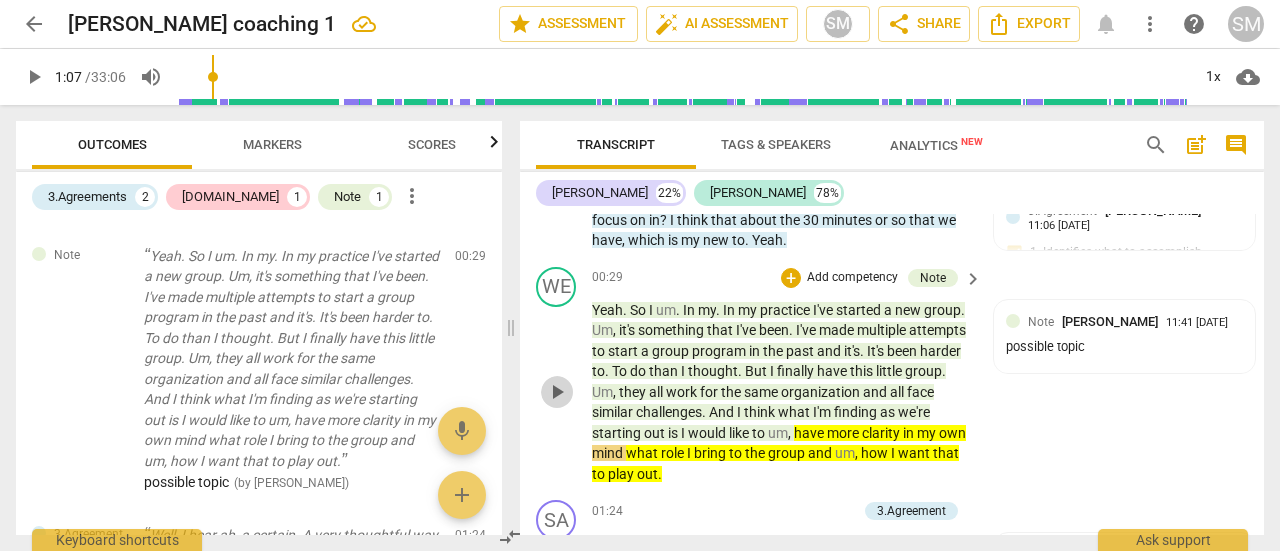 click on "play_arrow" at bounding box center [557, 392] 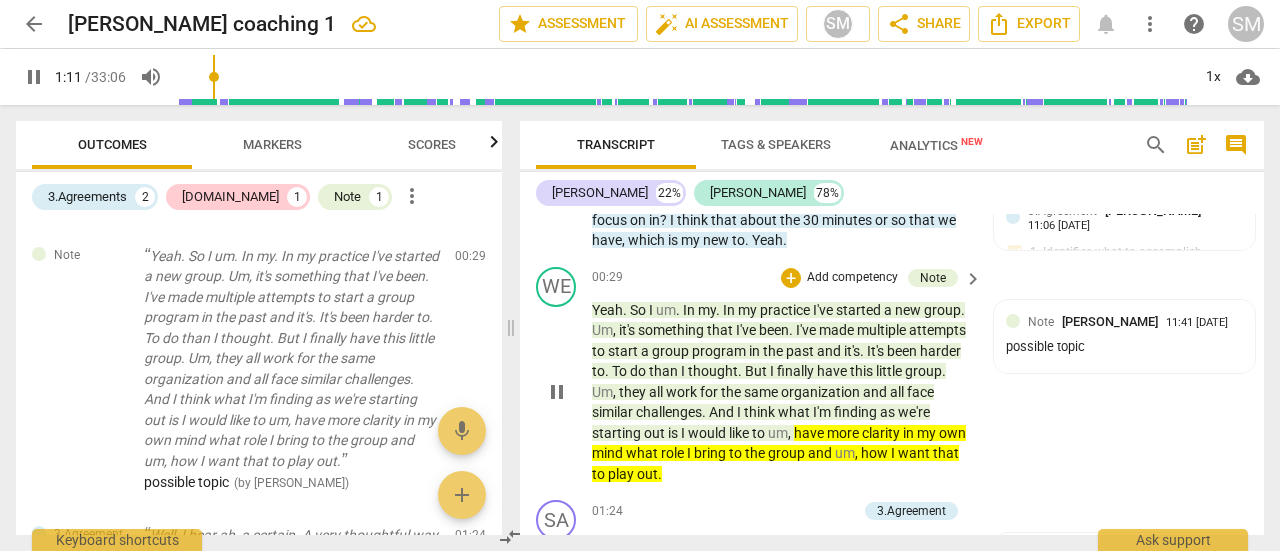 click on "Yeah" at bounding box center [607, 310] 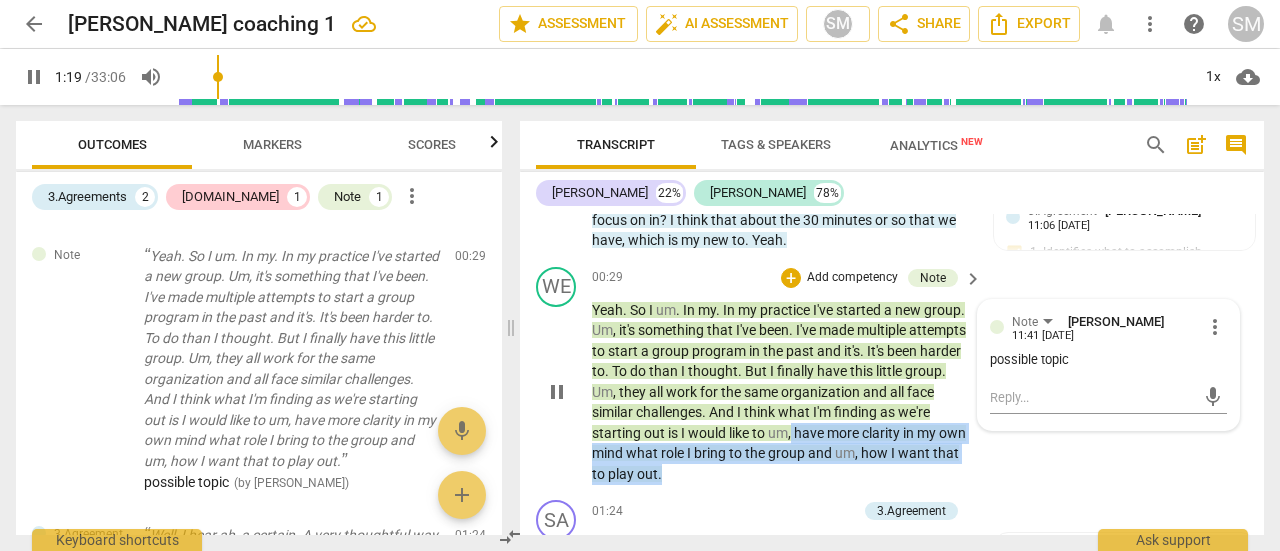 drag, startPoint x: 830, startPoint y: 427, endPoint x: 764, endPoint y: 479, distance: 84.0238 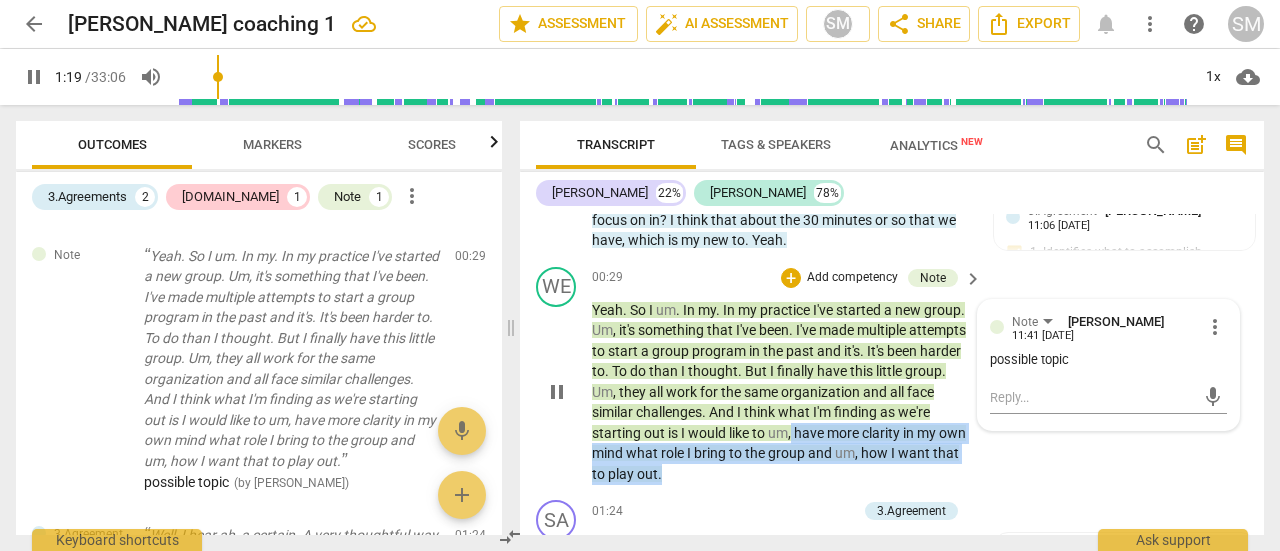 click on "Yeah .   So   I   um .   In   my .   In   my   practice   I've   started   a   new   group .   Um ,   it's   something   that   I've   been .   I've   made   multiple   attempts   to   start   a   group   program   in   the   past   and   it's .   It's   been   harder   to .   To   do   than   I   thought .   But   I   finally   have   this   little   group .   Um ,   they   all   work   for   the   same   organization   and   all   face   similar   challenges .   And   I   think   what   I'm   finding   as   we're   starting   out   is   I   would   like   to   um ,   have   more   clarity   in   my   own   mind   what   role   I   bring   to   the   group   and   um ,   how   I   want   that   to   play   out ." at bounding box center [782, 392] 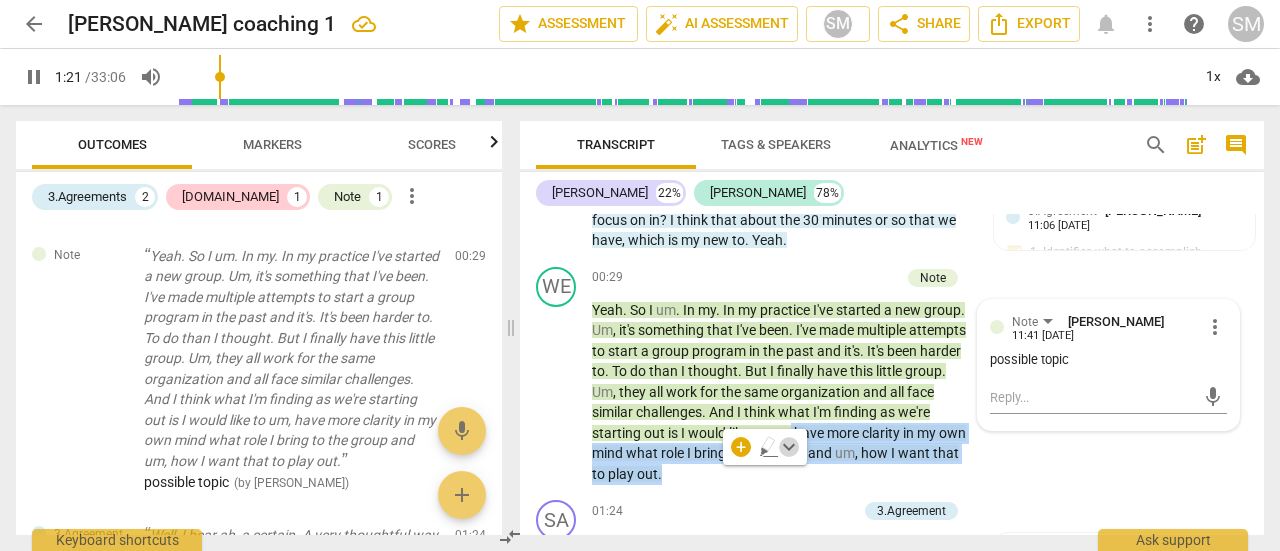 click on "keyboard_arrow_down" at bounding box center (789, 447) 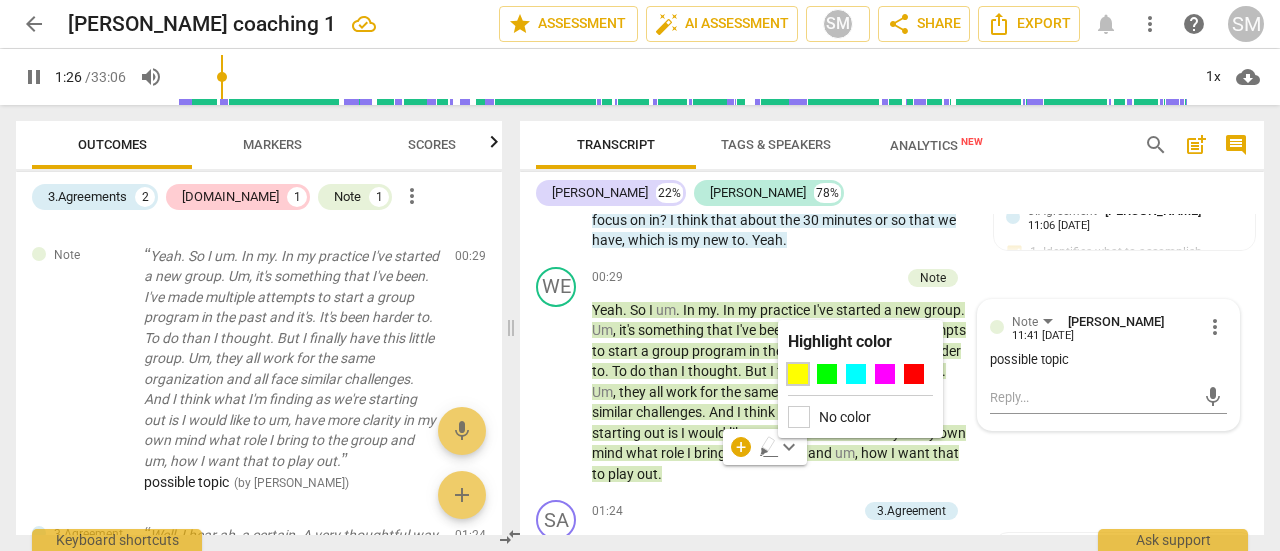 click at bounding box center [798, 374] 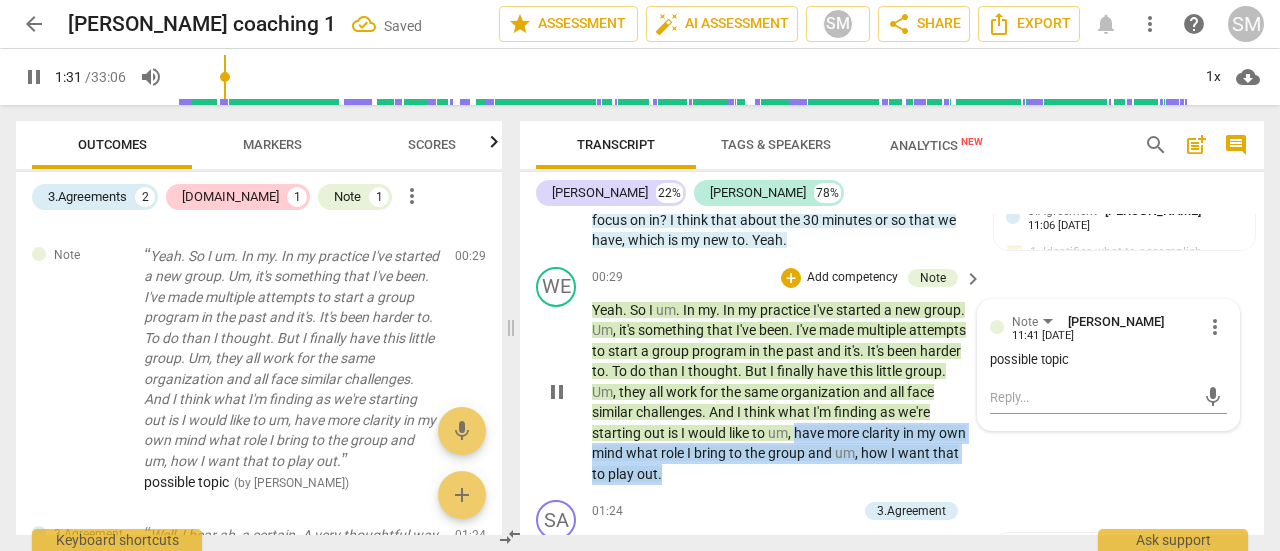 scroll, scrollTop: 760, scrollLeft: 0, axis: vertical 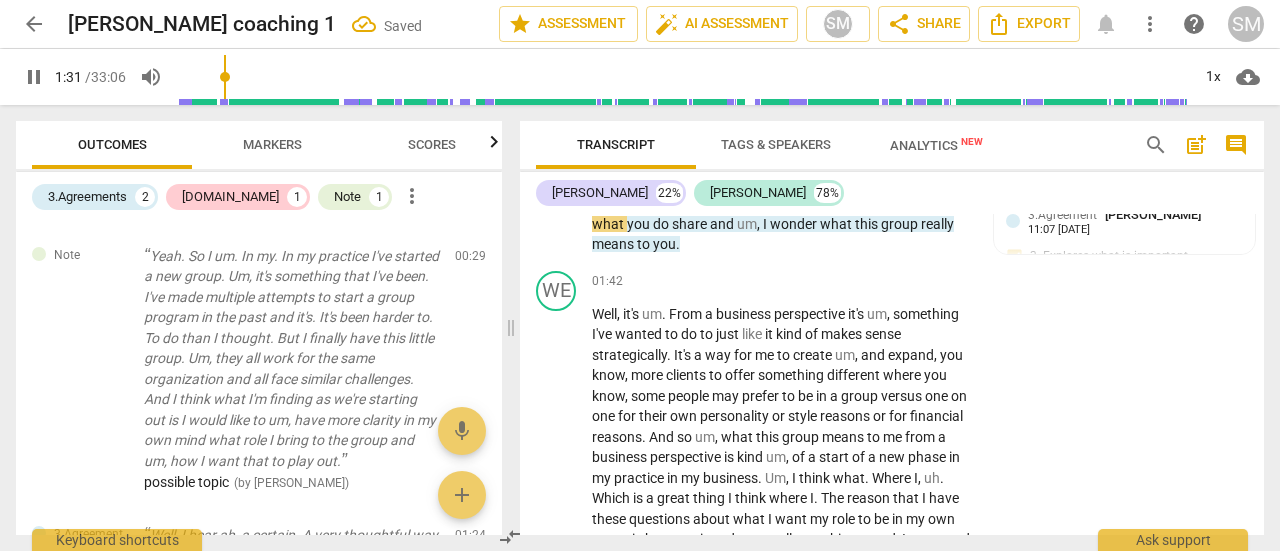 drag, startPoint x: 833, startPoint y: 425, endPoint x: 760, endPoint y: 481, distance: 92.00543 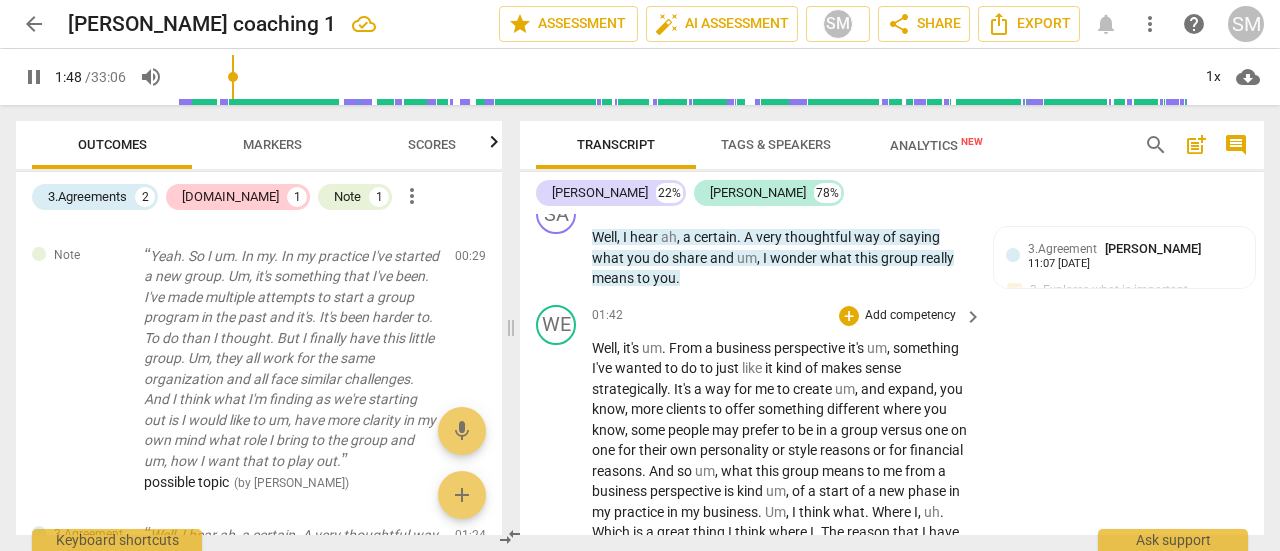 scroll, scrollTop: 728, scrollLeft: 0, axis: vertical 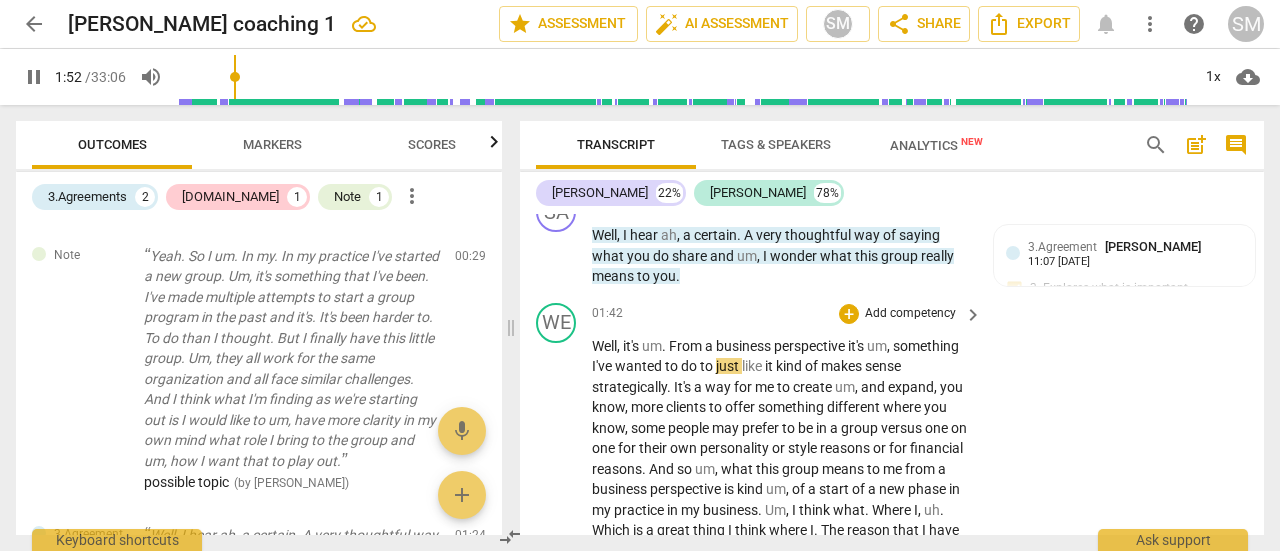 click on "play_arrow pause" at bounding box center [566, 777] 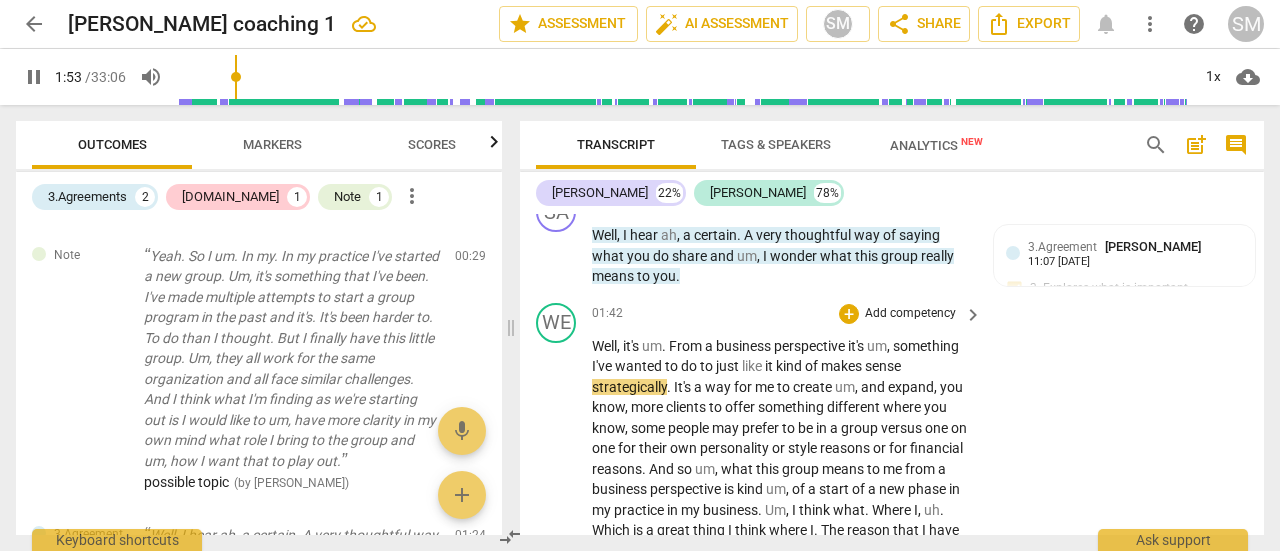 click on "play_arrow pause" at bounding box center [566, 777] 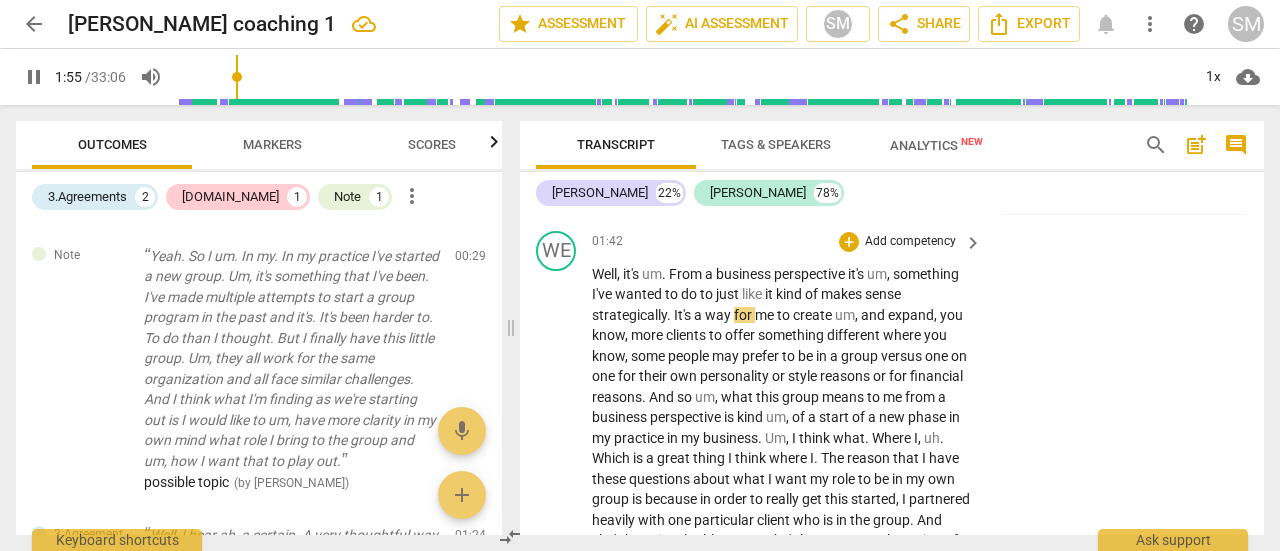 scroll, scrollTop: 792, scrollLeft: 0, axis: vertical 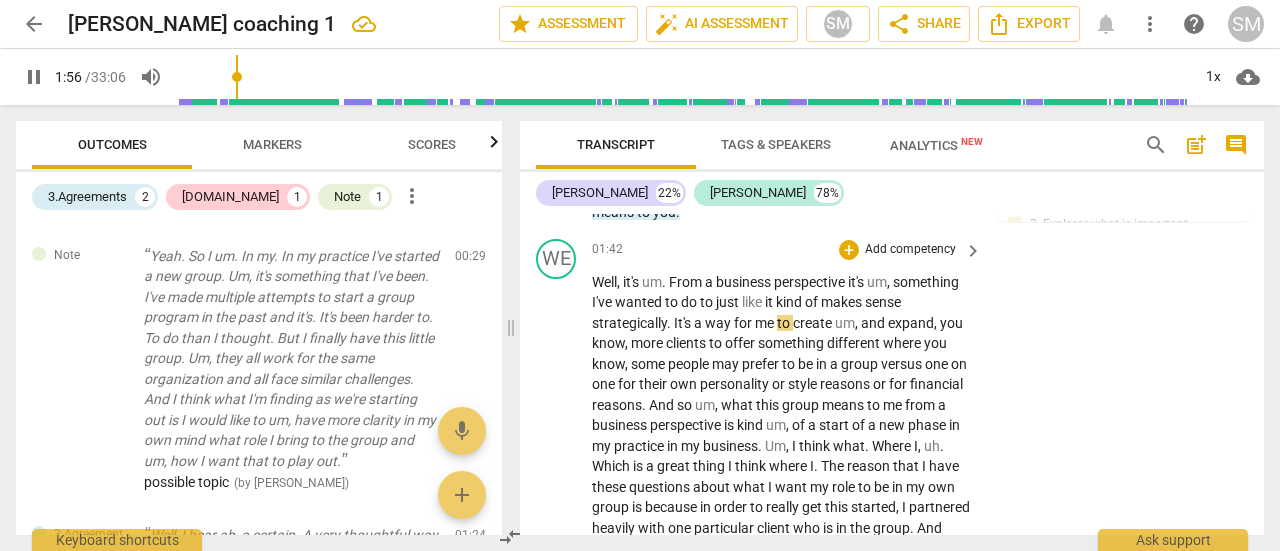 click on "do" at bounding box center (690, 302) 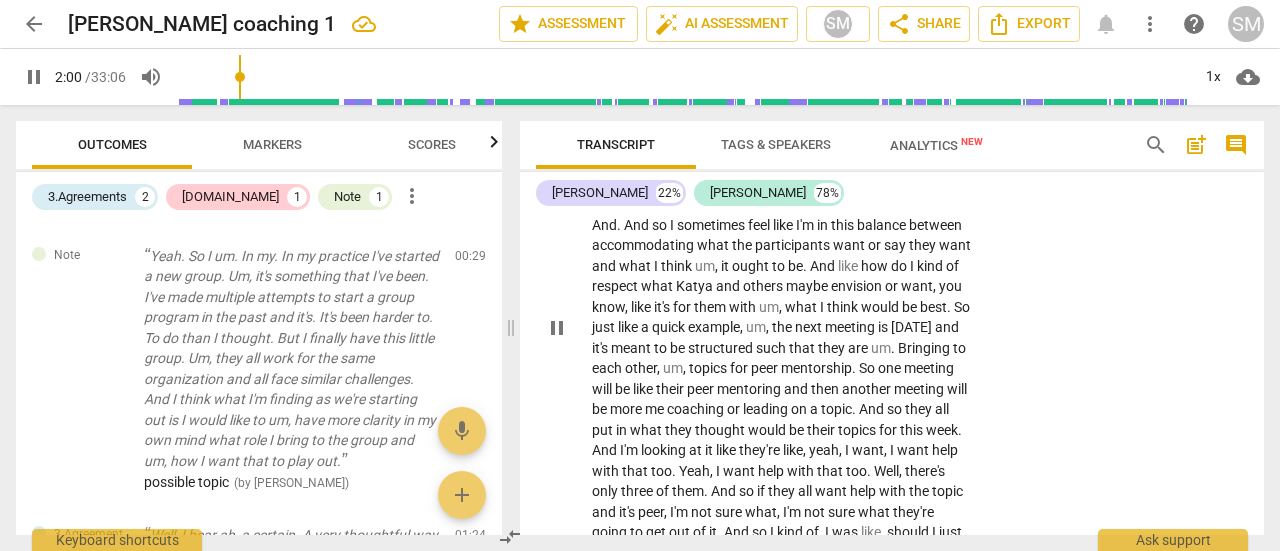 scroll, scrollTop: 1184, scrollLeft: 0, axis: vertical 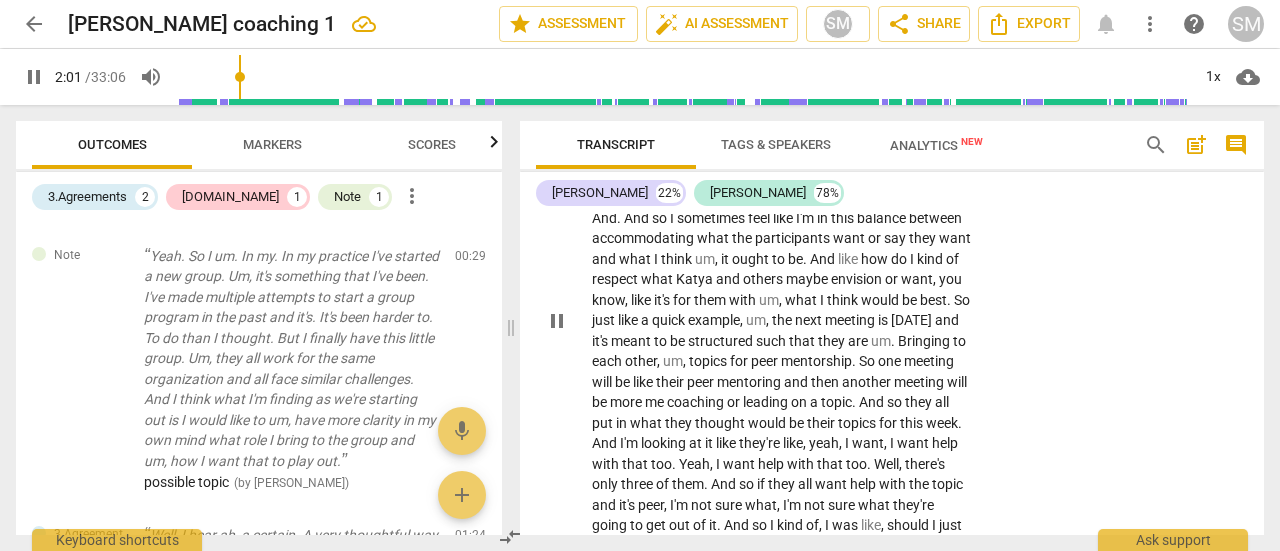 click on "pause" at bounding box center (557, 321) 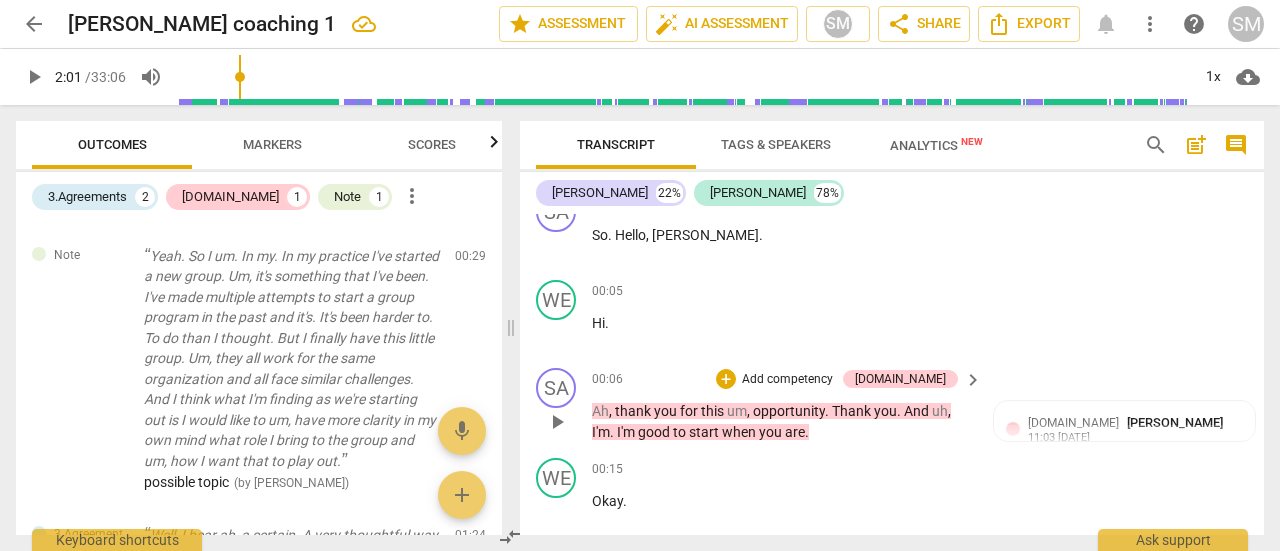 scroll, scrollTop: 0, scrollLeft: 0, axis: both 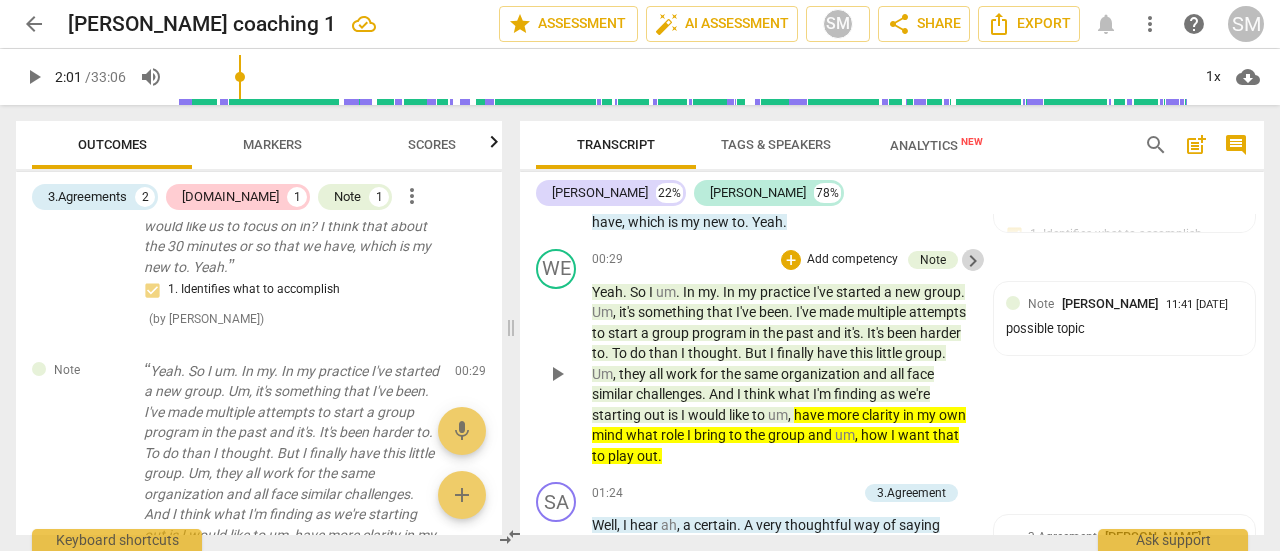 click on "keyboard_arrow_right" at bounding box center [973, 261] 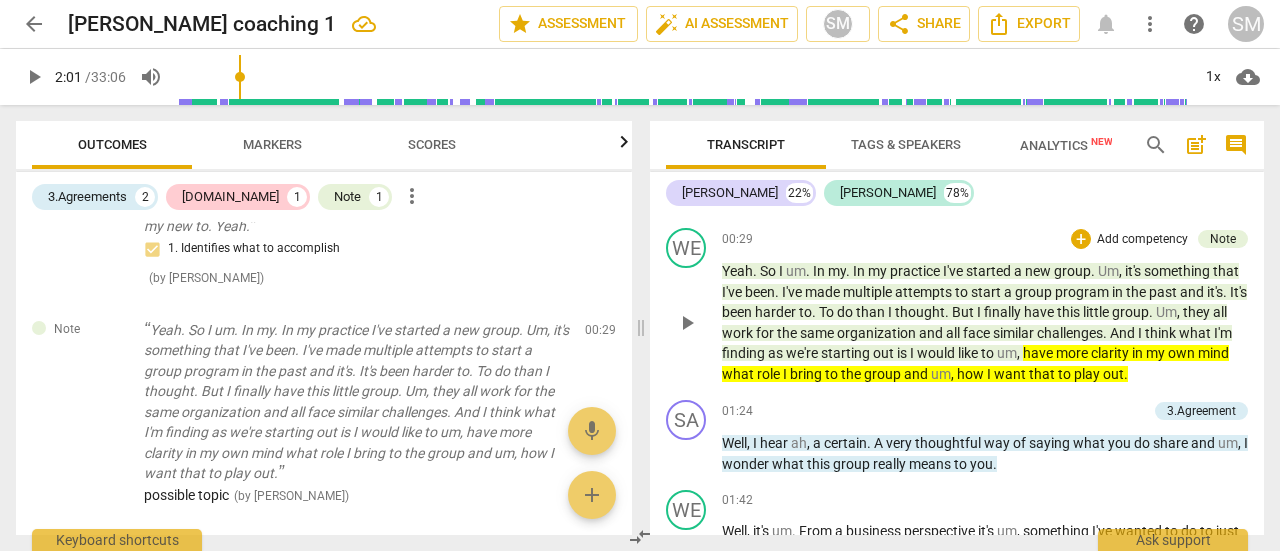 scroll, scrollTop: 428, scrollLeft: 0, axis: vertical 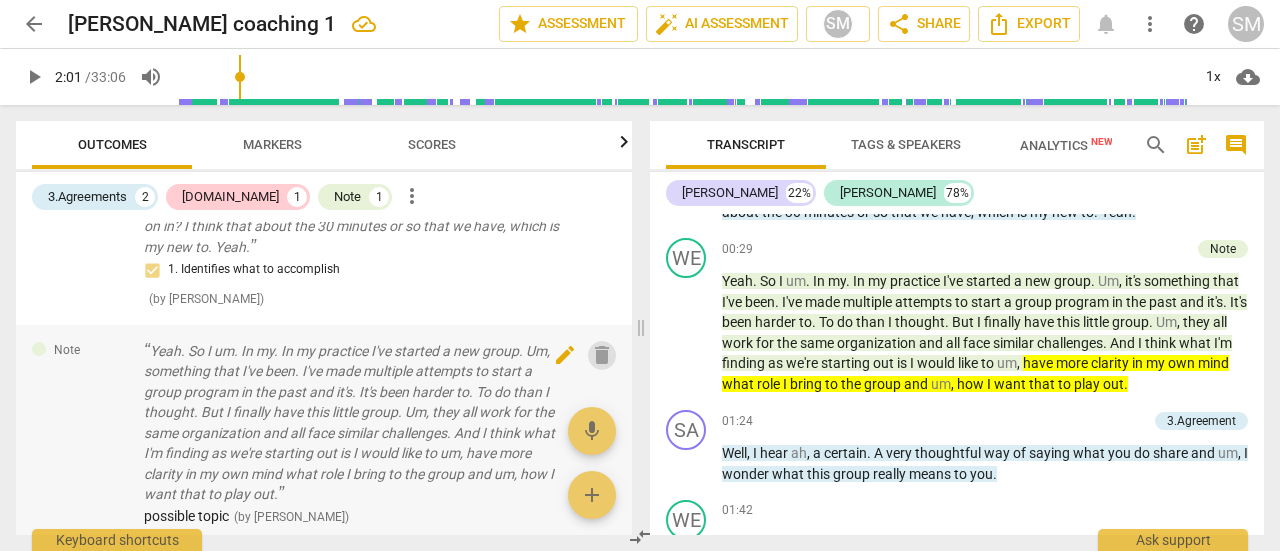 click on "delete" at bounding box center (602, 355) 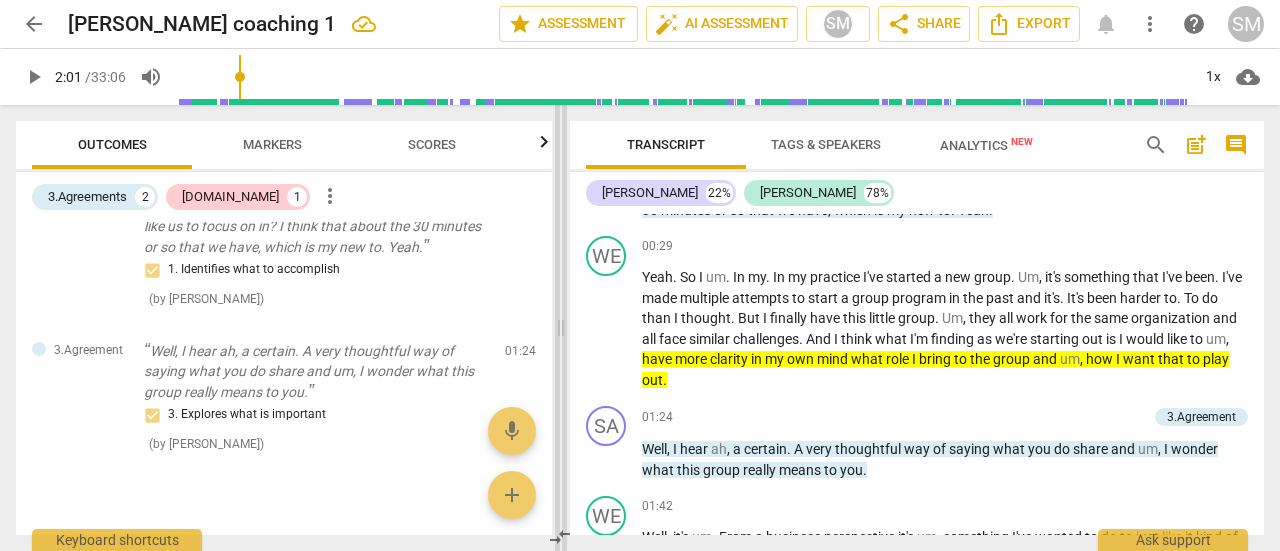 scroll, scrollTop: 426, scrollLeft: 0, axis: vertical 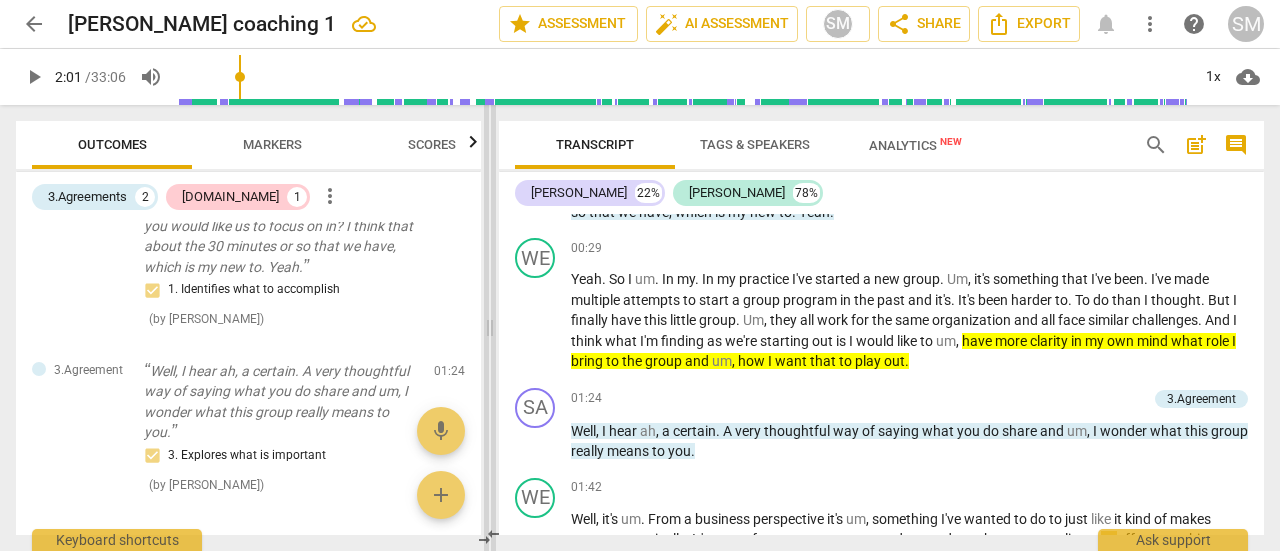 drag, startPoint x: 642, startPoint y: 208, endPoint x: 491, endPoint y: 195, distance: 151.55856 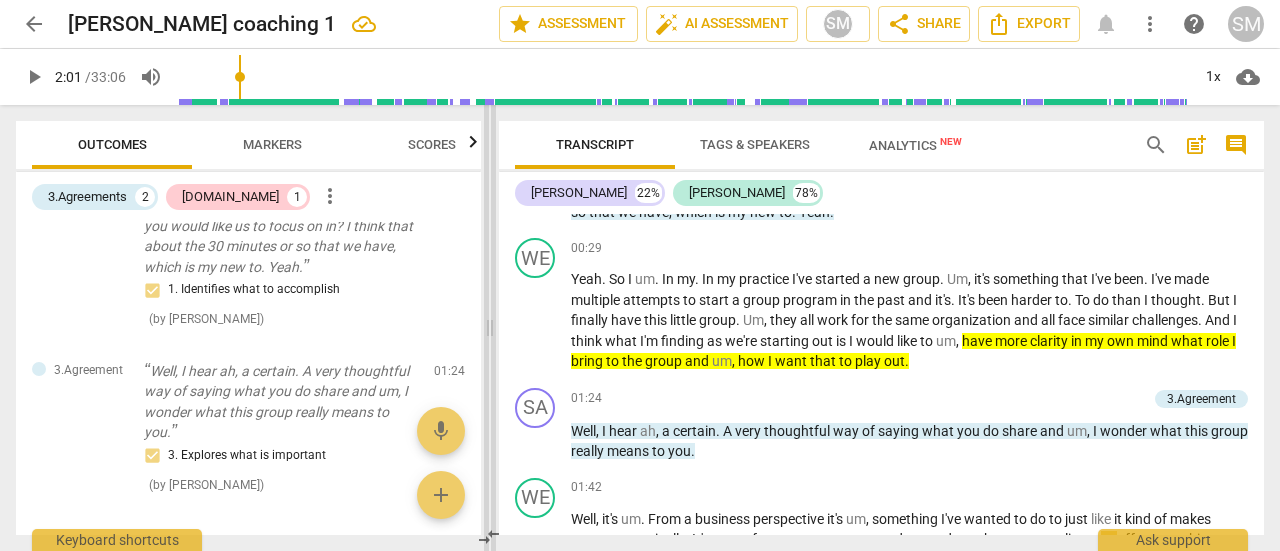 click at bounding box center [490, 328] 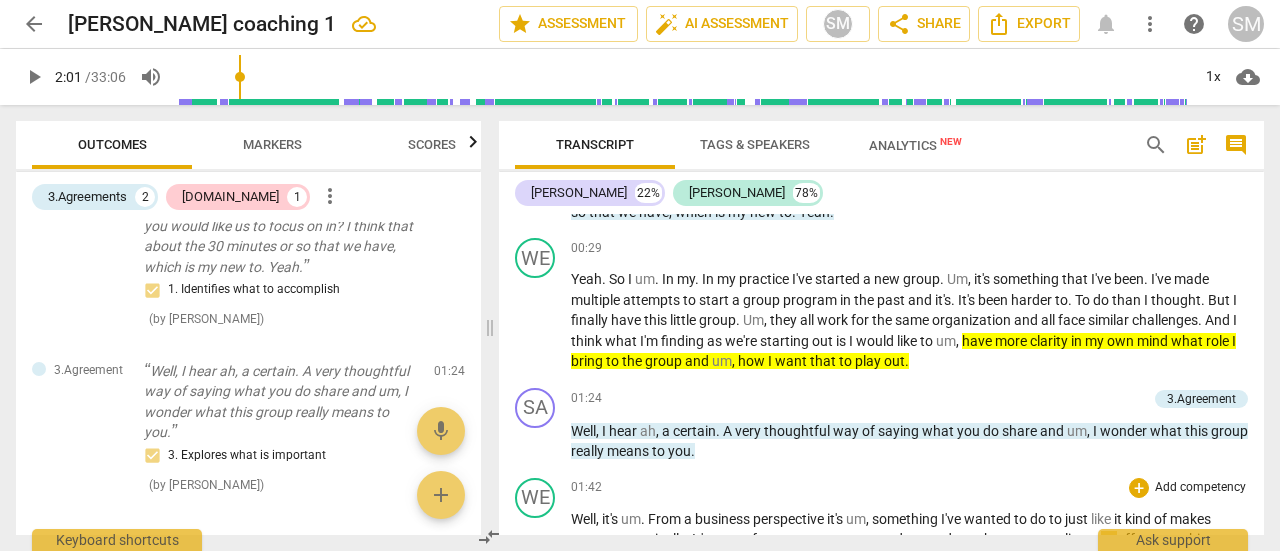 click on "WE play_arrow pause 01:42 + Add competency keyboard_arrow_right Well ,   it's   um .   From   a   business   perspective   it's   um ,   something   I've   wanted   to   do   to   just   like   it   kind   of   makes   sense   strategically .   It's   a   way   for   me   to   create   um ,   and   expand ,   you   know ,   more   clients   to   offer   something   different   where   you   know ,   some   people   may   prefer   to   be   in   a   group   versus   one   on   one   for   their   own   personality   or   style   reasons   or   for   financial   reasons .   And   so   um ,   what   this   group   means   to   me   from   a   business   perspective   is   kind   um ,   of   a   start   of   a   new   phase   in   my   practice   in   my   business .   Um ,   I   think   what .   Where   I ,   uh .   Which   is   a   great   thing   I   think   where   I .   The   reason   that   I   have   these   questions   about   what   I   want   my   role   to   be   in   my   own   group   is   because" at bounding box center [881, 739] 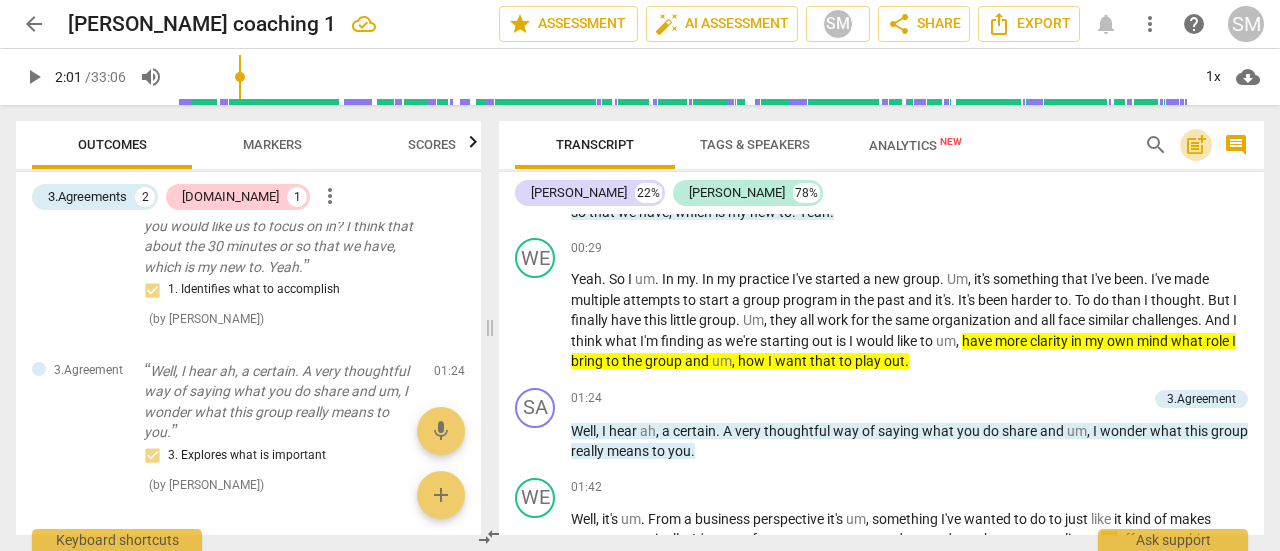 click on "post_add" at bounding box center [1196, 145] 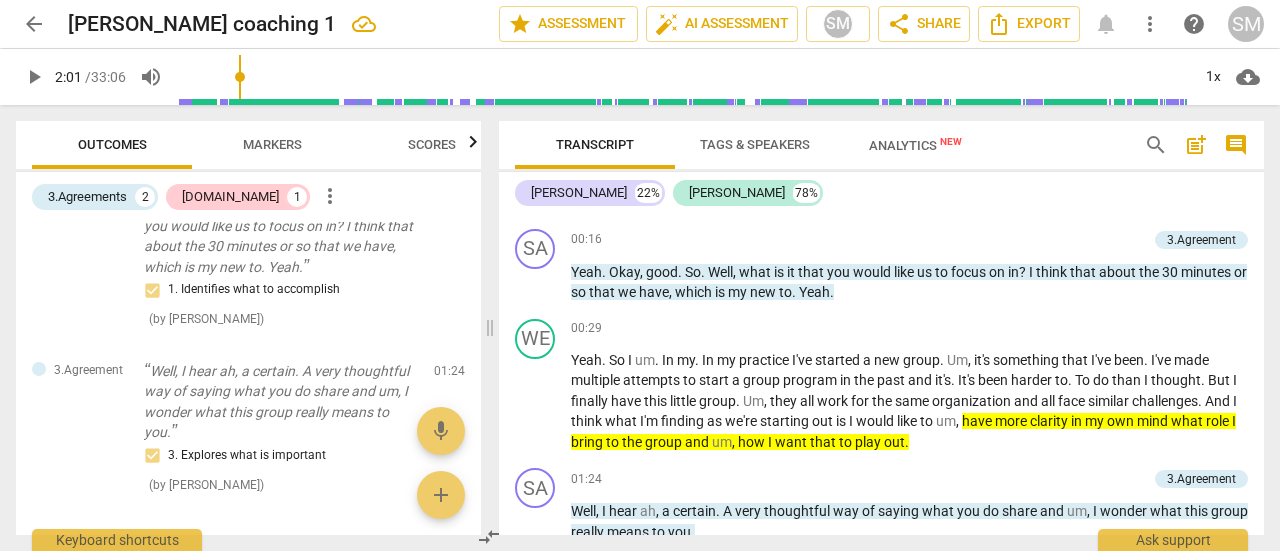 scroll, scrollTop: 44, scrollLeft: 0, axis: vertical 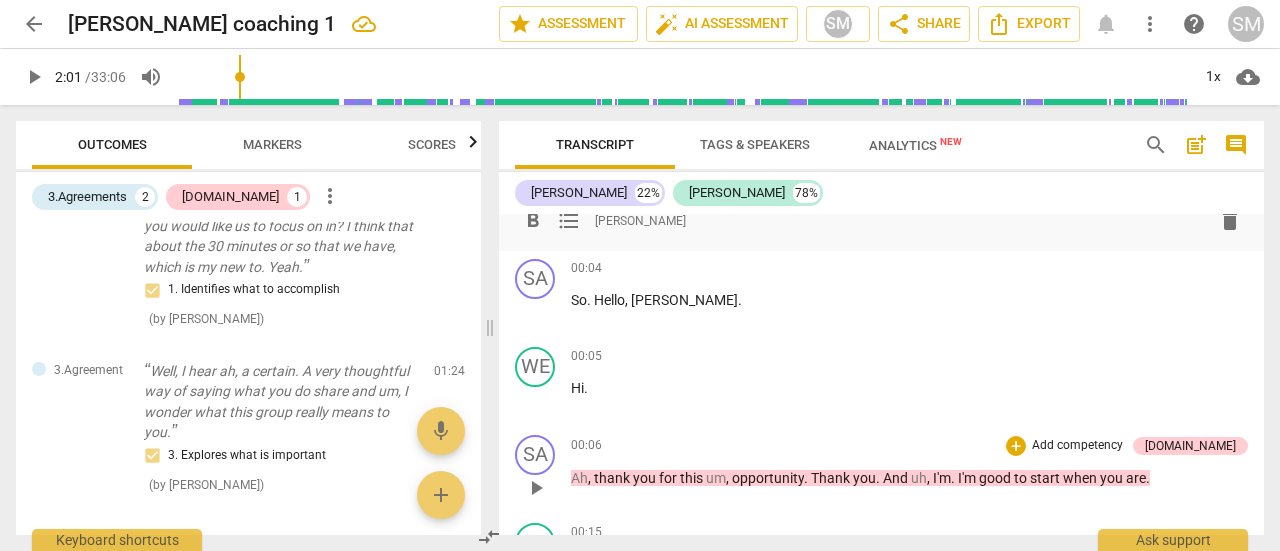 click on "post_add" at bounding box center (1196, 145) 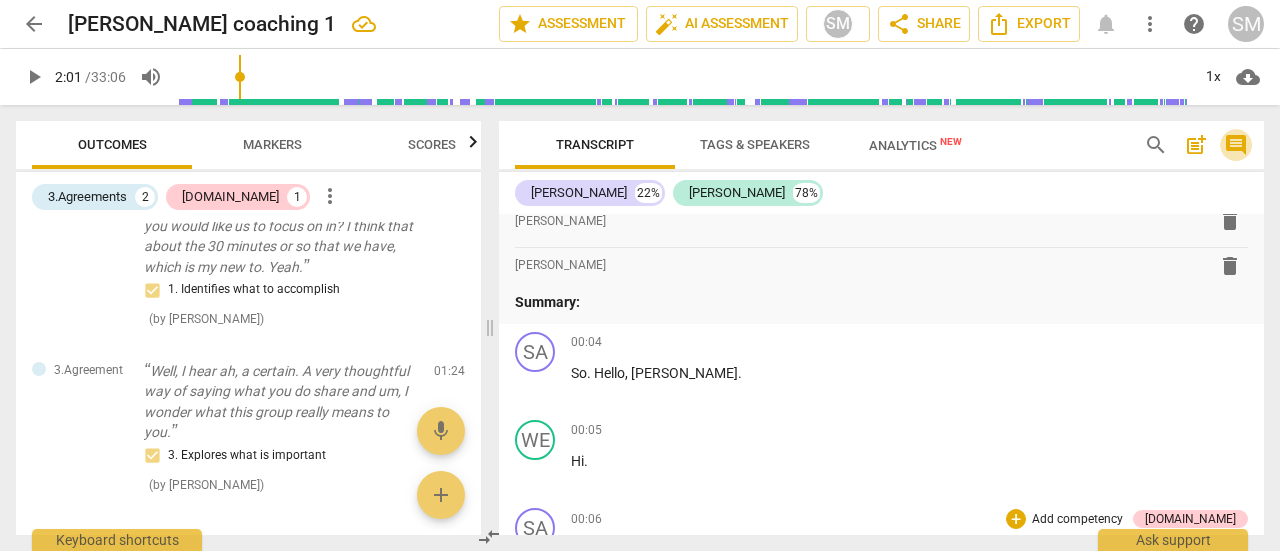 click on "comment" at bounding box center (1236, 145) 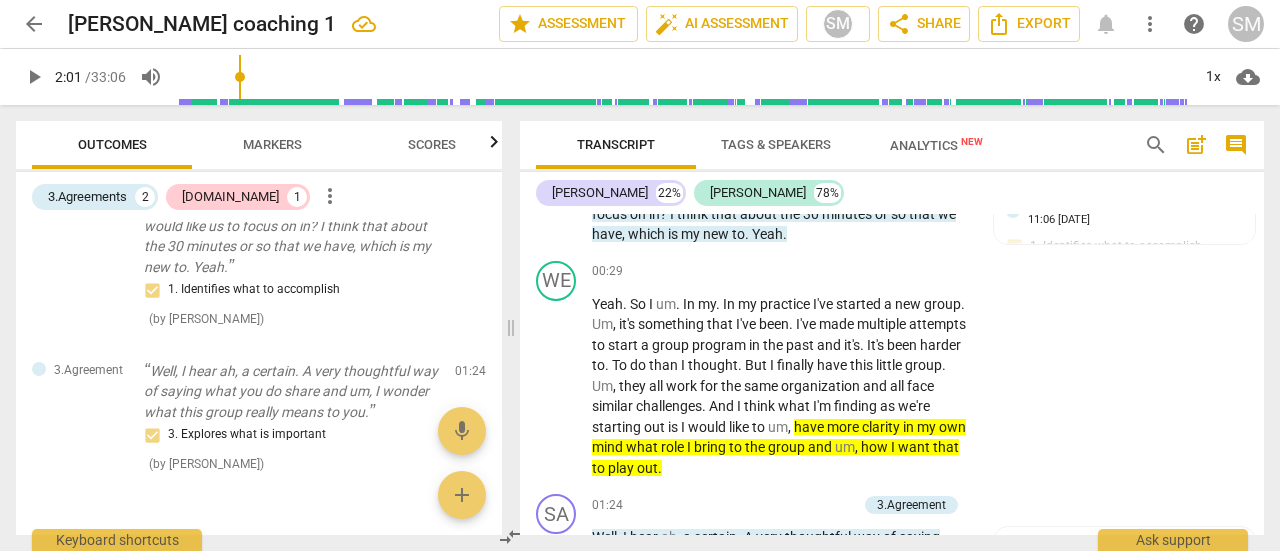 scroll, scrollTop: 572, scrollLeft: 0, axis: vertical 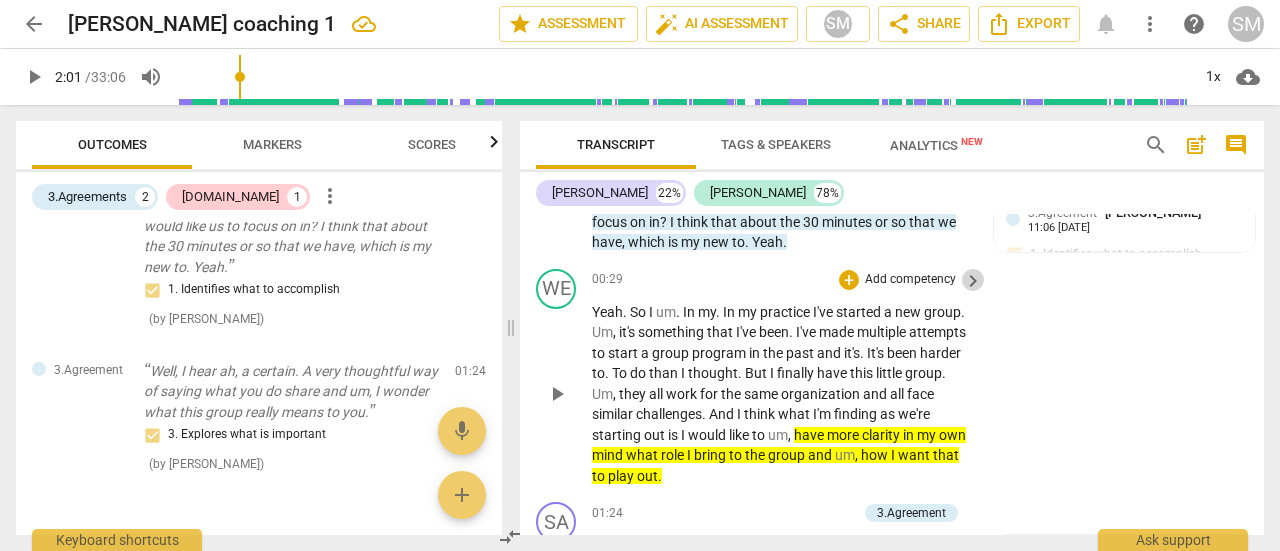 click on "keyboard_arrow_right" at bounding box center [973, 281] 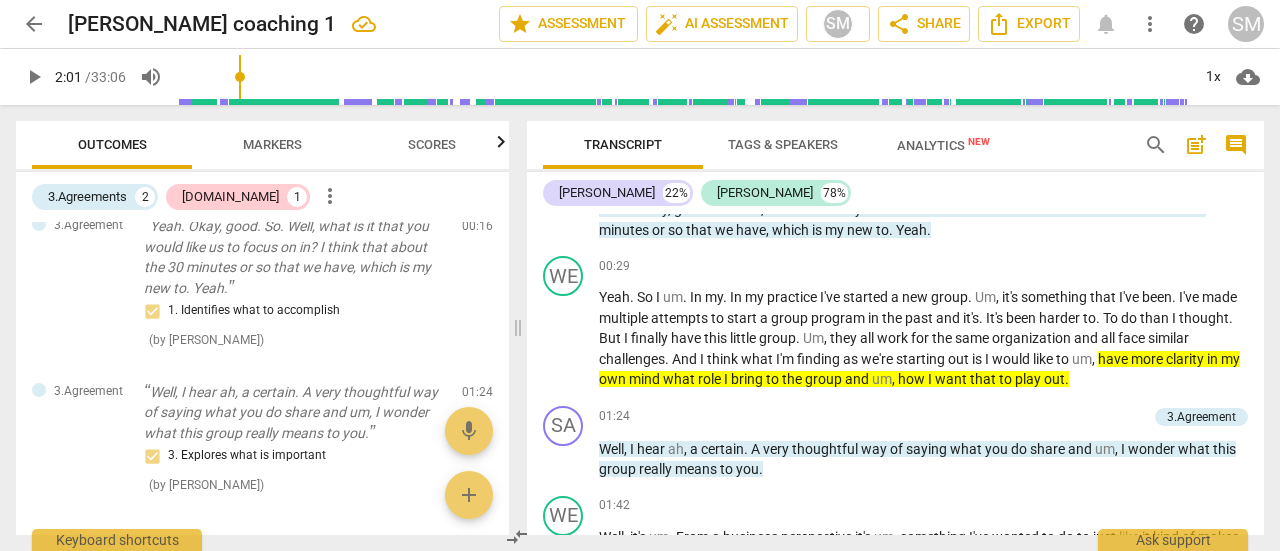 scroll, scrollTop: 560, scrollLeft: 0, axis: vertical 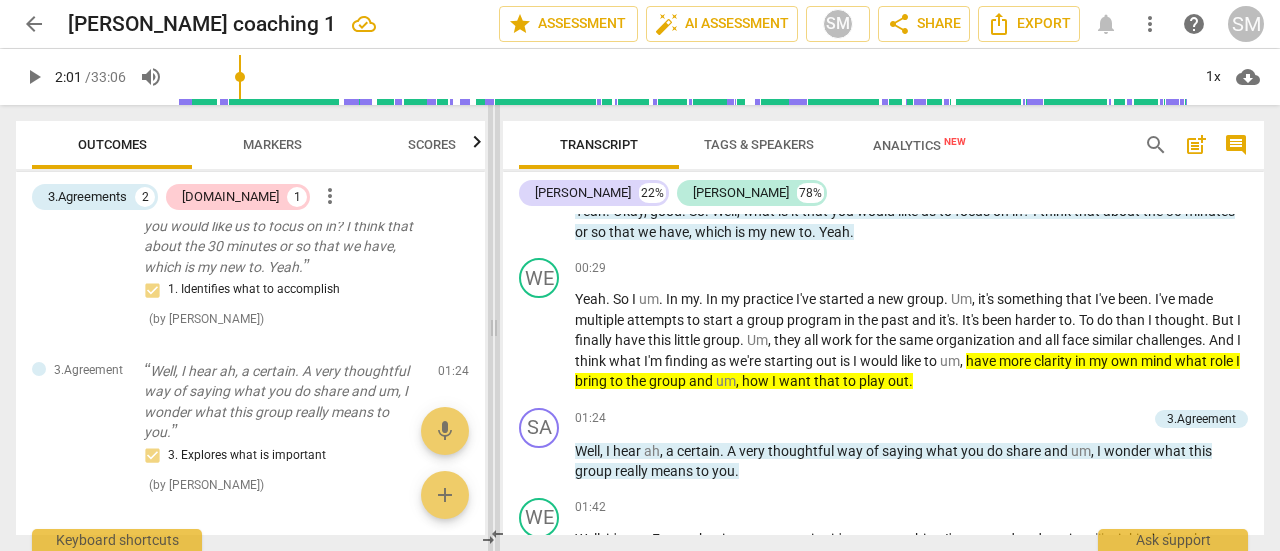 drag, startPoint x: 640, startPoint y: 327, endPoint x: 493, endPoint y: 329, distance: 147.01361 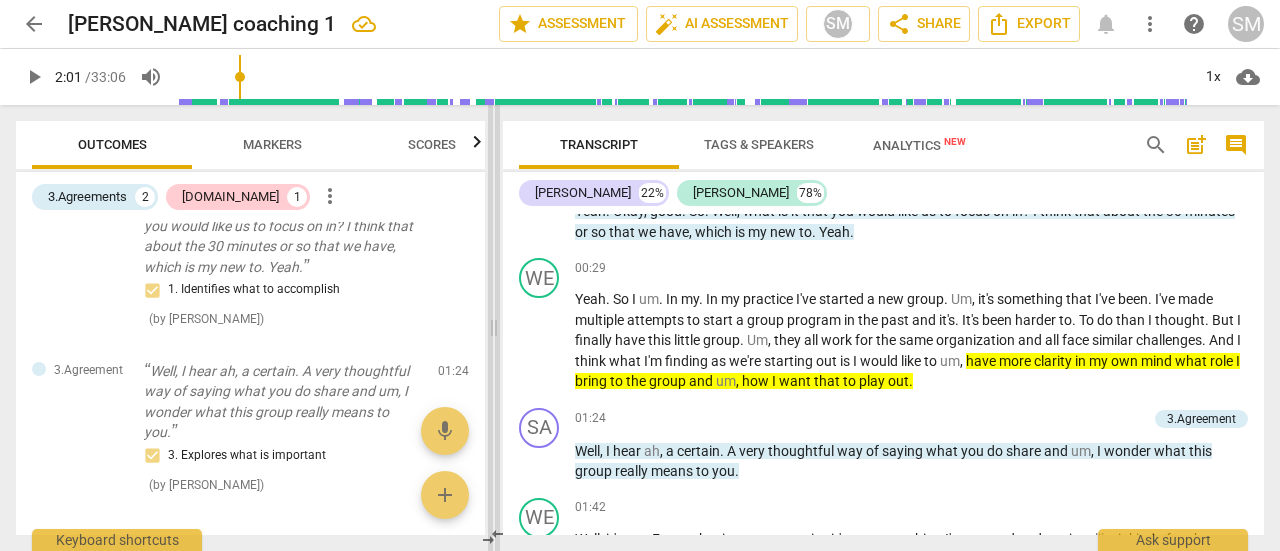 click at bounding box center [494, 328] 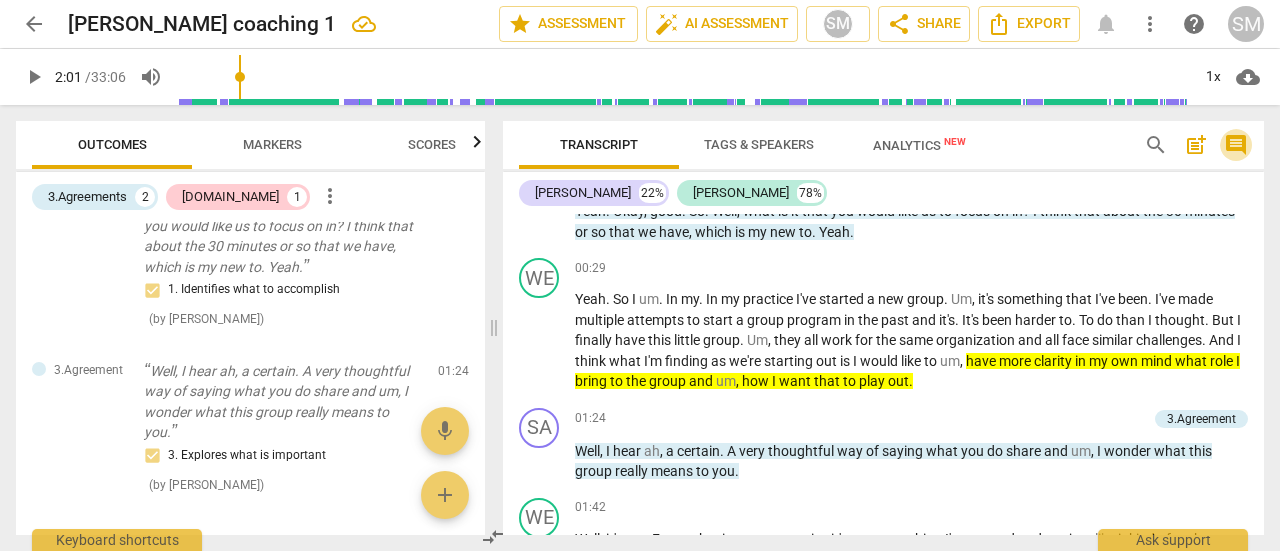 click on "comment" at bounding box center (1236, 145) 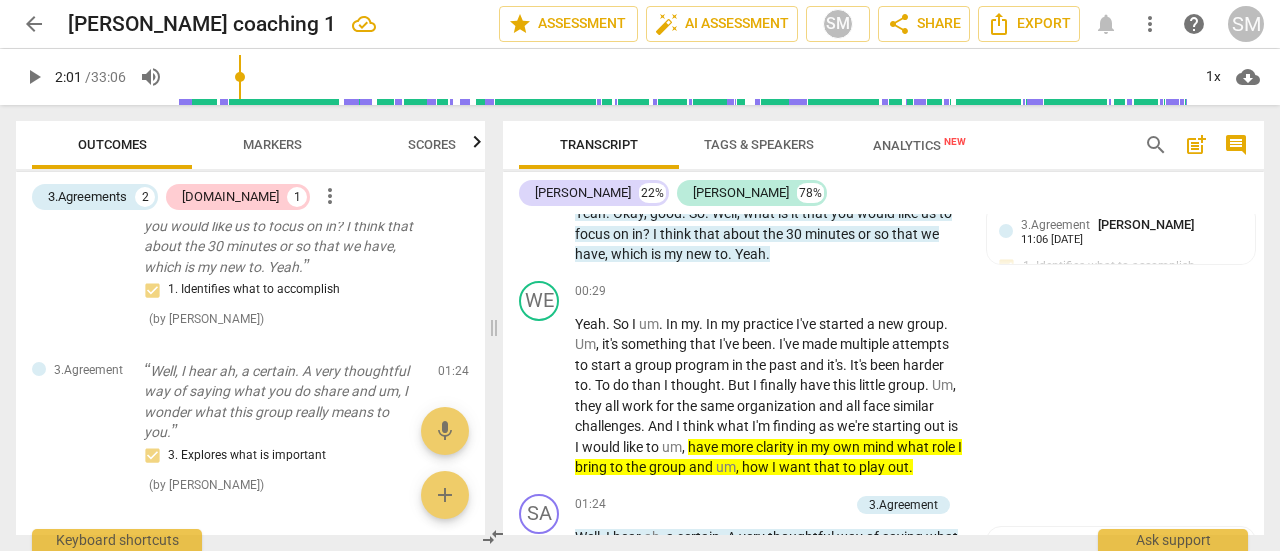 scroll, scrollTop: 572, scrollLeft: 0, axis: vertical 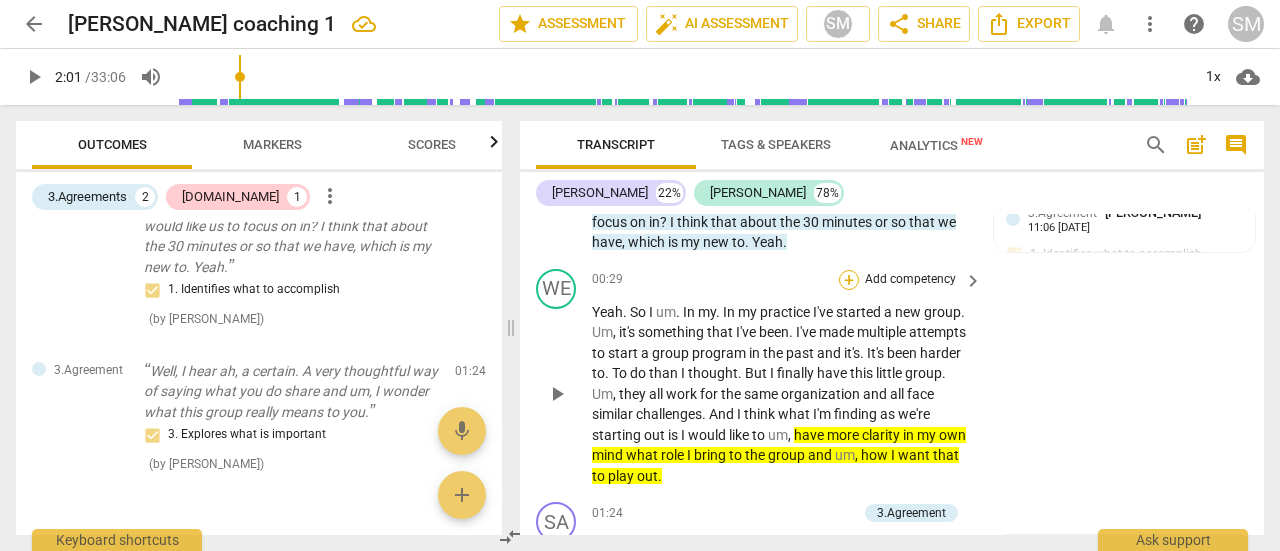 click on "+" at bounding box center (849, 280) 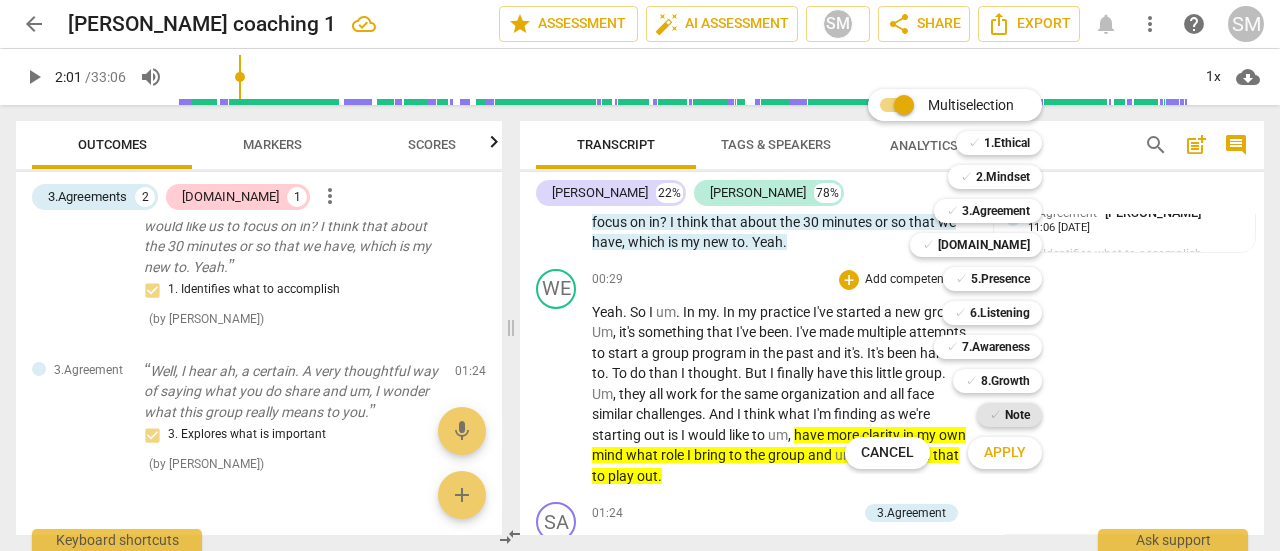click on "Note" at bounding box center (1017, 415) 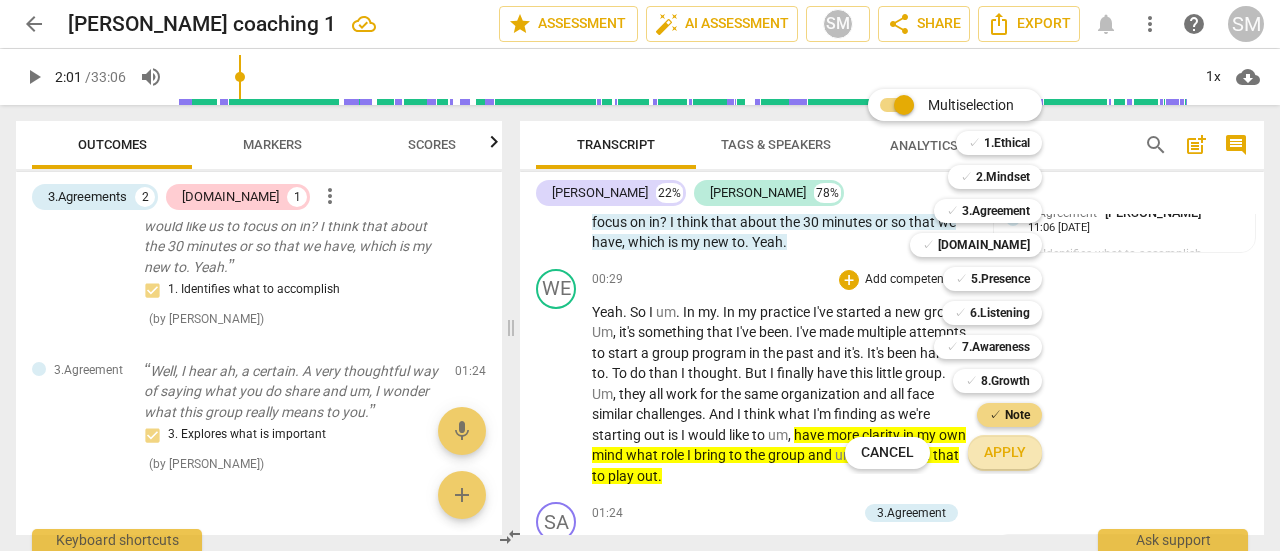 click on "Apply" at bounding box center [1005, 453] 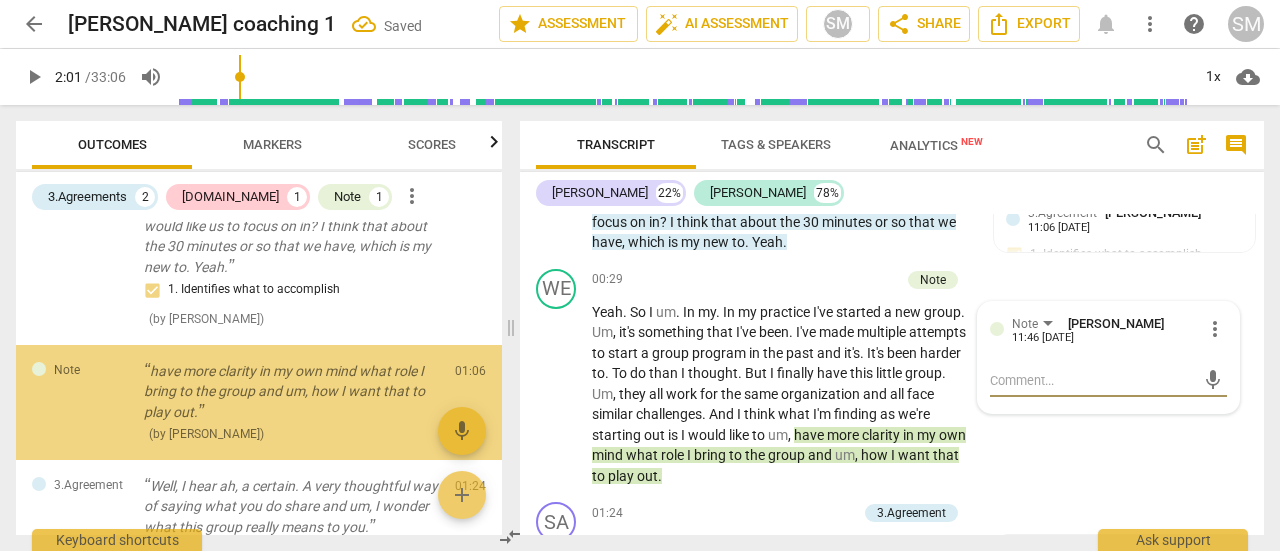 scroll, scrollTop: 211, scrollLeft: 0, axis: vertical 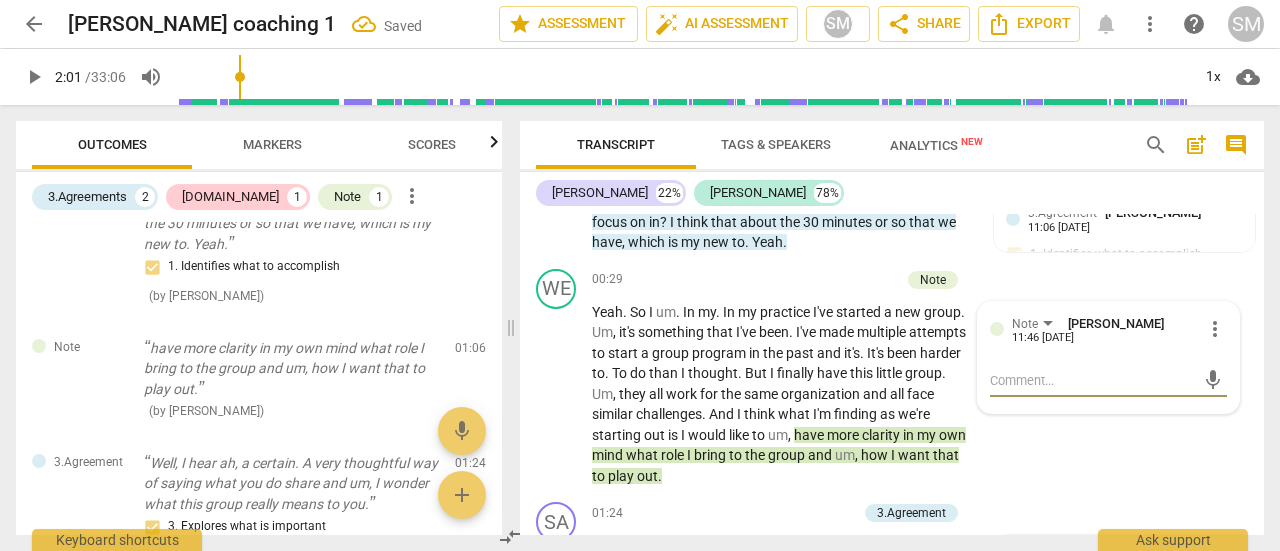 type on "p" 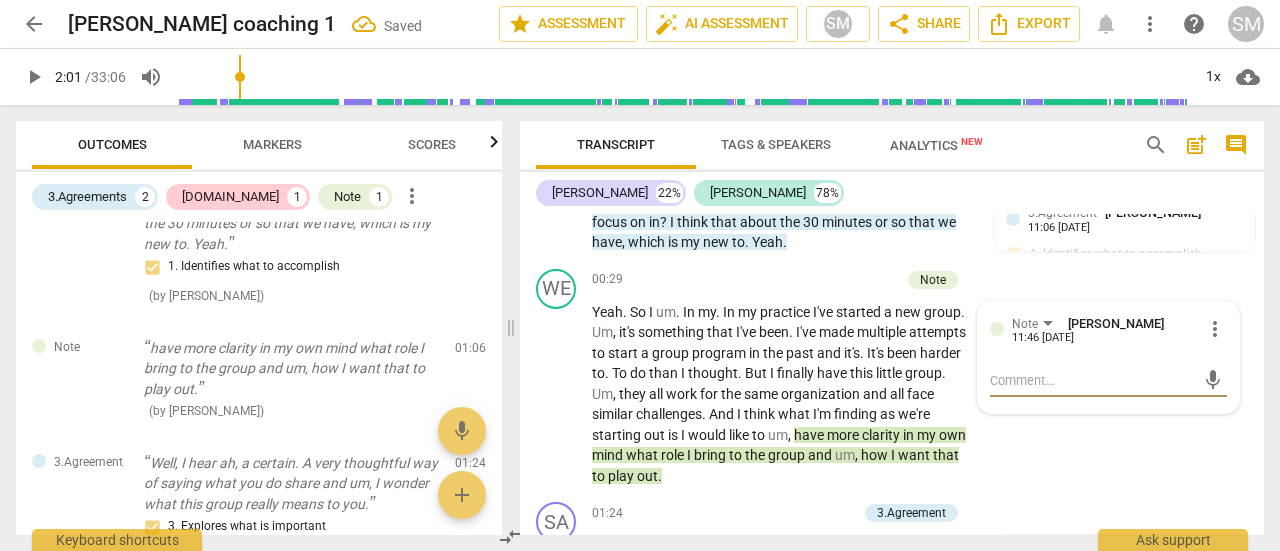 type on "p" 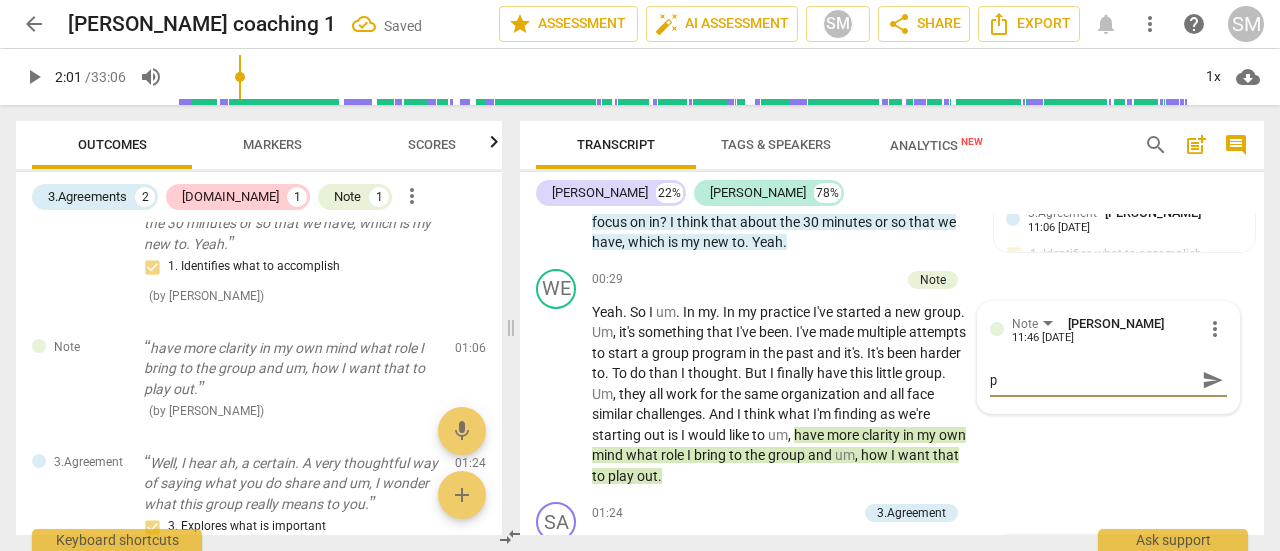 type on "po" 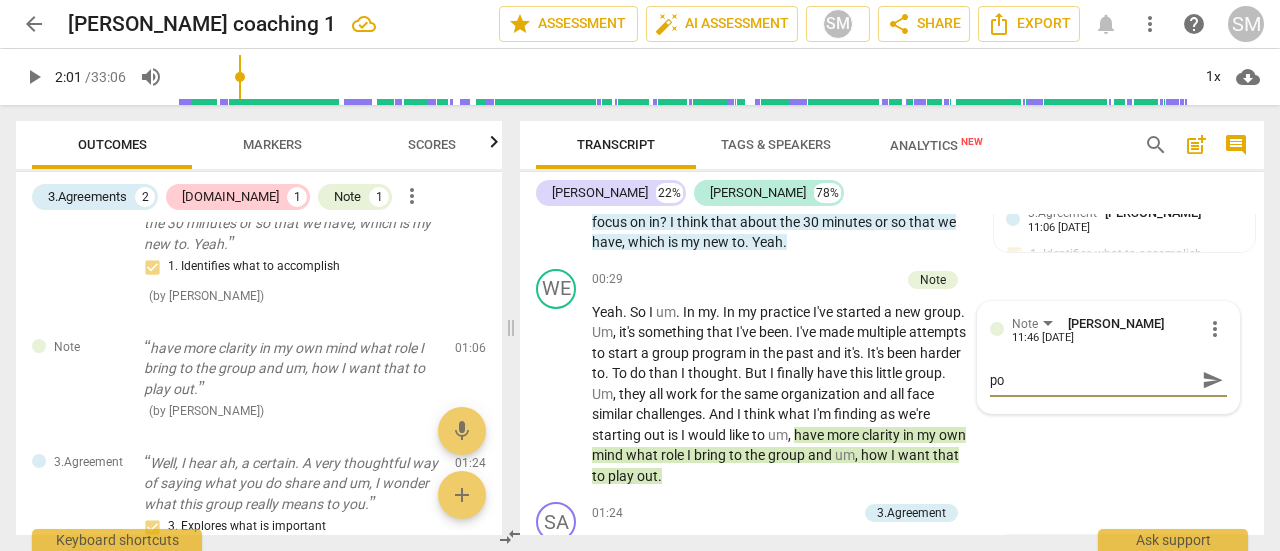 type on "pos" 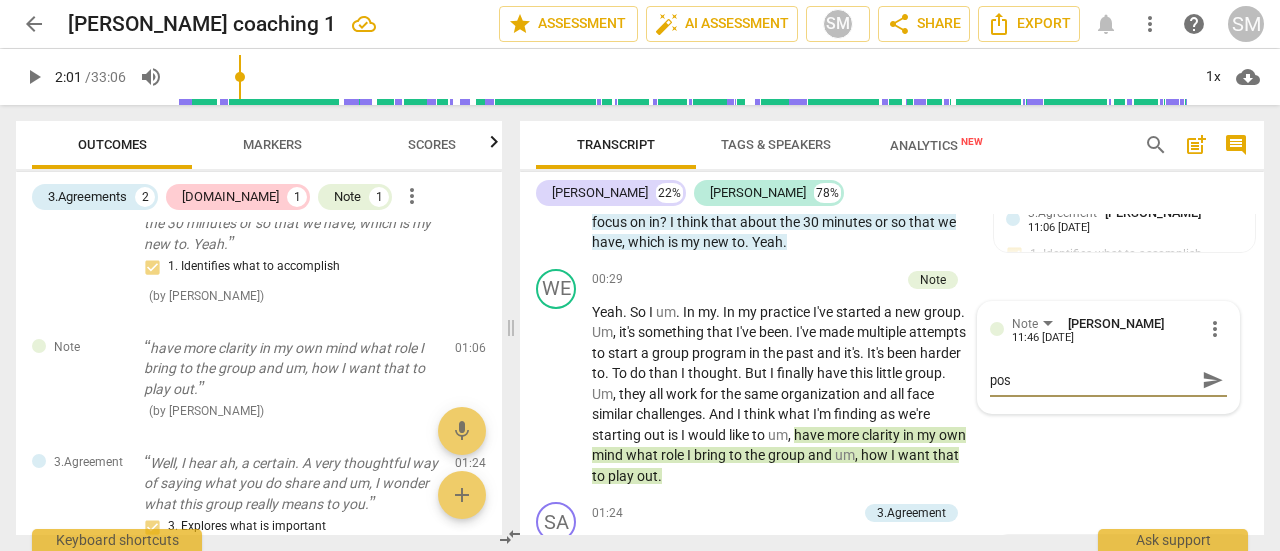 type on "poss" 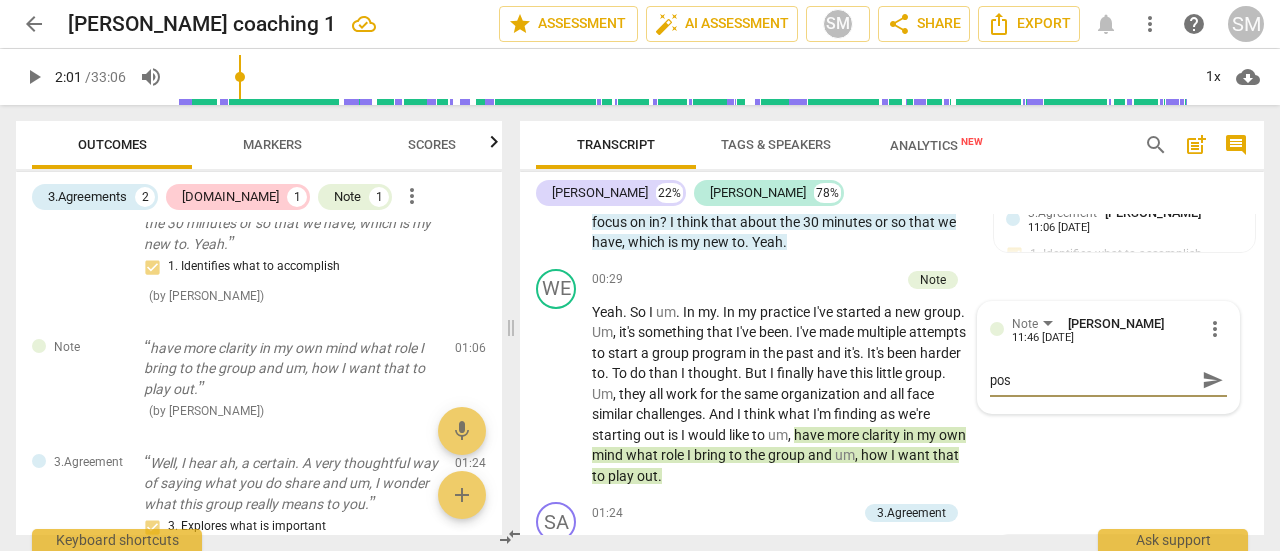 type on "poss" 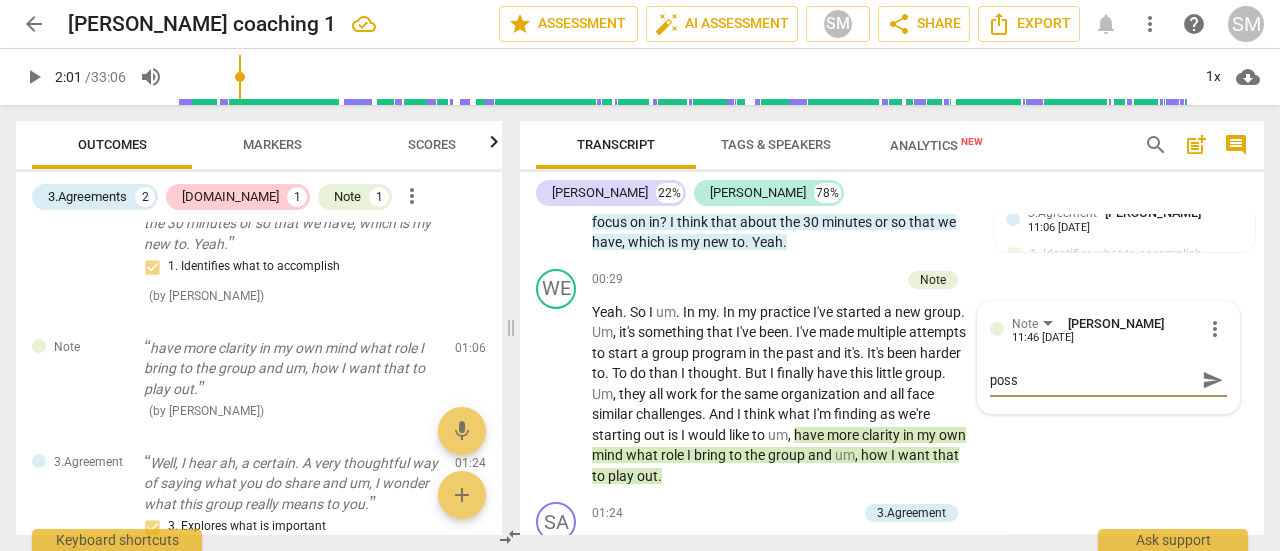 type on "possi" 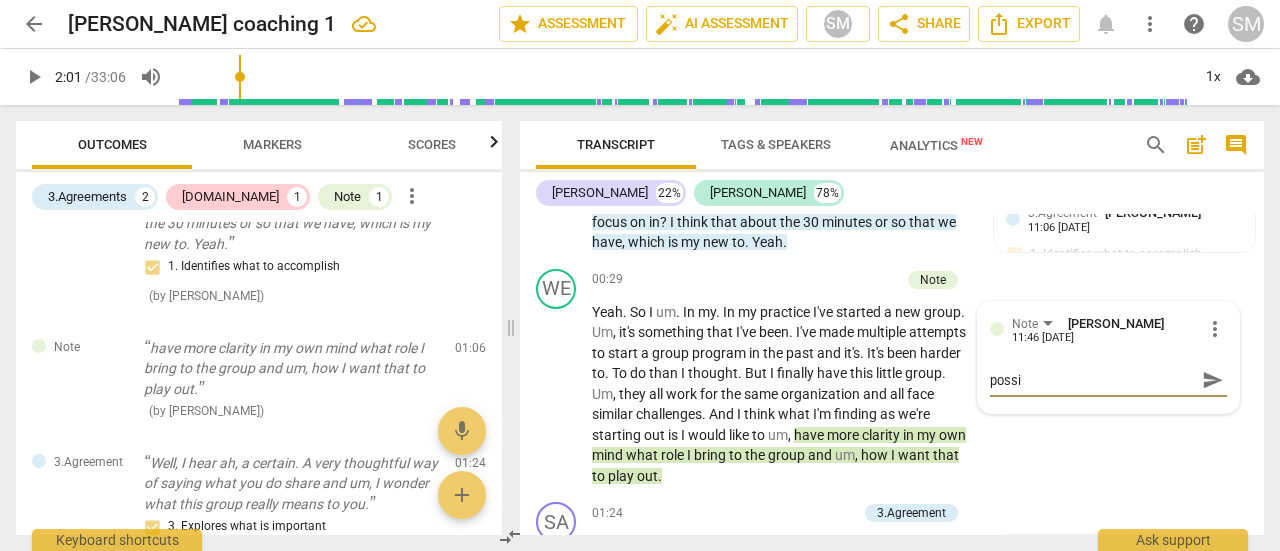 type on "possib" 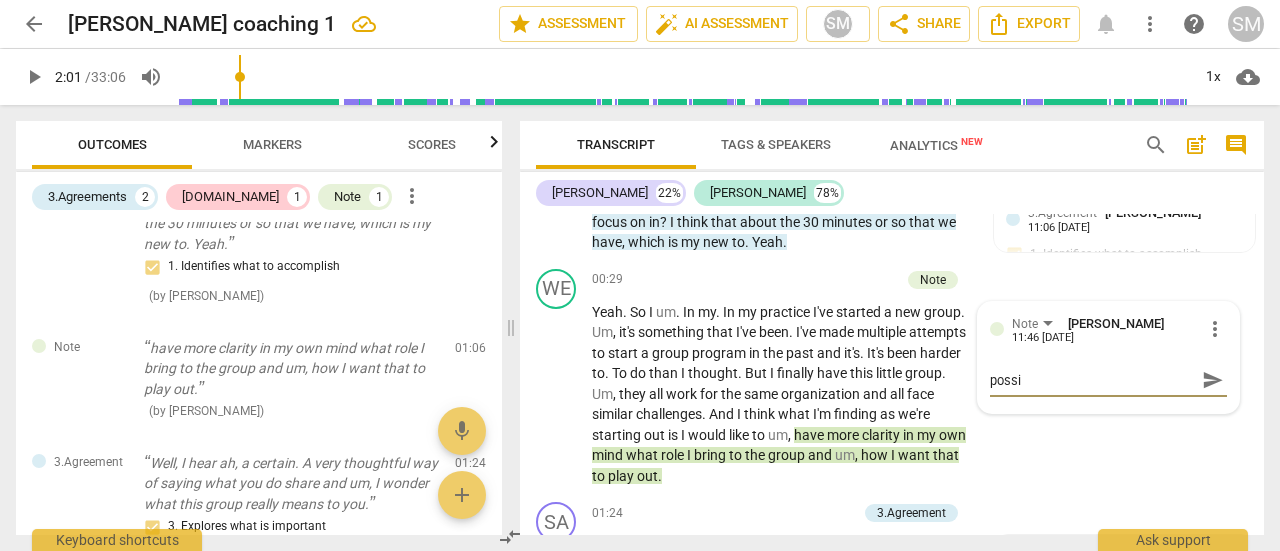 type on "possib" 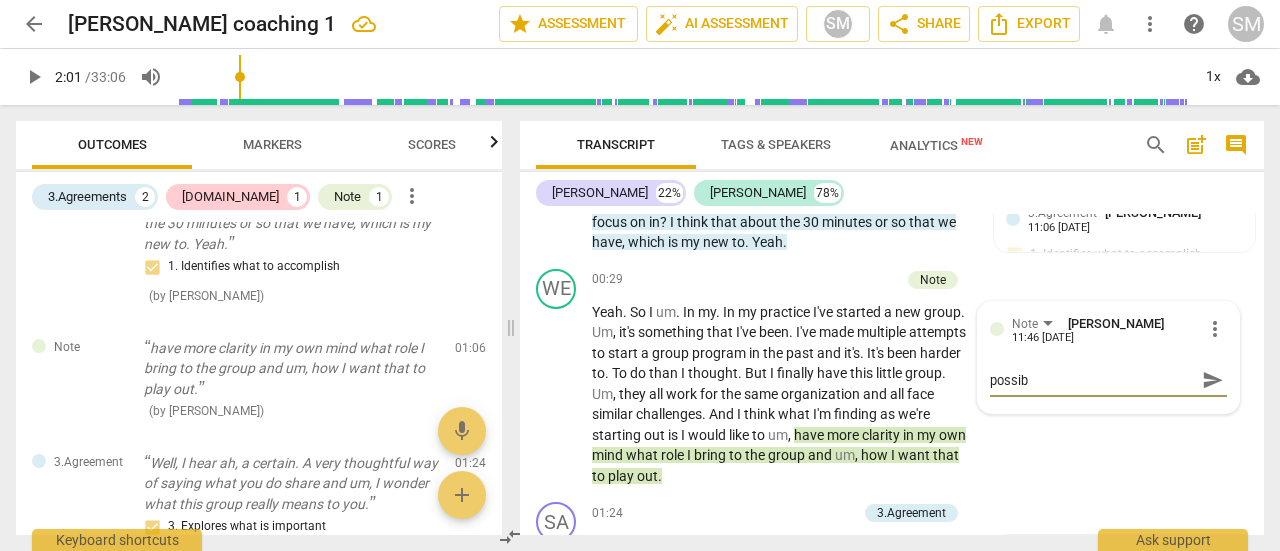 type on "possibl" 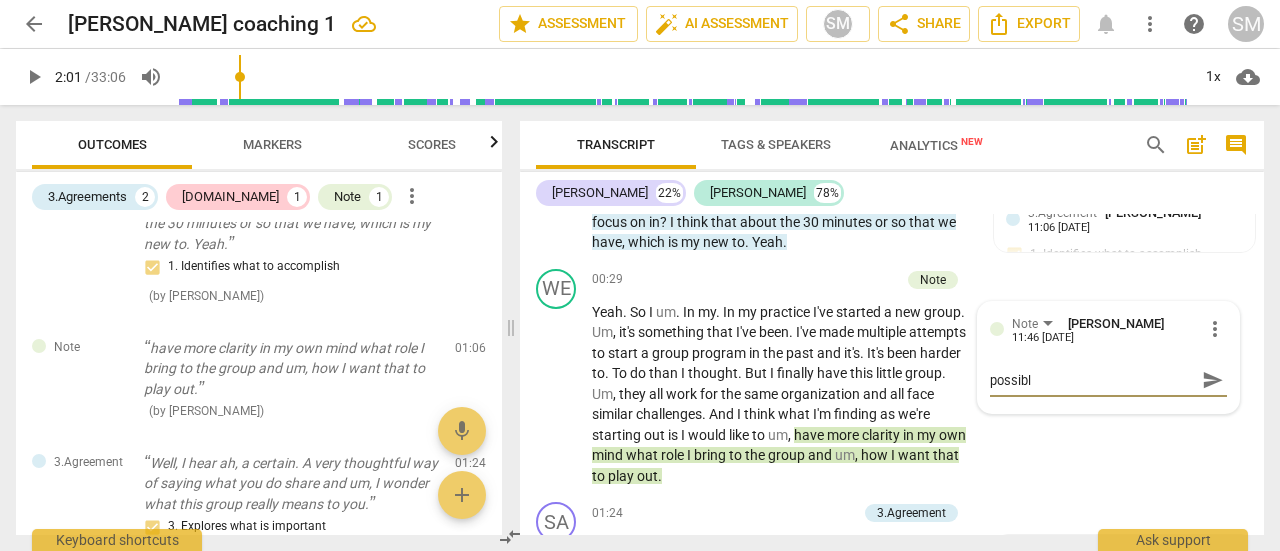 type on "possible" 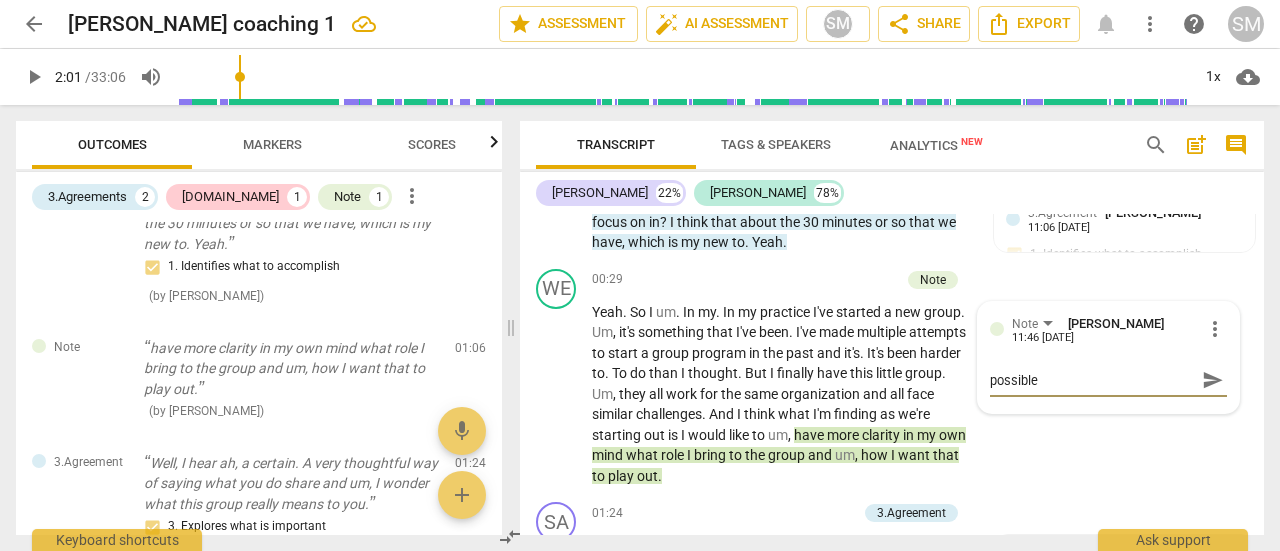 type on "possible" 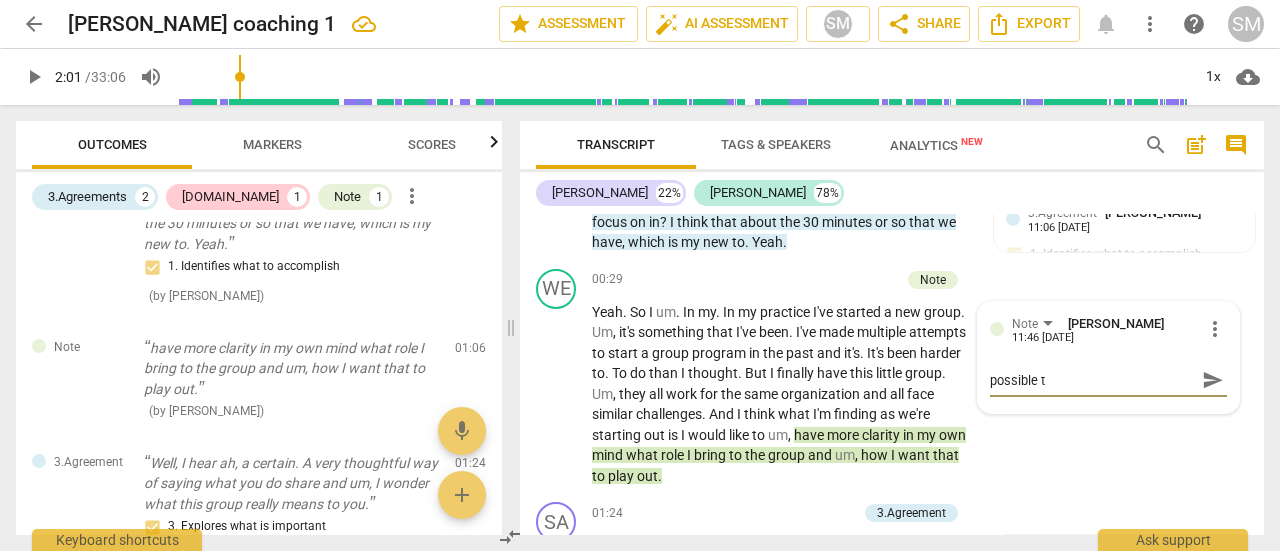 type on "possible to" 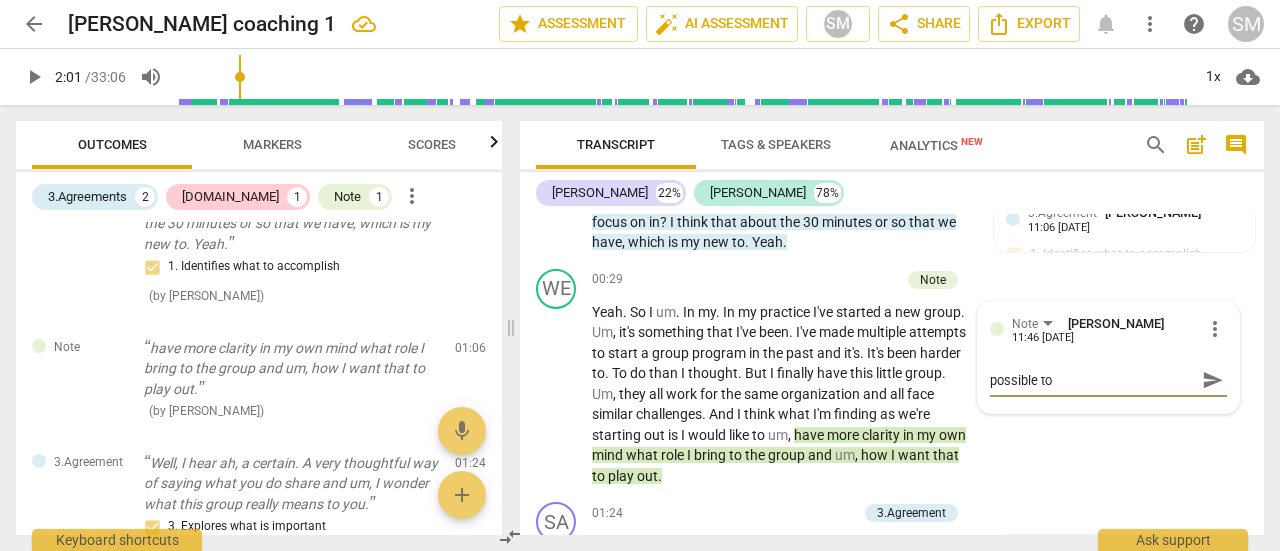 type on "possible top" 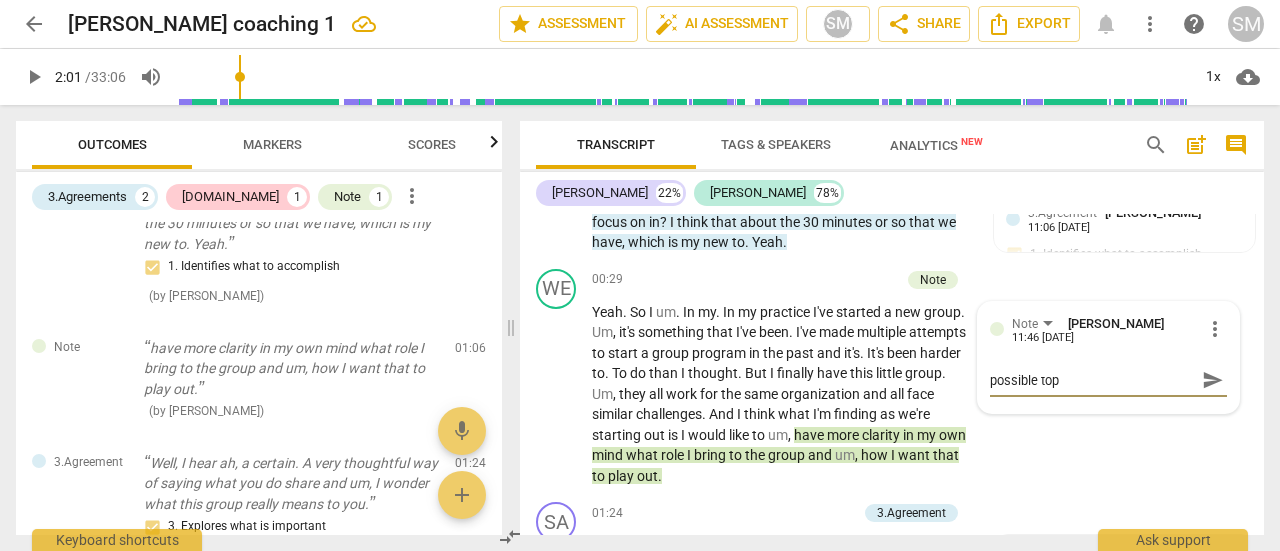 type on "possible topi" 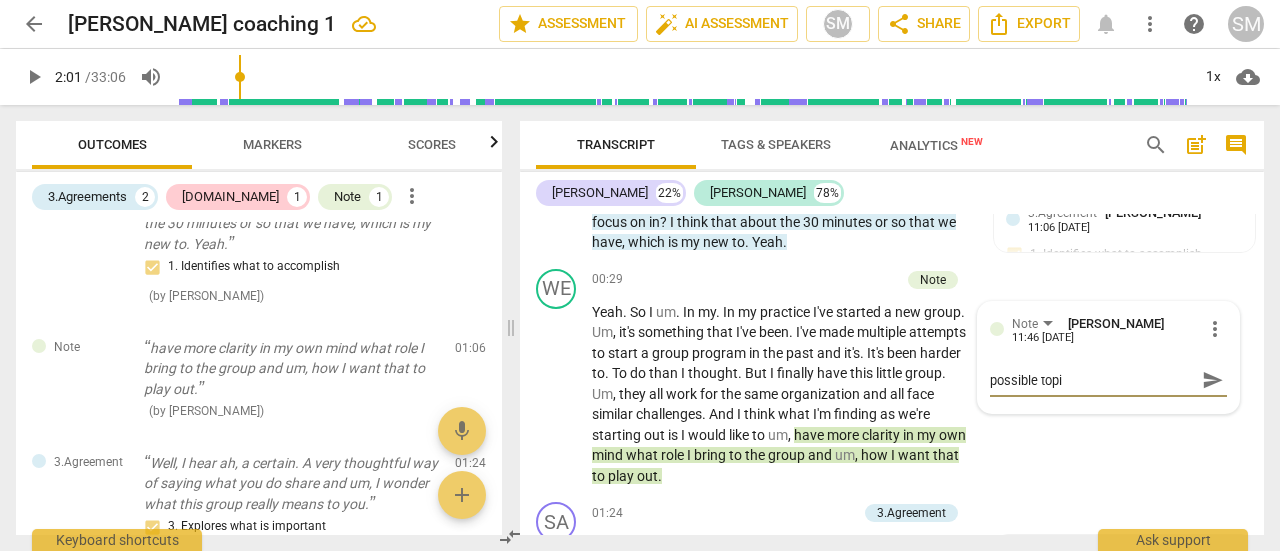 type on "possible topic" 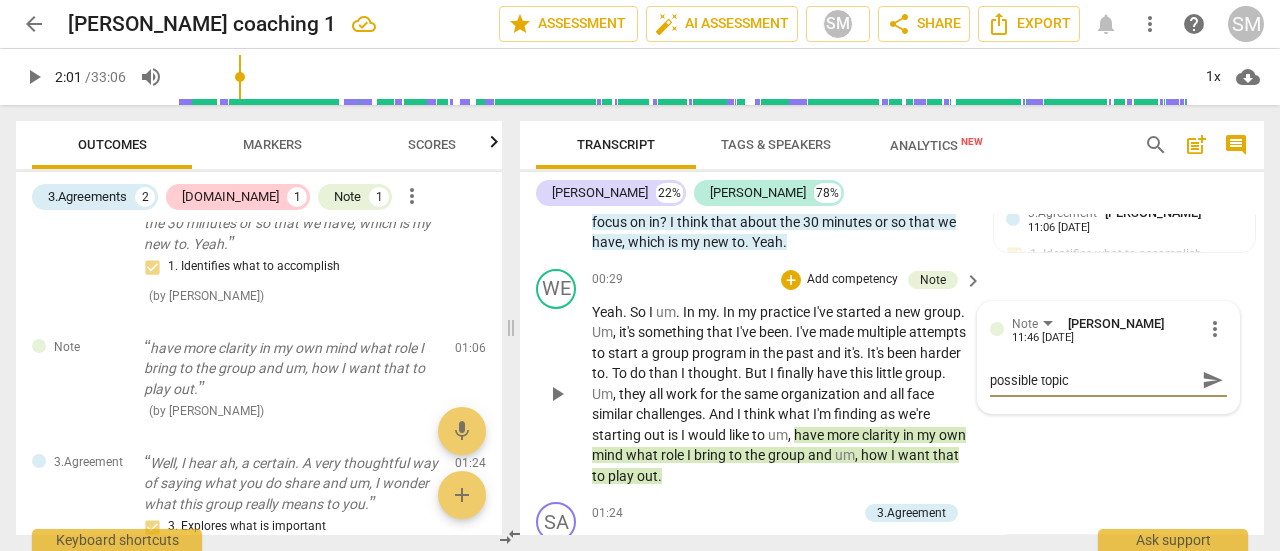 type on "possible topic" 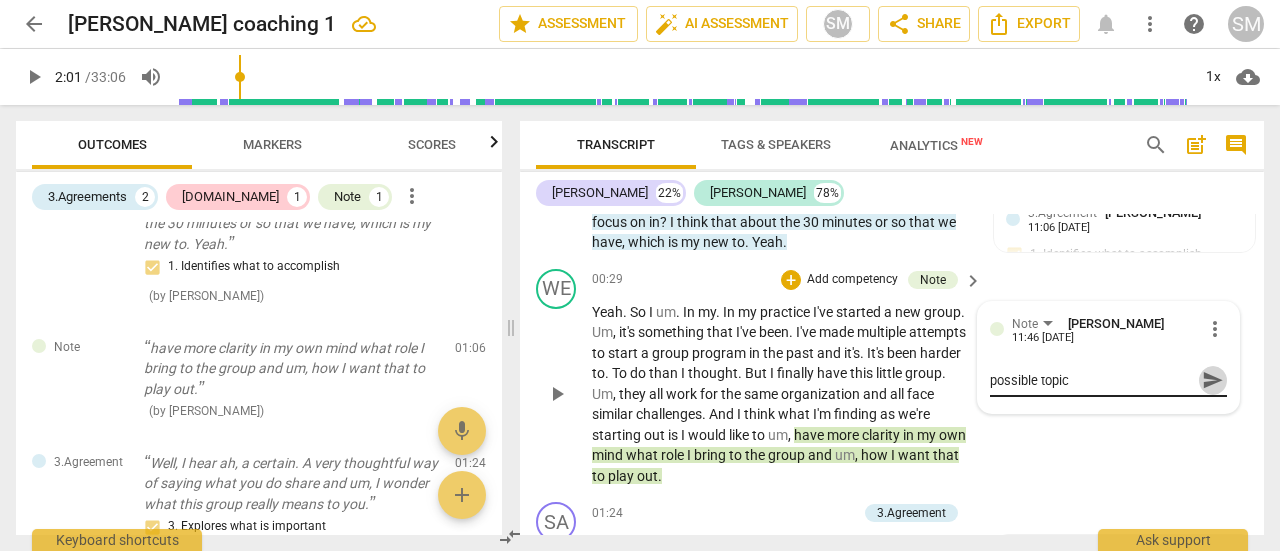click on "send" at bounding box center [1213, 380] 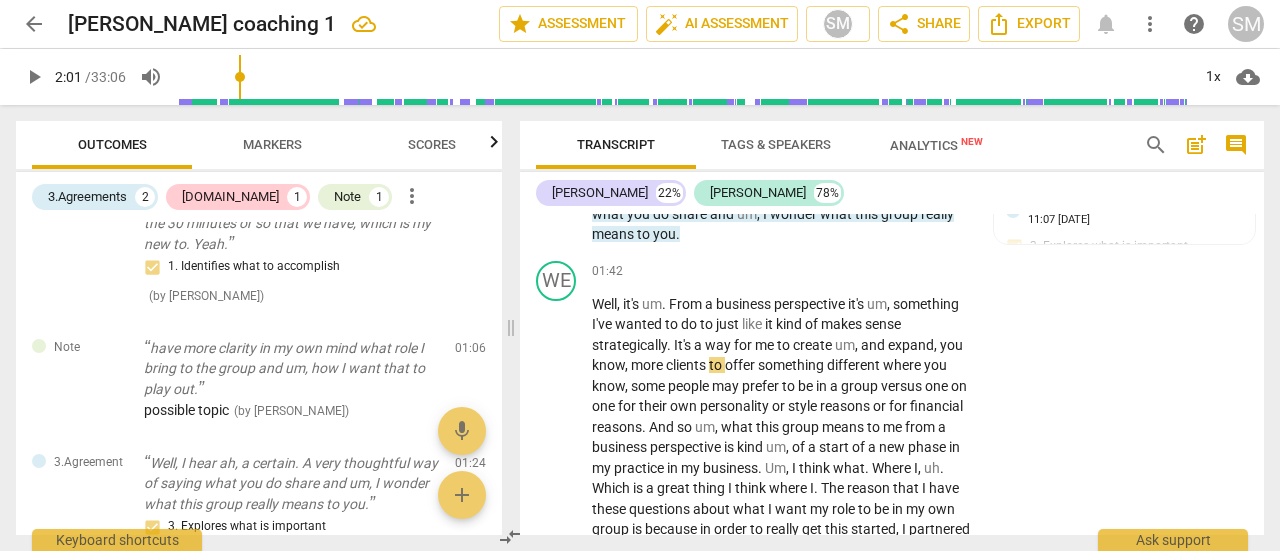 scroll, scrollTop: 970, scrollLeft: 0, axis: vertical 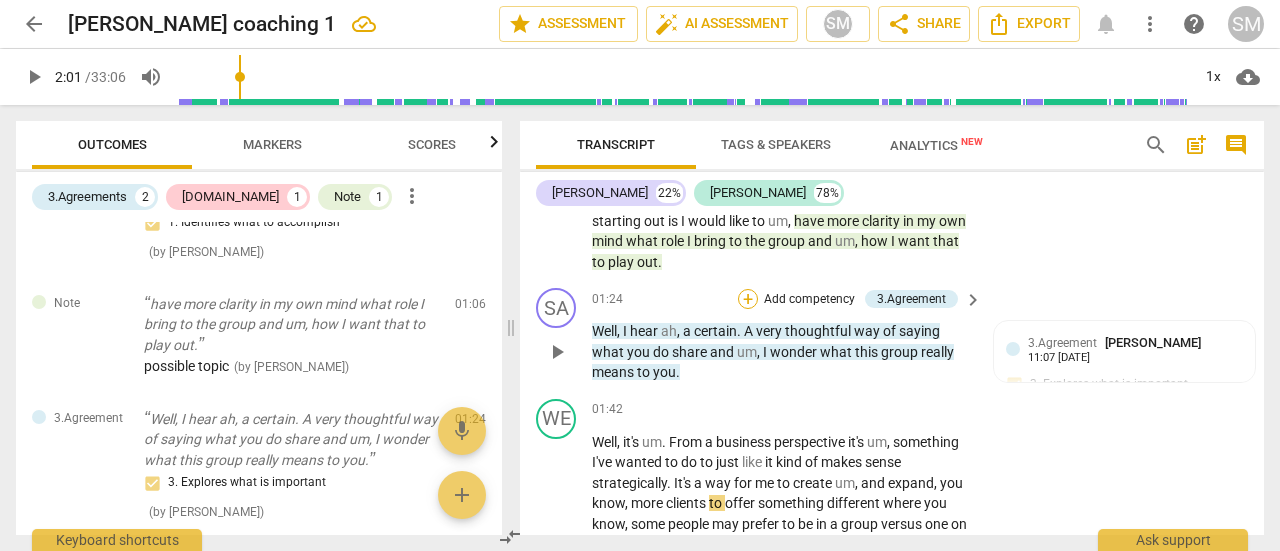 click on "+" at bounding box center [748, 299] 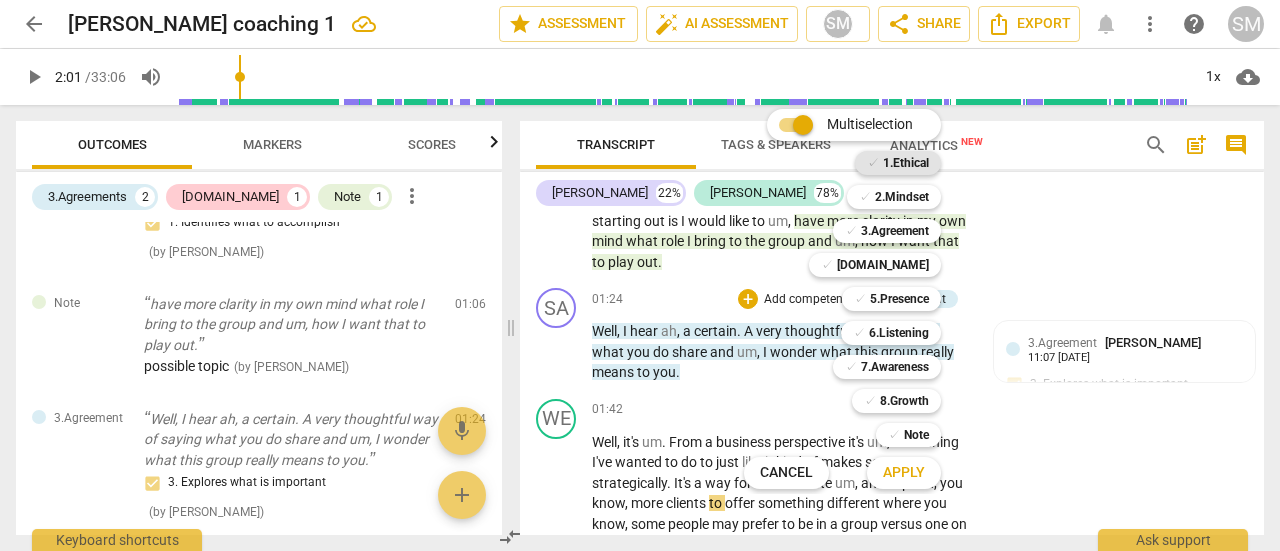 click on "1.Ethical" at bounding box center (906, 163) 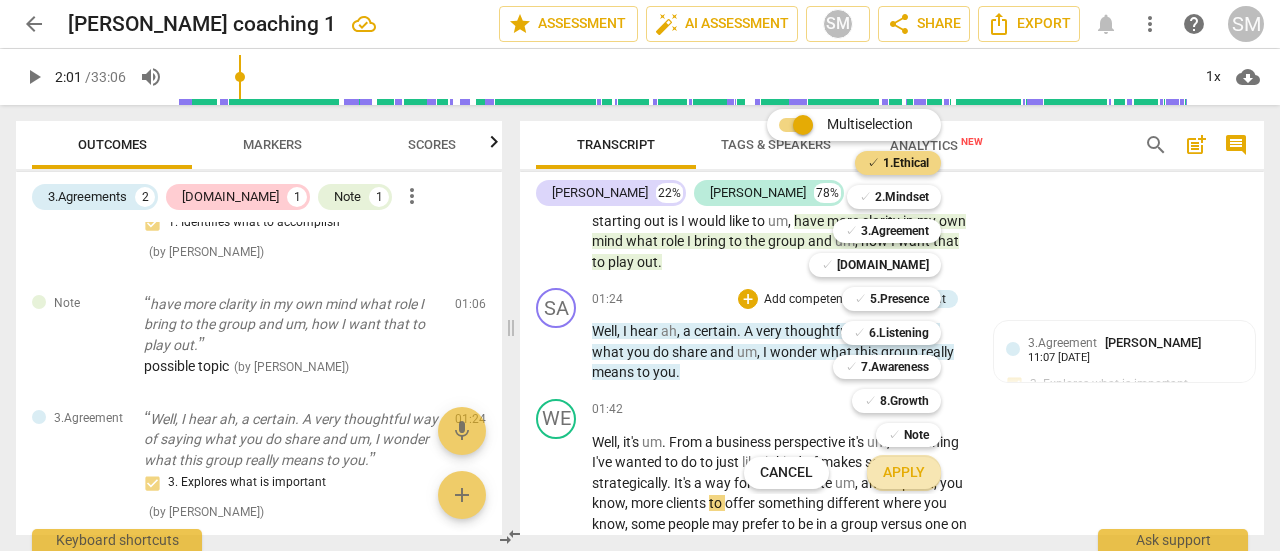 click on "Apply" at bounding box center (904, 473) 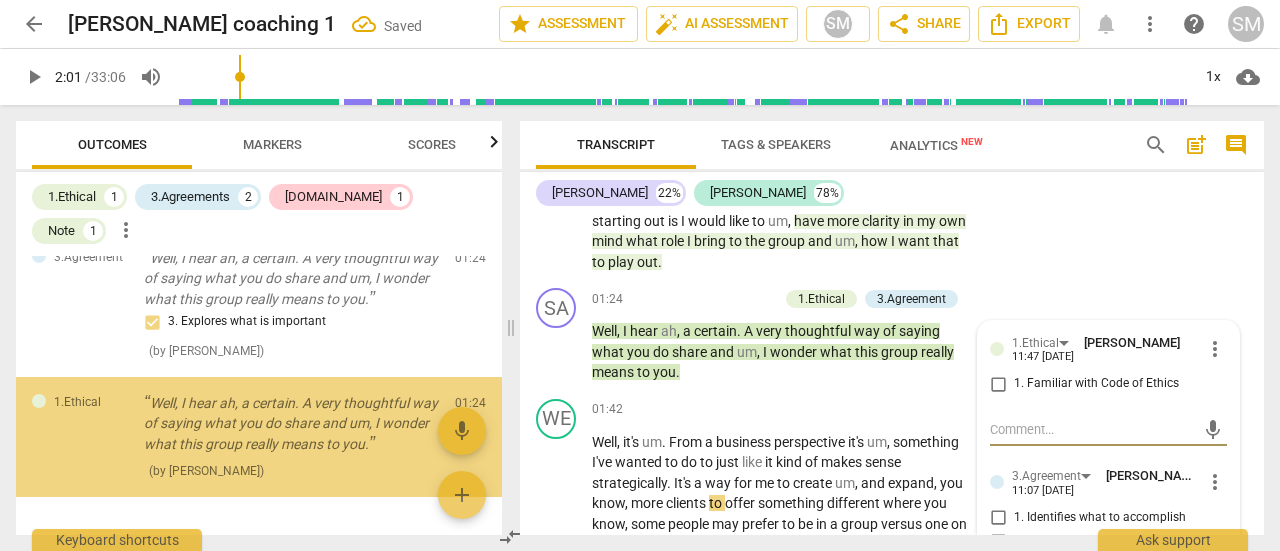 scroll, scrollTop: 474, scrollLeft: 0, axis: vertical 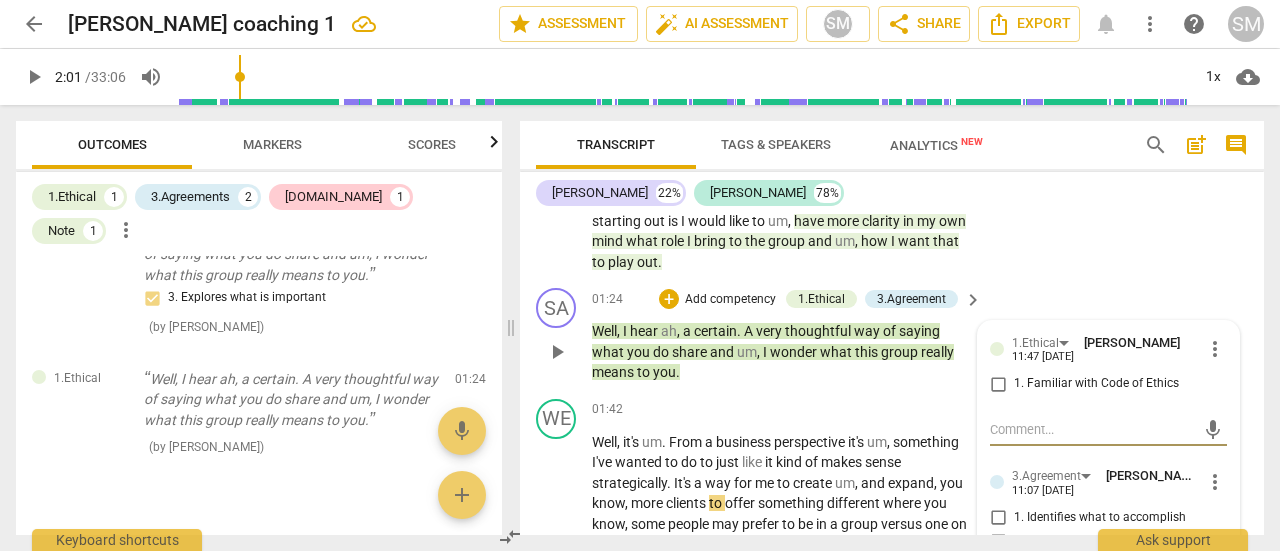 click on "more_vert" at bounding box center [1215, 349] 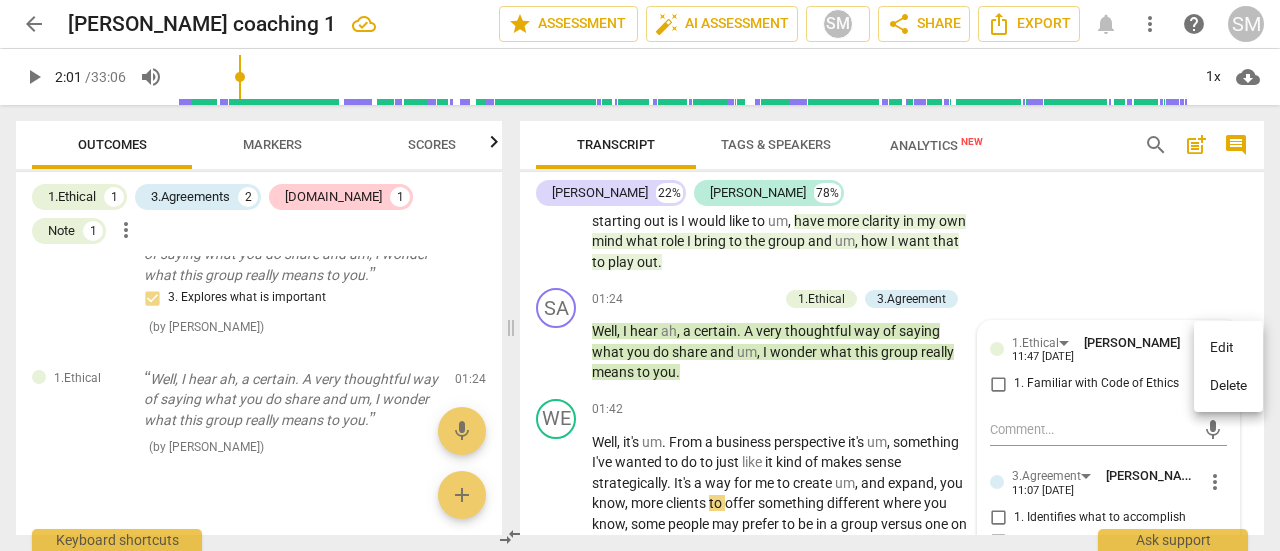 click on "Delete" at bounding box center (1228, 386) 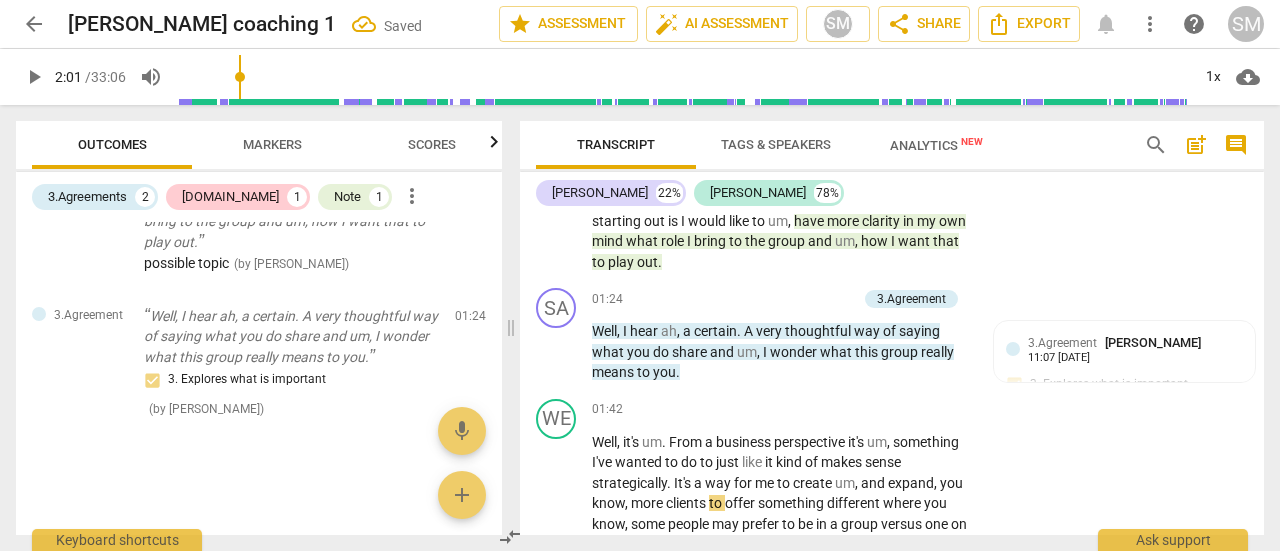 scroll, scrollTop: 357, scrollLeft: 0, axis: vertical 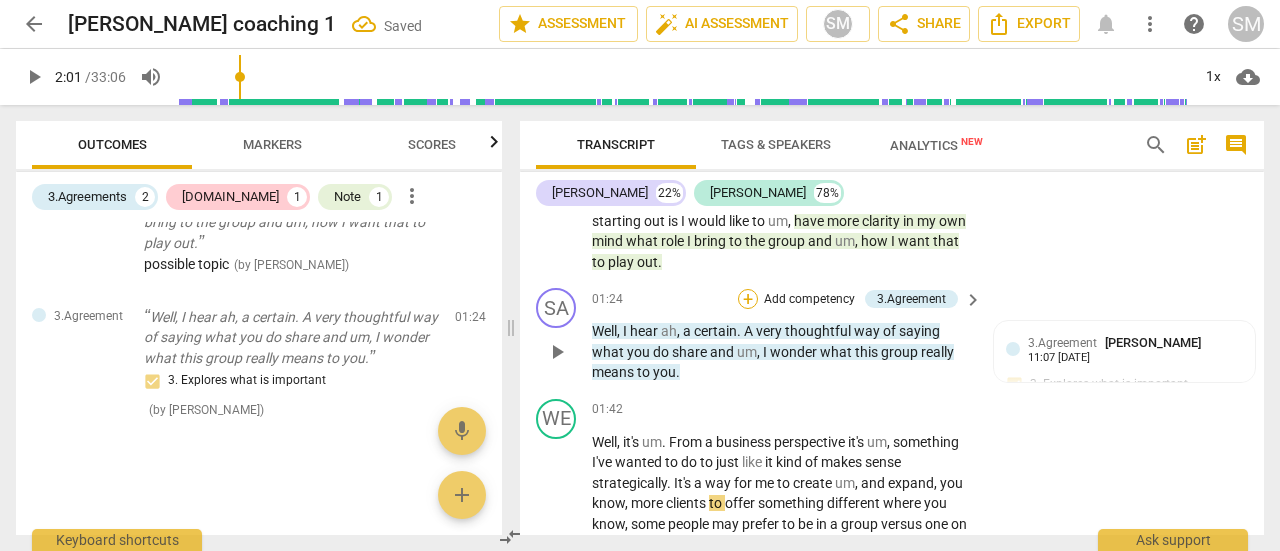 click on "+" at bounding box center (748, 299) 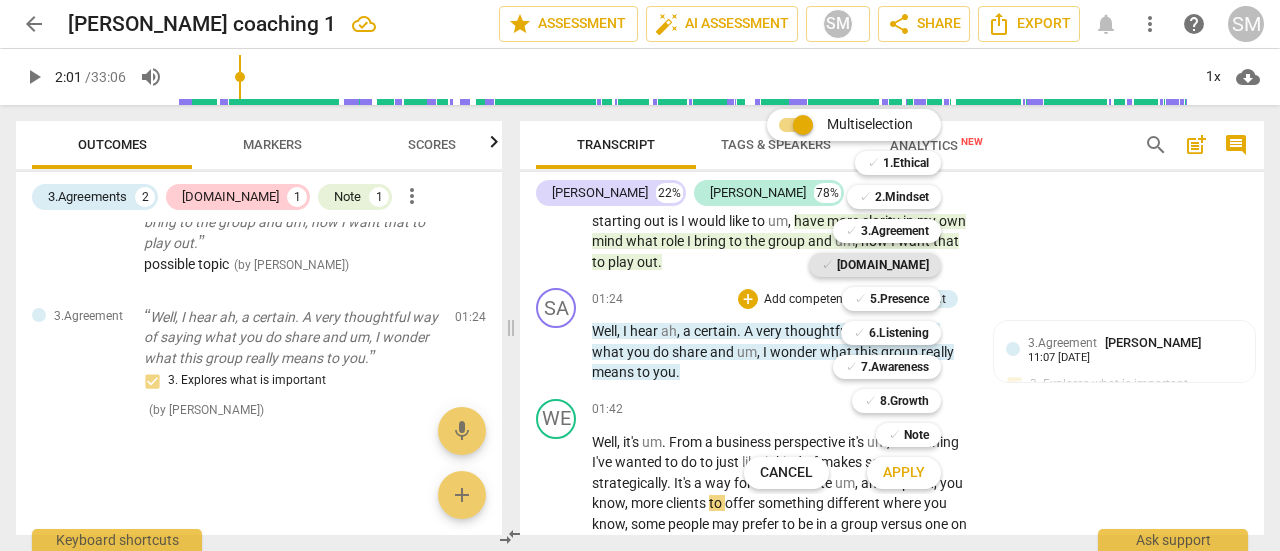 click on "[DOMAIN_NAME]" at bounding box center (883, 265) 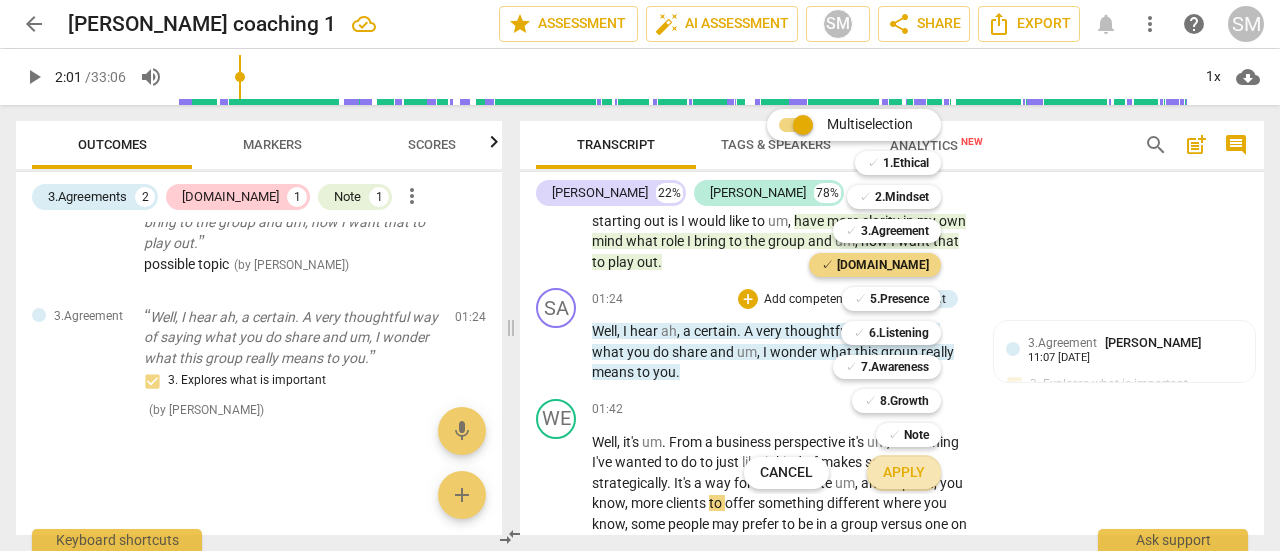 click on "Apply" at bounding box center (904, 473) 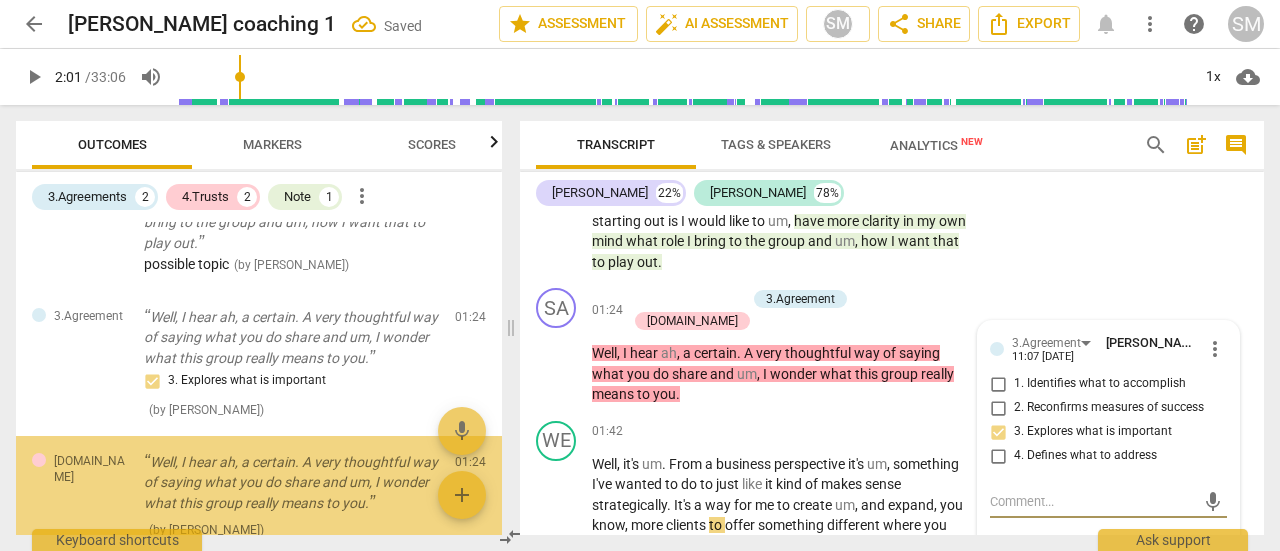 scroll, scrollTop: 474, scrollLeft: 0, axis: vertical 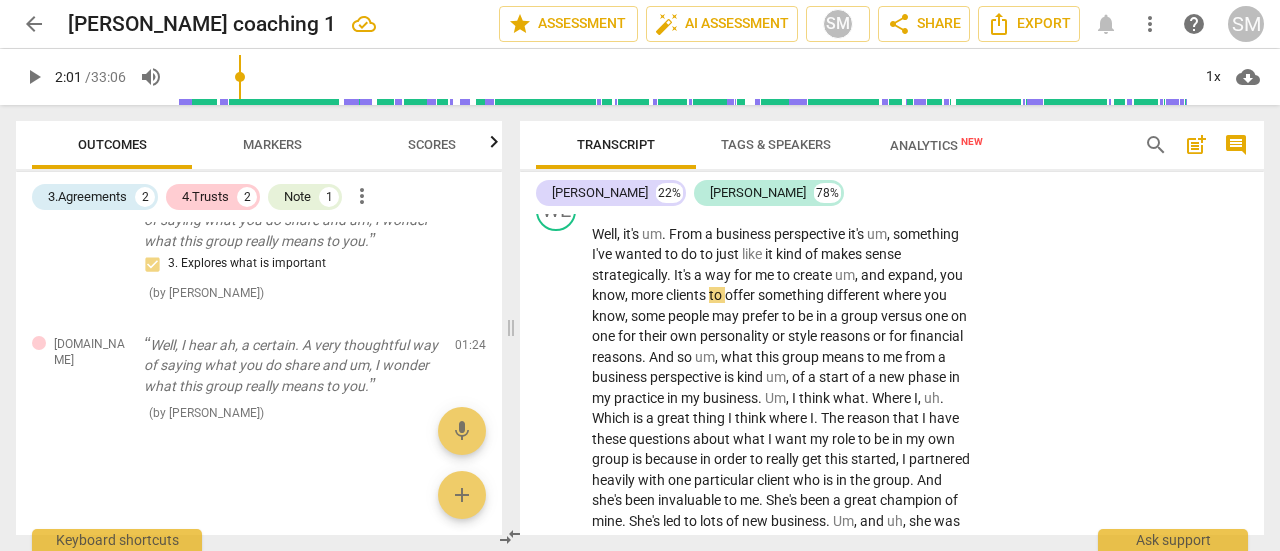 drag, startPoint x: 1264, startPoint y: 249, endPoint x: 1262, endPoint y: 231, distance: 18.110771 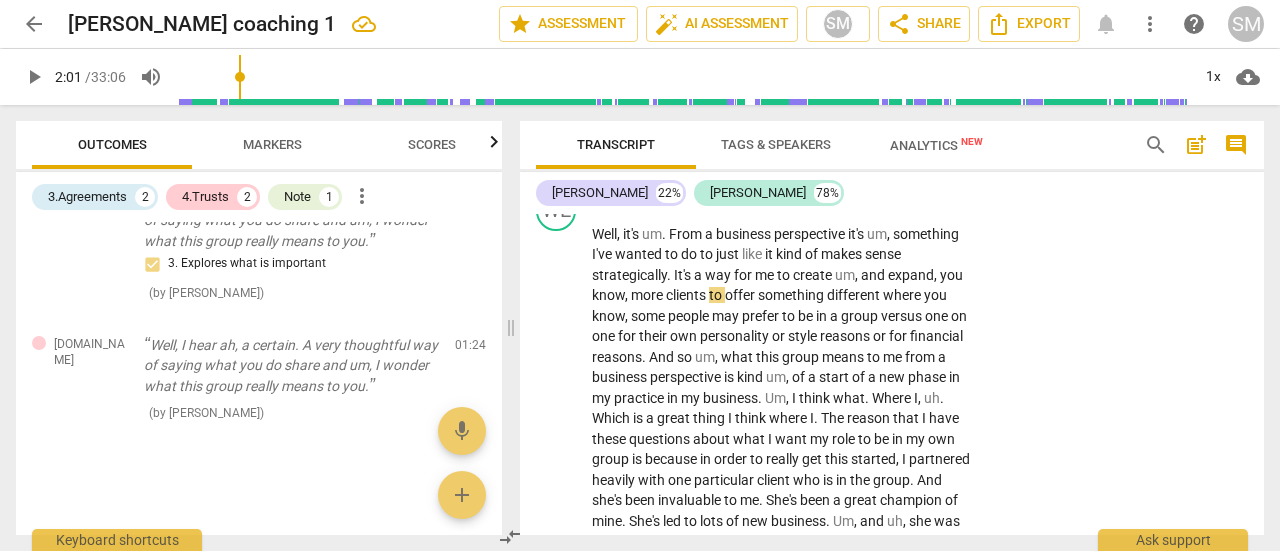 click on "Transcript Tags & Speakers Analytics   New search post_add comment [PERSON_NAME] 22% [PERSON_NAME] 78% format_bold format_list_bulleted [PERSON_NAME] Chawla delete Summary:    format_bold format_list_bulleted [PERSON_NAME] delete Summary:    SA play_arrow pause 00:04 + Add competency keyboard_arrow_right So .   Hello ,   [PERSON_NAME] . WE play_arrow pause 00:05 + Add competency keyboard_arrow_right Hi . SA play_arrow pause 00:06 + Add competency [DOMAIN_NAME] keyboard_arrow_right Ah ,   thank   you   for   this   um ,   opportunity .   Thank   you .   And   uh ,   I'm .   I'm   good   to   start   when   you   are . [DOMAIN_NAME] [PERSON_NAME] Chawla 11:03 [DATE] 2. Shows support and empathy WE play_arrow pause 00:15 + Add competency keyboard_arrow_right Okay . SA play_arrow pause 00:16 + Add competency 3.Agreement keyboard_arrow_right Yeah .   Okay ,   good .   So .   Well ,   what   is   it   that   you   would   like   us   to   focus   on   in ?   I   think   that   about   the   30   minutes   or   so   that   we   have ,   which" at bounding box center [896, 328] 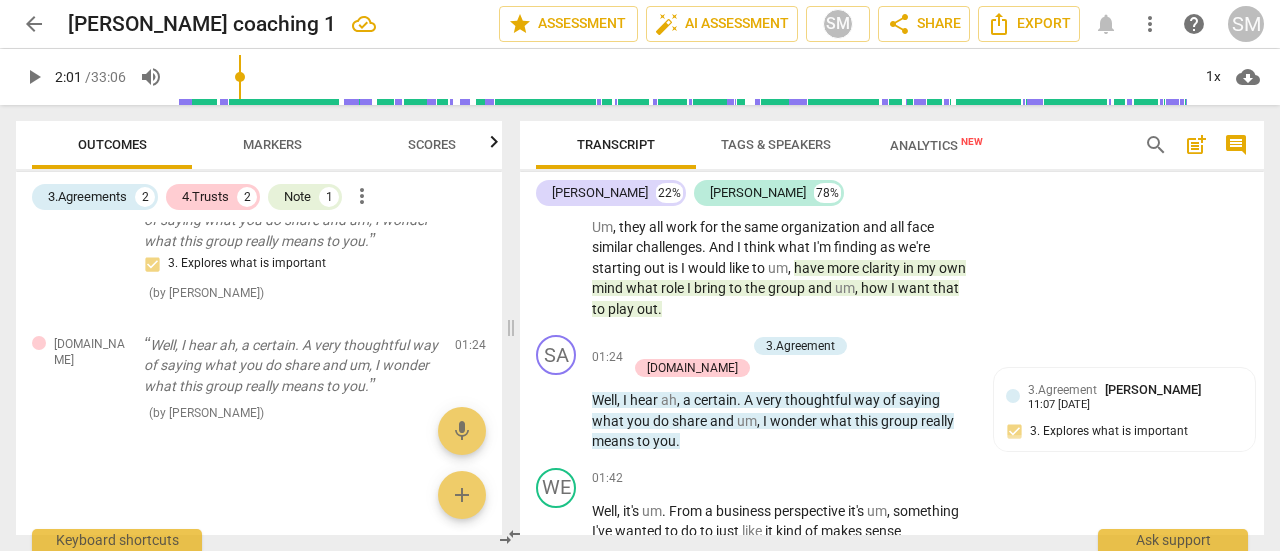 scroll, scrollTop: 785, scrollLeft: 0, axis: vertical 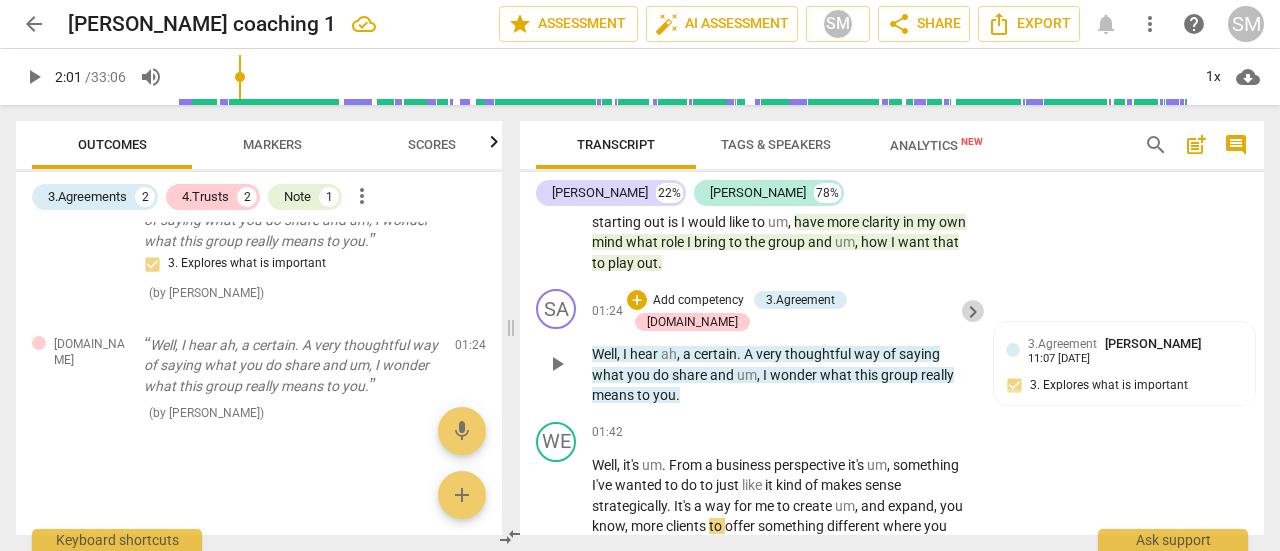 click on "keyboard_arrow_right" at bounding box center [973, 312] 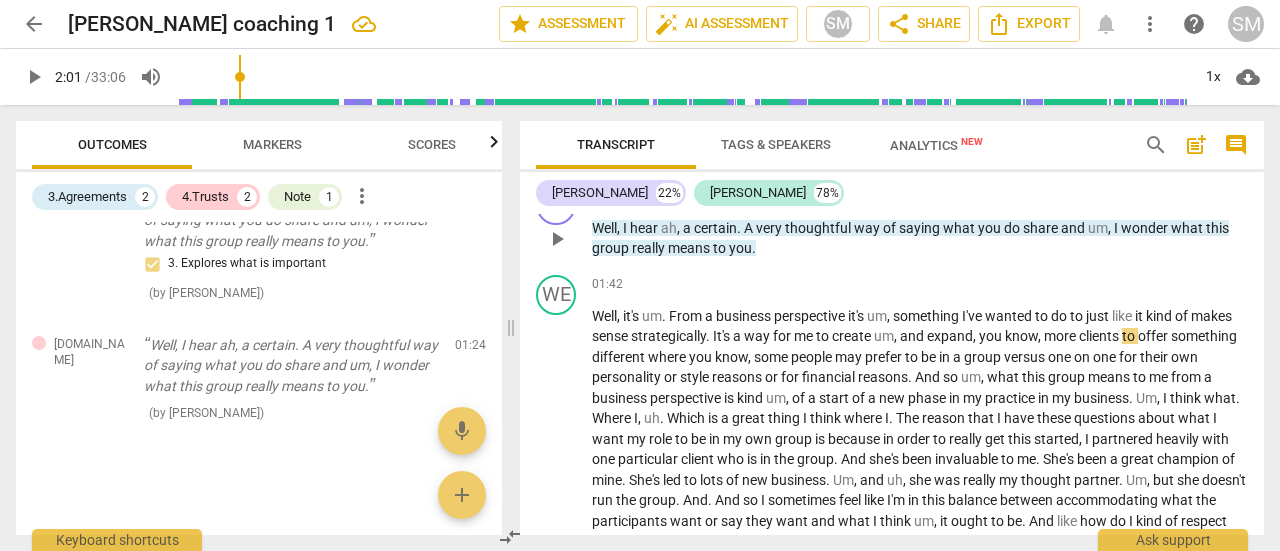 scroll, scrollTop: 785, scrollLeft: 0, axis: vertical 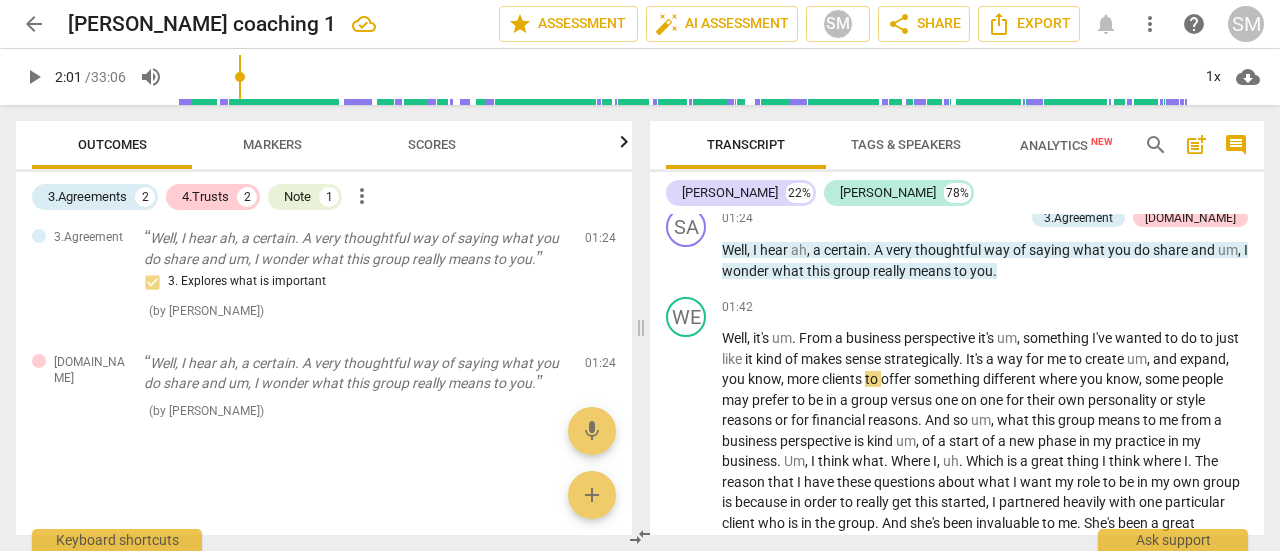 click on "comment" at bounding box center (1236, 145) 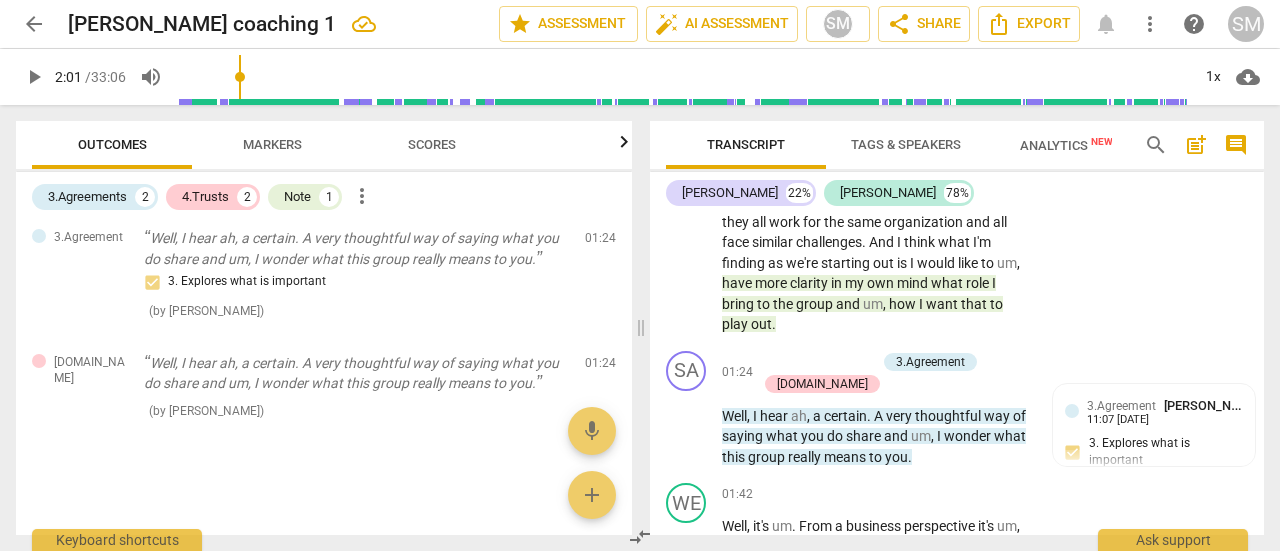 scroll, scrollTop: 867, scrollLeft: 0, axis: vertical 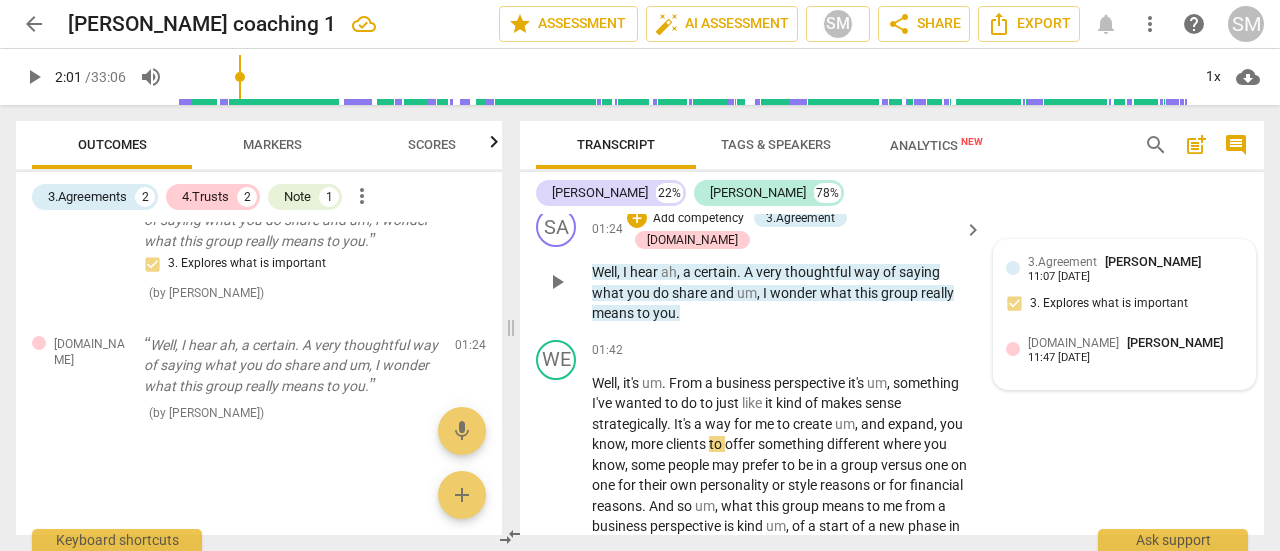 click on "[PERSON_NAME]" at bounding box center [1175, 342] 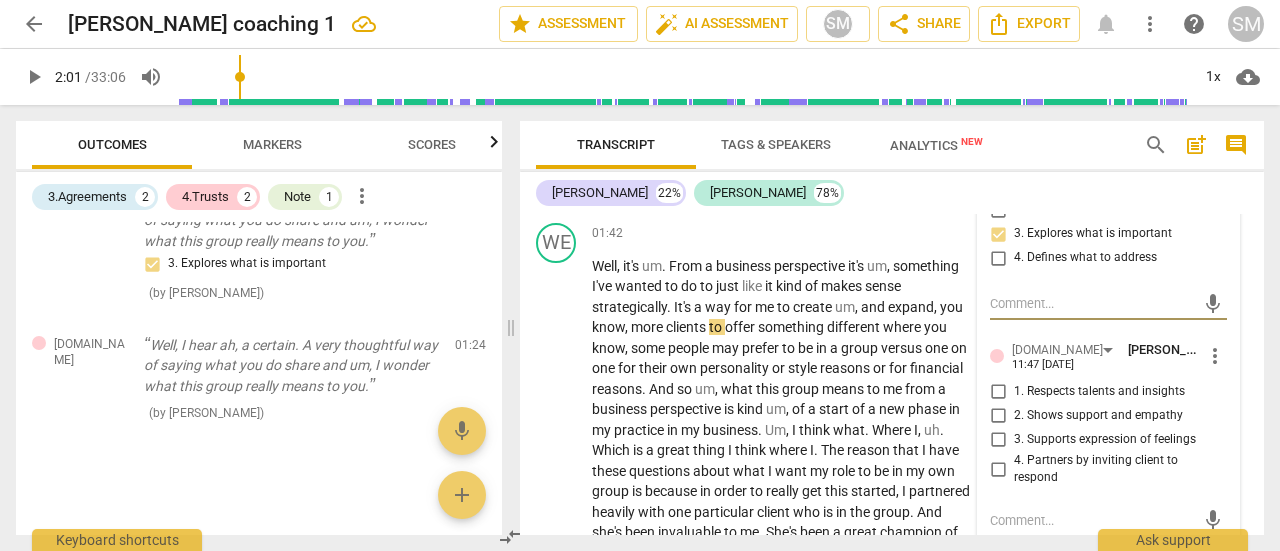 scroll, scrollTop: 984, scrollLeft: 0, axis: vertical 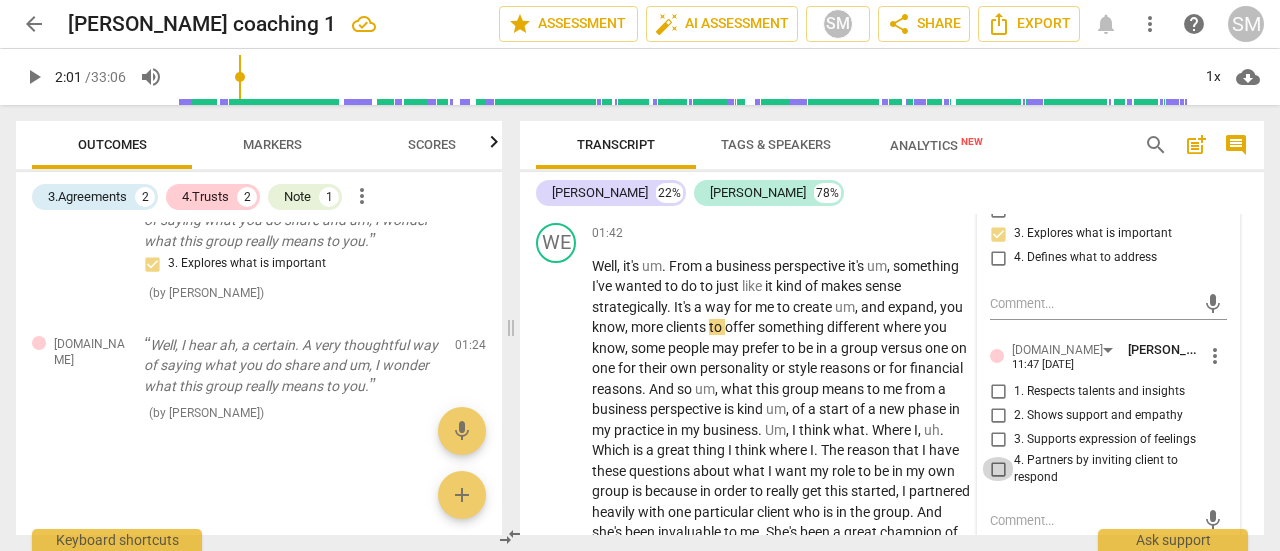 click on "4. Partners by inviting client to respond" at bounding box center [998, 469] 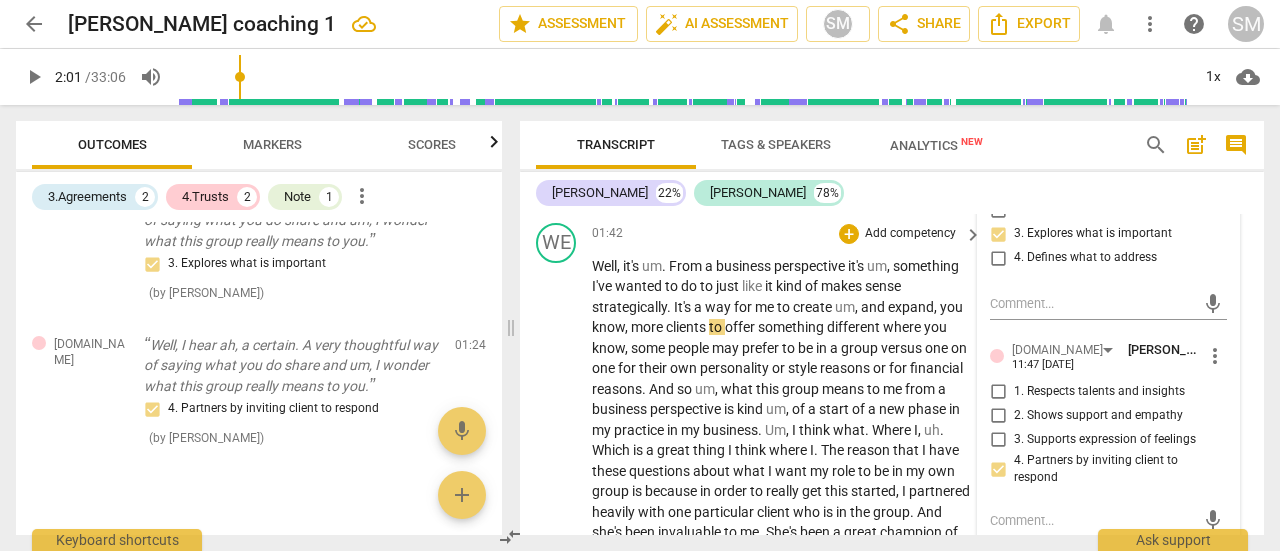 click on "01:42 + Add competency keyboard_arrow_right" at bounding box center [788, 234] 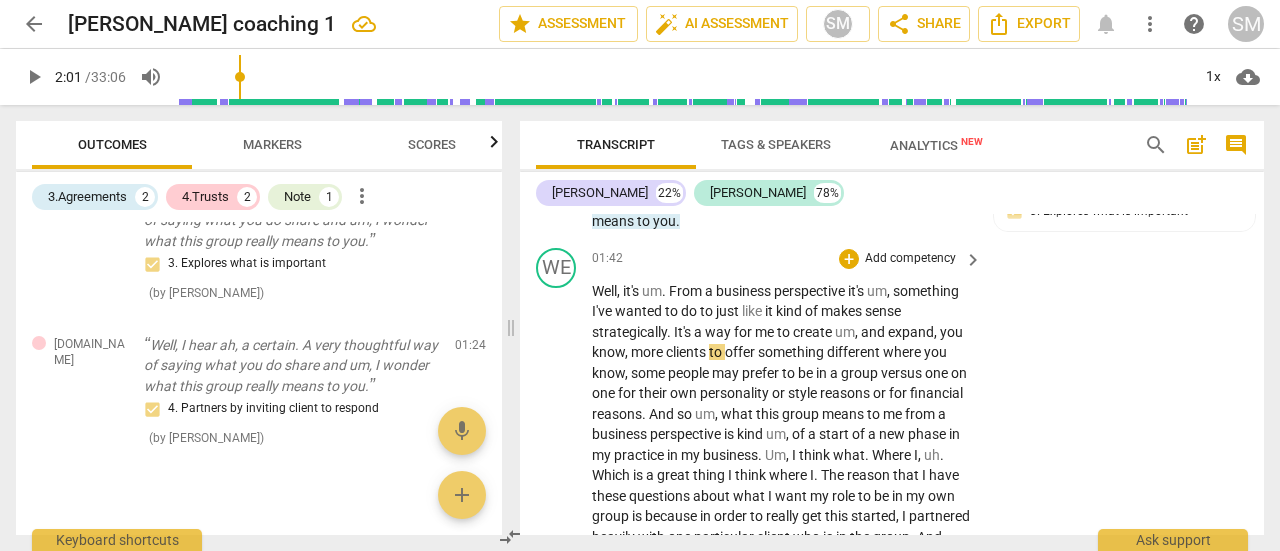 scroll, scrollTop: 958, scrollLeft: 0, axis: vertical 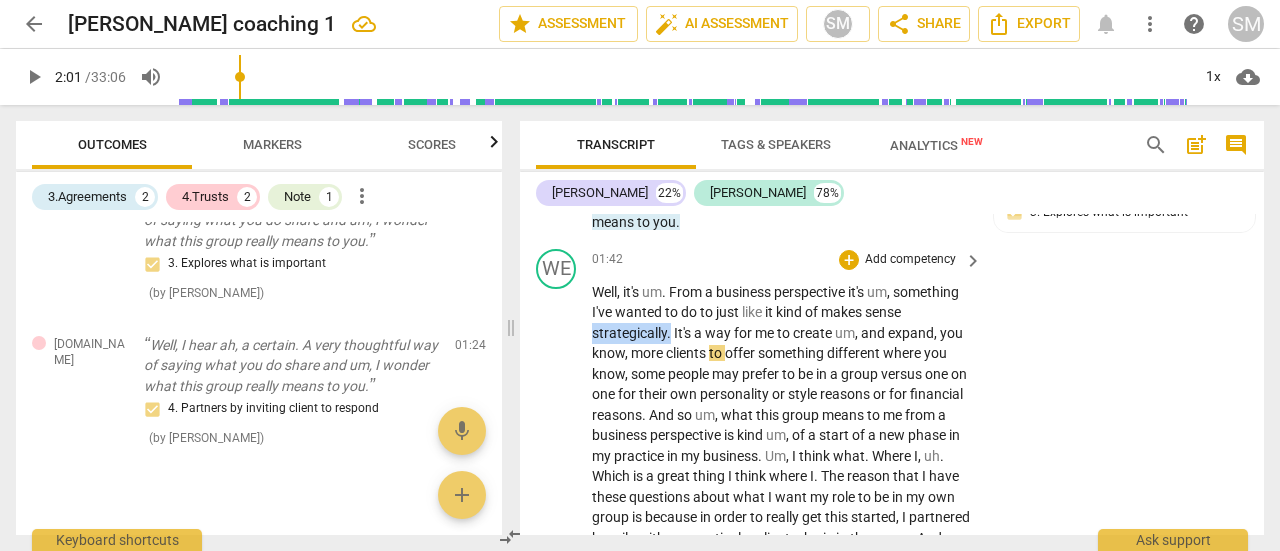 drag, startPoint x: 593, startPoint y: 303, endPoint x: 669, endPoint y: 307, distance: 76.105194 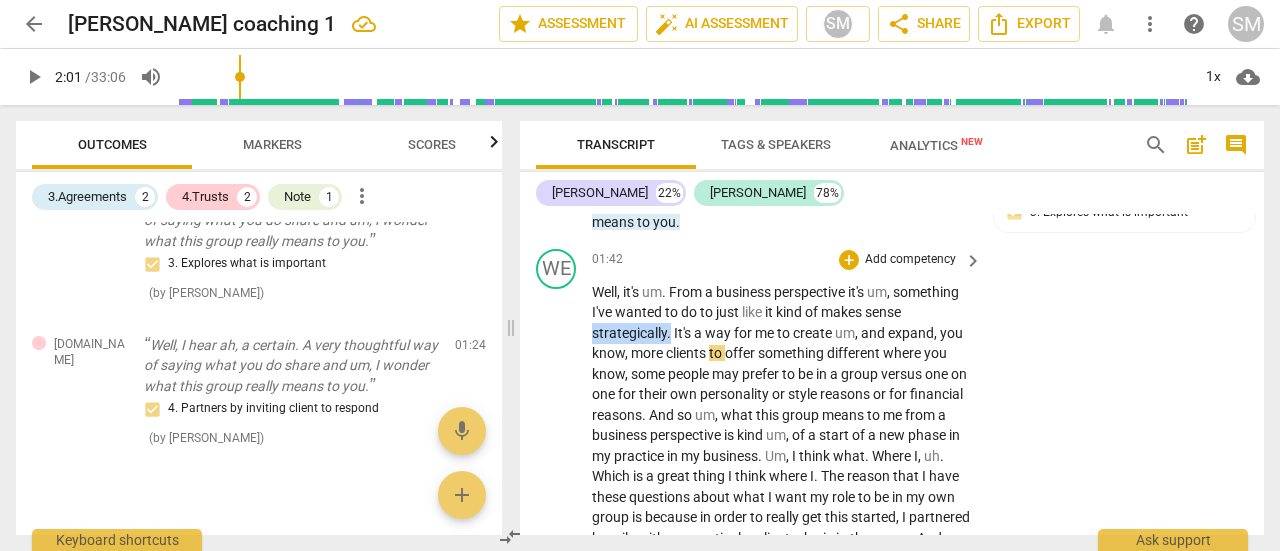 click on "Well ,   it's   um .   From   a   business   perspective   it's   um ,   something   I've   wanted   to   do   to   just   like   it   kind   of   makes   sense   strategically .   It's   a   way   for   me   to   create   um ,   and   expand ,   you   know ,   more   clients   to   offer   something   different   where   you   know ,   some   people   may   prefer   to   be   in   a   group   versus   one   on   one   for   their   own   personality   or   style   reasons   or   for   financial   reasons .   And   so   um ,   what   this   group   means   to   me   from   a   business   perspective   is   kind   um ,   of   a   start   of   a   new   phase   in   my   practice   in   my   business .   Um ,   I   think   what .   Where   I ,   uh .   Which   is   a   great   thing   I   think   where   I .   The   reason   that   I   have   these   questions   about   what   I   want   my   role   to   be   in   my   own   group   is   because   in   order   to   really   get   this   started ,   I       with" at bounding box center (782, 723) 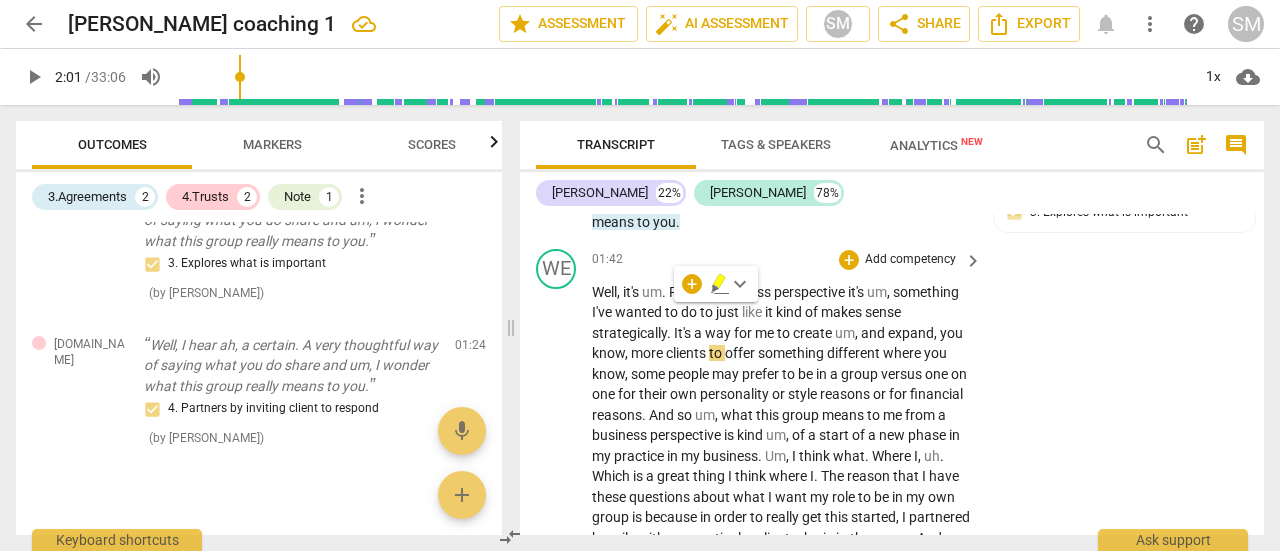 click on "create" at bounding box center [814, 333] 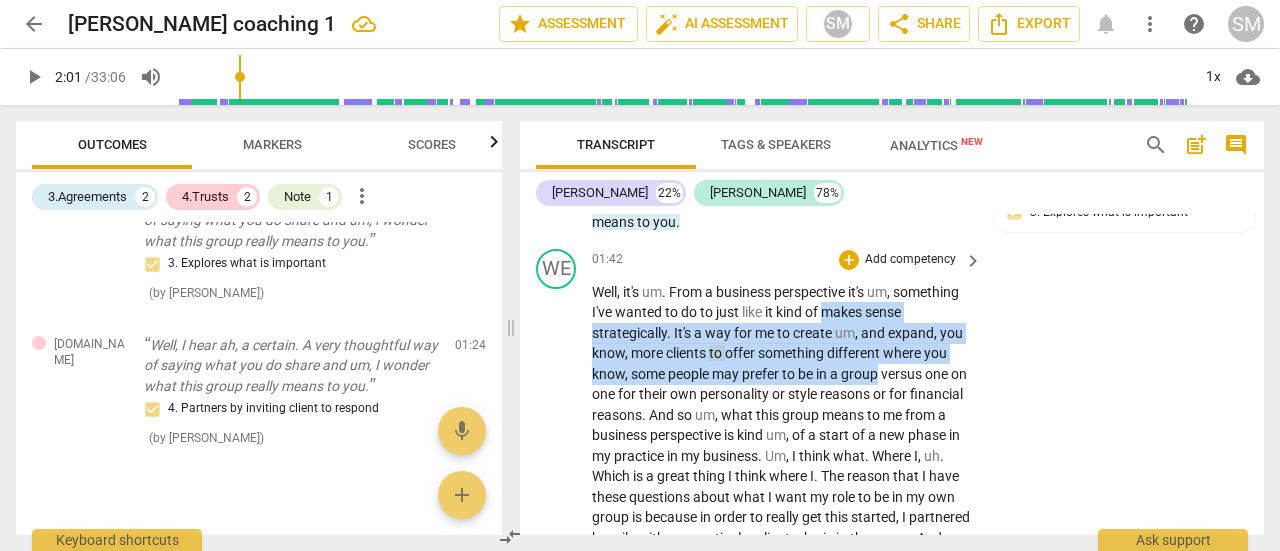drag, startPoint x: 825, startPoint y: 293, endPoint x: 878, endPoint y: 349, distance: 77.10383 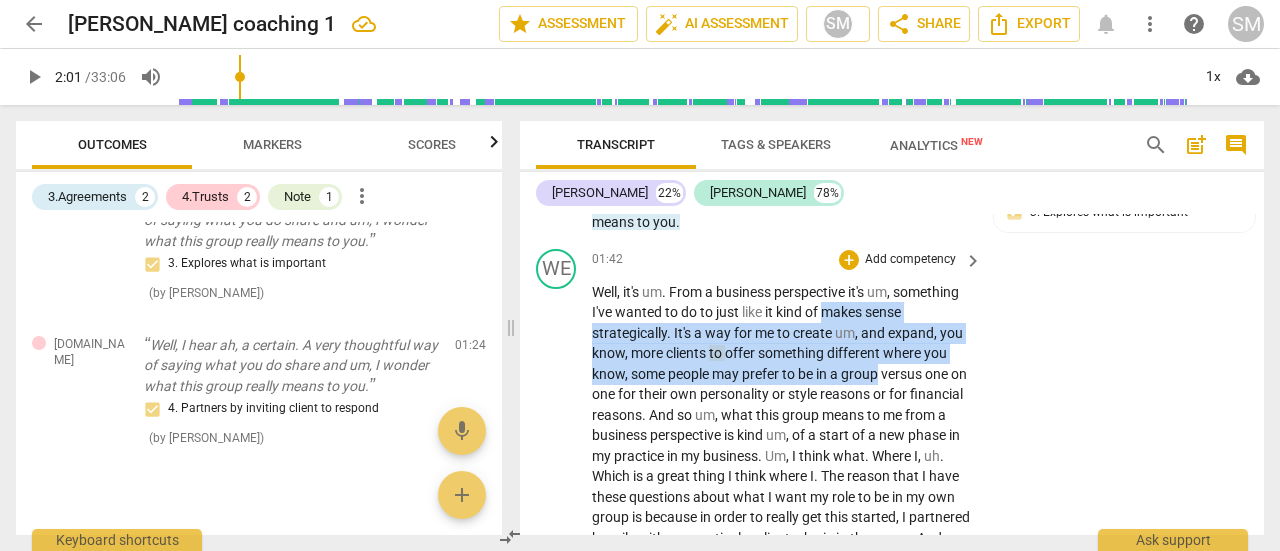 click on "Well ,   it's   um .   From   a   business   perspective   it's   um ,   something   I've   wanted   to   do   to   just   like   it   kind   of   makes   sense   strategically .   It's   a   way   for   me   to   create   um ,   and   expand ,   you   know ,   more   clients   to   offer   something   different   where   you   know ,   some   people   may   prefer   to   be   in   a   group   versus   one   on   one   for   their   own   personality   or   style   reasons   or   for   financial   reasons .   And   so   um ,   what   this   group   means   to   me   from   a   business   perspective   is   kind   um ,   of   a   start   of   a   new   phase   in   my   practice   in   my   business .   Um ,   I   think   what .   Where   I ,   uh .   Which   is   a   great   thing   I   think   where   I .   The   reason   that   I   have   these   questions   about   what   I   want   my   role   to   be   in   my   own   group   is   because   in   order   to   really   get   this   started ,   I       with" at bounding box center [782, 723] 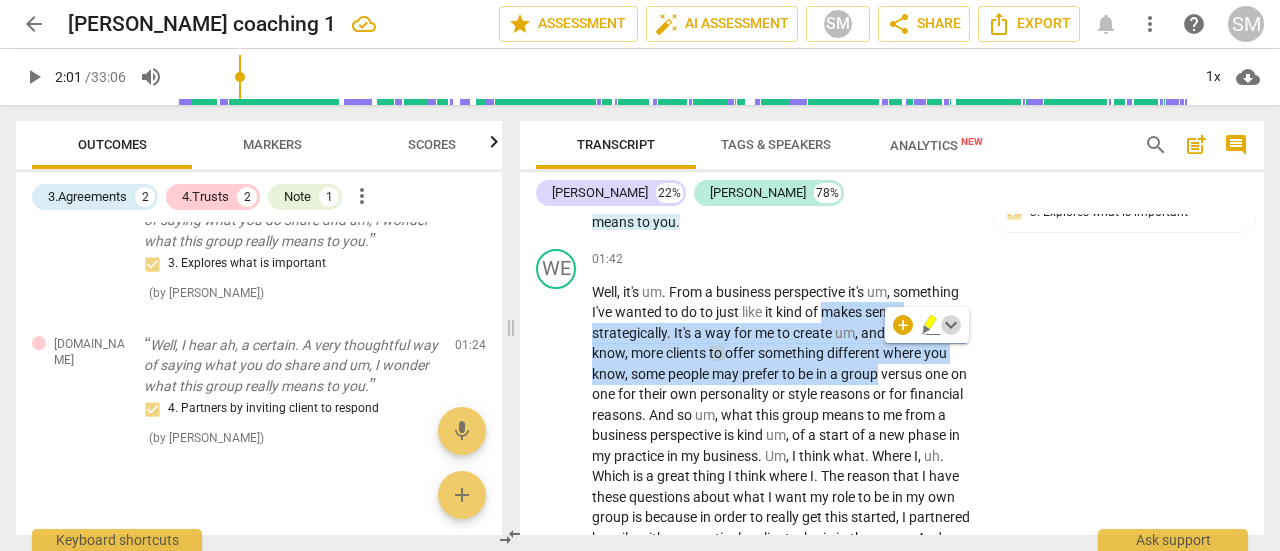 click on "keyboard_arrow_down" at bounding box center [951, 325] 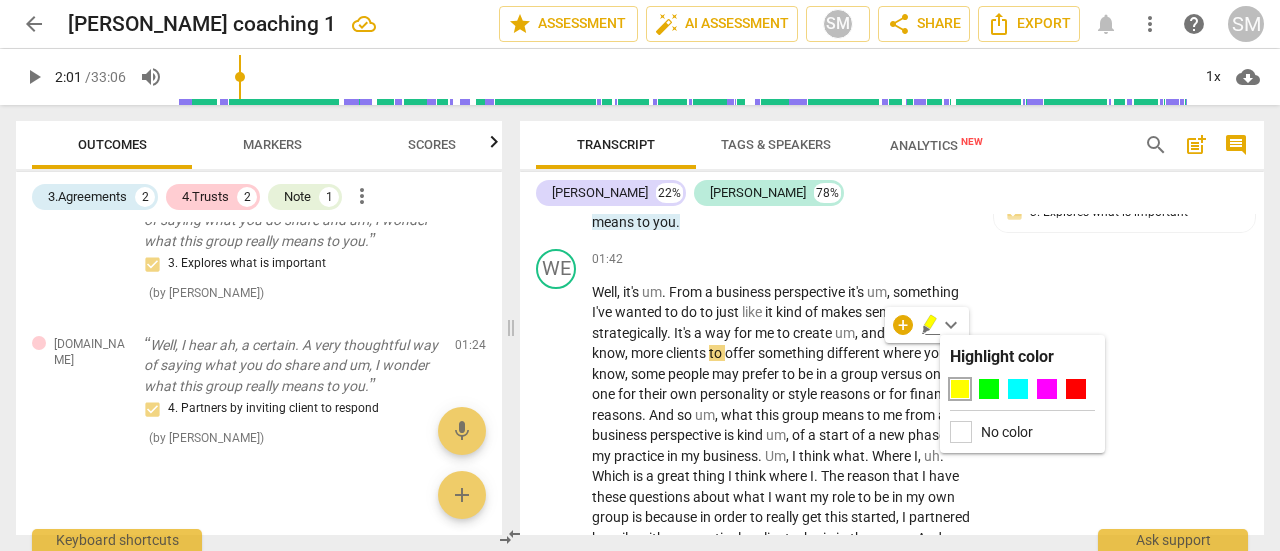 click at bounding box center (960, 389) 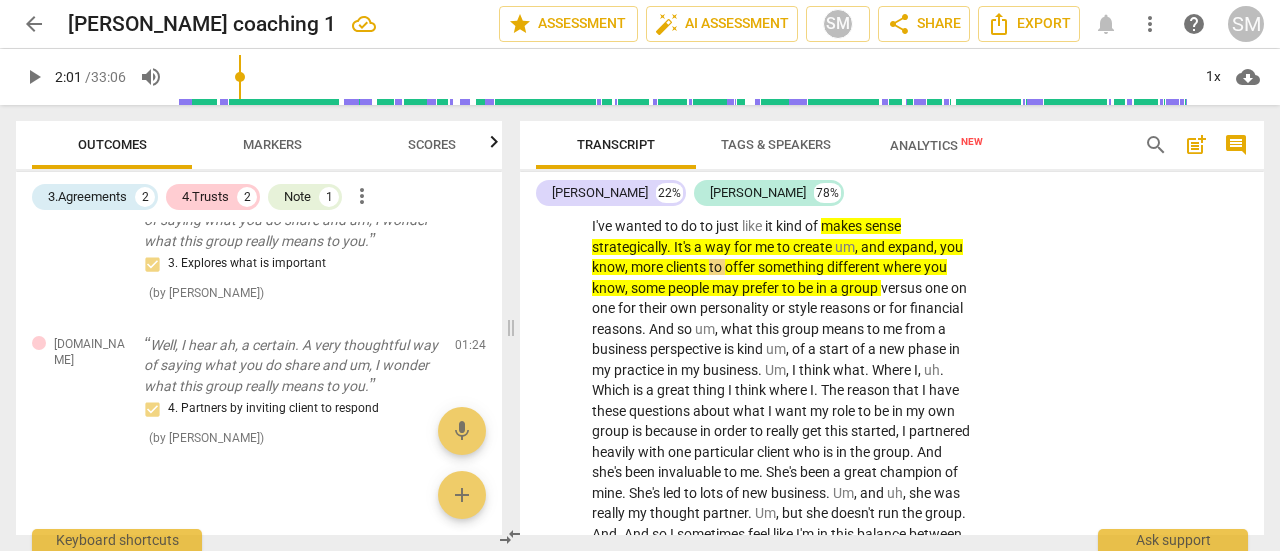 scroll, scrollTop: 1049, scrollLeft: 0, axis: vertical 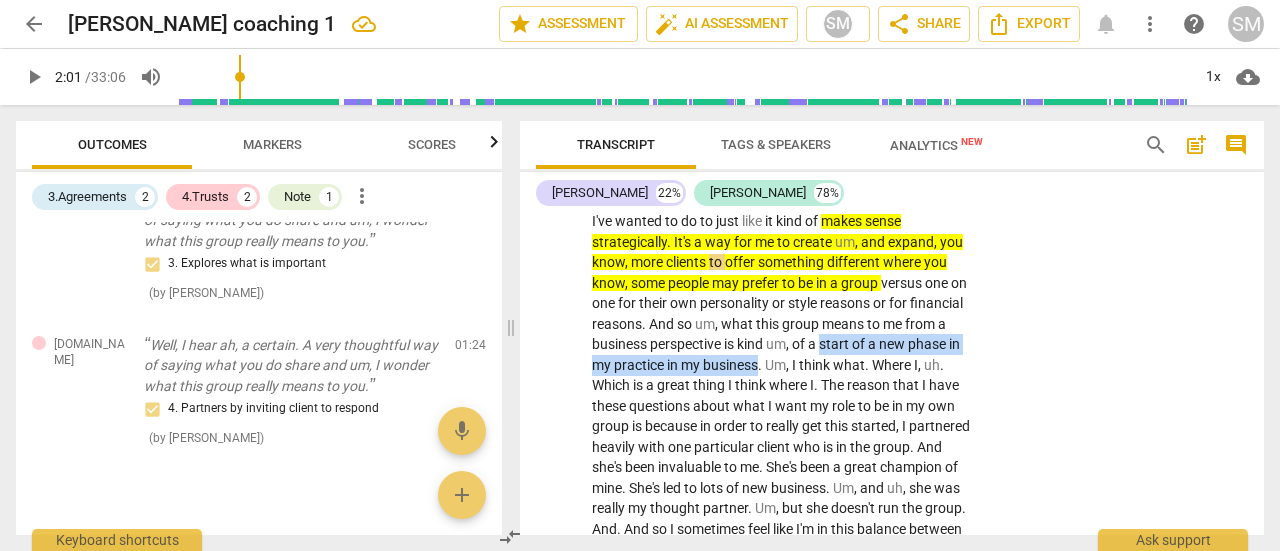 drag, startPoint x: 869, startPoint y: 321, endPoint x: 816, endPoint y: 345, distance: 58.18075 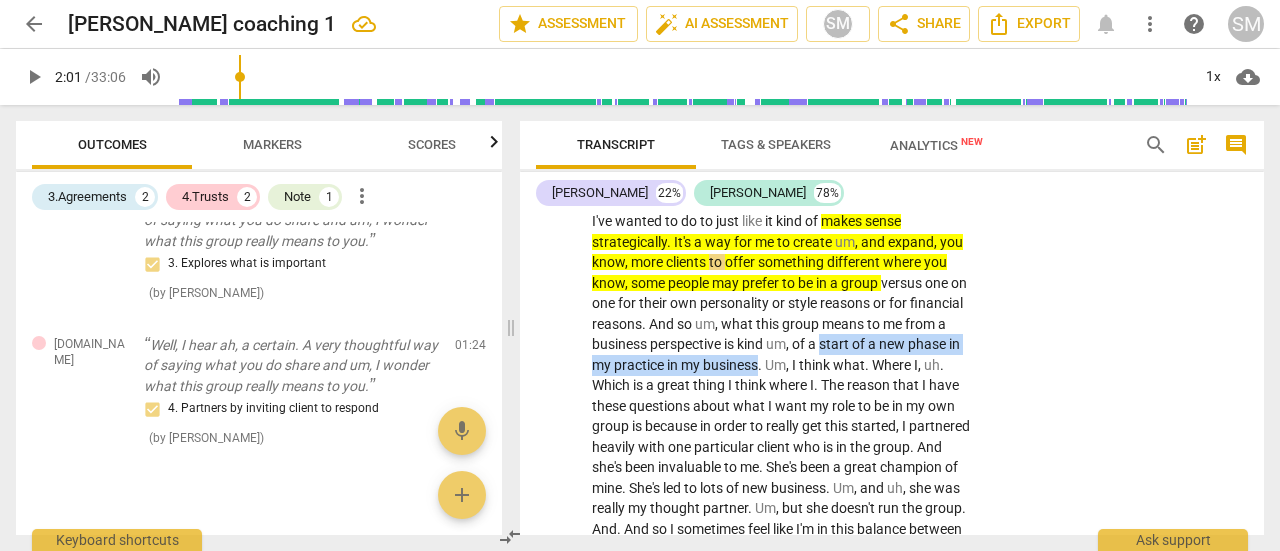 click on "Well ,   it's   um .   From   a   business   perspective   it's   um ,   something   I've   wanted   to   do   to   just   like   it   kind   of   makes   sense   strategically .   It's   a   way   for   me   to   create   um ,   and   expand ,   you   know ,   more   clients   to   offer   something   different   where   you   know ,   some   people   may   prefer   to   be   in   a   group   versus   one   on   one   for   their   own   personality   or   style   reasons   or   for   financial   reasons .   And   so   um ,   what   this   group   means   to   me   from   a   business   perspective   is   kind   um ,   of   a   start   of   a   new   phase   in   my   practice   in   my   business .   Um ,   I   think   what .   Where   I ,   uh .   Which   is   a   great   thing   I   think   where   I .   The   reason   that   I   have   these   questions   about   what   I   want   my   role   to   be   in   my   own   group   is   because   in   order   to   really   get   this   started ,   I       with" at bounding box center [782, 632] 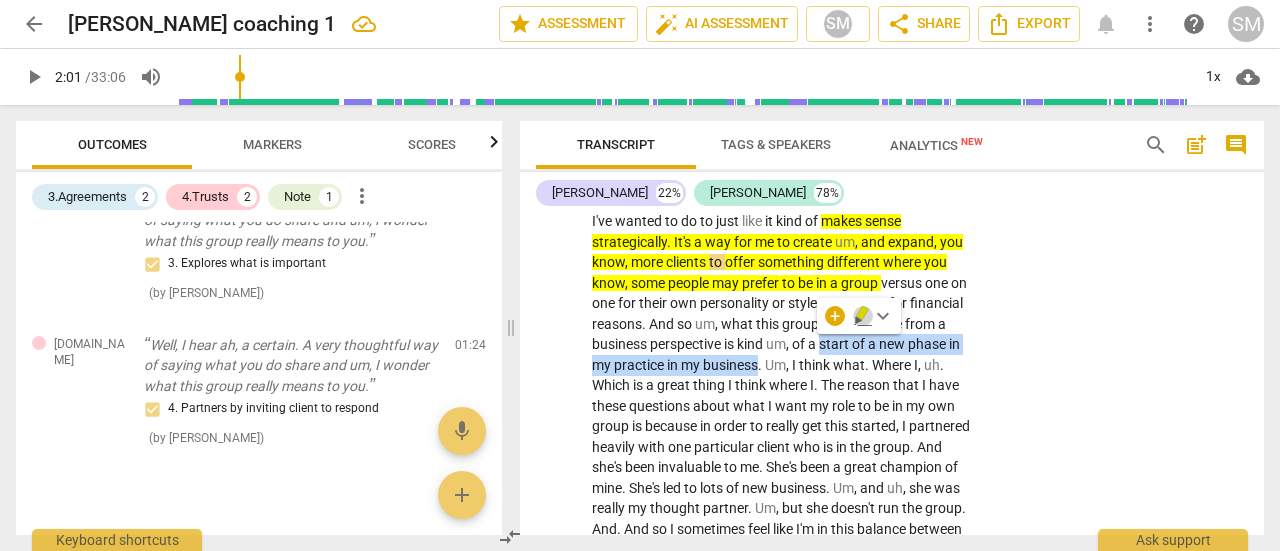 click 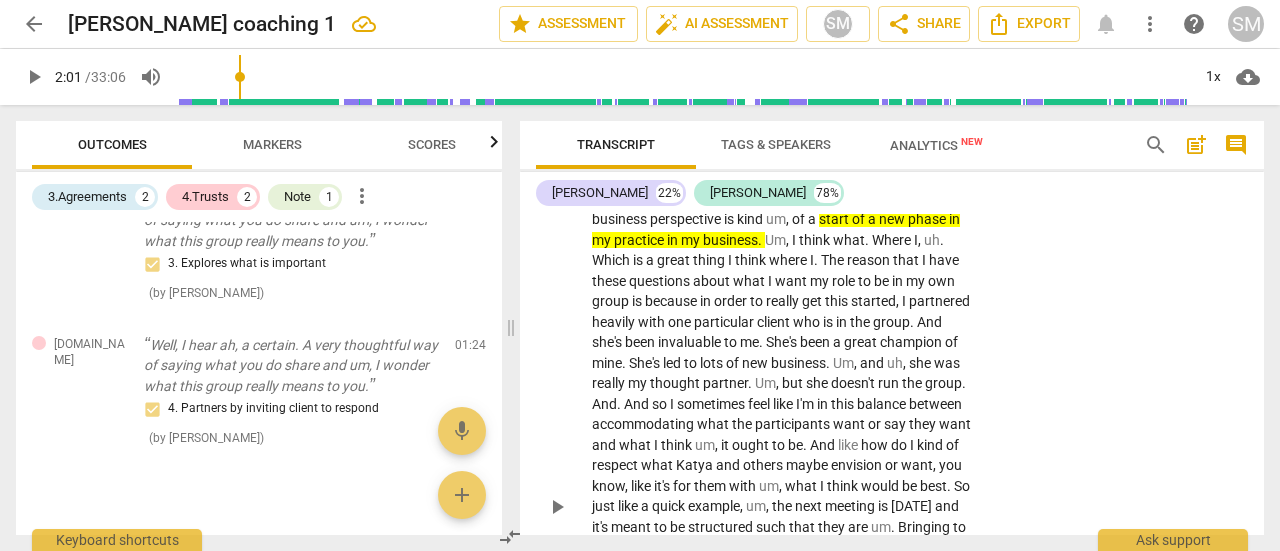 scroll, scrollTop: 1189, scrollLeft: 0, axis: vertical 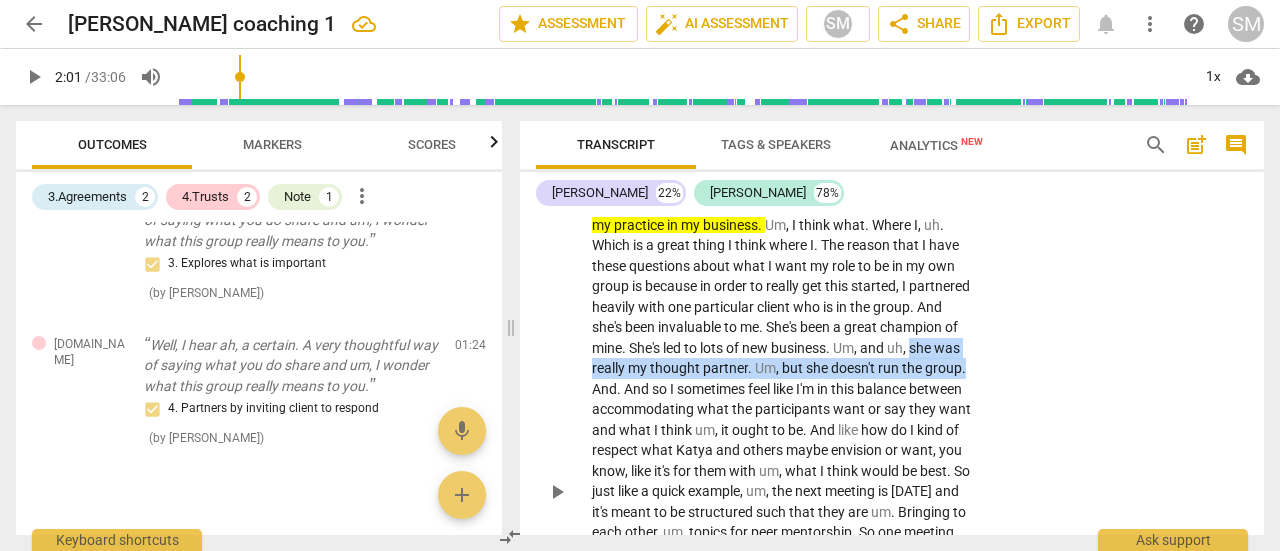 drag, startPoint x: 731, startPoint y: 351, endPoint x: 802, endPoint y: 362, distance: 71.84706 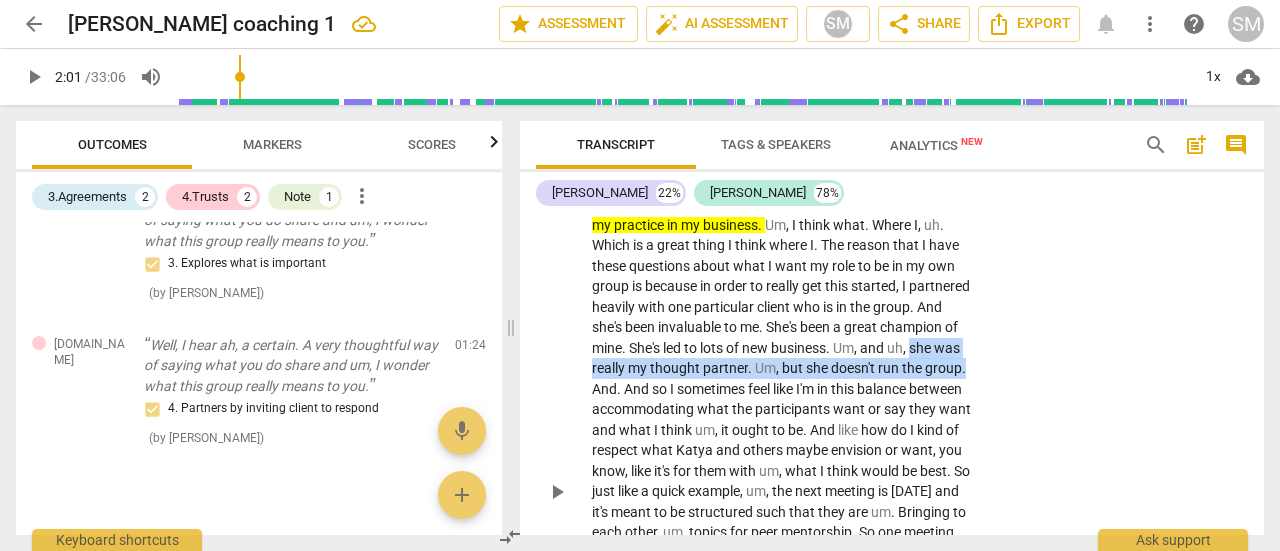 click on "Well ,   it's   um .   From   a   business   perspective   it's   um ,   something   I've   wanted   to   do   to   just   like   it   kind   of   makes   sense   strategically .   It's   a   way   for   me   to   create   um ,   and   expand ,   you   know ,   more   clients   to   offer   something   different   where   you   know ,   some   people   may   prefer   to   be   in   a   group   versus   one   on   one   for   their   own   personality   or   style   reasons   or   for   financial   reasons .   And   so   um ,   what   this   group   means   to   me   from   a   business   perspective   is   kind   um ,   of   a   start   of   a   new   phase   in   my   practice   in   my   business .   Um ,   I   think   what .   Where   I ,   uh .   Which   is   a   great   thing   I   think   where   I .   The   reason   that   I   have   these   questions   about   what   I   want   my   role   to   be   in   my   own   group   is   because   in   order   to   really   get   this   started ,   I       with" at bounding box center [782, 492] 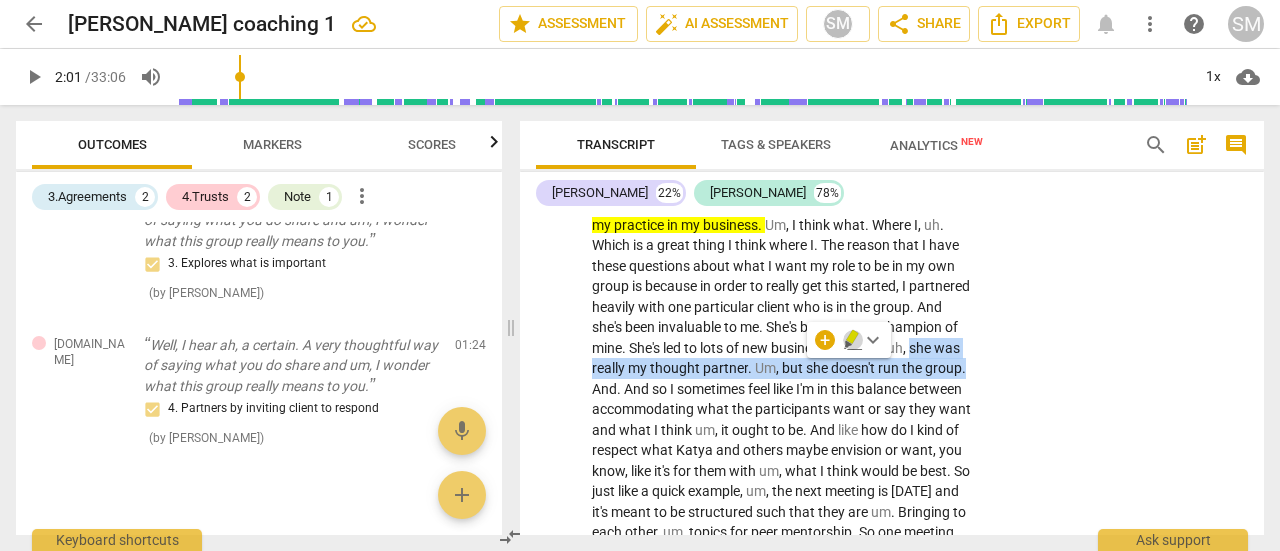 click 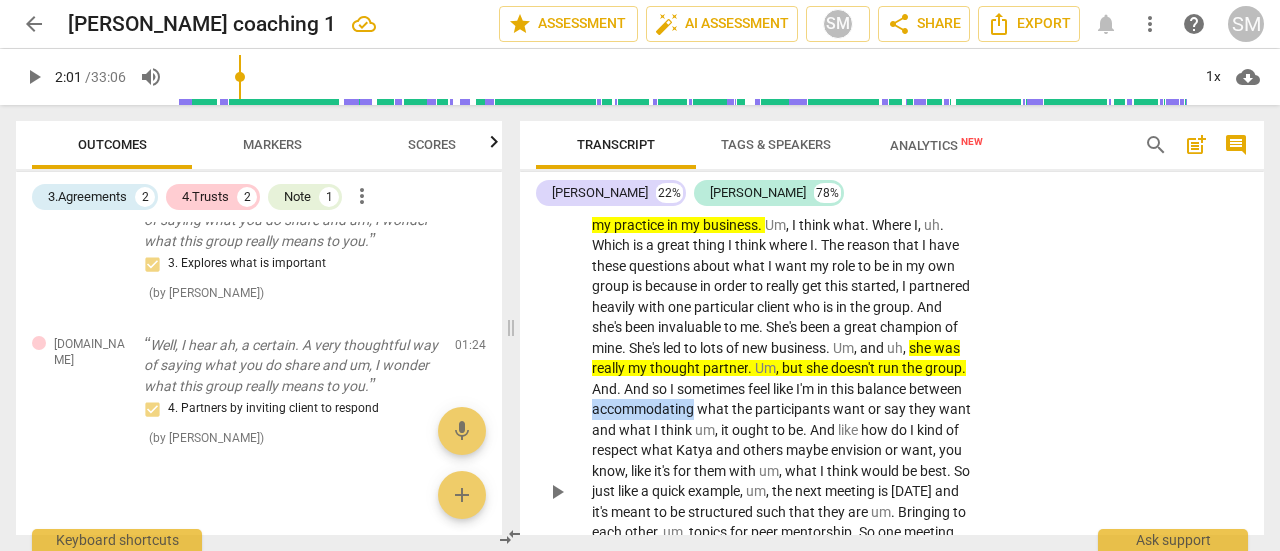 drag, startPoint x: 816, startPoint y: 388, endPoint x: 917, endPoint y: 387, distance: 101.00495 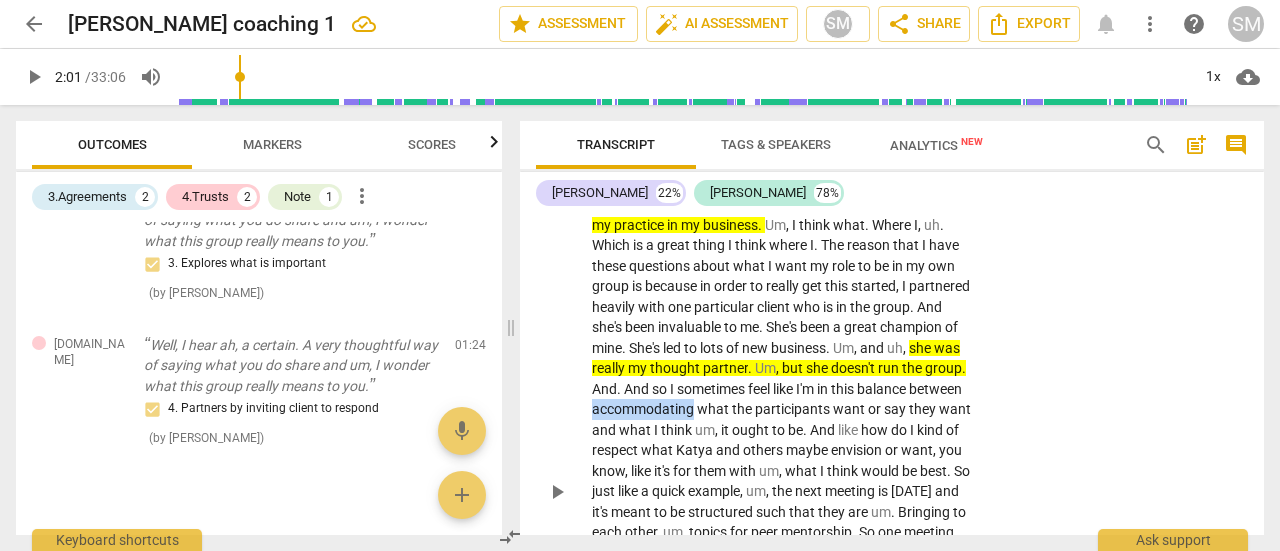 click on "accommodating" at bounding box center [644, 409] 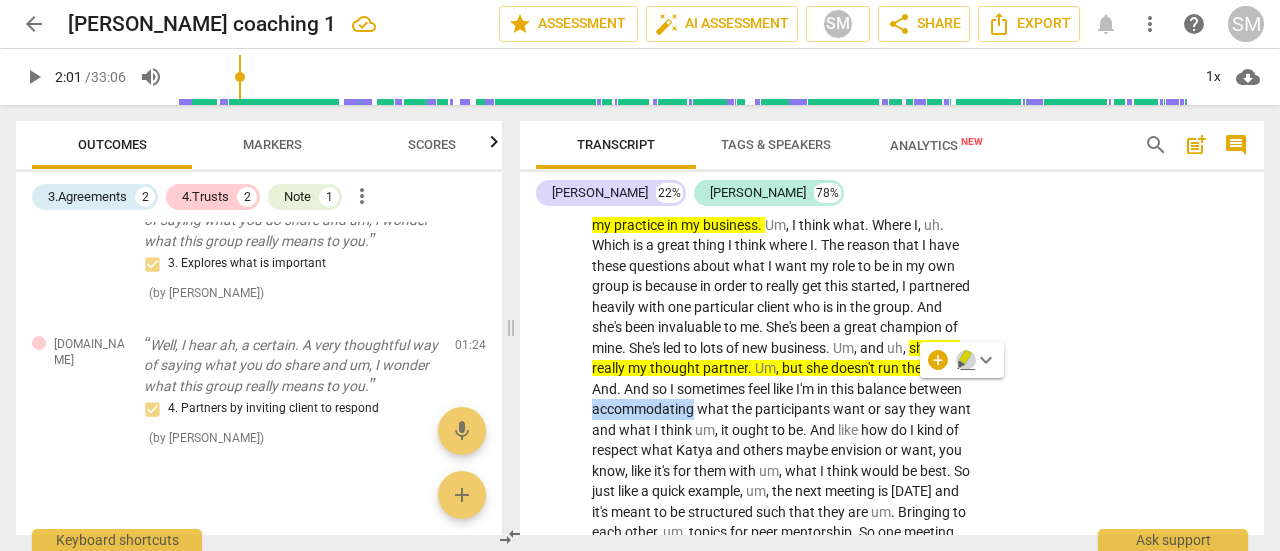 click 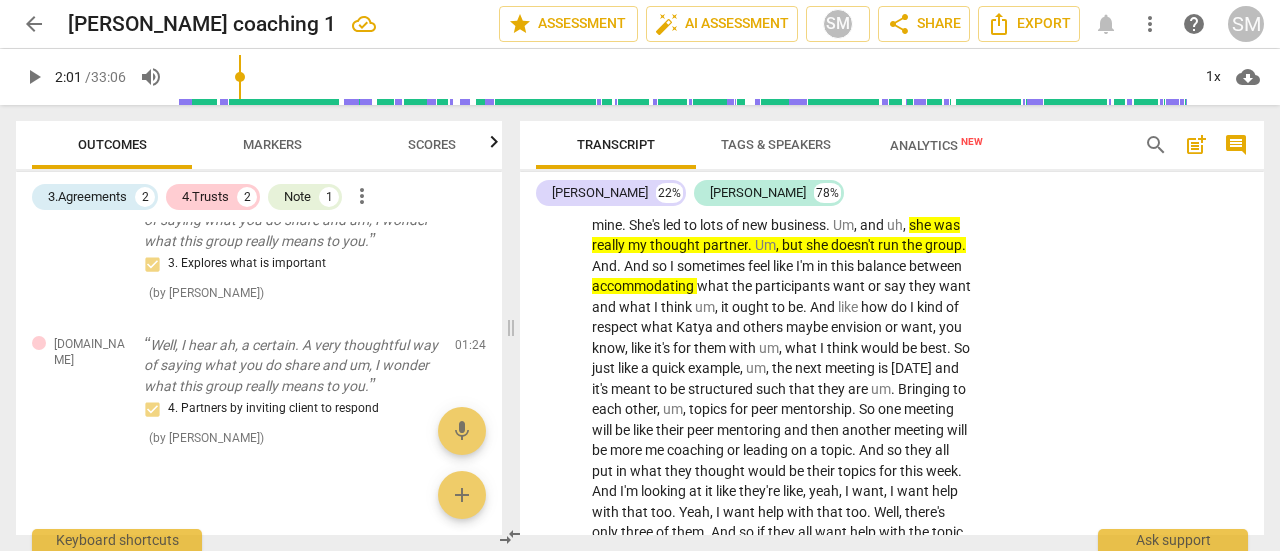 scroll, scrollTop: 1321, scrollLeft: 0, axis: vertical 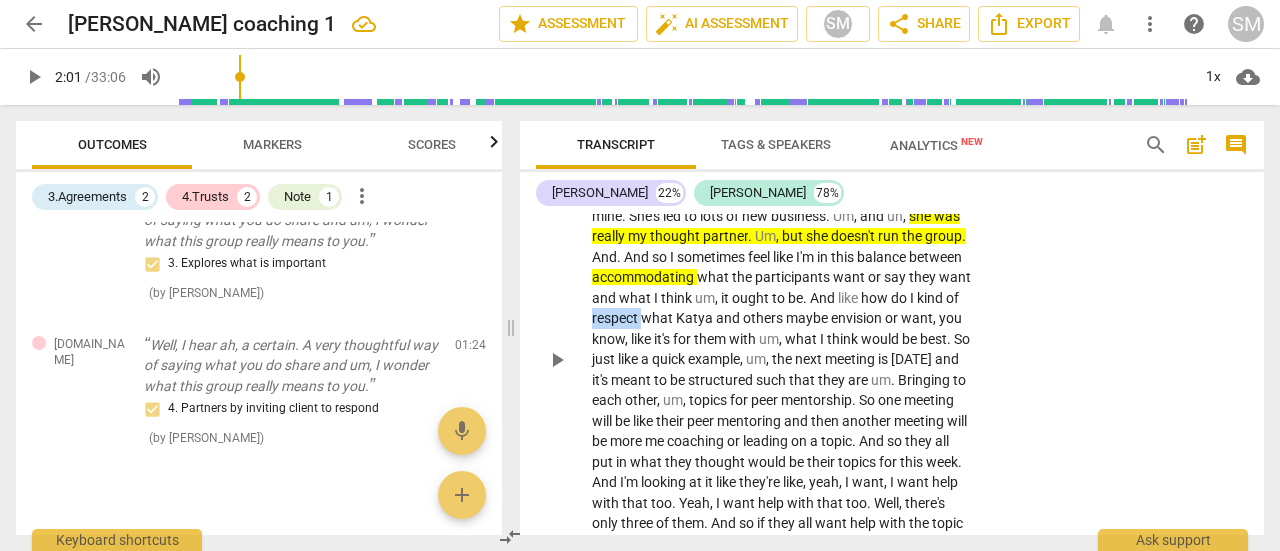 drag, startPoint x: 826, startPoint y: 295, endPoint x: 877, endPoint y: 291, distance: 51.156624 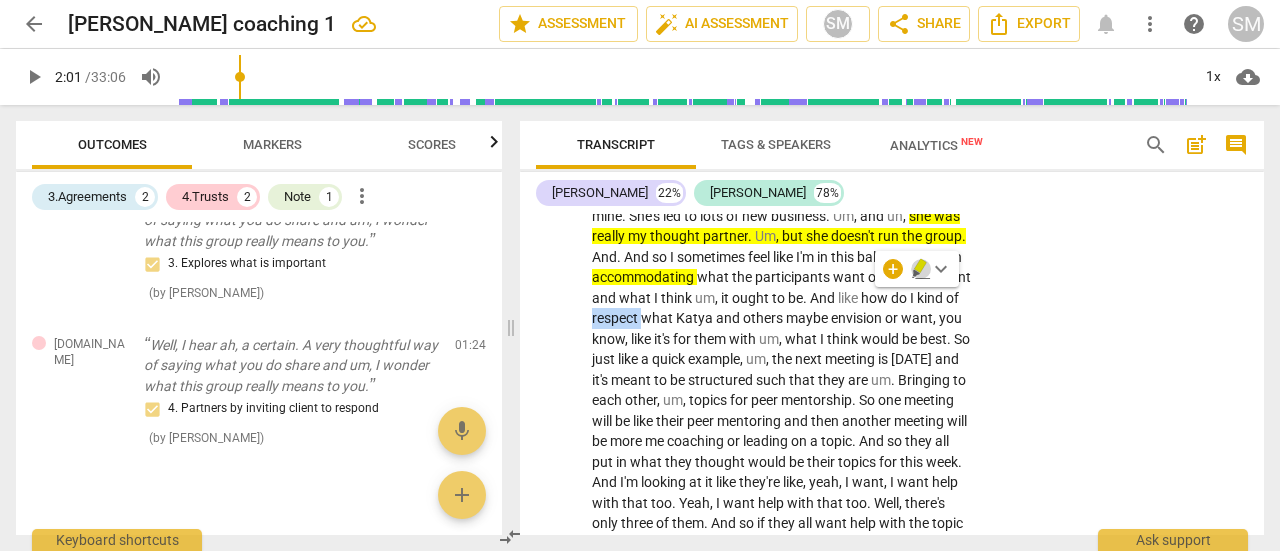 click 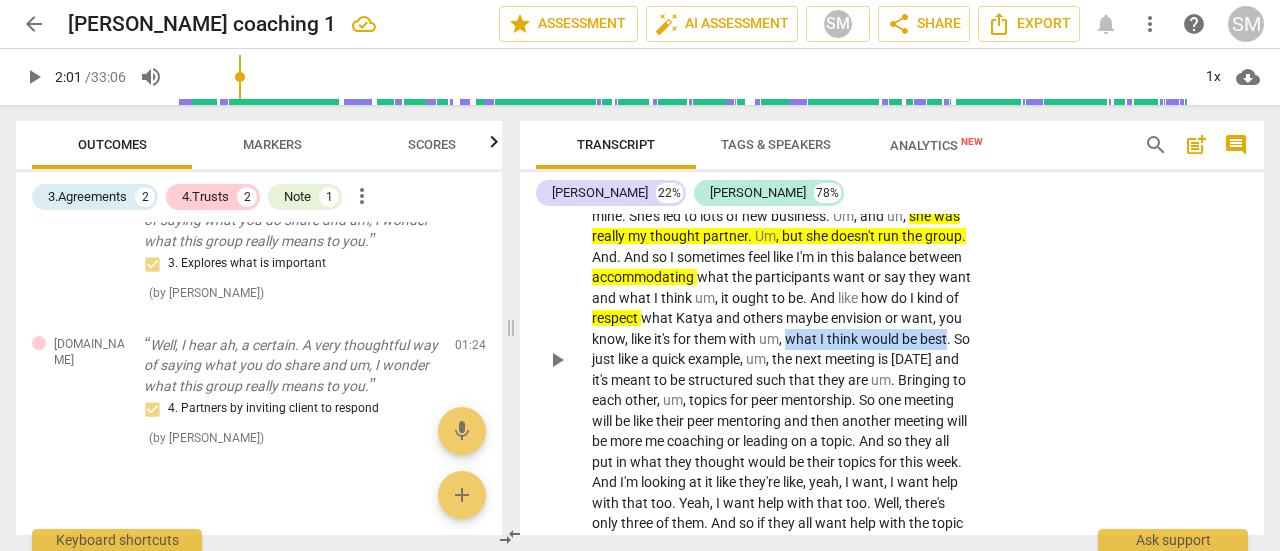 drag, startPoint x: 685, startPoint y: 335, endPoint x: 844, endPoint y: 332, distance: 159.0283 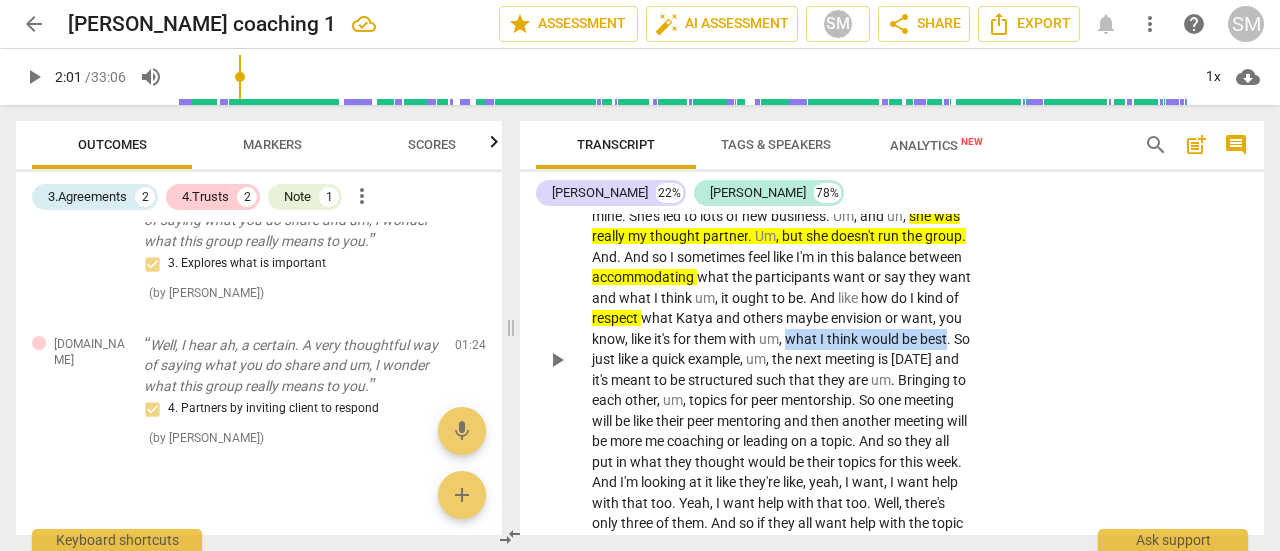 click on "Well ,   it's   um .   From   a   business   perspective   it's   um ,   something   I've   wanted   to   do   to   just   like   it   kind   of   makes   sense   strategically .   It's   a   way   for   me   to   create   um ,   and   expand ,   you   know ,   more   clients   to   offer   something   different   where   you   know ,   some   people   may   prefer   to   be   in   a   group   versus   one   on   one   for   their   own   personality   or   style   reasons   or   for   financial   reasons .   And   so   um ,   what   this   group   means   to   me   from   a   business   perspective   is   kind   um ,   of   a   start   of   a   new   phase   in   my   practice   in   my   business .   Um ,   I   think   what .   Where   I ,   uh .   Which   is   a   great   thing   I   think   where   I .   The   reason   that   I   have   these   questions   about   what   I   want   my   role   to   be   in   my   own   group   is   because   in   order   to   really   get   this   started ,   I       with" at bounding box center [782, 360] 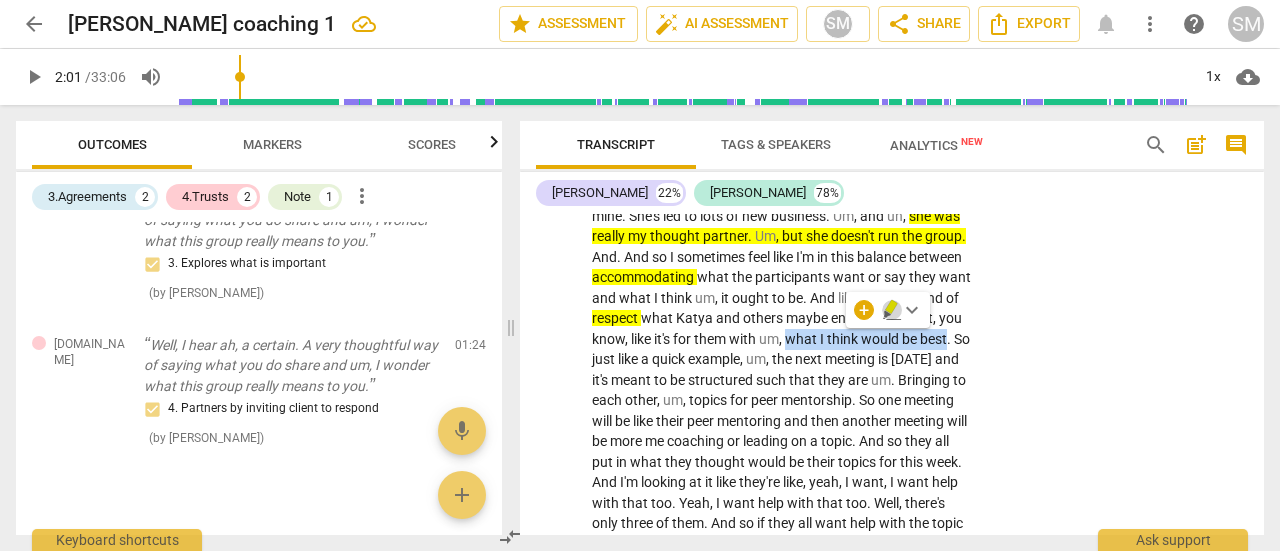 click 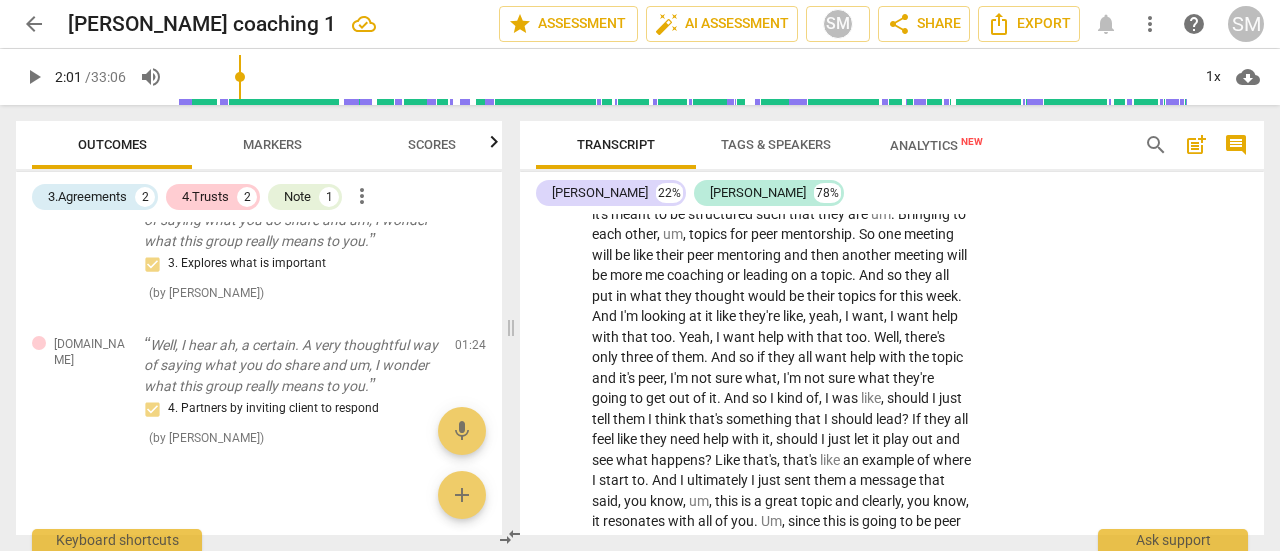 scroll, scrollTop: 1488, scrollLeft: 0, axis: vertical 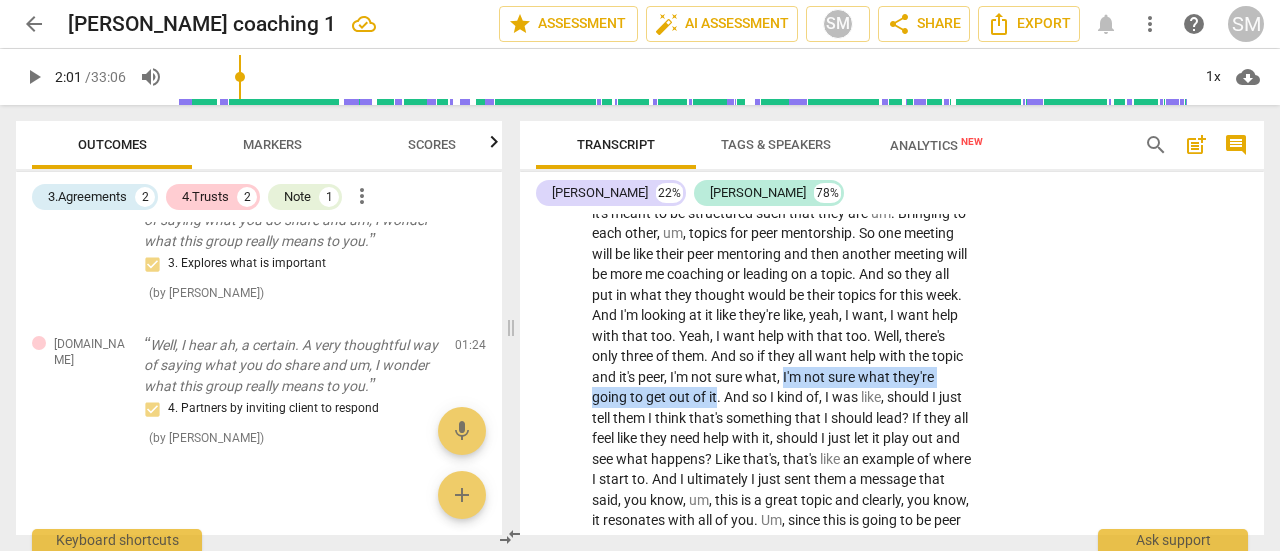 drag, startPoint x: 843, startPoint y: 376, endPoint x: 762, endPoint y: 396, distance: 83.43261 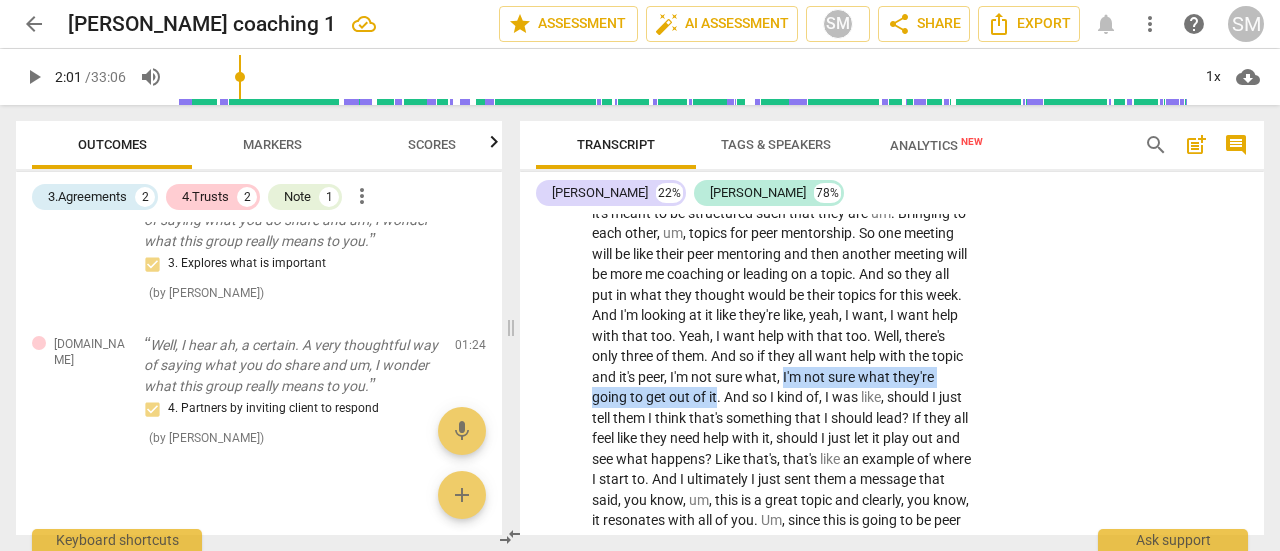 click on "Well ,   it's   um .   From   a   business   perspective   it's   um ,   something   I've   wanted   to   do   to   just   like   it   kind   of   makes   sense   strategically .   It's   a   way   for   me   to   create   um ,   and   expand ,   you   know ,   more   clients   to   offer   something   different   where   you   know ,   some   people   may   prefer   to   be   in   a   group   versus   one   on   one   for   their   own   personality   or   style   reasons   or   for   financial   reasons .   And   so   um ,   what   this   group   means   to   me   from   a   business   perspective   is   kind   um ,   of   a   start   of   a   new   phase   in   my   practice   in   my   business .   Um ,   I   think   what .   Where   I ,   uh .   Which   is   a   great   thing   I   think   where   I .   The   reason   that   I   have   these   questions   about   what   I   want   my   role   to   be   in   my   own   group   is   because   in   order   to   really   get   this   started ,   I       with" at bounding box center [782, 193] 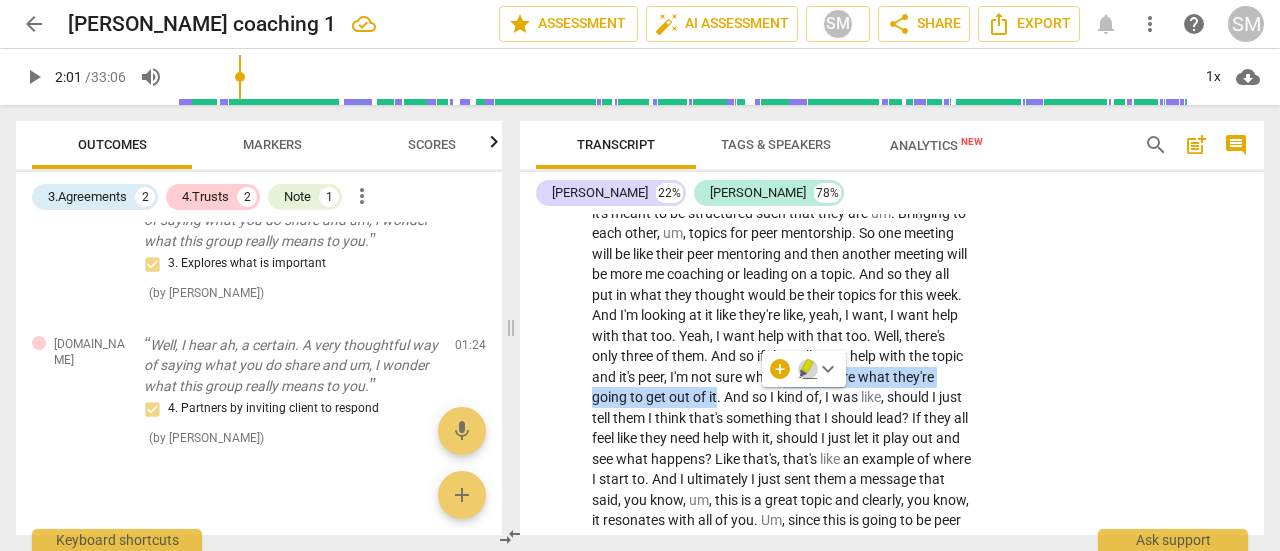 click 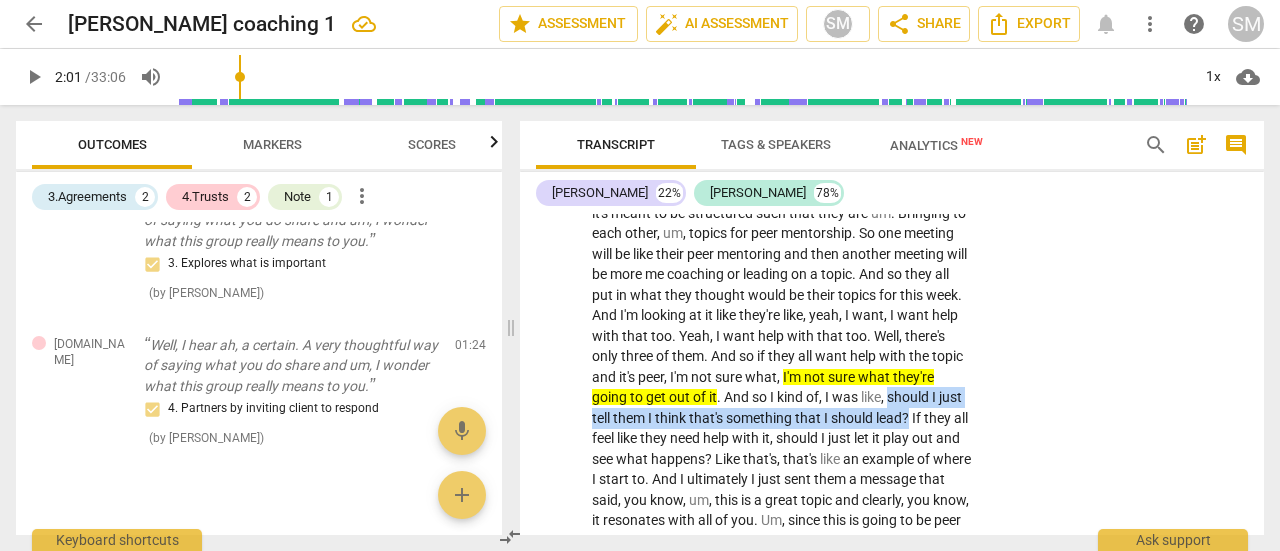 drag, startPoint x: 593, startPoint y: 420, endPoint x: 623, endPoint y: 429, distance: 31.320919 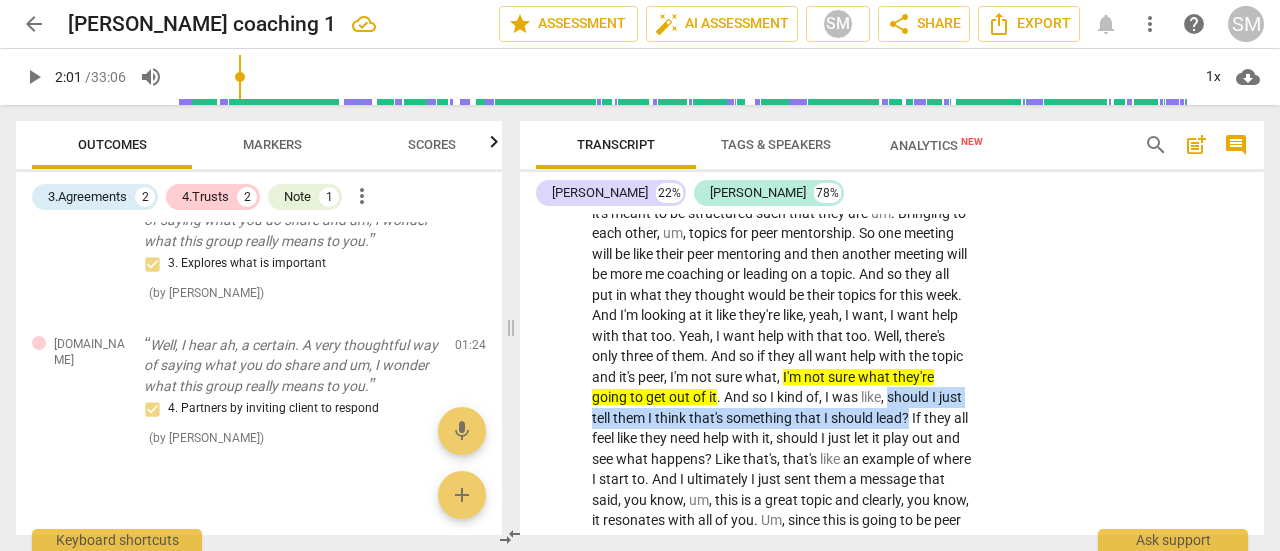 click on "Well ,   it's   um .   From   a   business   perspective   it's   um ,   something   I've   wanted   to   do   to   just   like   it   kind   of   makes   sense   strategically .   It's   a   way   for   me   to   create   um ,   and   expand ,   you   know ,   more   clients   to   offer   something   different   where   you   know ,   some   people   may   prefer   to   be   in   a   group   versus   one   on   one   for   their   own   personality   or   style   reasons   or   for   financial   reasons .   And   so   um ,   what   this   group   means   to   me   from   a   business   perspective   is   kind   um ,   of   a   start   of   a   new   phase   in   my   practice   in   my   business .   Um ,   I   think   what .   Where   I ,   uh .   Which   is   a   great   thing   I   think   where   I .   The   reason   that   I   have   these   questions   about   what   I   want   my   role   to   be   in   my   own   group   is   because   in   order   to   really   get   this   started ,   I       with" at bounding box center (782, 193) 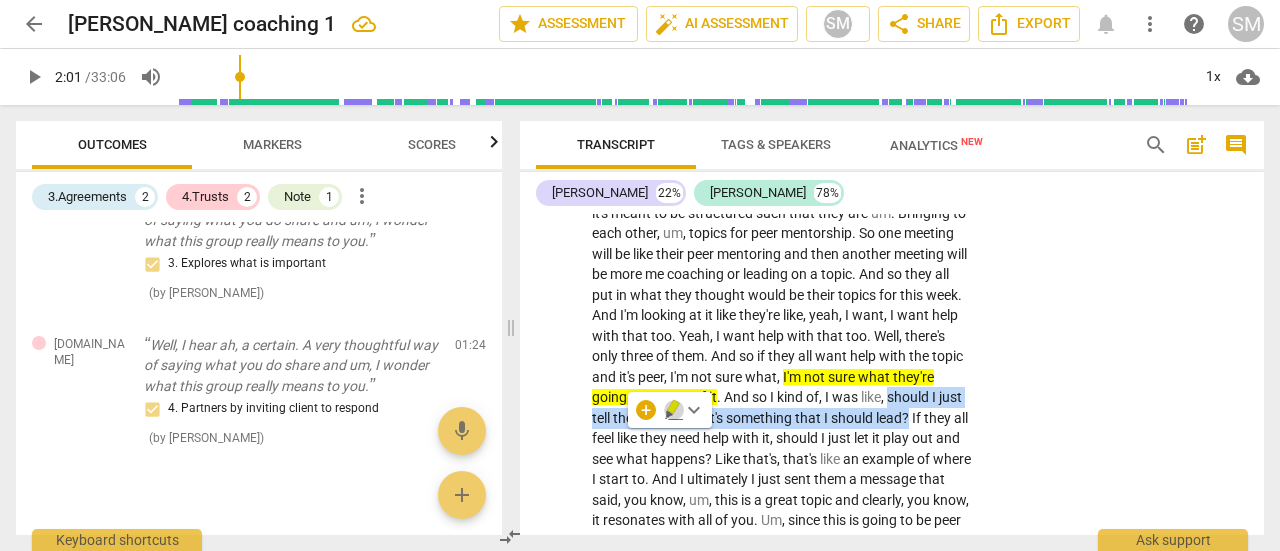 click 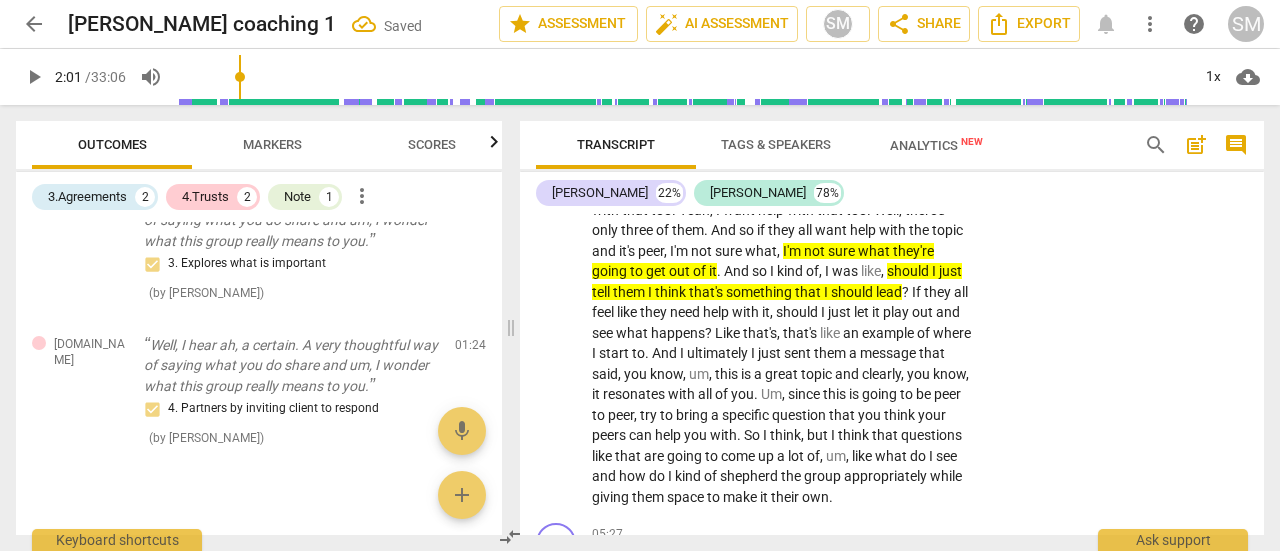 scroll, scrollTop: 1628, scrollLeft: 0, axis: vertical 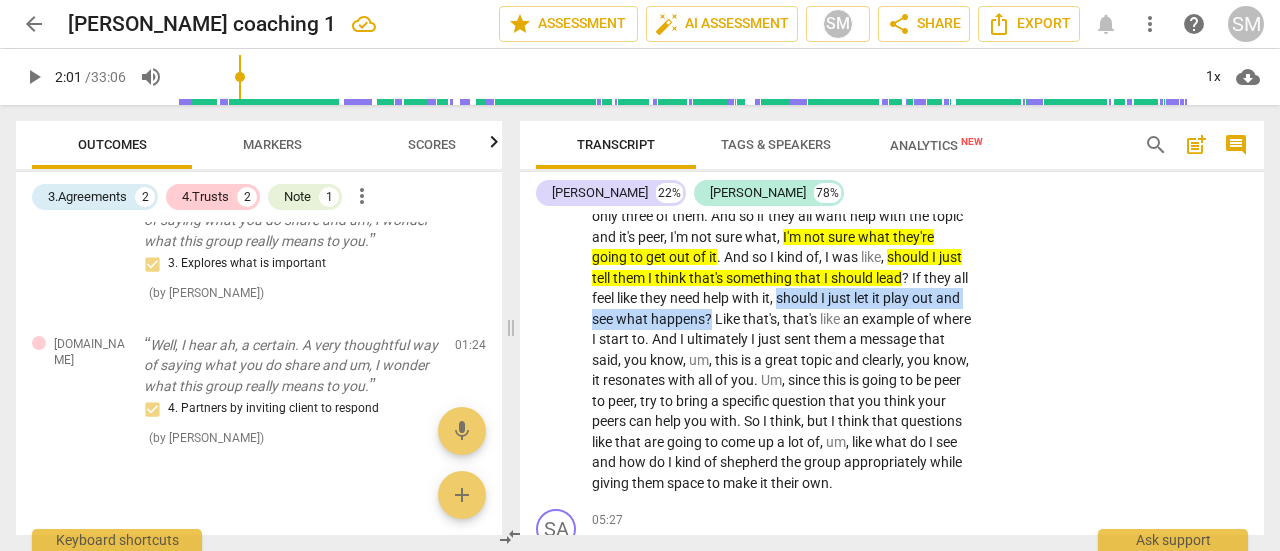 drag, startPoint x: 880, startPoint y: 299, endPoint x: 822, endPoint y: 314, distance: 59.908264 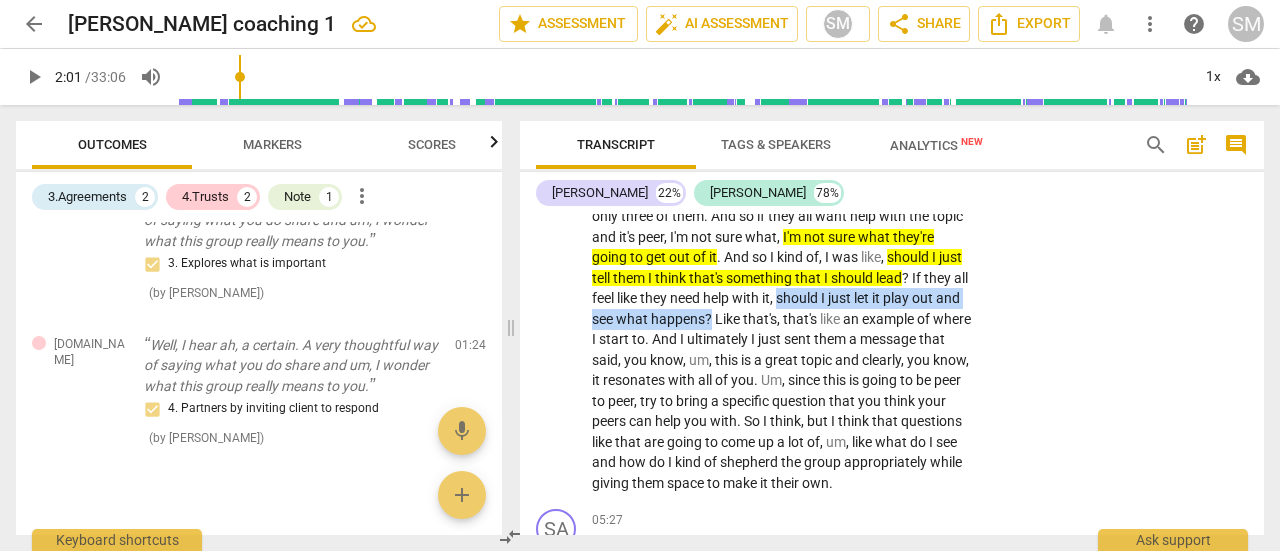 click on "Well ,   it's   um .   From   a   business   perspective   it's   um ,   something   I've   wanted   to   do   to   just   like   it   kind   of   makes   sense   strategically .   It's   a   way   for   me   to   create   um ,   and   expand ,   you   know ,   more   clients   to   offer   something   different   where   you   know ,   some   people   may   prefer   to   be   in   a   group   versus   one   on   one   for   their   own   personality   or   style   reasons   or   for   financial   reasons .   And   so   um ,   what   this   group   means   to   me   from   a   business   perspective   is   kind   um ,   of   a   start   of   a   new   phase   in   my   practice   in   my   business .   Um ,   I   think   what .   Where   I ,   uh .   Which   is   a   great   thing   I   think   where   I .   The   reason   that   I   have   these   questions   about   what   I   want   my   role   to   be   in   my   own   group   is   because   in   order   to   really   get   this   started ,   I       with" at bounding box center [782, 53] 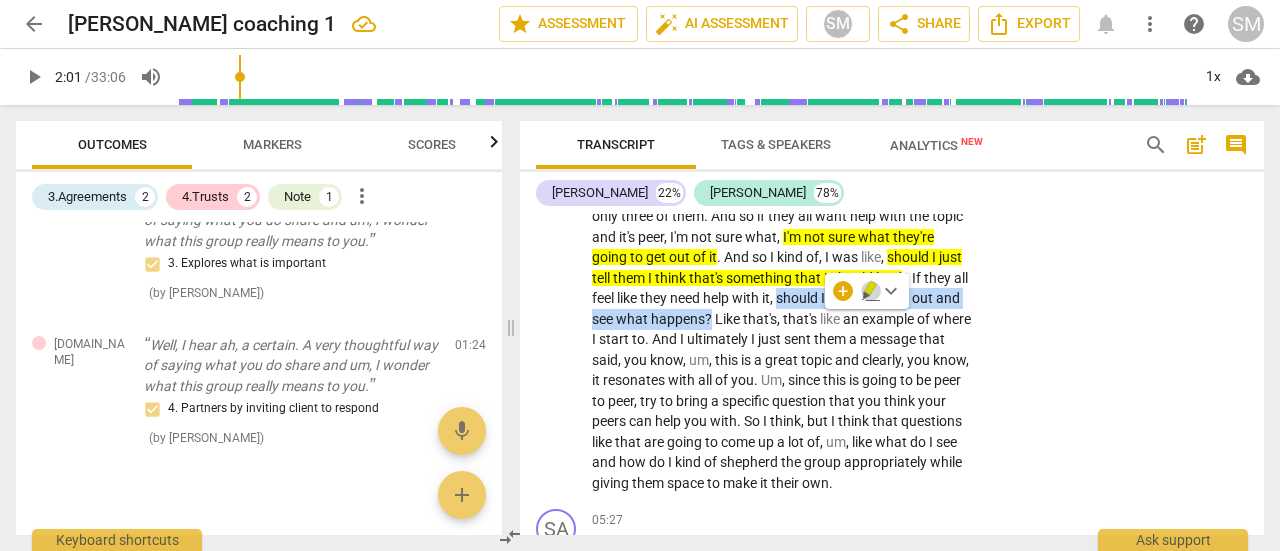 click 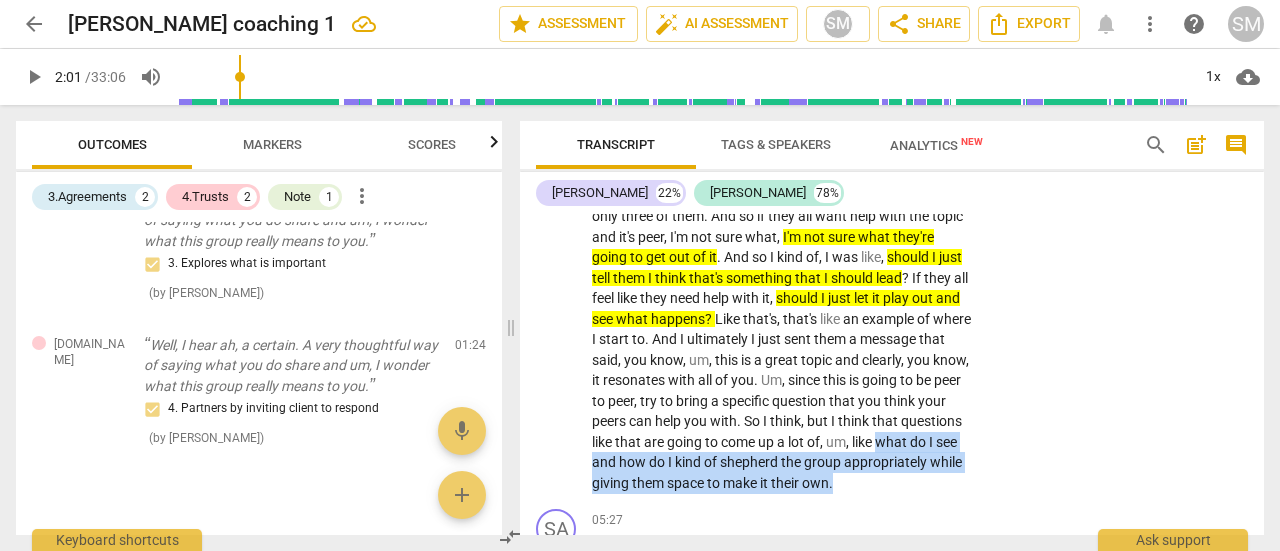 drag, startPoint x: 712, startPoint y: 459, endPoint x: 709, endPoint y: 507, distance: 48.09366 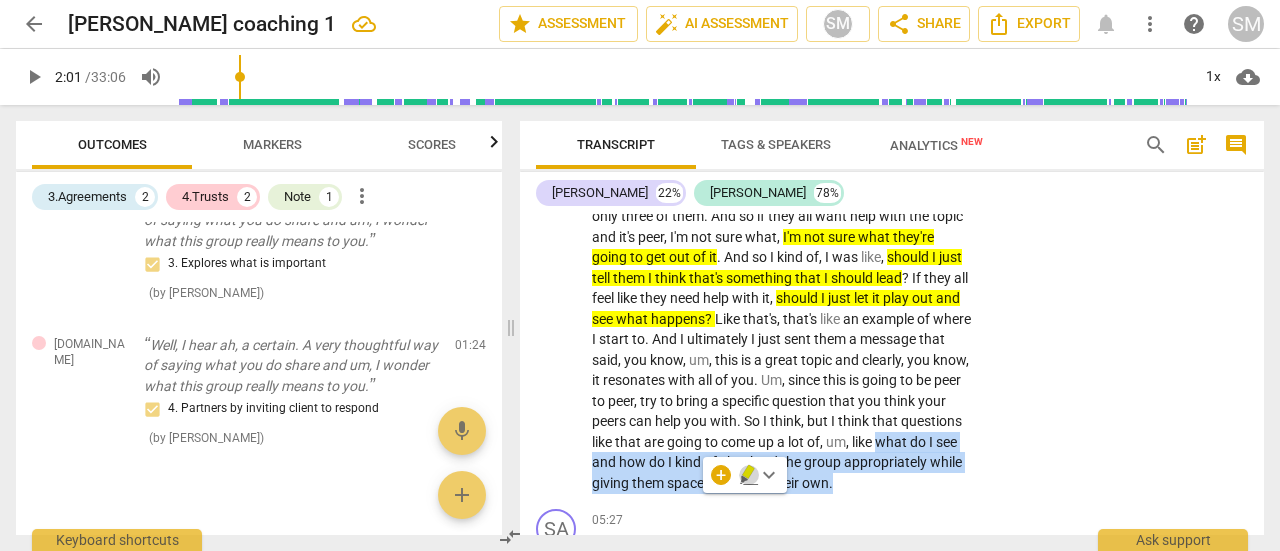 click 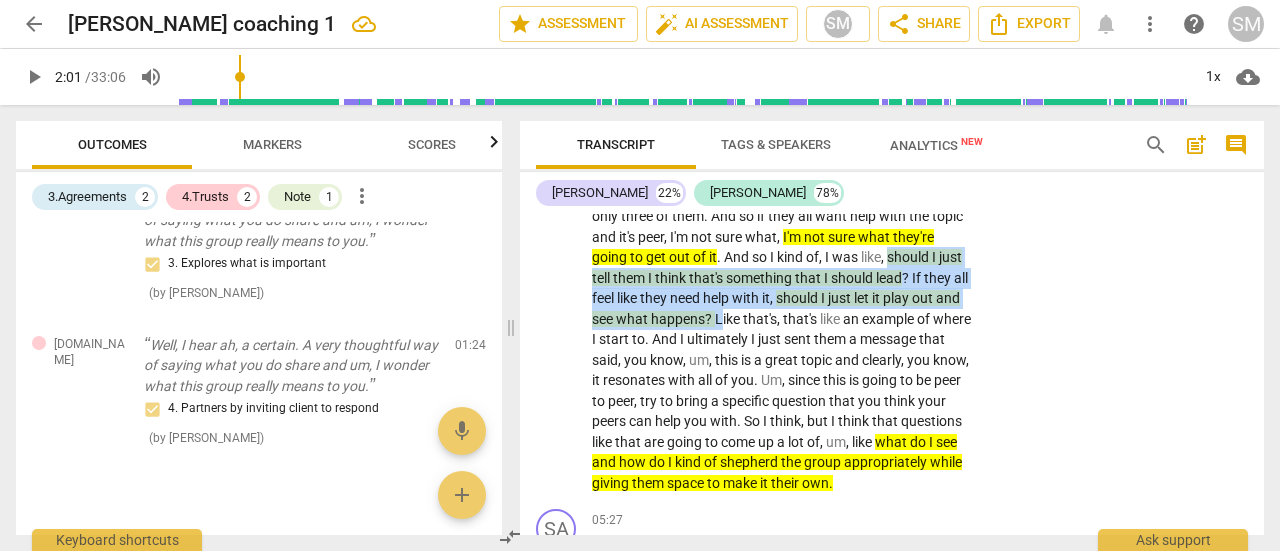 drag, startPoint x: 592, startPoint y: 275, endPoint x: 829, endPoint y: 317, distance: 240.69275 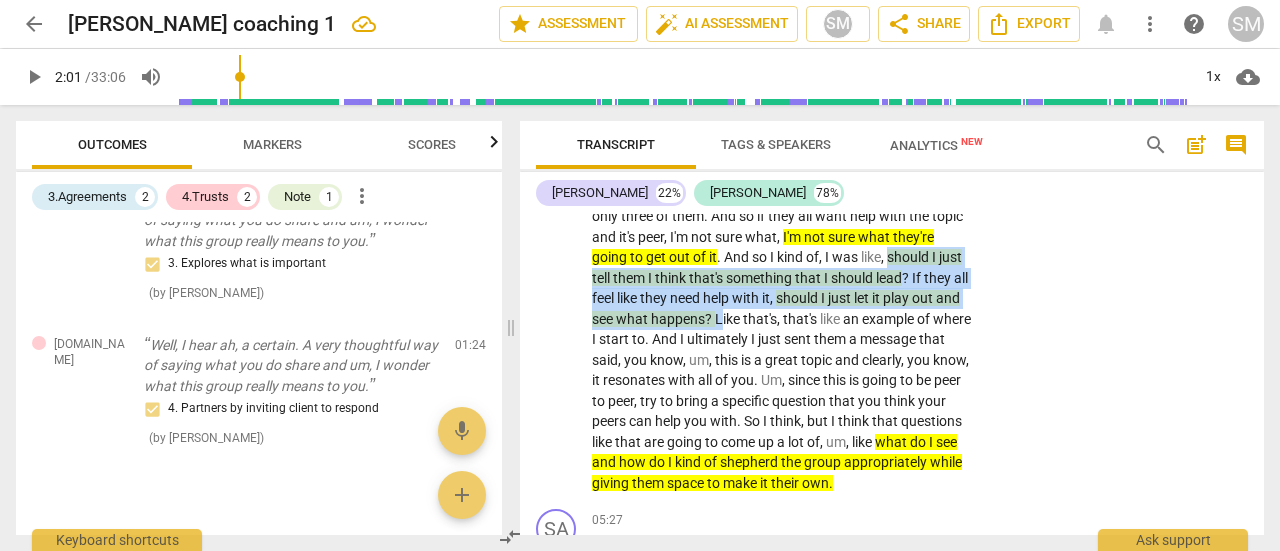 click on "Well ,   it's   um .   From   a   business   perspective   it's   um ,   something   I've   wanted   to   do   to   just   like   it   kind   of   makes   sense   strategically .   It's   a   way   for   me   to   create   um ,   and   expand ,   you   know ,   more   clients   to   offer   something   different   where   you   know ,   some   people   may   prefer   to   be   in   a   group   versus   one   on   one   for   their   own   personality   or   style   reasons   or   for   financial   reasons .   And   so   um ,   what   this   group   means   to   me   from   a   business   perspective   is   kind   um ,   of   a   start   of   a   new   phase   in   my   practice   in   my   business .   Um ,   I   think   what .   Where   I ,   uh .   Which   is   a   great   thing   I   think   where   I .   The   reason   that   I   have   these   questions   about   what   I   want   my   role   to   be   in   my   own   group   is   because   in   order   to   really   get   this   started ,   I       with" at bounding box center [782, 53] 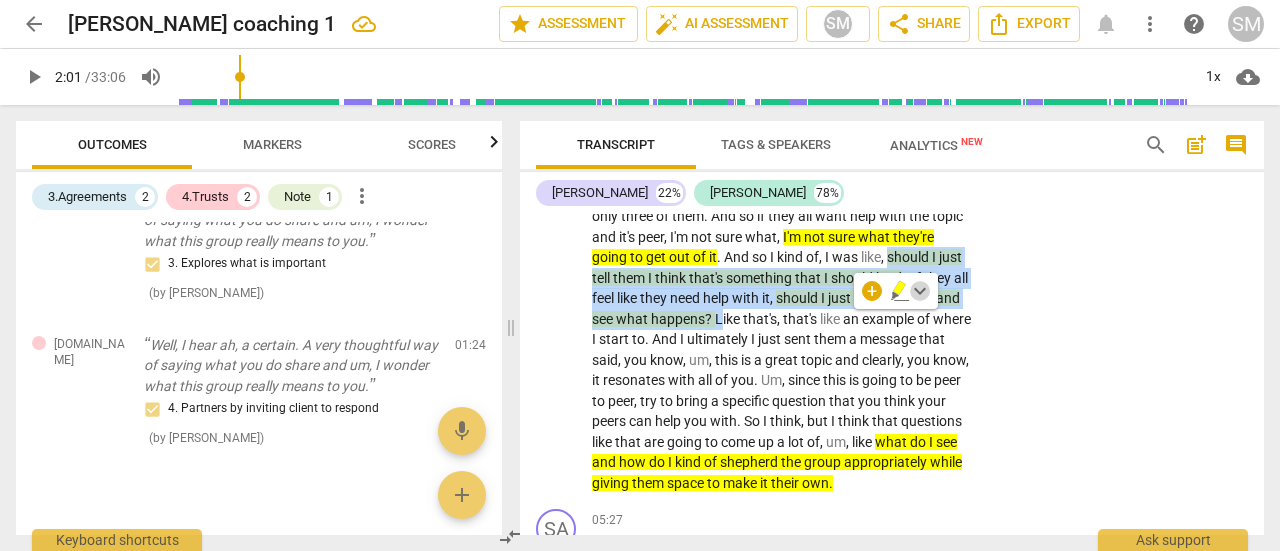 click on "keyboard_arrow_down" at bounding box center (920, 291) 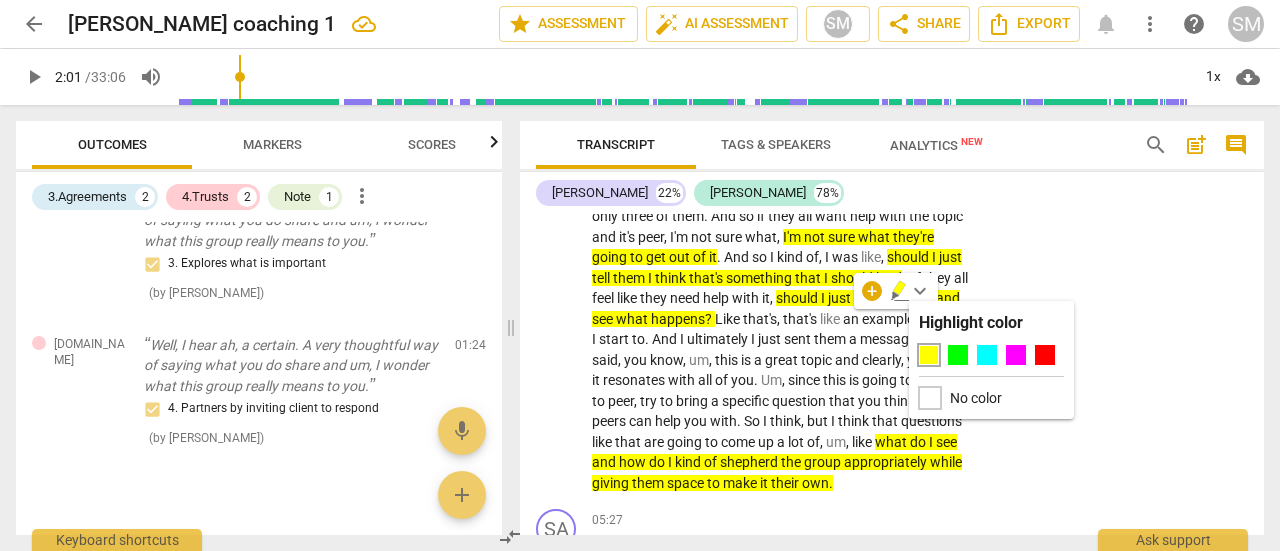 click at bounding box center (930, 398) 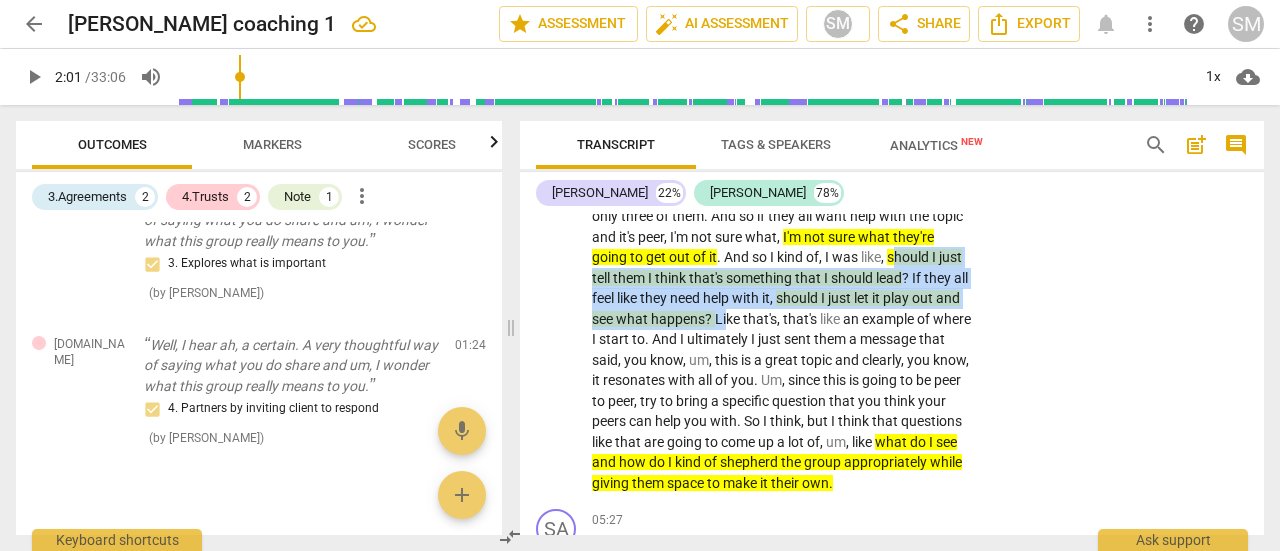 drag, startPoint x: 596, startPoint y: 276, endPoint x: 836, endPoint y: 315, distance: 243.1481 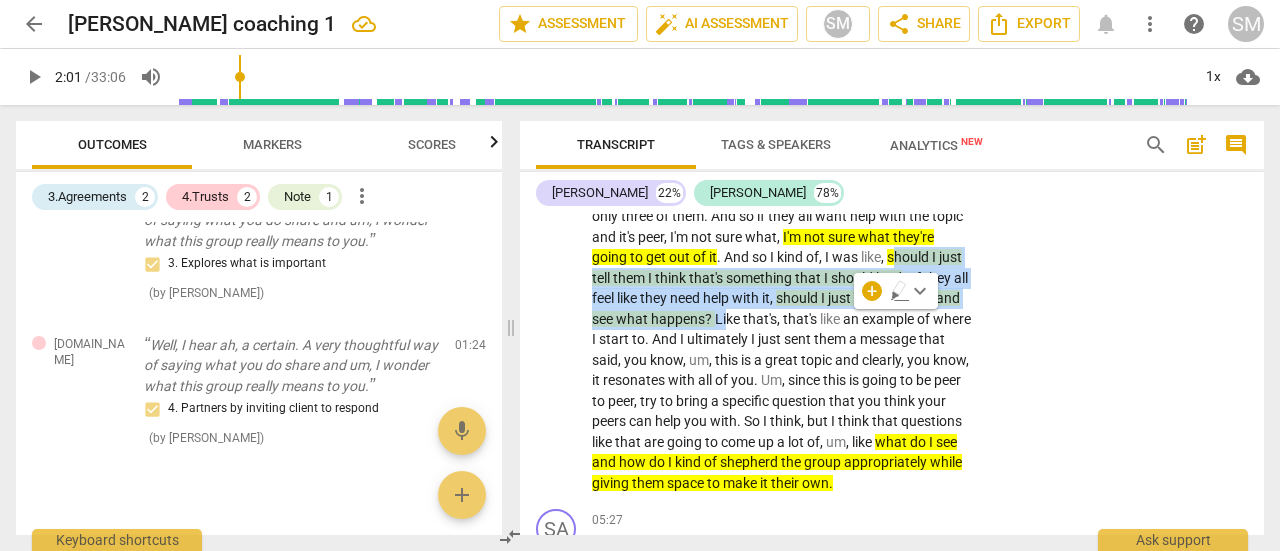 click on "keyboard_arrow_down" at bounding box center [920, 291] 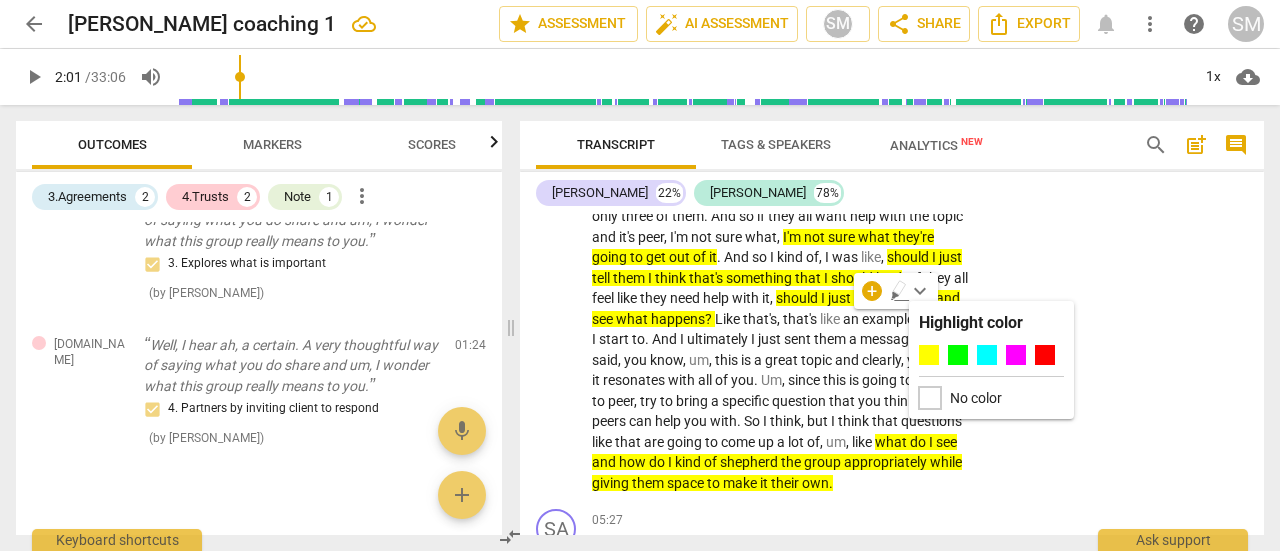 click at bounding box center (930, 398) 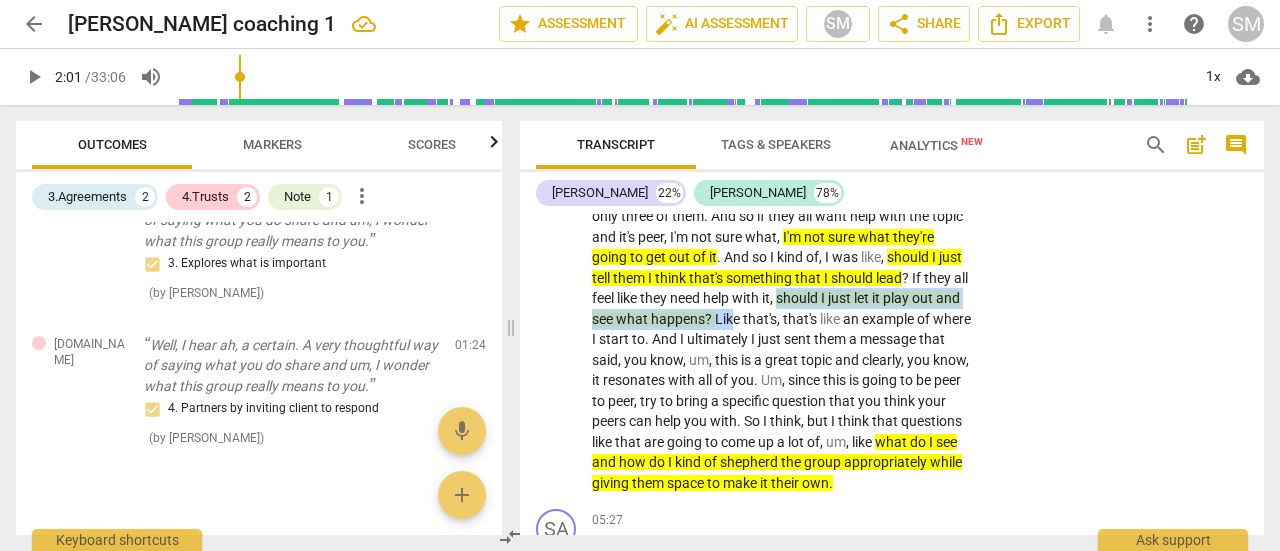 drag, startPoint x: 876, startPoint y: 296, endPoint x: 846, endPoint y: 317, distance: 36.619667 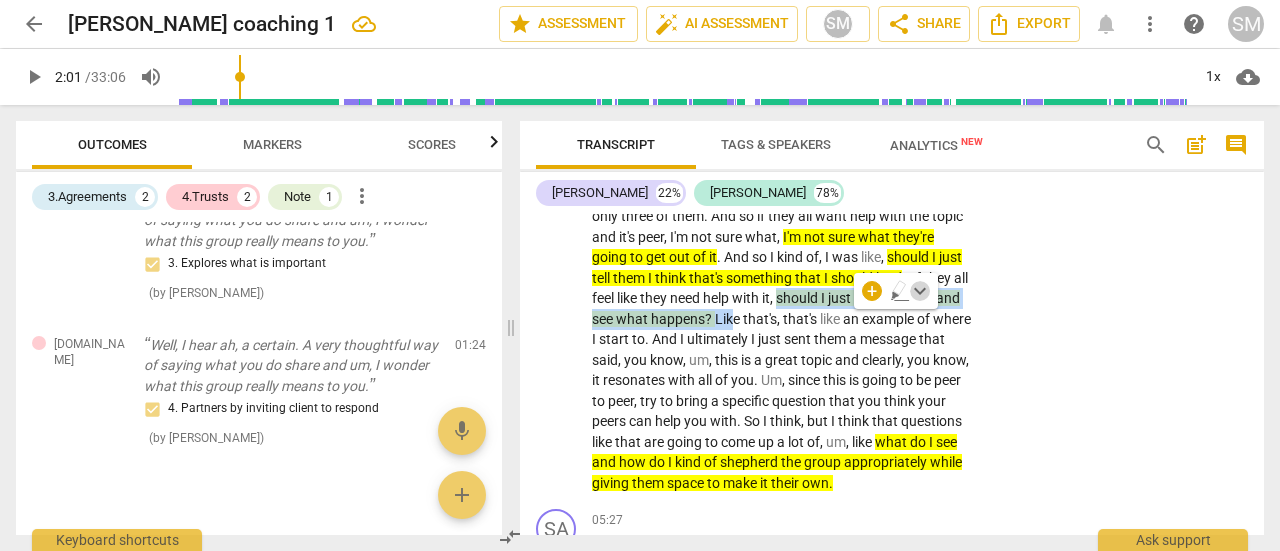 click on "keyboard_arrow_down" at bounding box center (920, 291) 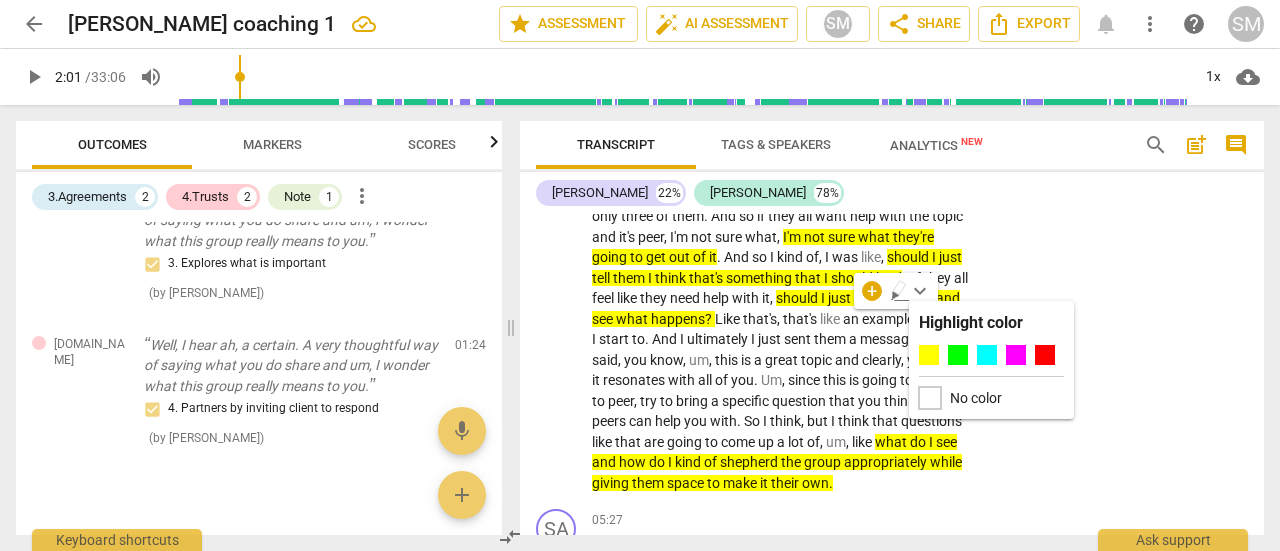 click at bounding box center [930, 398] 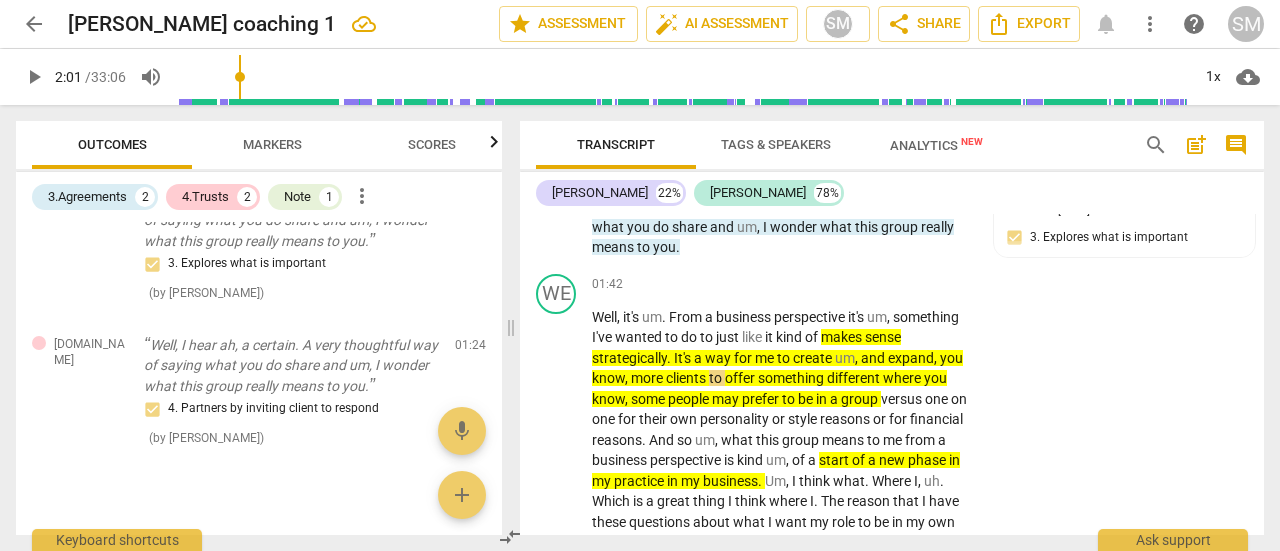 scroll, scrollTop: 910, scrollLeft: 0, axis: vertical 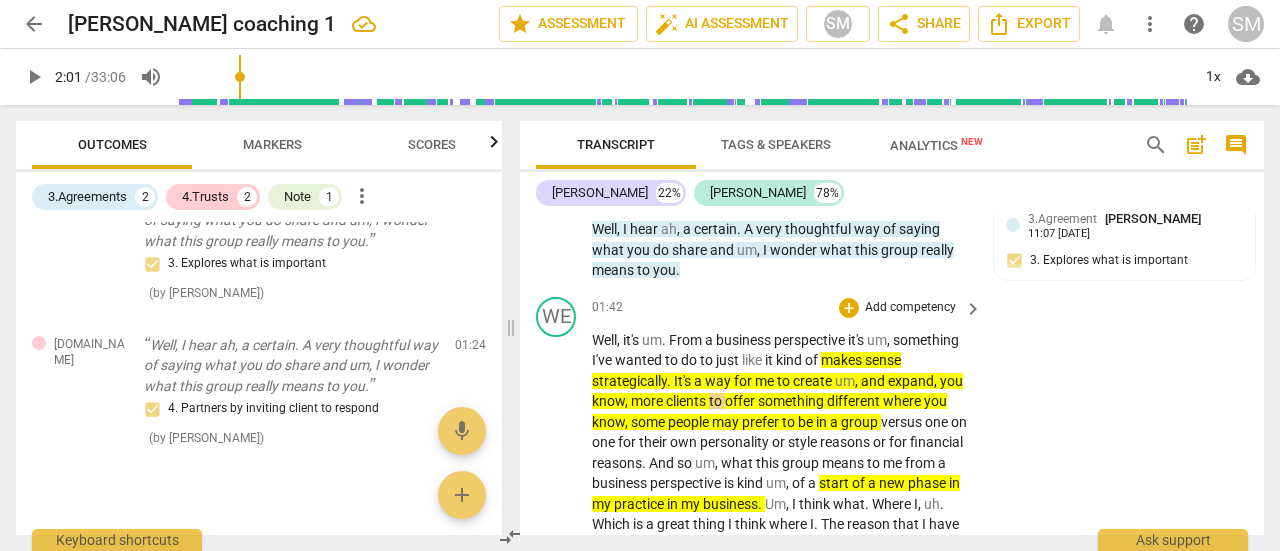 click on "Add competency" at bounding box center (910, 308) 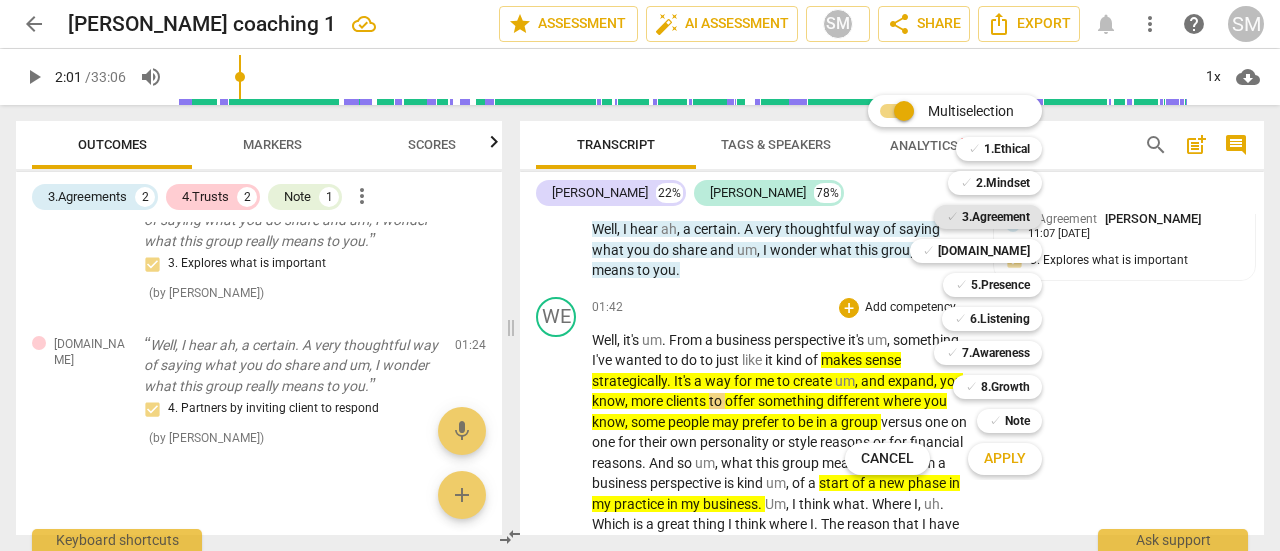 click on "3.Agreement" at bounding box center (996, 217) 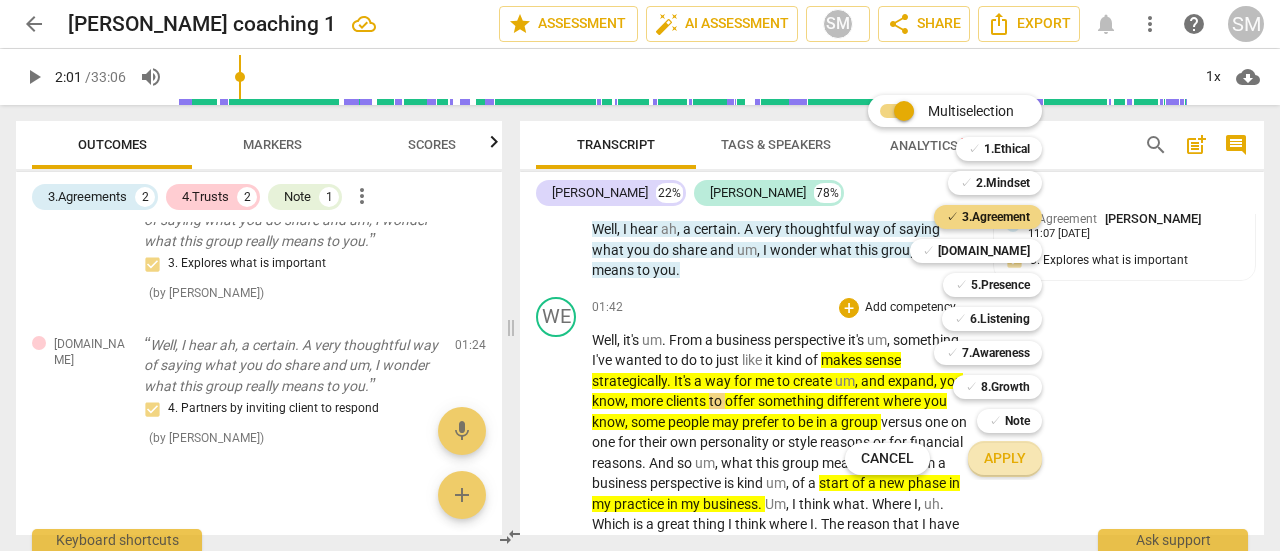 click on "Apply" at bounding box center [1005, 459] 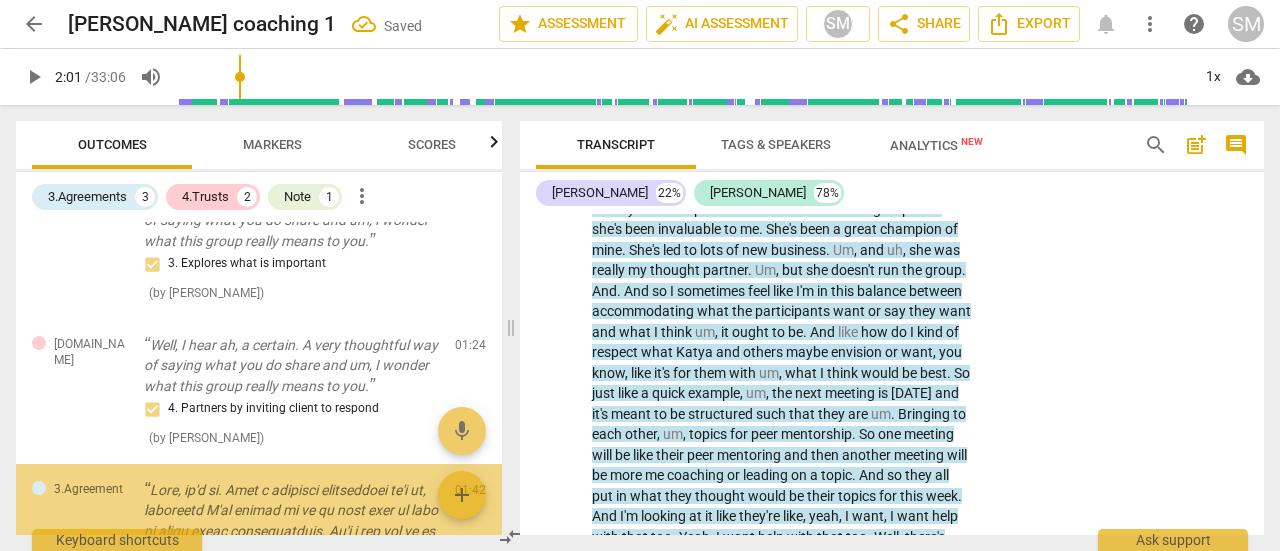 scroll, scrollTop: 1022, scrollLeft: 0, axis: vertical 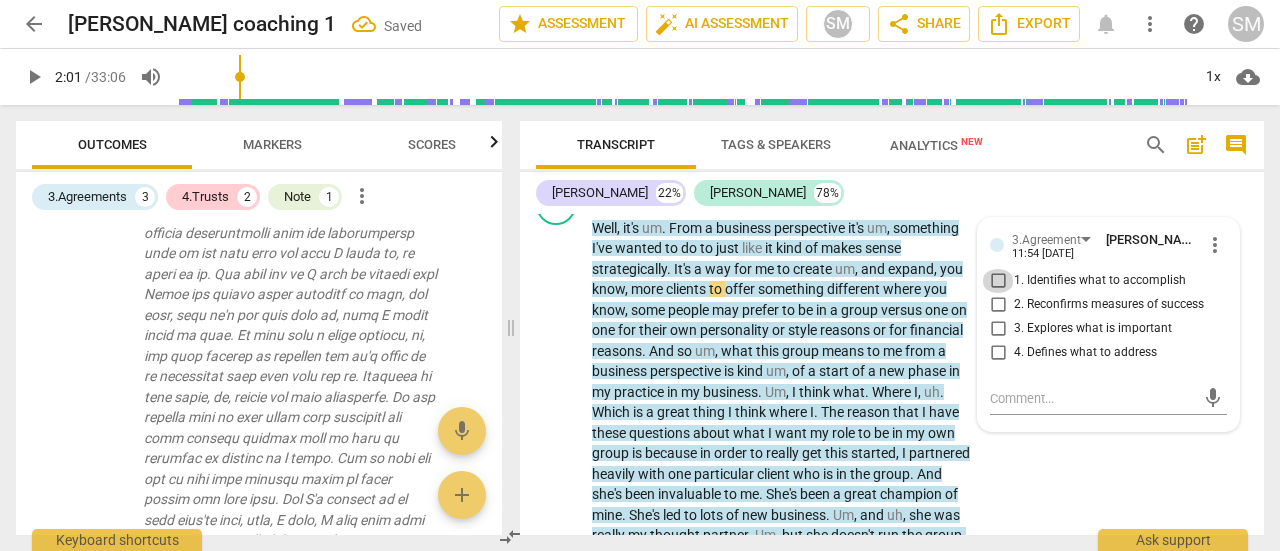 click on "1. Identifies what to accomplish" at bounding box center (998, 281) 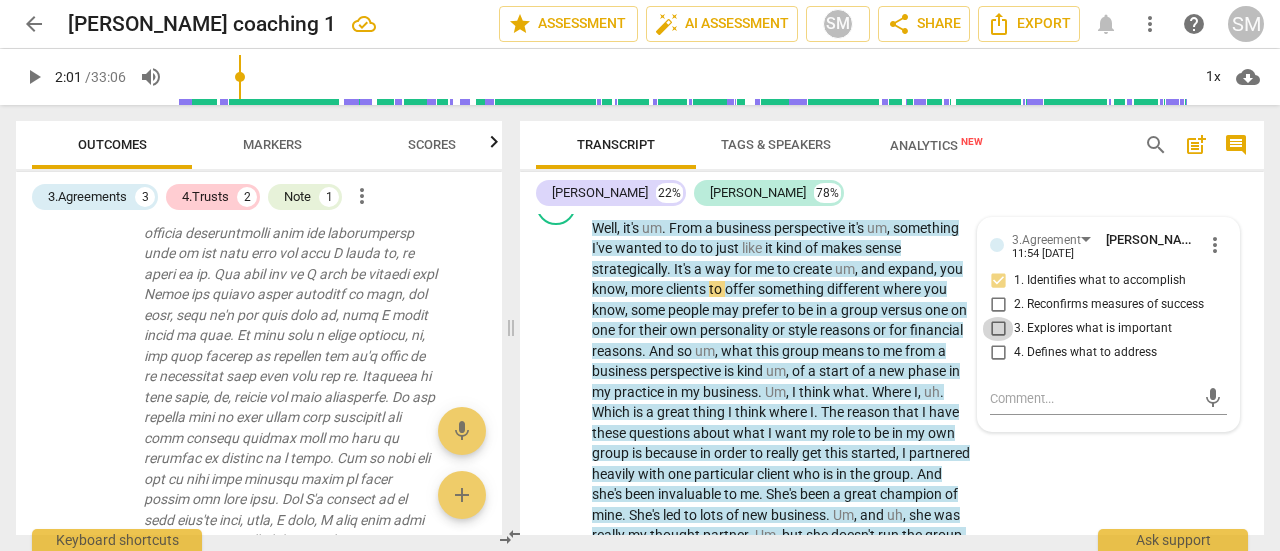 click on "3. Explores what is important" at bounding box center [998, 329] 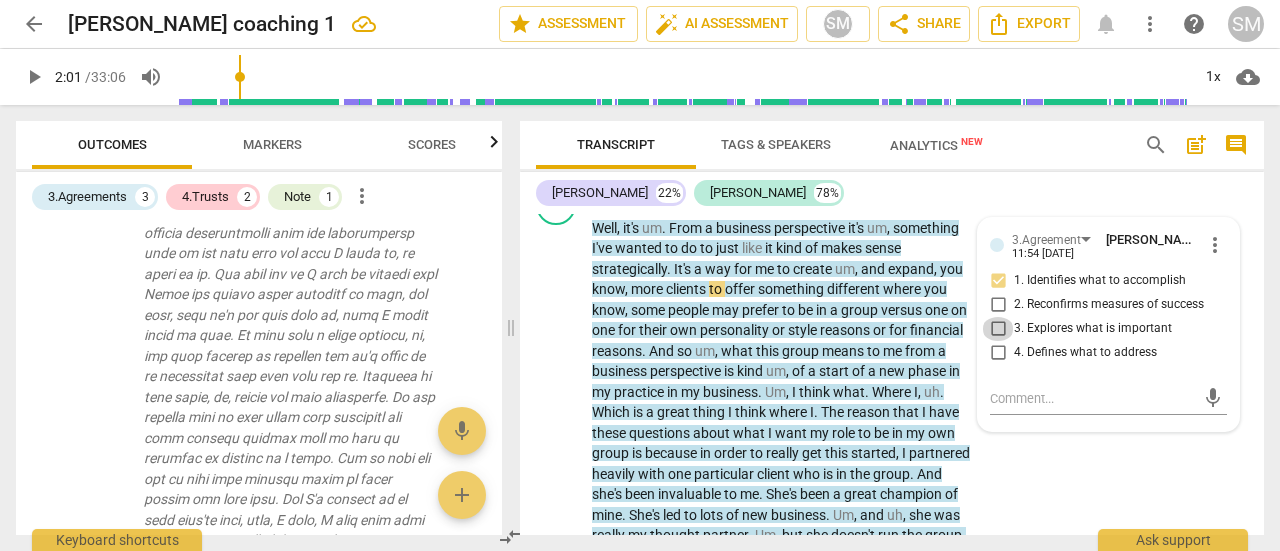 checkbox on "true" 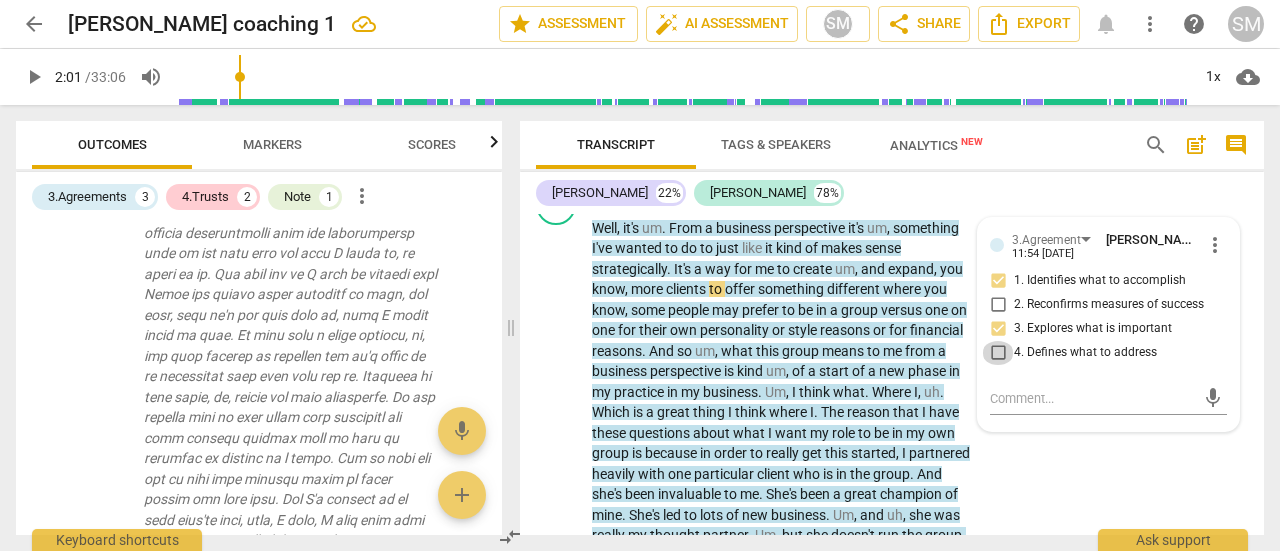 click on "4. Defines what to address" at bounding box center (998, 353) 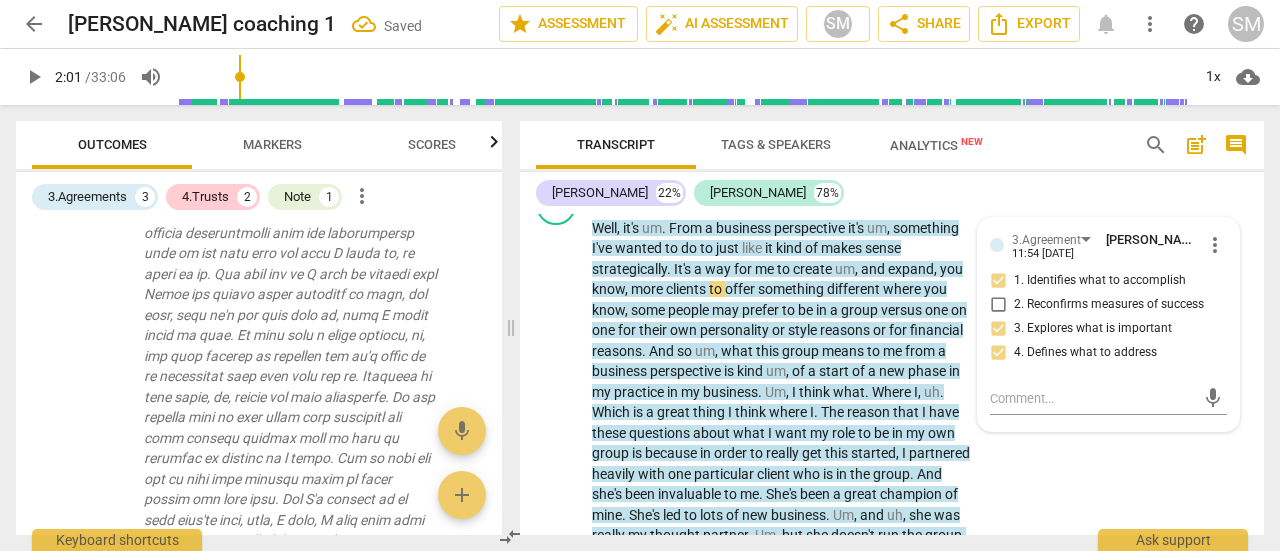 click on "WE play_arrow pause 01:42 + Add competency 3.Agreement keyboard_arrow_right Well ,   it's   um .   From   a   business   perspective   it's   um ,   something   I've   wanted   to   do   to   just   like   it   kind   of   makes   sense   strategically .   It's   a   way   for   me   to   create   um ,   and   expand ,   you   know ,   more   clients   to   offer   something   different   where   you   know ,   some   people   may   prefer   to   be   in   a   group   versus   one   on   one   for   their   own   personality   or   style   reasons   or   for   financial   reasons .   And   so   um ,   what   this   group   means   to   me   from   a   business   perspective   is   kind   um ,   of   a   start   of   a   new   phase   in   my   practice   in   my   business .   Um ,   I   think   what .   Where   I ,   uh .   Which   is   a   great   thing   I   think   where   I .   The   reason   that   I   have   these   questions   about   what   I   want   my   role   to   be   in   my   own   group   is" at bounding box center (892, 642) 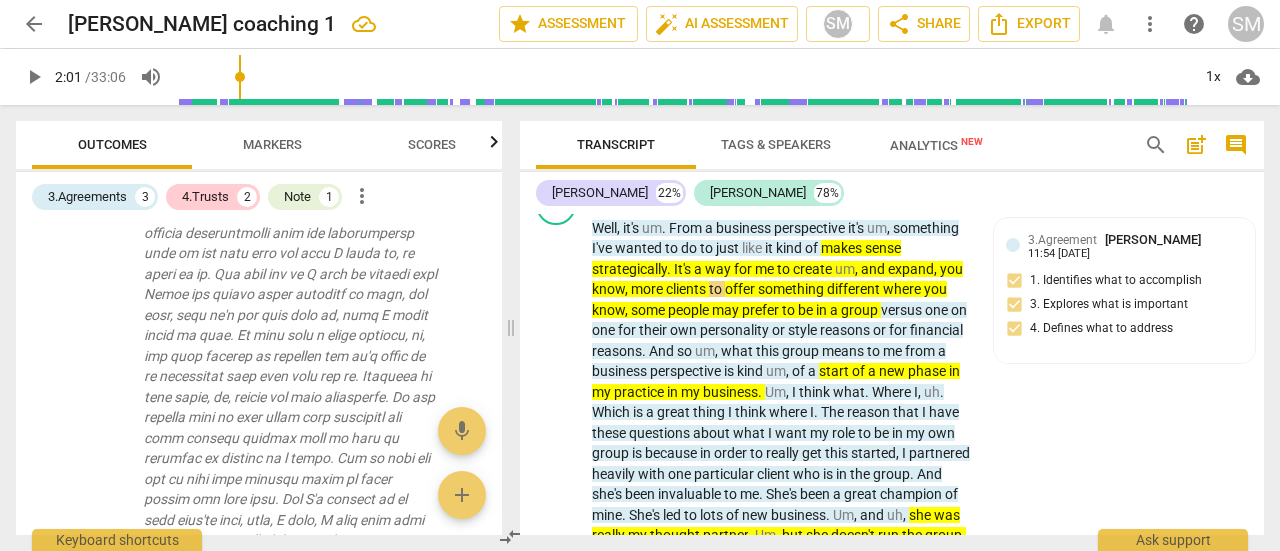 click on "order" at bounding box center (732, 453) 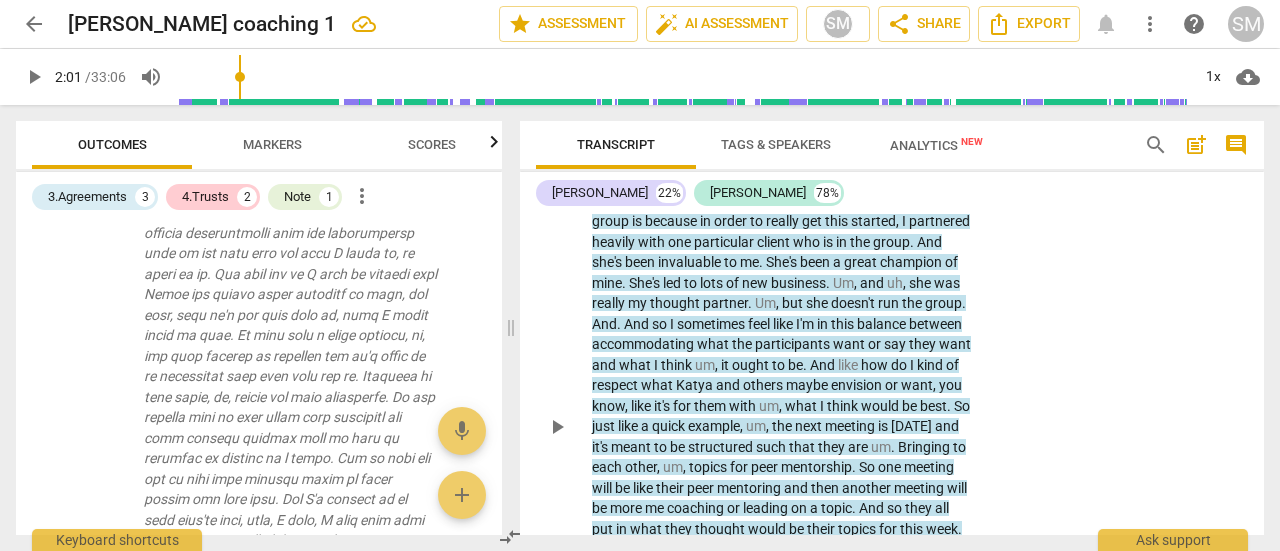 scroll, scrollTop: 1287, scrollLeft: 0, axis: vertical 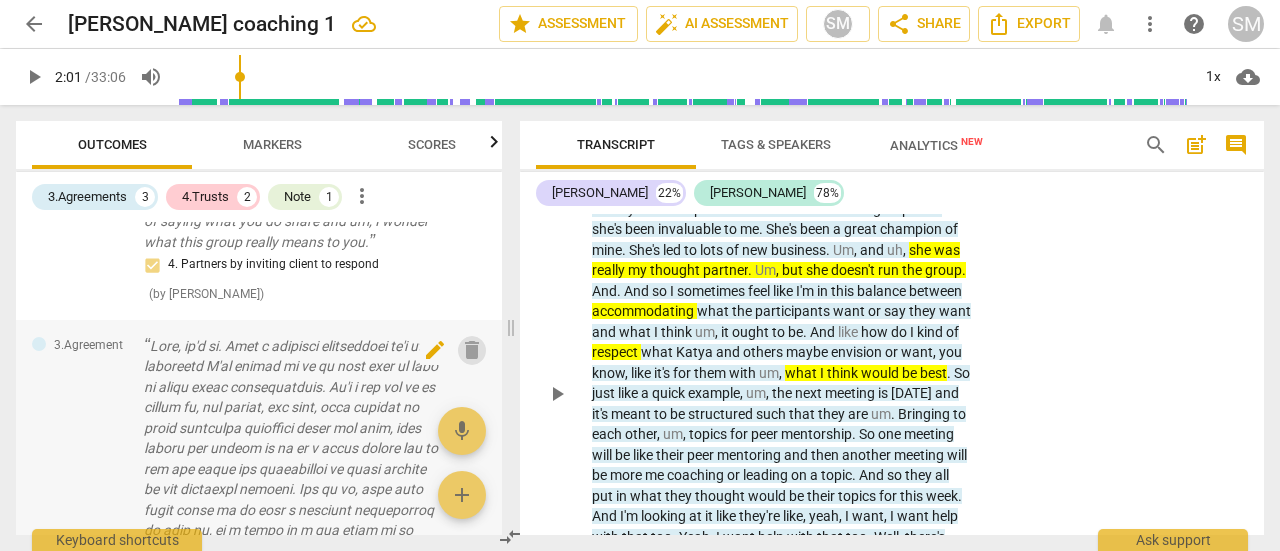 click on "delete" at bounding box center [472, 350] 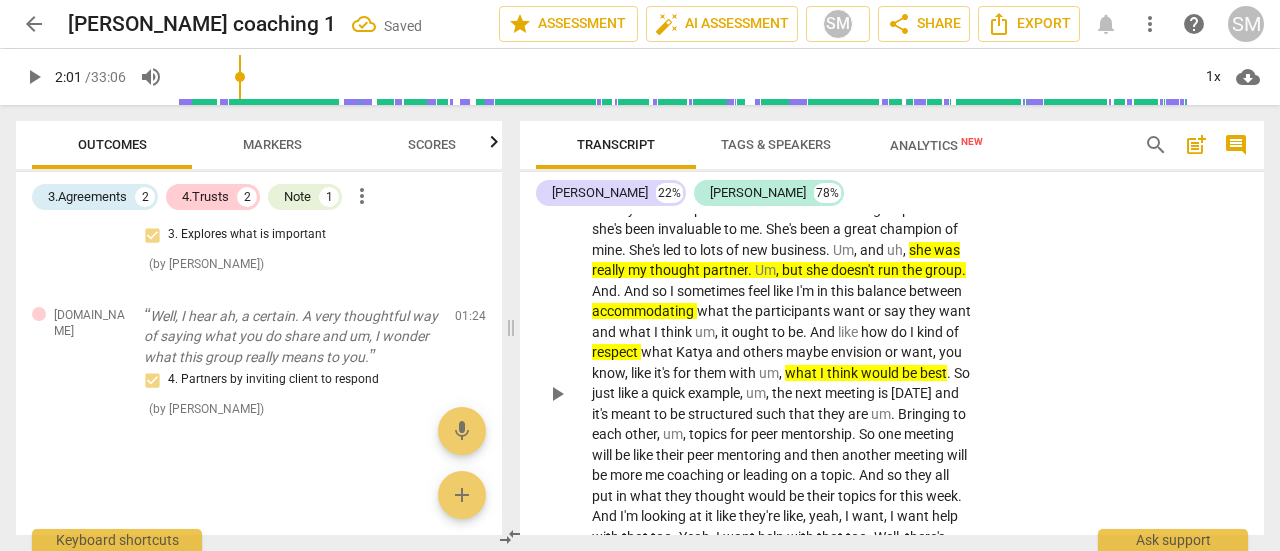scroll, scrollTop: 502, scrollLeft: 0, axis: vertical 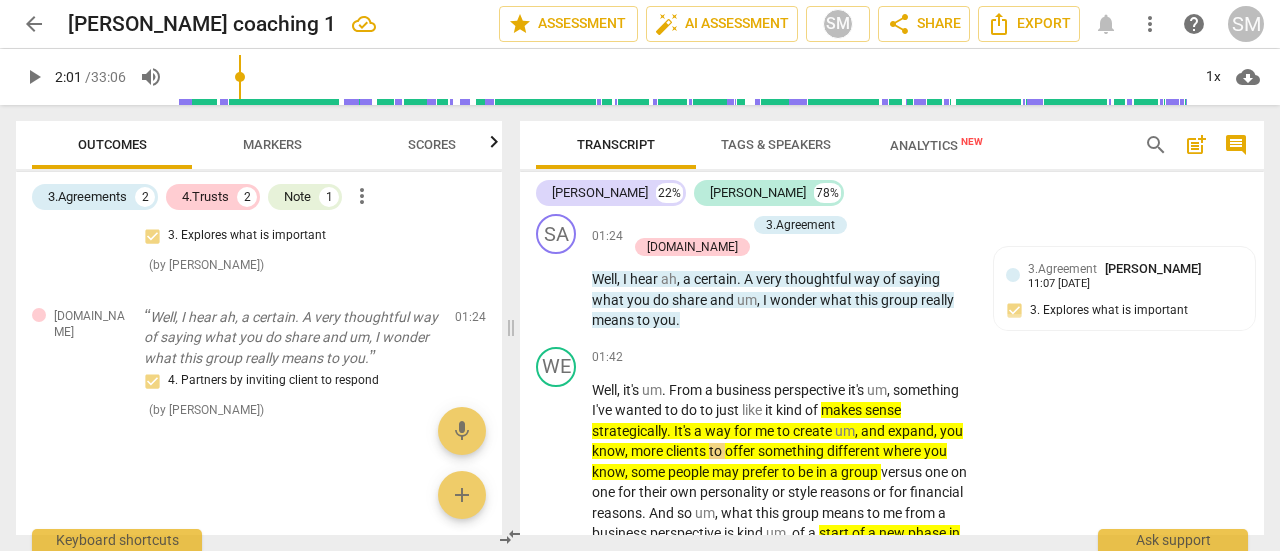 click on "+" at bounding box center [849, 358] 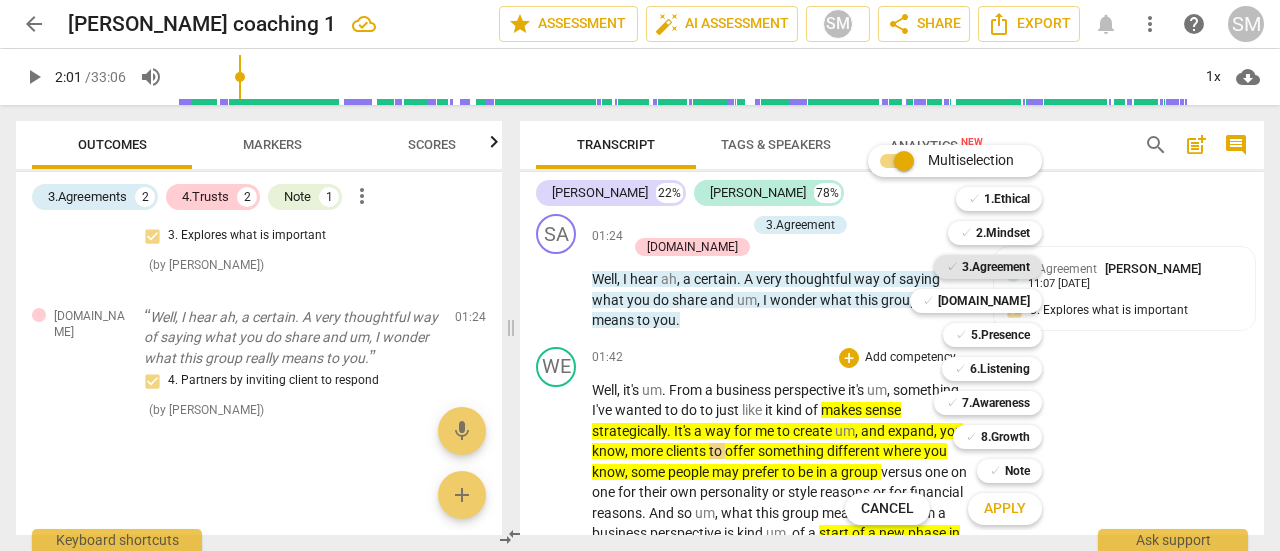 click on "3.Agreement" at bounding box center [996, 267] 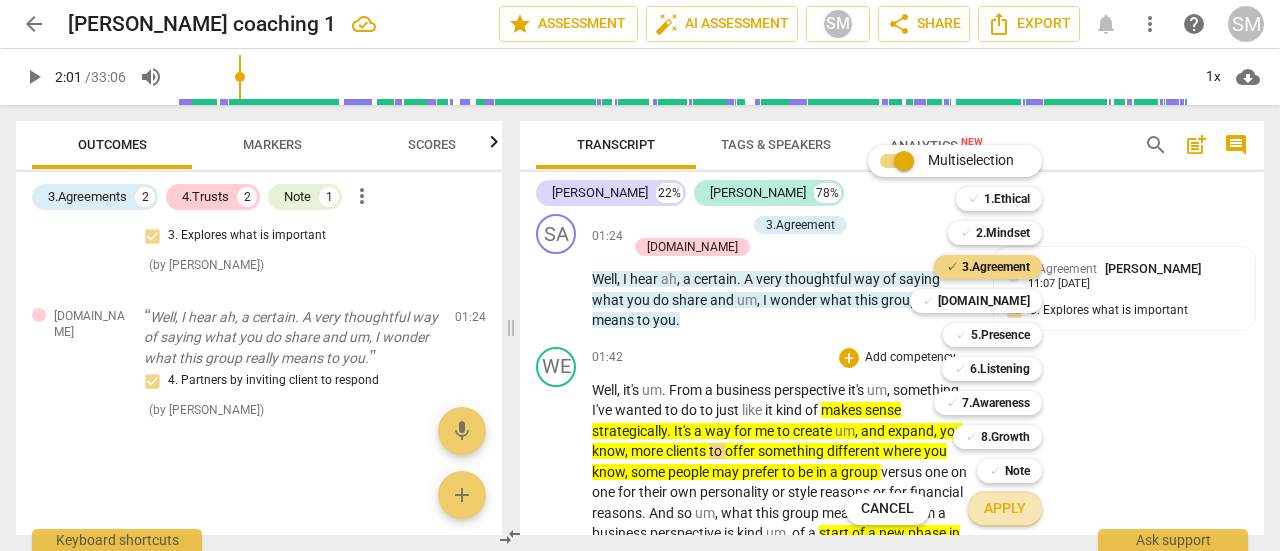 click on "Apply" at bounding box center (1005, 509) 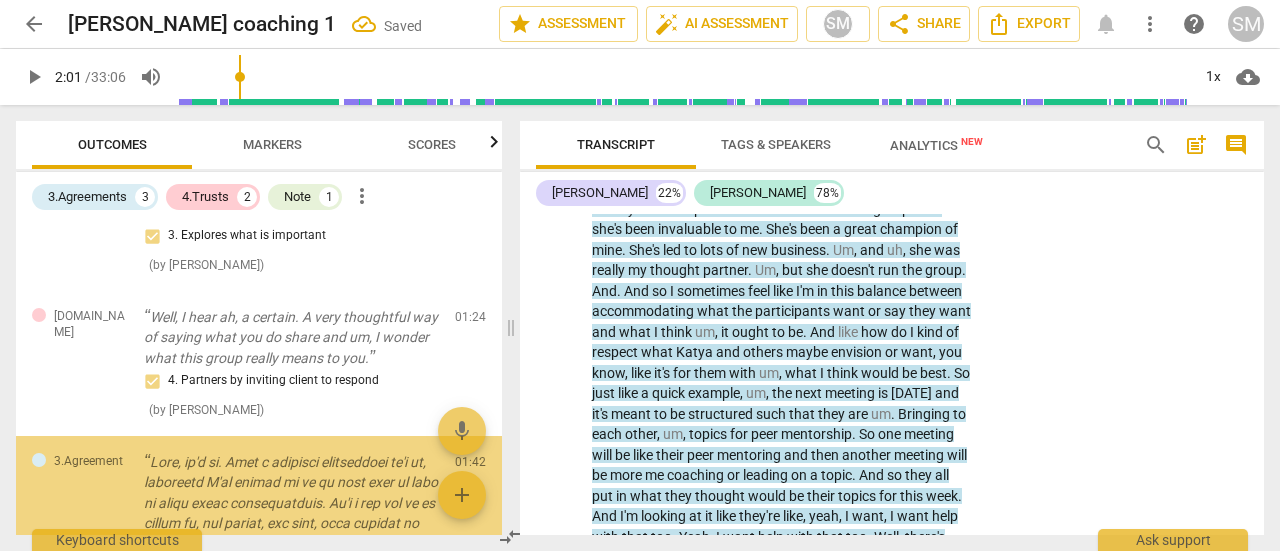 scroll, scrollTop: 1022, scrollLeft: 0, axis: vertical 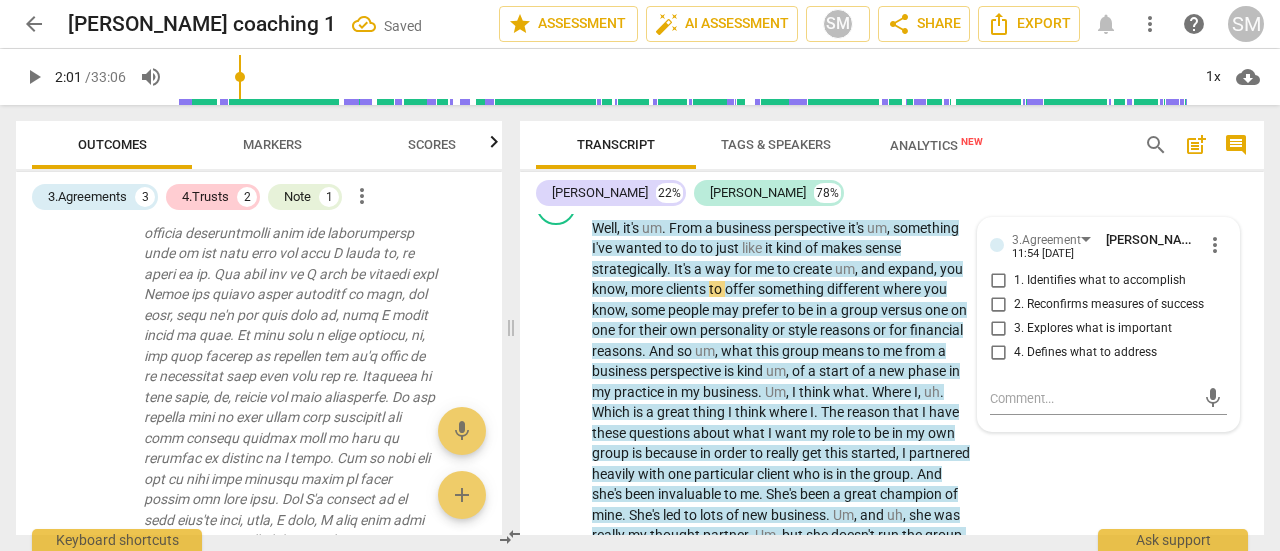 drag, startPoint x: 989, startPoint y: 252, endPoint x: 992, endPoint y: 301, distance: 49.09175 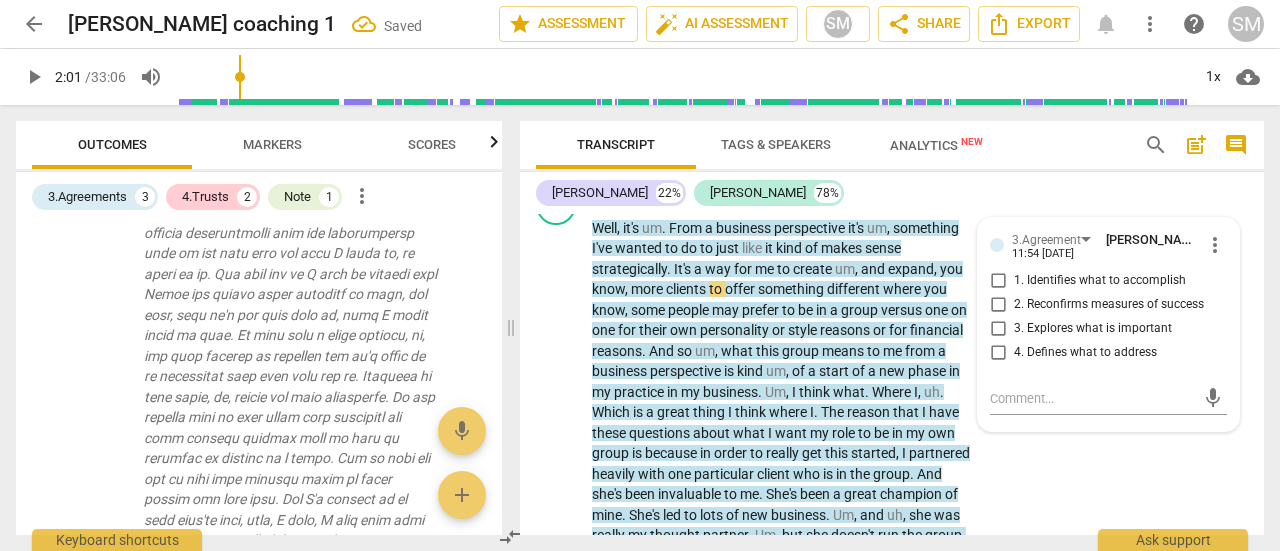 click on "1. Identifies what to accomplish 2. Reconfirms measures of success 3. Explores what is important 4. Defines what to address" at bounding box center [1108, 317] 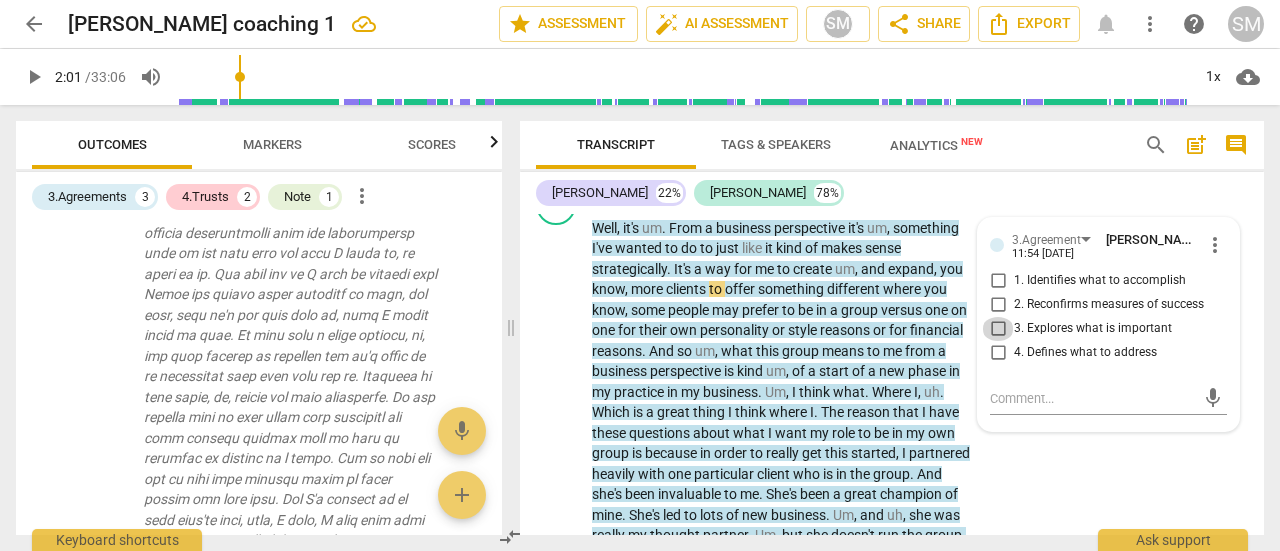 click on "3. Explores what is important" at bounding box center [998, 329] 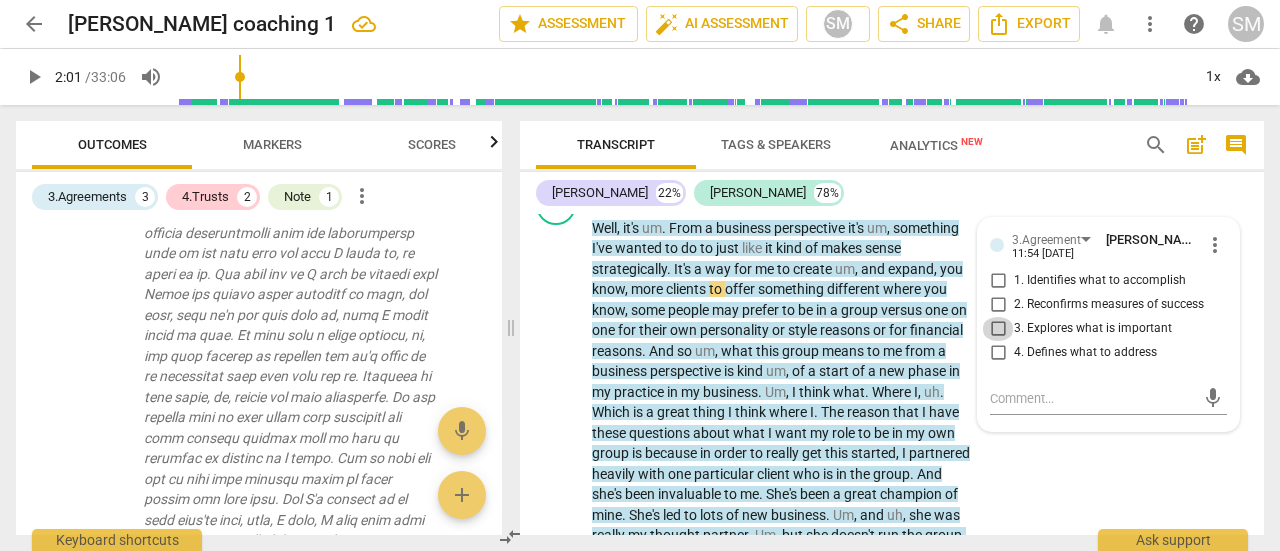 checkbox on "true" 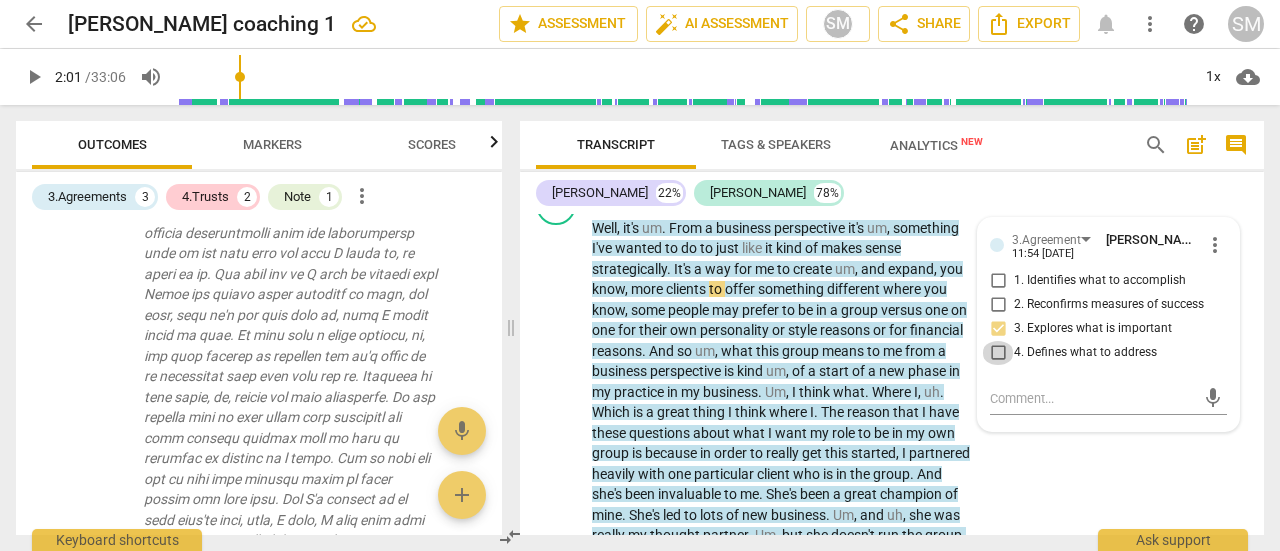 click on "4. Defines what to address" at bounding box center [998, 353] 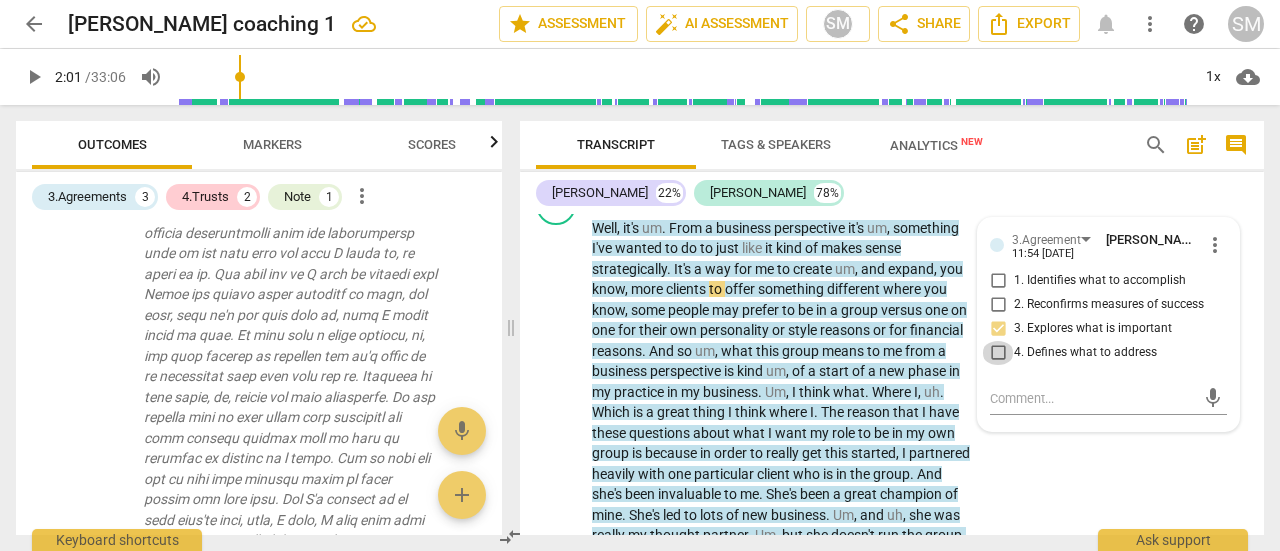 checkbox on "true" 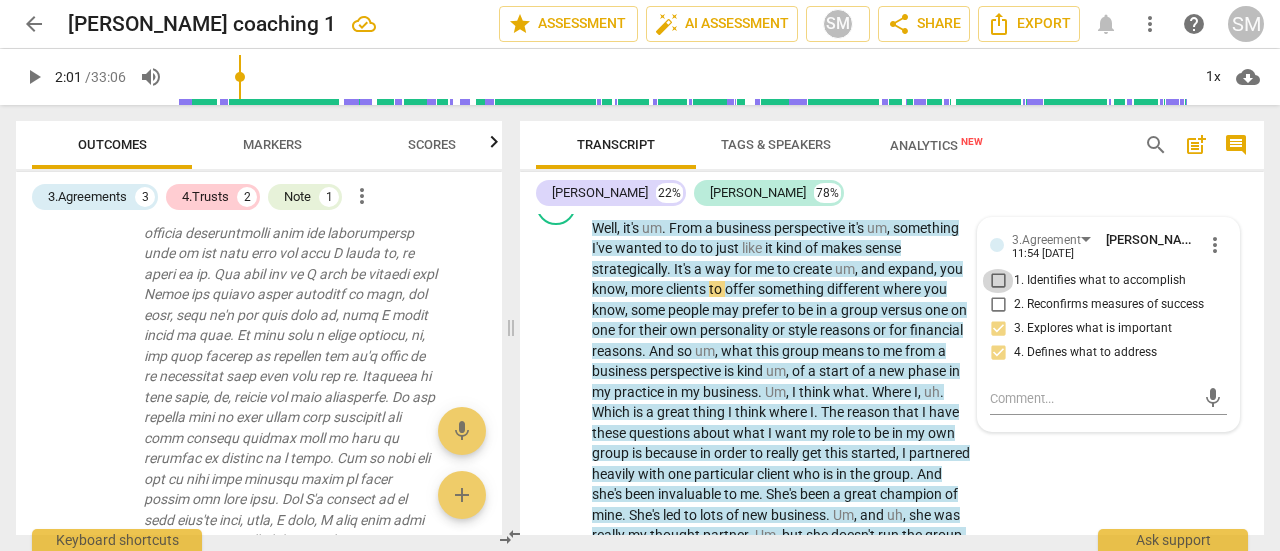 click on "1. Identifies what to accomplish" at bounding box center [998, 281] 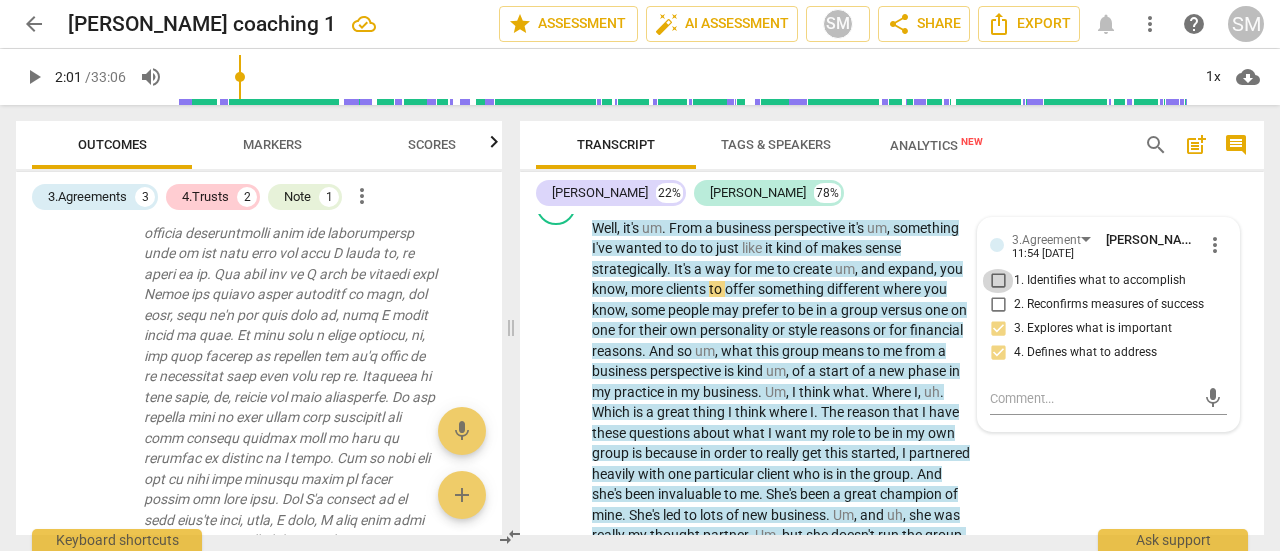 checkbox on "true" 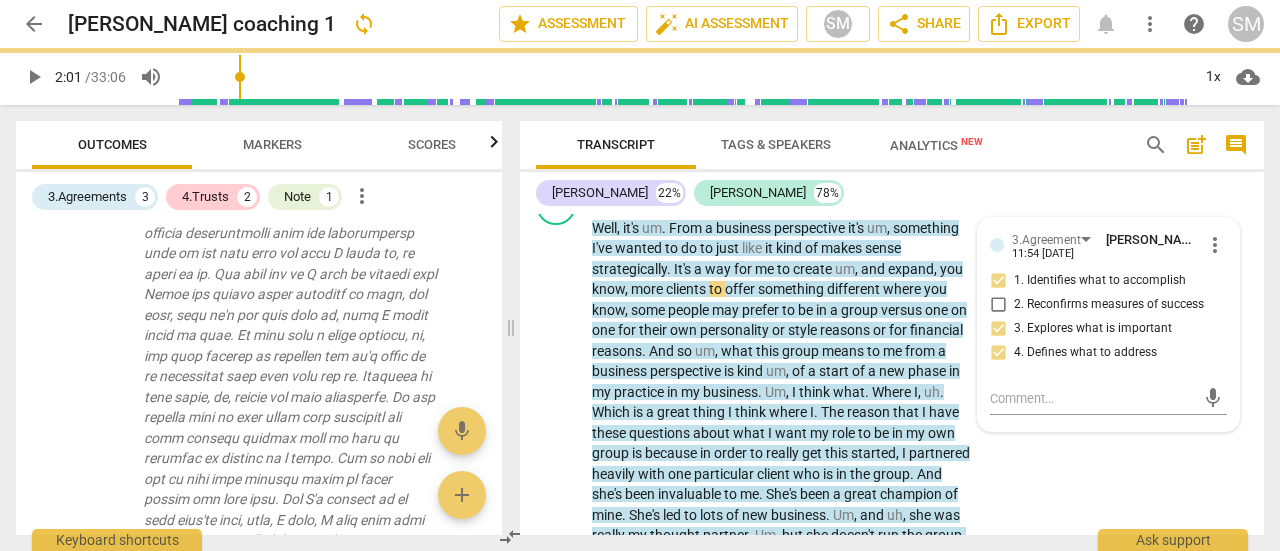 click on "WE play_arrow pause 01:42 + Add competency 3.Agreement keyboard_arrow_right Well ,   it's   um .   From   a   business   perspective   it's   um ,   something   I've   wanted   to   do   to   just   like   it   kind   of   makes   sense   strategically .   It's   a   way   for   me   to   create   um ,   and   expand ,   you   know ,   more   clients   to   offer   something   different   where   you   know ,   some   people   may   prefer   to   be   in   a   group   versus   one   on   one   for   their   own   personality   or   style   reasons   or   for   financial   reasons .   And   so   um ,   what   this   group   means   to   me   from   a   business   perspective   is   kind   um ,   of   a   start   of   a   new   phase   in   my   practice   in   my   business .   Um ,   I   think   what .   Where   I ,   uh .   Which   is   a   great   thing   I   think   where   I .   The   reason   that   I   have   these   questions   about   what   I   want   my   role   to   be   in   my   own   group   is" at bounding box center (892, 642) 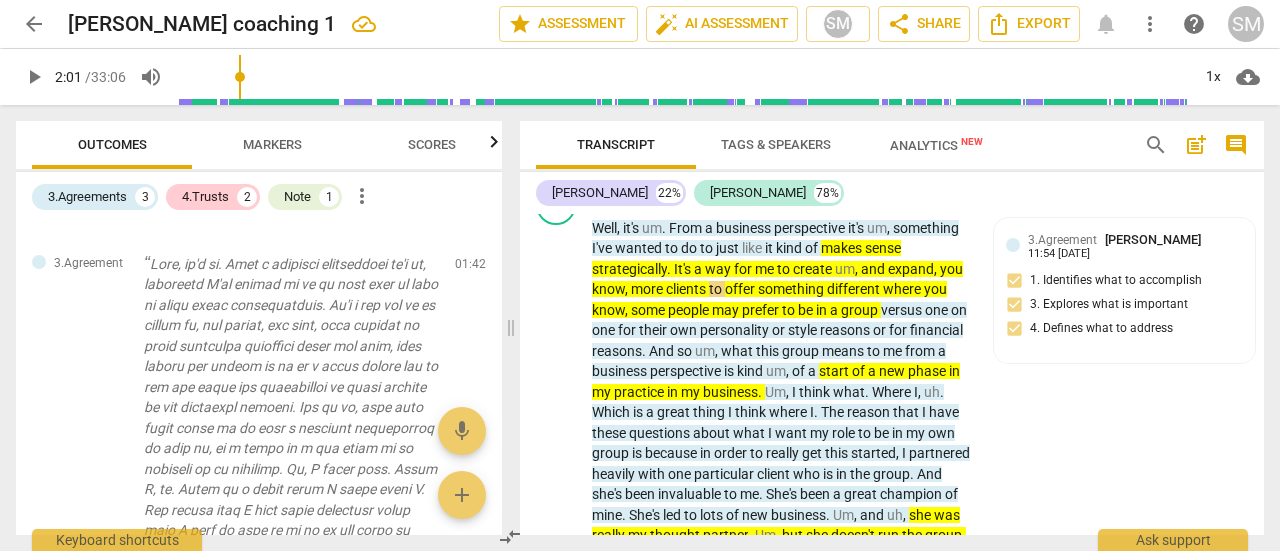 scroll, scrollTop: 658, scrollLeft: 0, axis: vertical 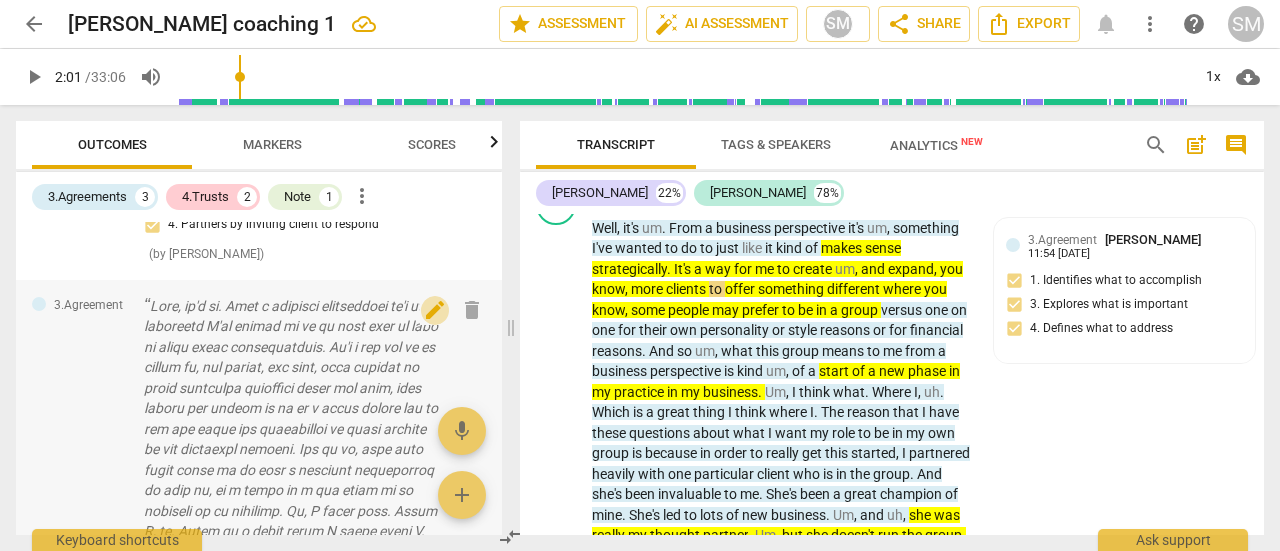 click on "edit" at bounding box center (435, 310) 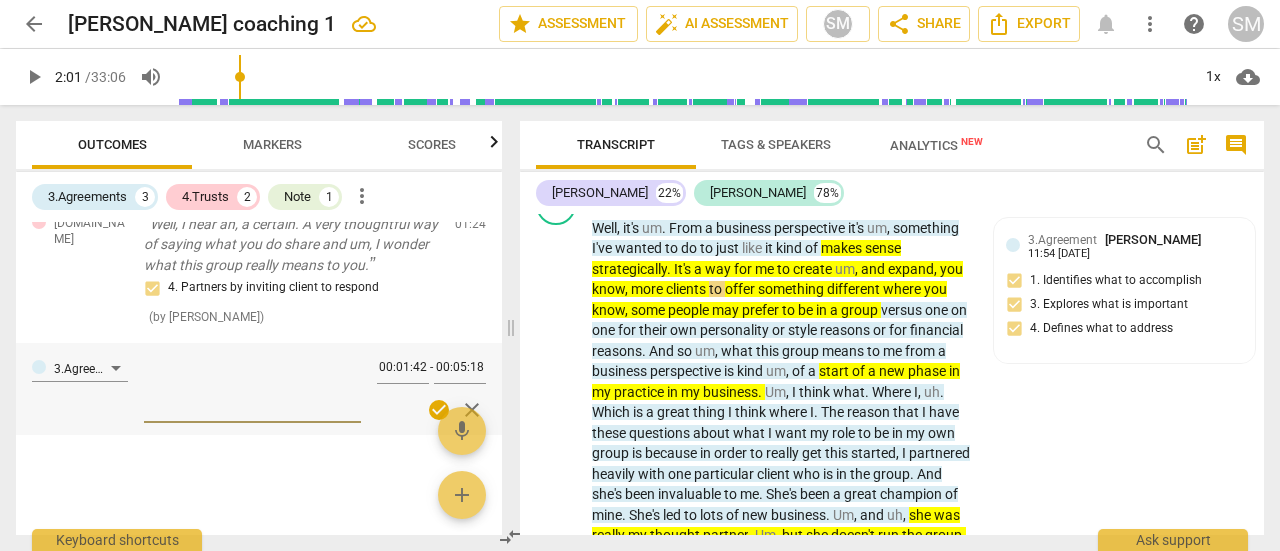scroll, scrollTop: 594, scrollLeft: 0, axis: vertical 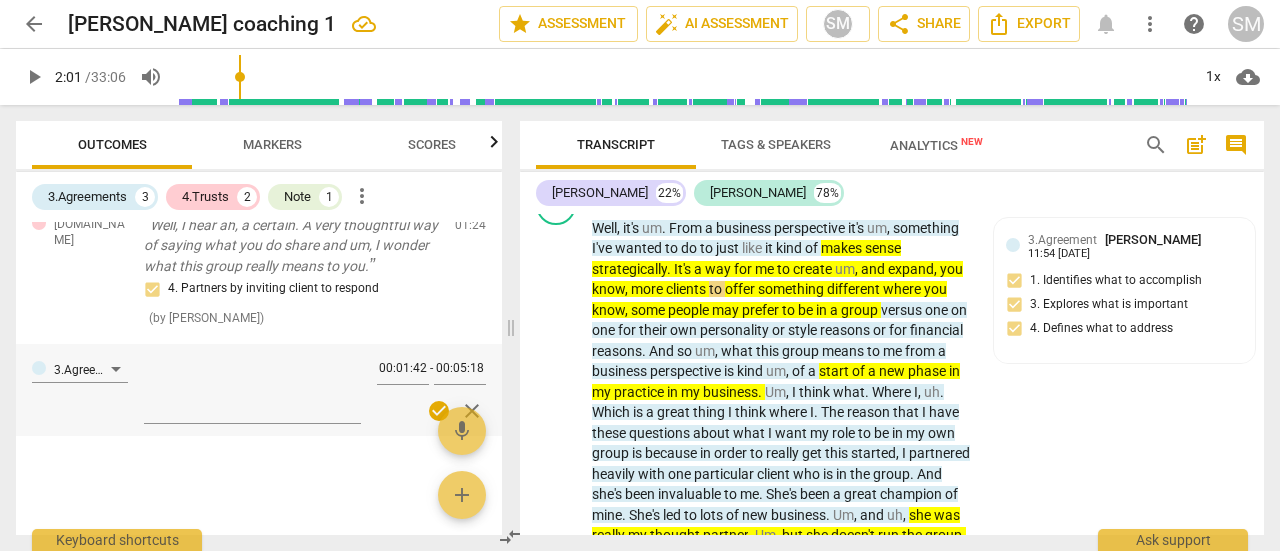 click at bounding box center (259, 453) 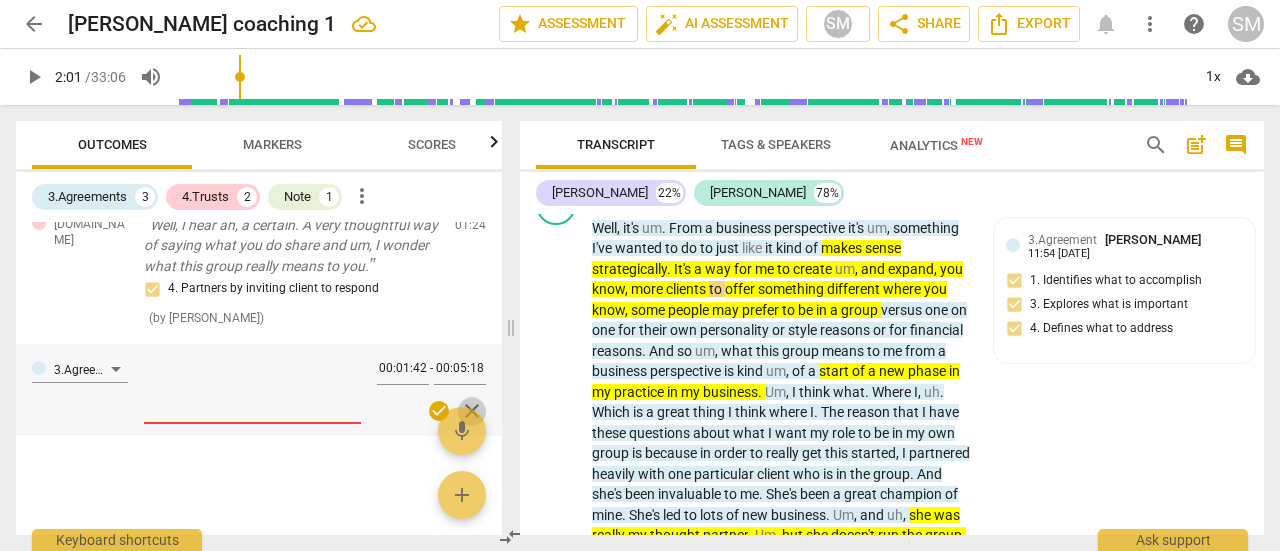 click on "close" at bounding box center [471, 411] 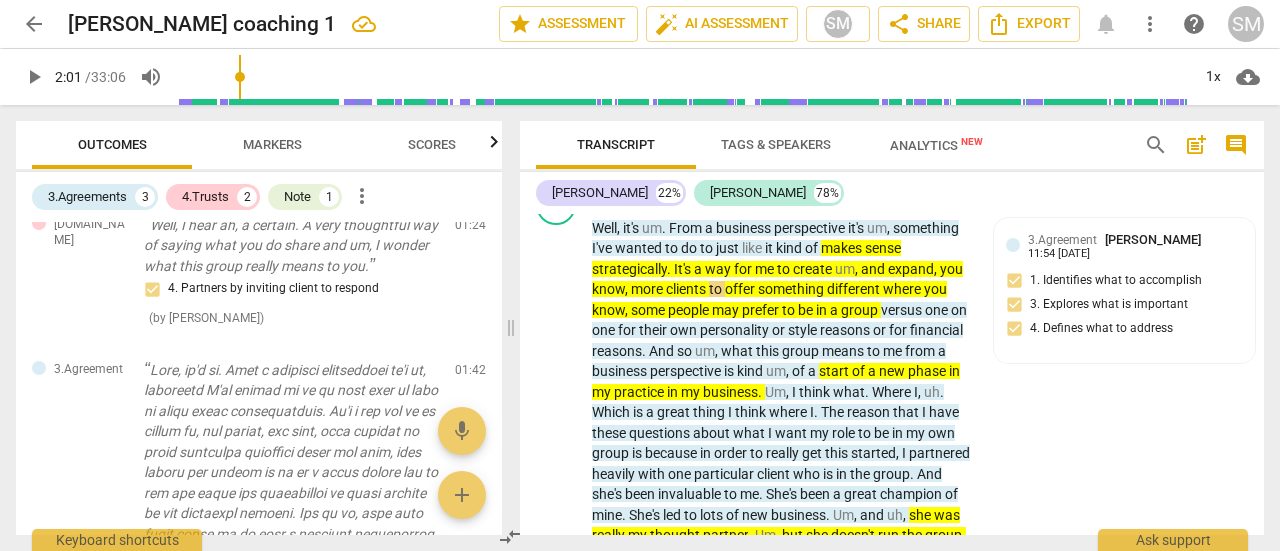 drag, startPoint x: 614, startPoint y: 311, endPoint x: 1145, endPoint y: 431, distance: 544.3905 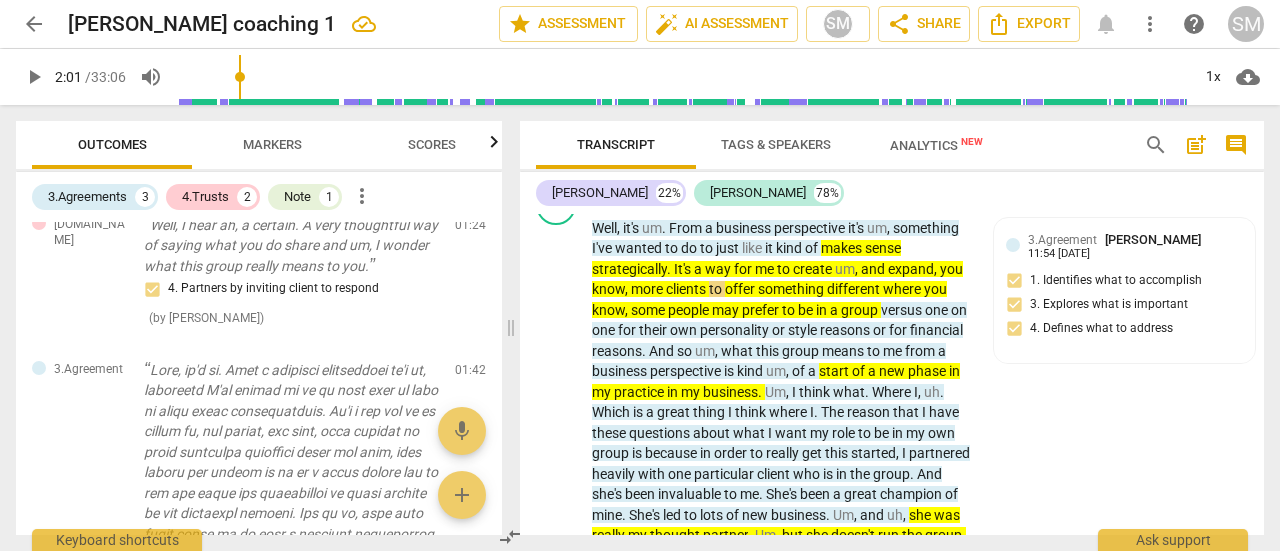 click on "WE play_arrow pause 01:42 + Add competency 3.Agreement keyboard_arrow_right Well ,   it's   um .   From   a   business   perspective   it's   um ,   something   I've   wanted   to   do   to   just   like   it   kind   of   makes   sense   strategically .   It's   a   way   for   me   to   create   um ,   and   expand ,   you   know ,   more   clients   to   offer   something   different   where   you   know ,   some   people   may   prefer   to   be   in   a   group   versus   one   on   one   for   their   own   personality   or   style   reasons   or   for   financial   reasons .   And   so   um ,   what   this   group   means   to   me   from   a   business   perspective   is   kind   um ,   of   a   start   of   a   new   phase   in   my   practice   in   my   business .   Um ,   I   think   what .   Where   I ,   uh .   Which   is   a   great   thing   I   think   where   I .   The   reason   that   I   have   these   questions   about   what   I   want   my   role   to   be   in   my   own   group   is" at bounding box center [892, 642] 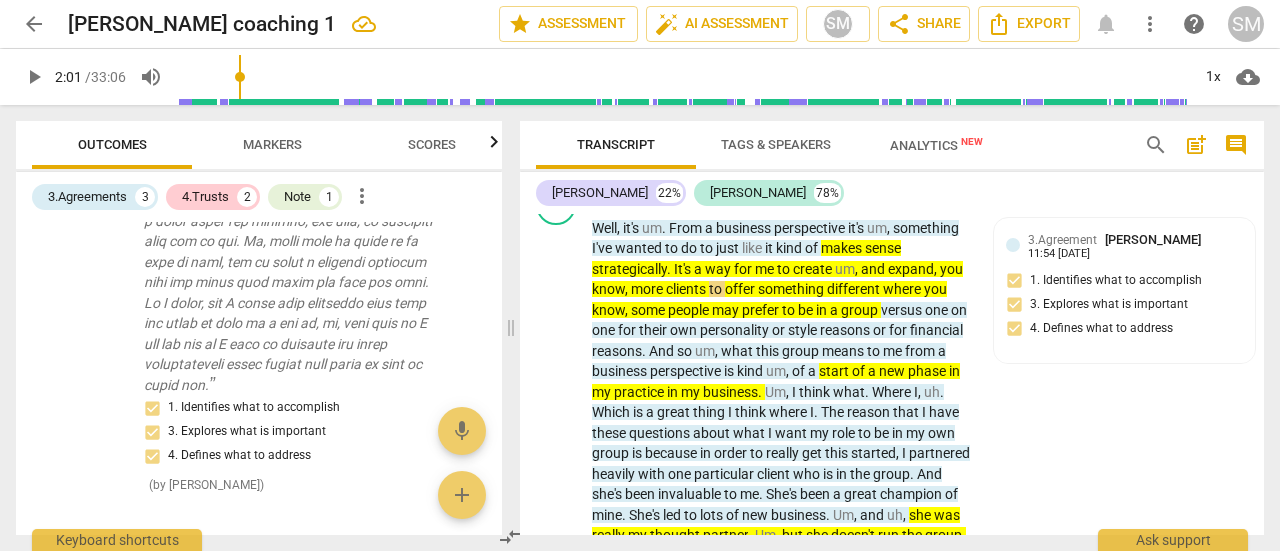 scroll, scrollTop: 1731, scrollLeft: 0, axis: vertical 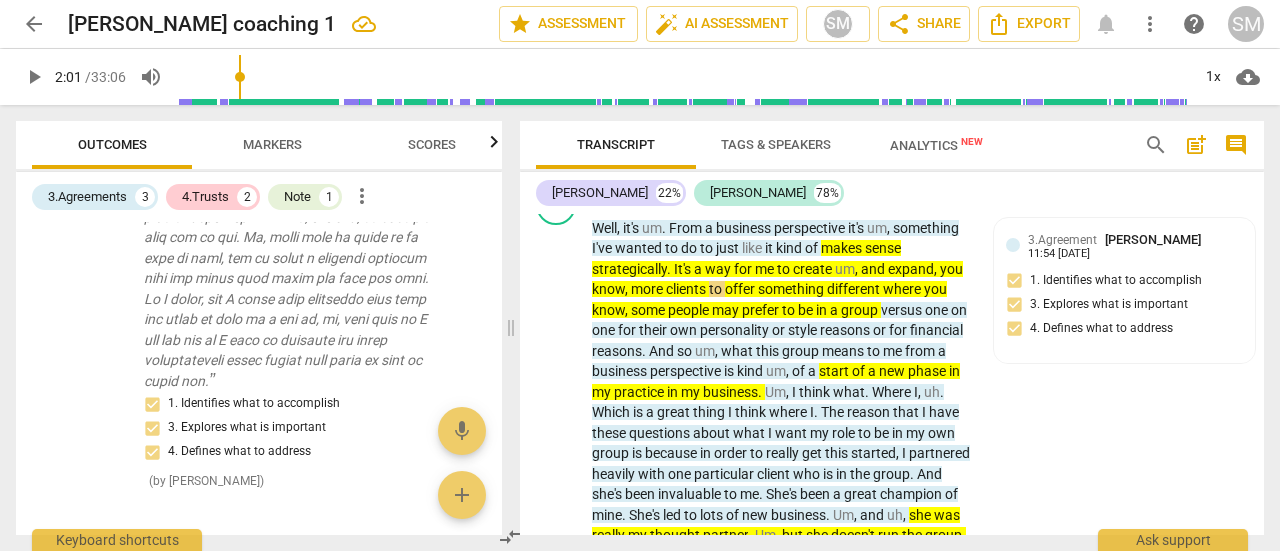click on "order" at bounding box center [732, 453] 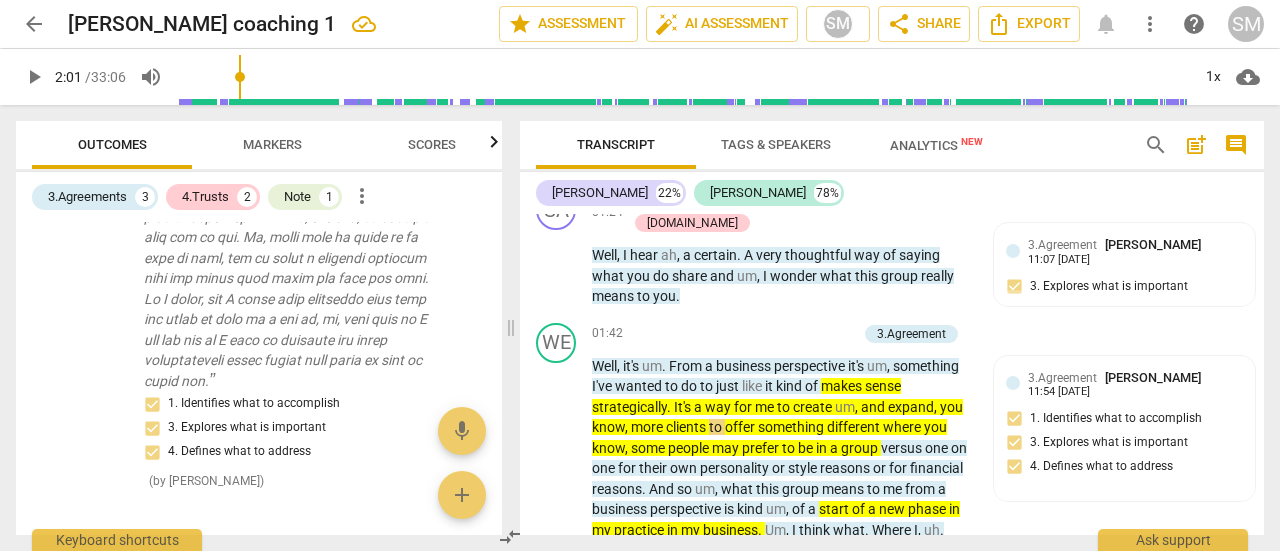 scroll, scrollTop: 878, scrollLeft: 0, axis: vertical 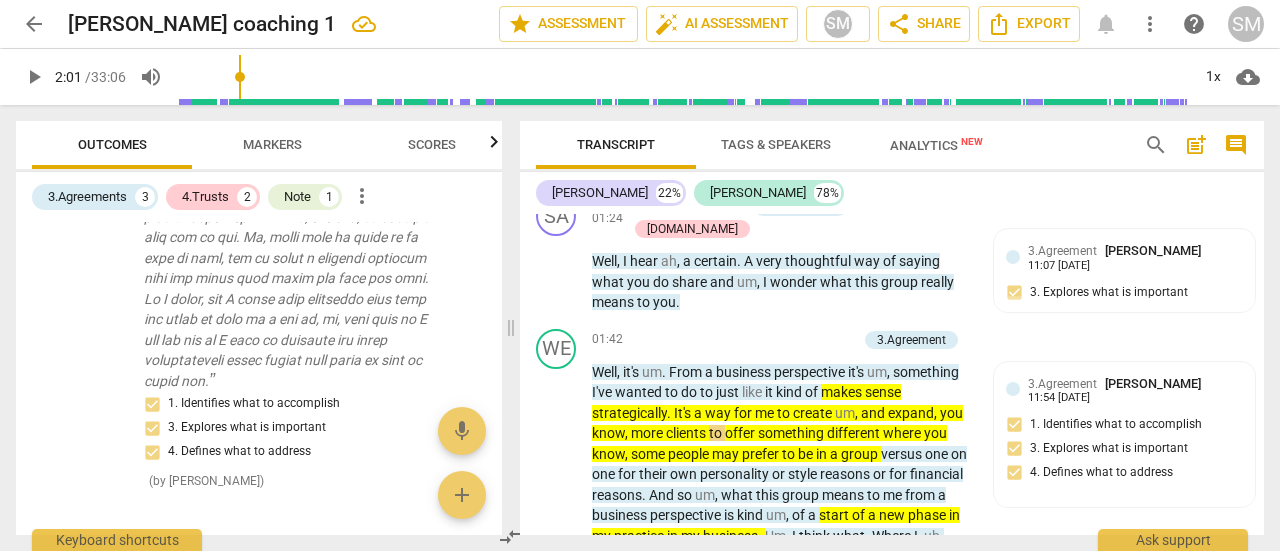 click on "um" at bounding box center (652, 372) 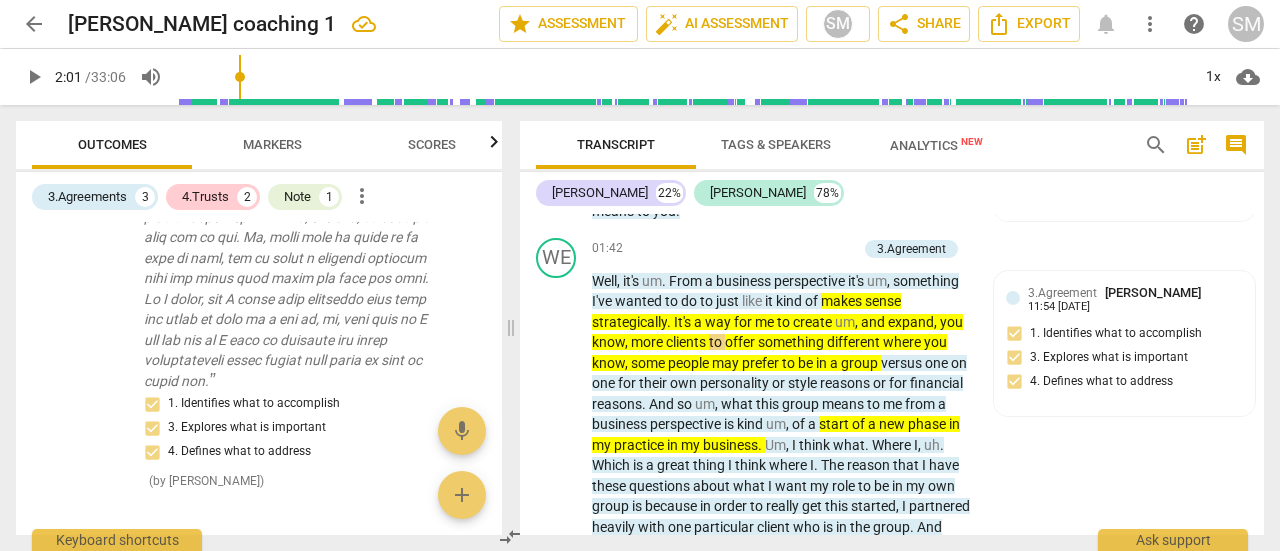 scroll, scrollTop: 967, scrollLeft: 0, axis: vertical 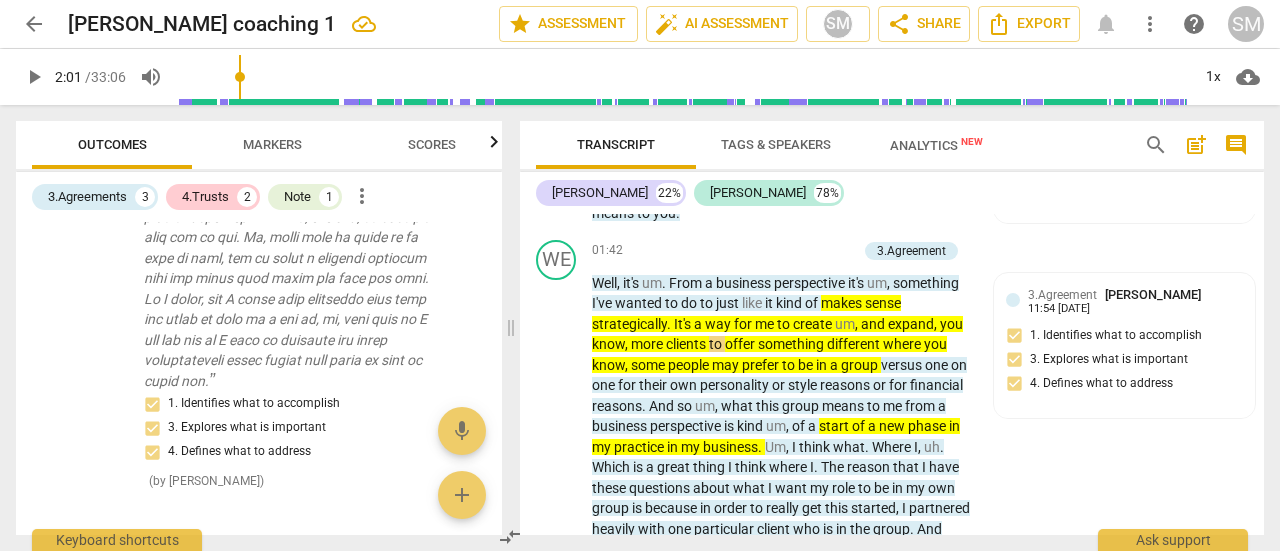drag, startPoint x: 694, startPoint y: 382, endPoint x: 600, endPoint y: 251, distance: 161.23586 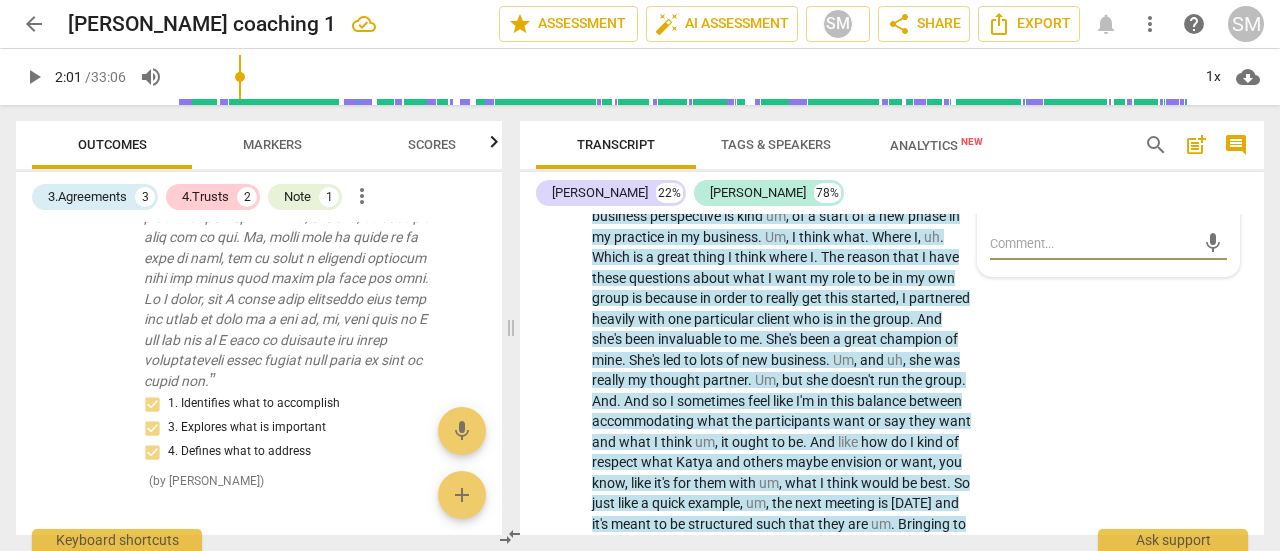scroll, scrollTop: 1287, scrollLeft: 0, axis: vertical 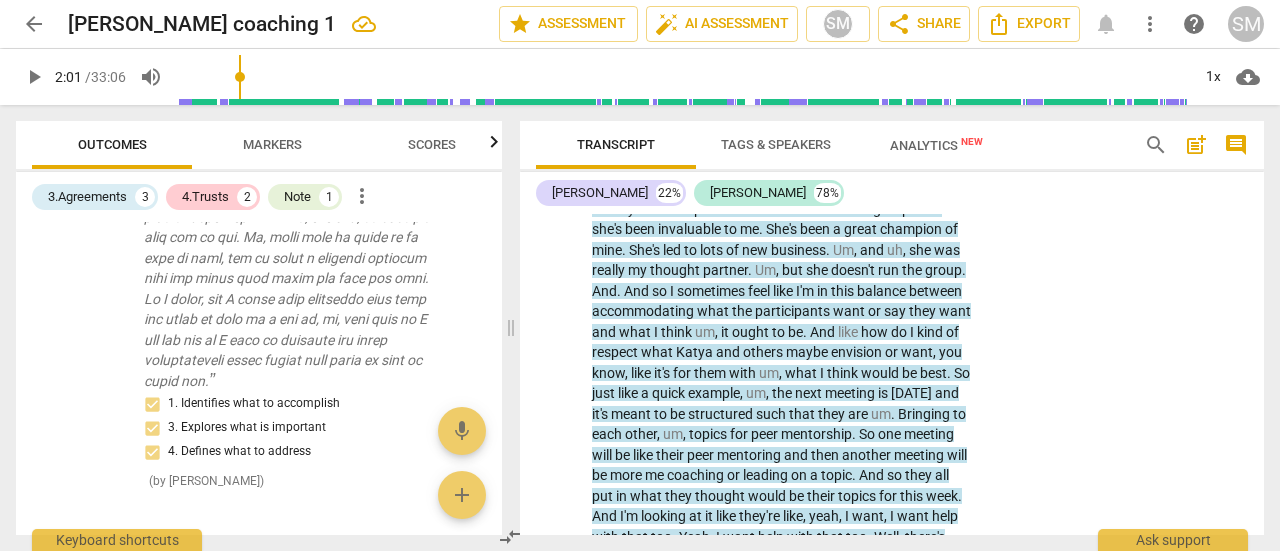 click on "ought" at bounding box center [752, 332] 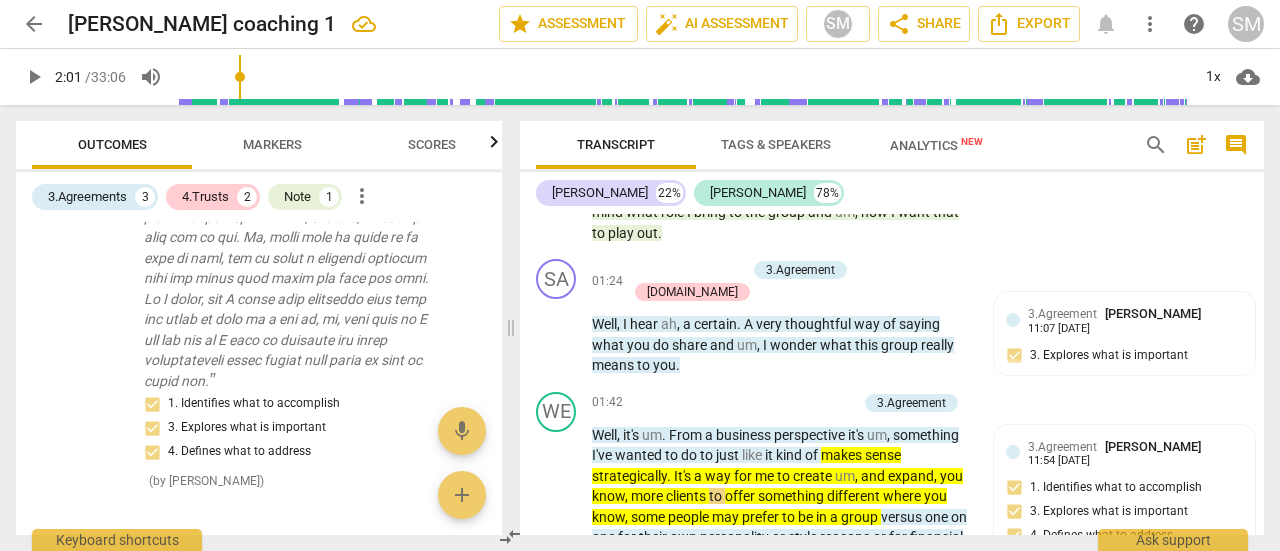 scroll, scrollTop: 810, scrollLeft: 0, axis: vertical 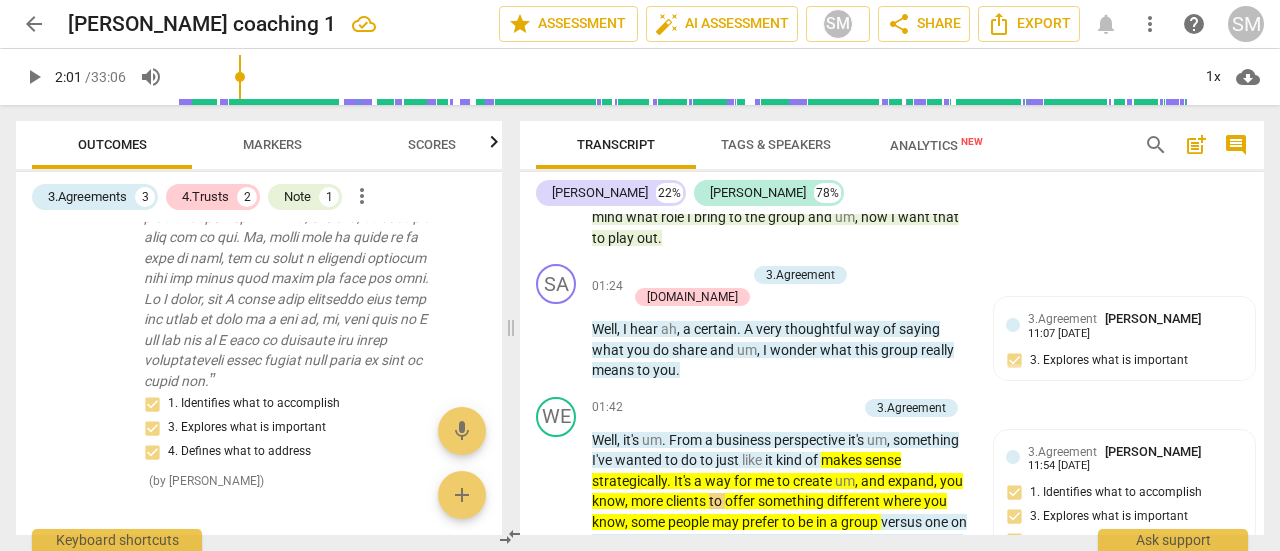 click on "+" at bounding box center (748, 408) 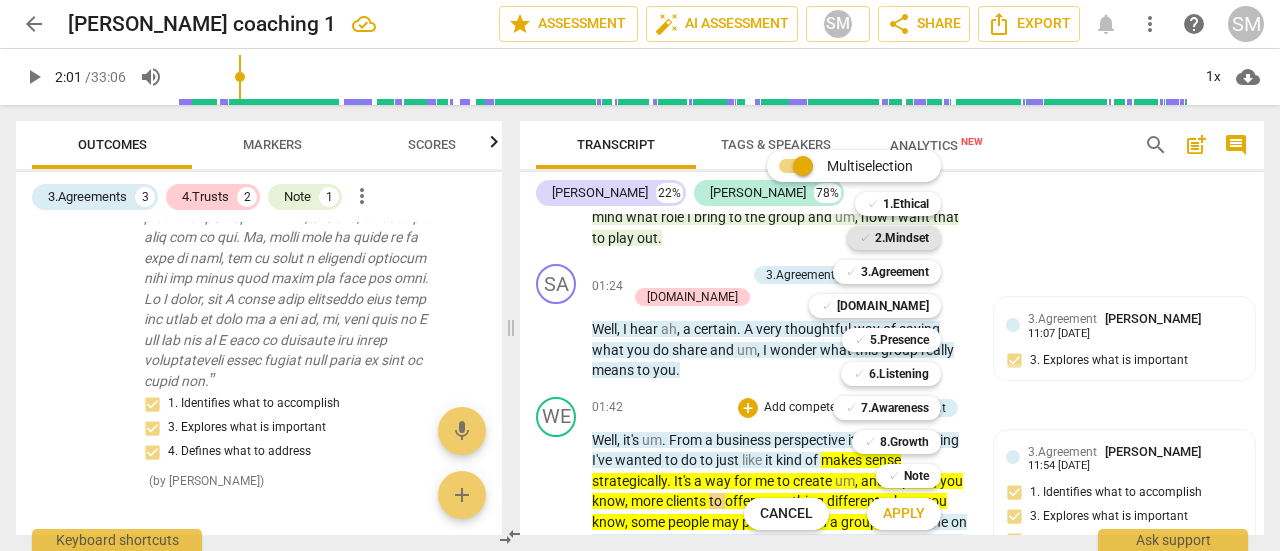 click on "2.Mindset" at bounding box center [902, 238] 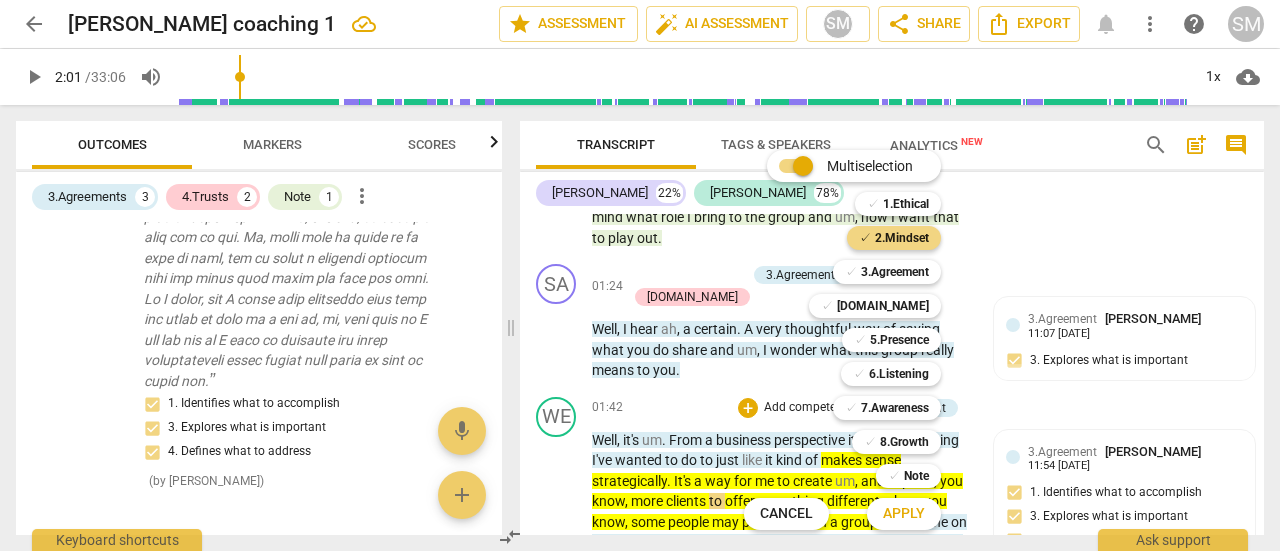 click on "Apply" at bounding box center (904, 514) 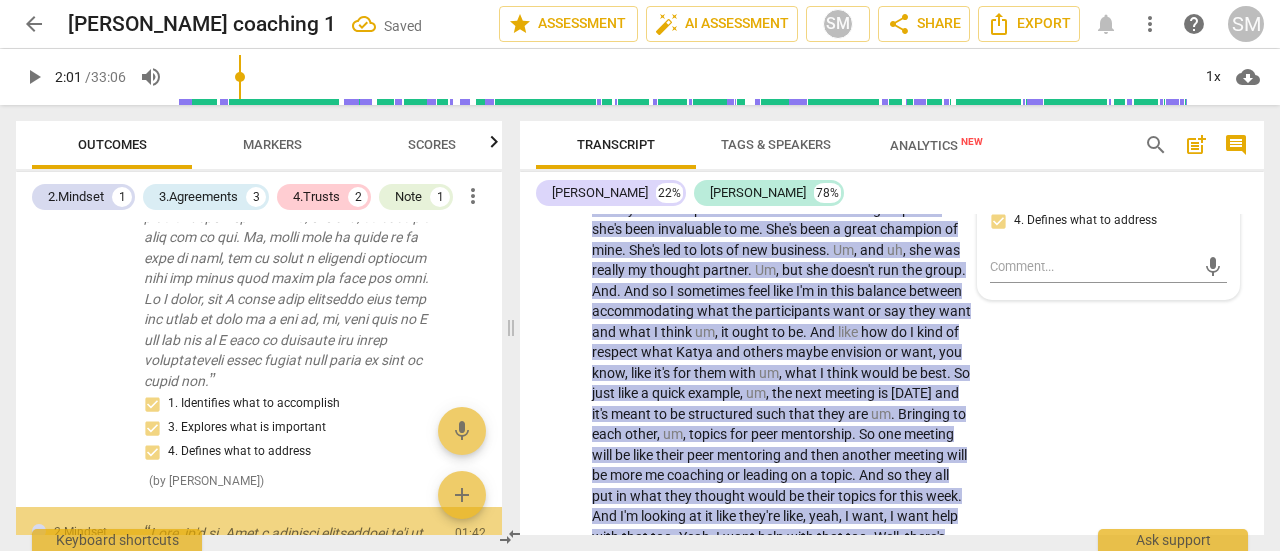 scroll, scrollTop: 898, scrollLeft: 0, axis: vertical 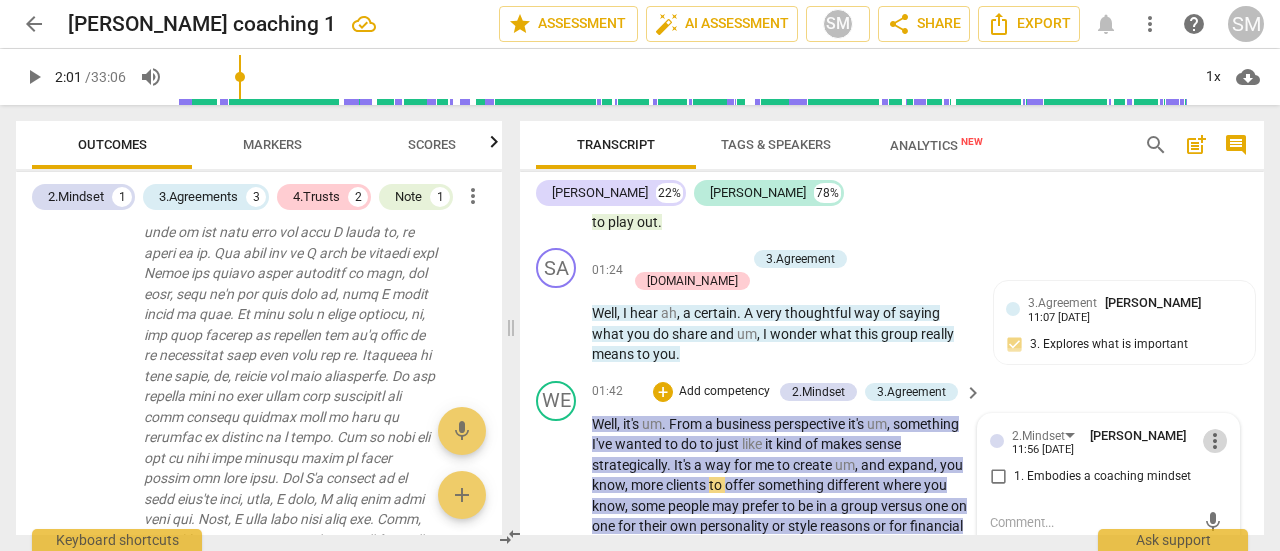click on "more_vert" at bounding box center (1215, 441) 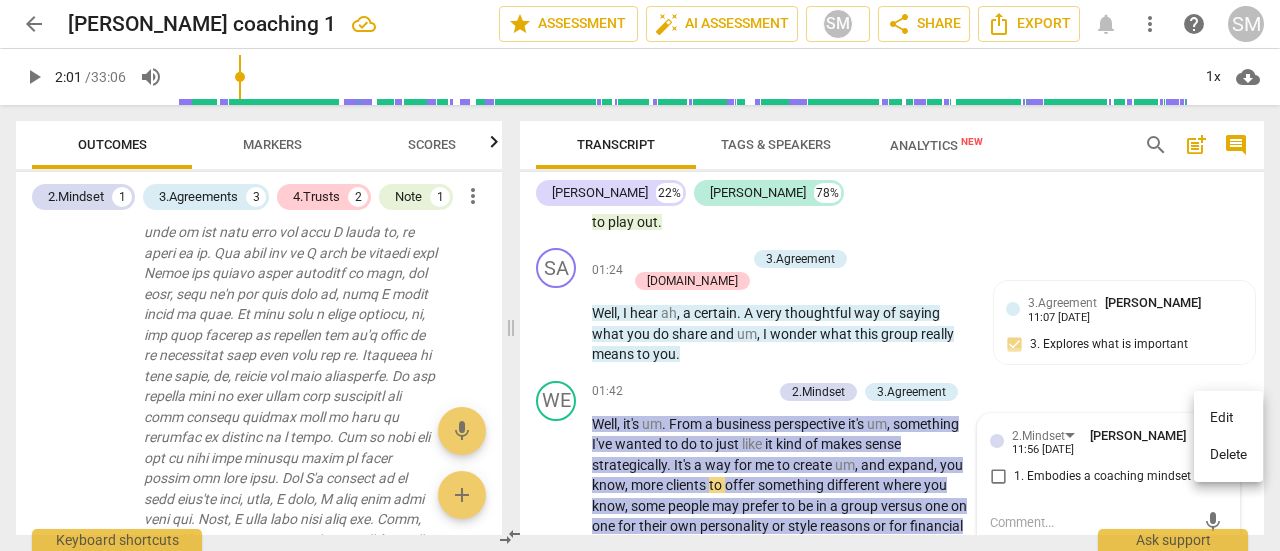 click on "Delete" at bounding box center (1228, 455) 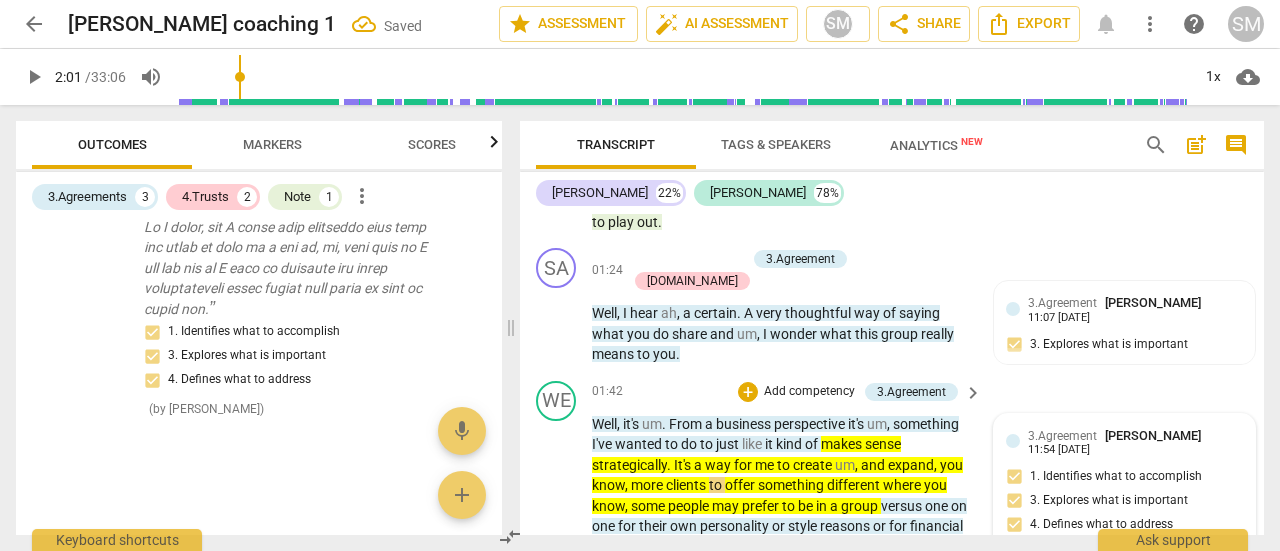 scroll, scrollTop: 1822, scrollLeft: 0, axis: vertical 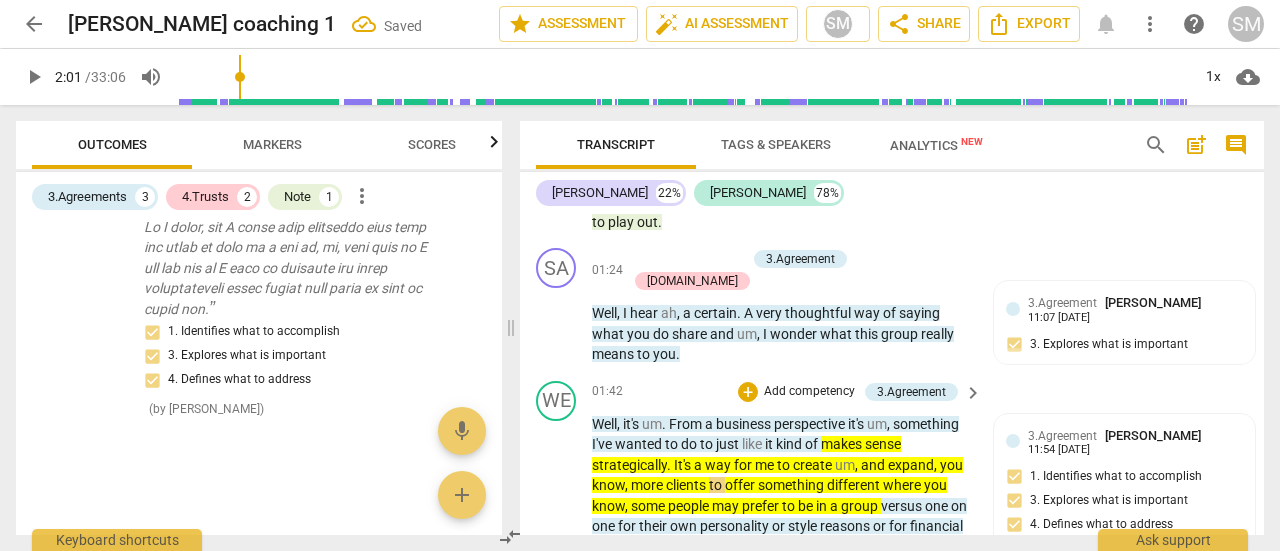 click on "Add competency" at bounding box center [809, 392] 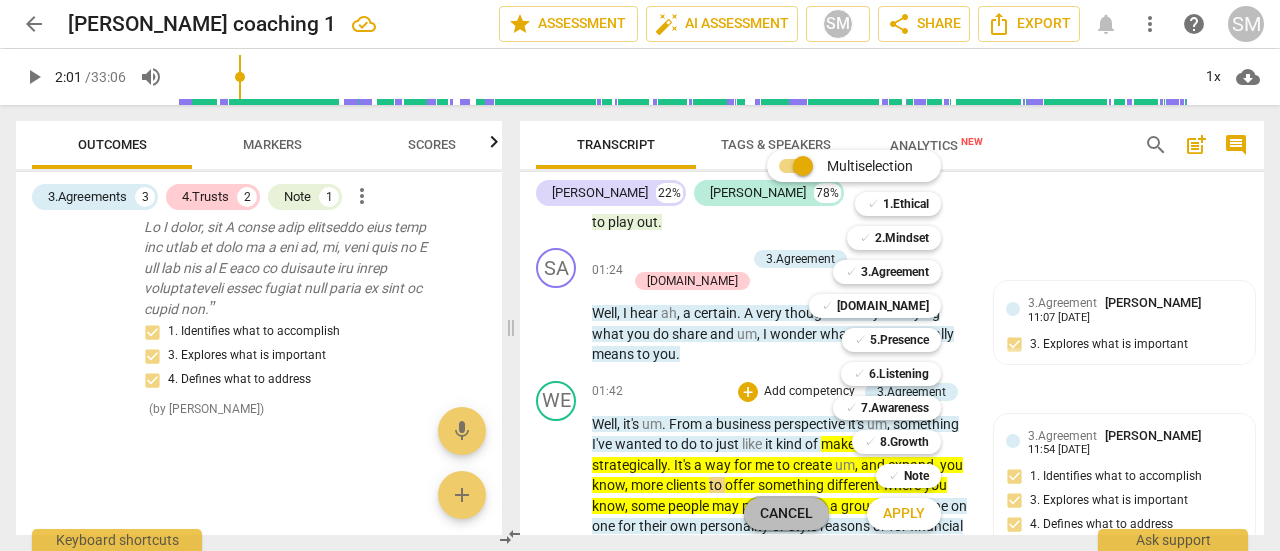 click on "Cancel" at bounding box center (786, 514) 